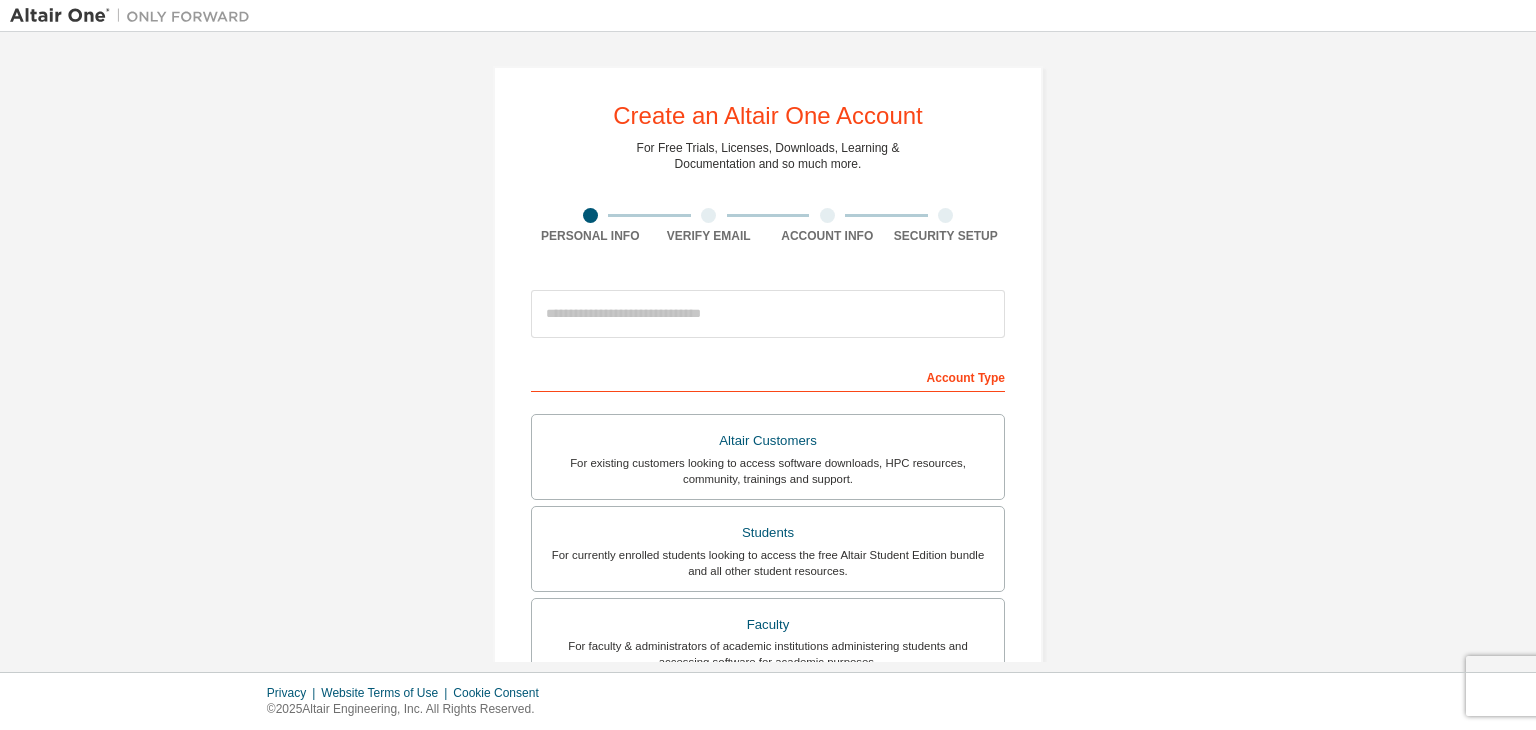 scroll, scrollTop: 0, scrollLeft: 0, axis: both 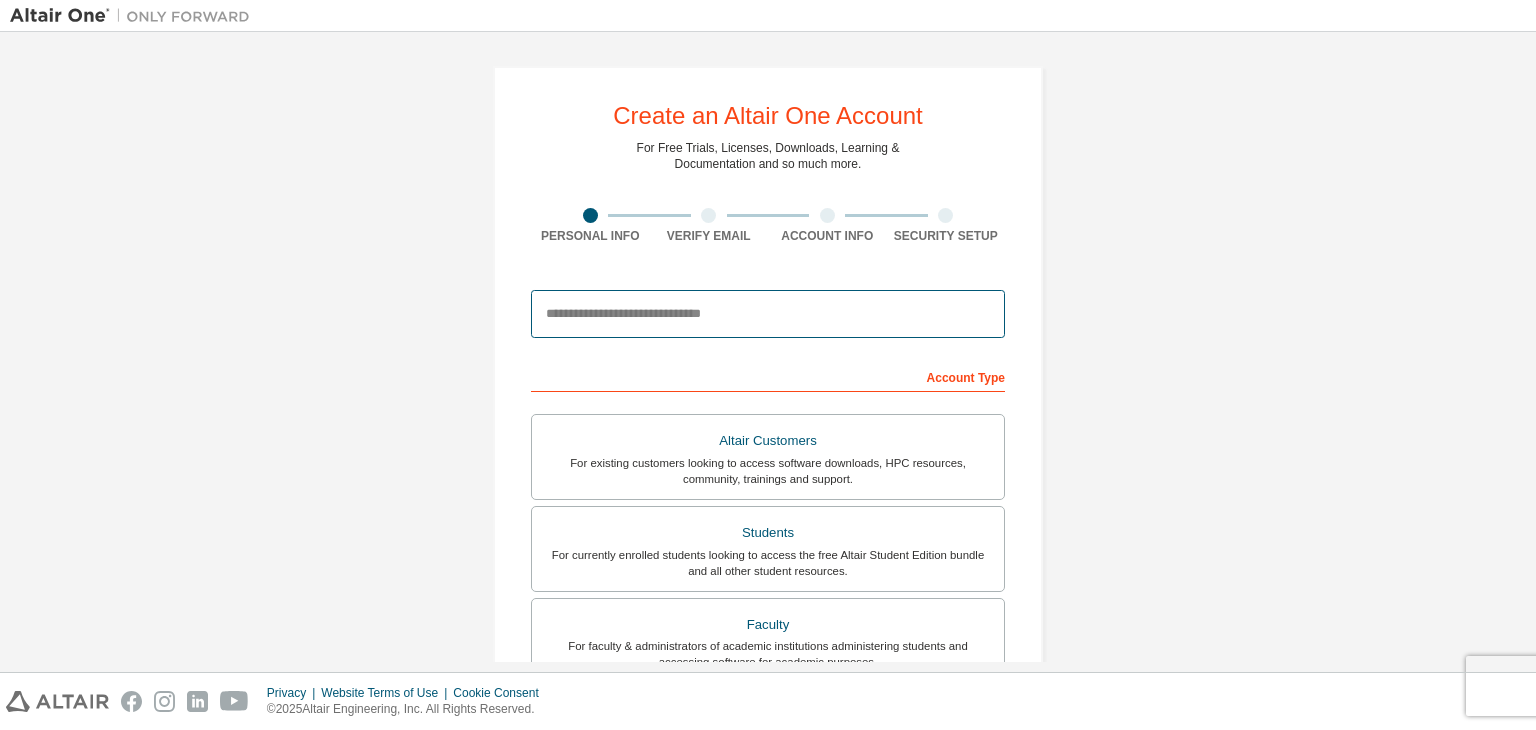 click at bounding box center (768, 314) 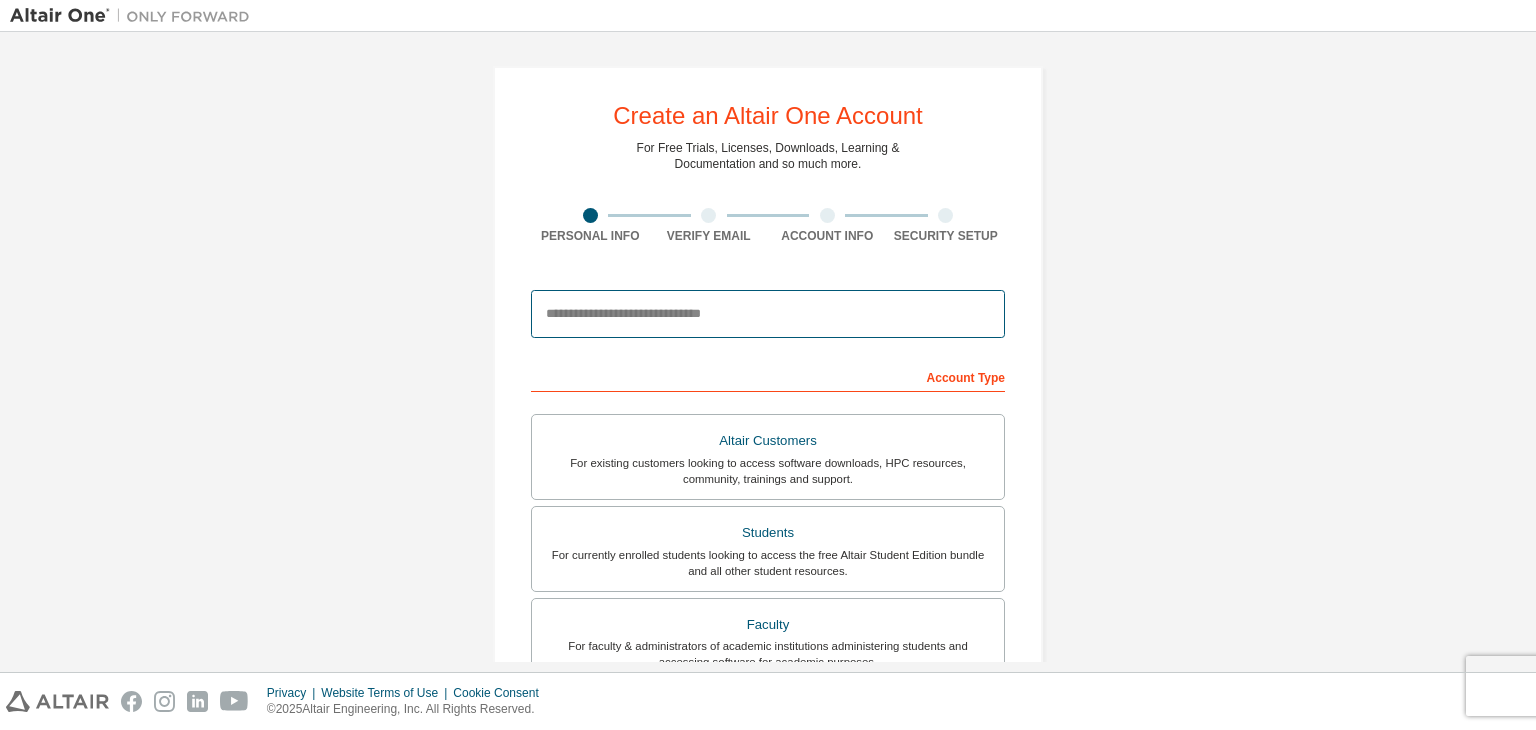 type on "**********" 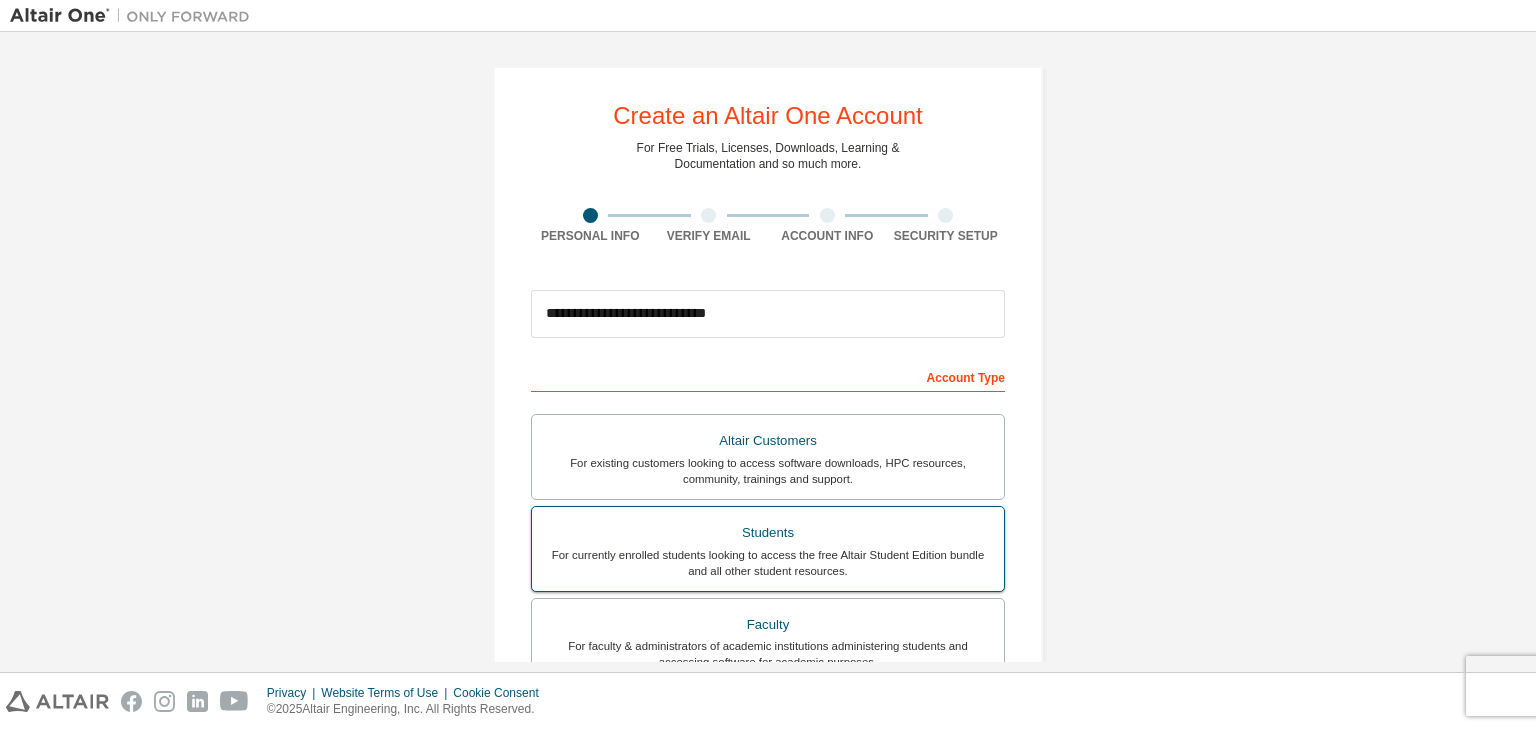 click on "For currently enrolled students looking to access the free Altair Student Edition bundle and all other student resources." at bounding box center [768, 563] 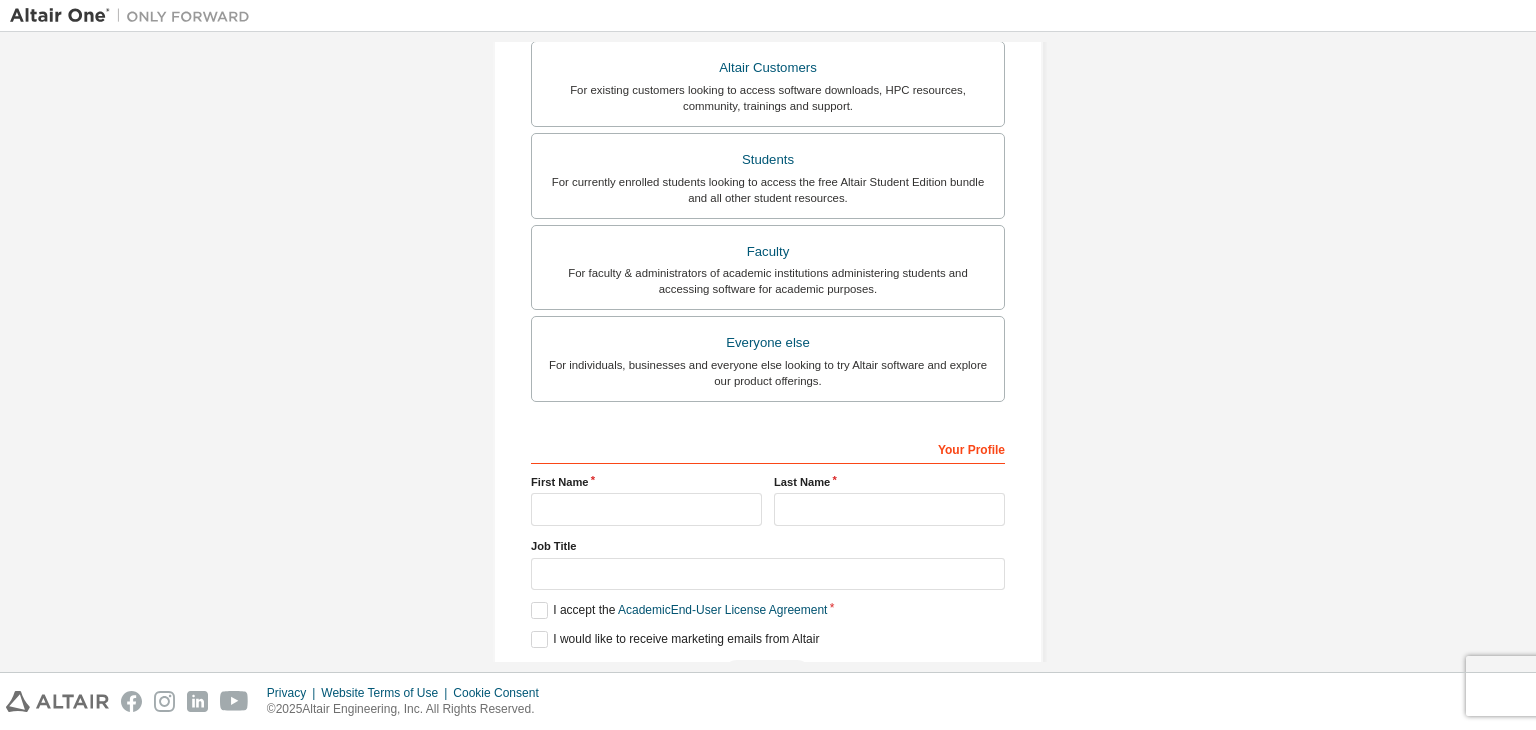 scroll, scrollTop: 435, scrollLeft: 0, axis: vertical 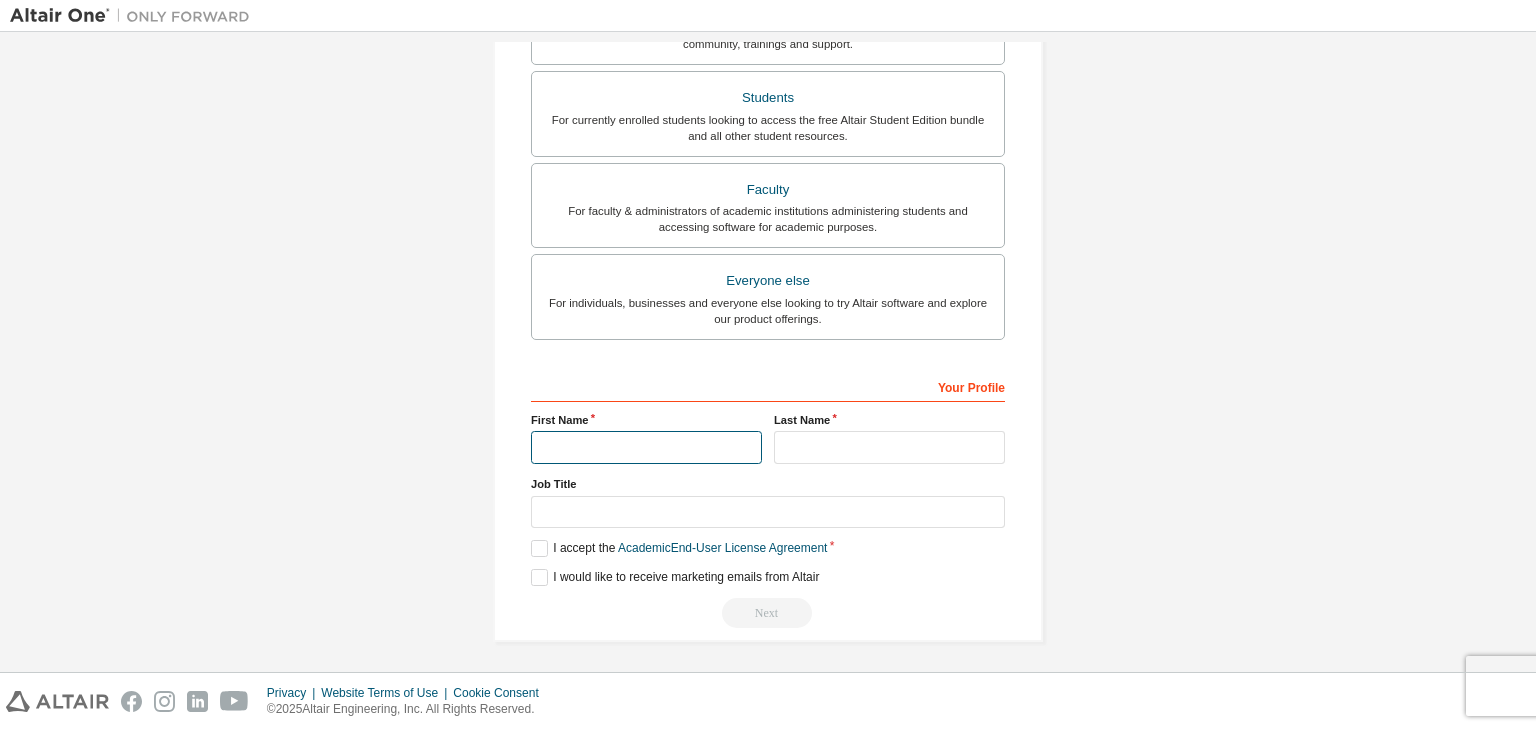 click at bounding box center [646, 447] 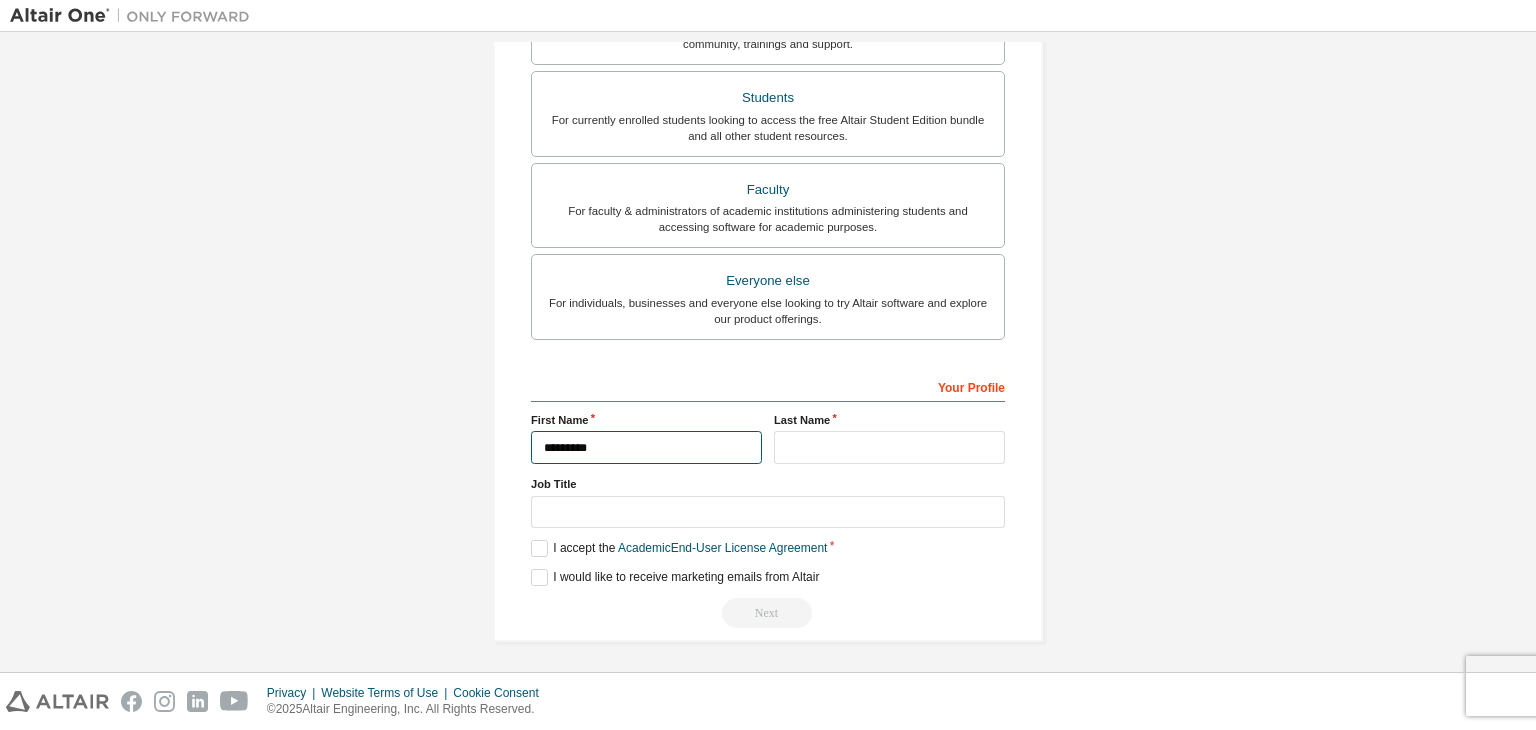 type on "*********" 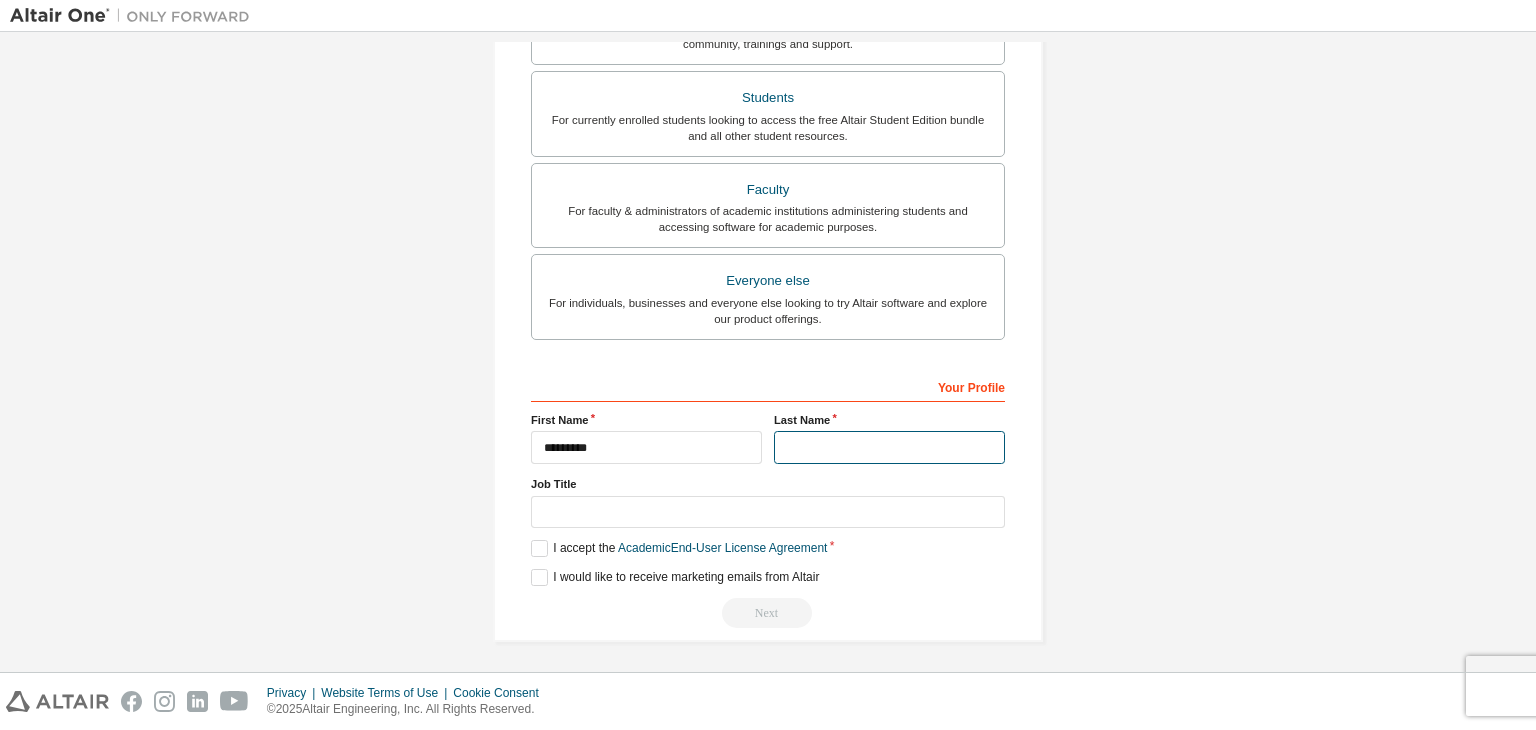 click at bounding box center [889, 447] 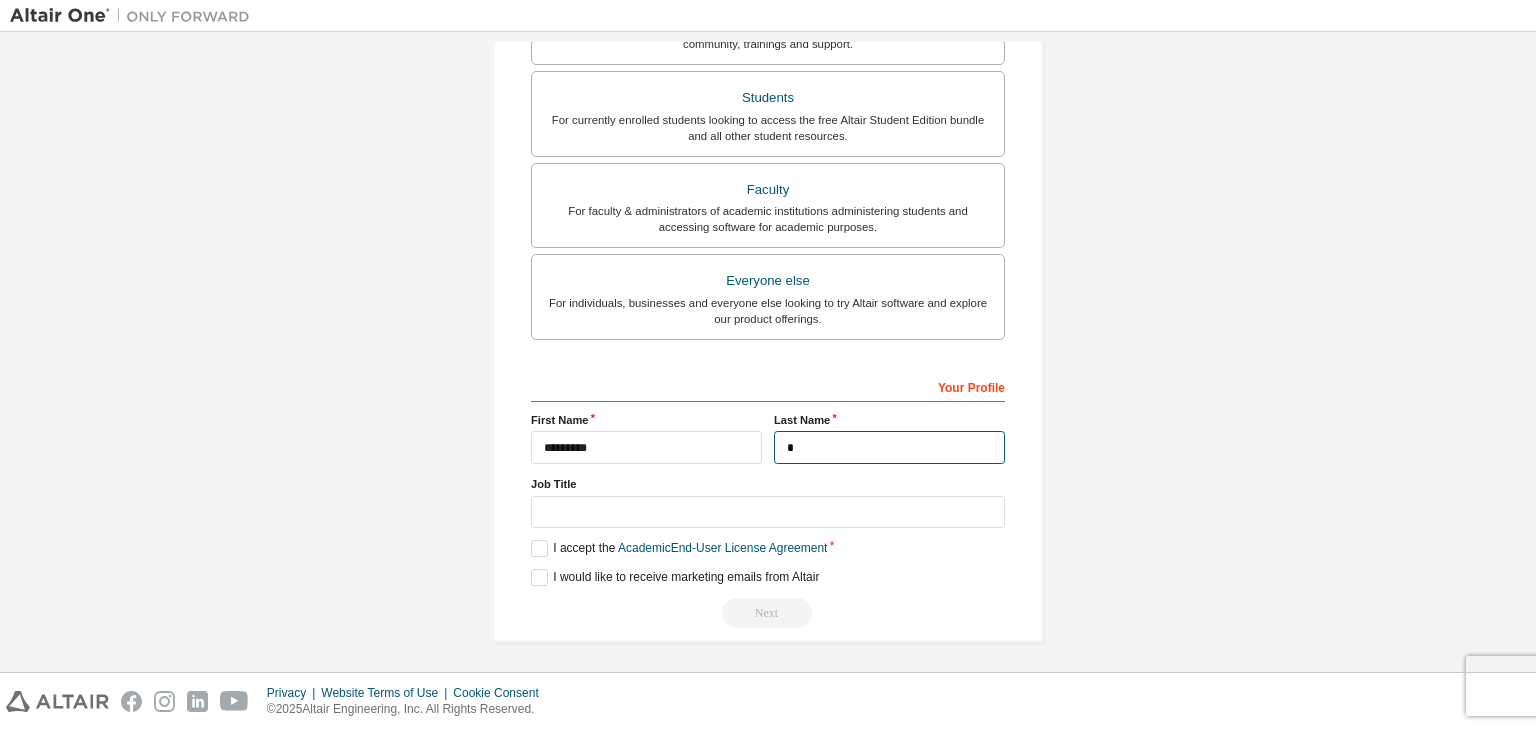 type on "*" 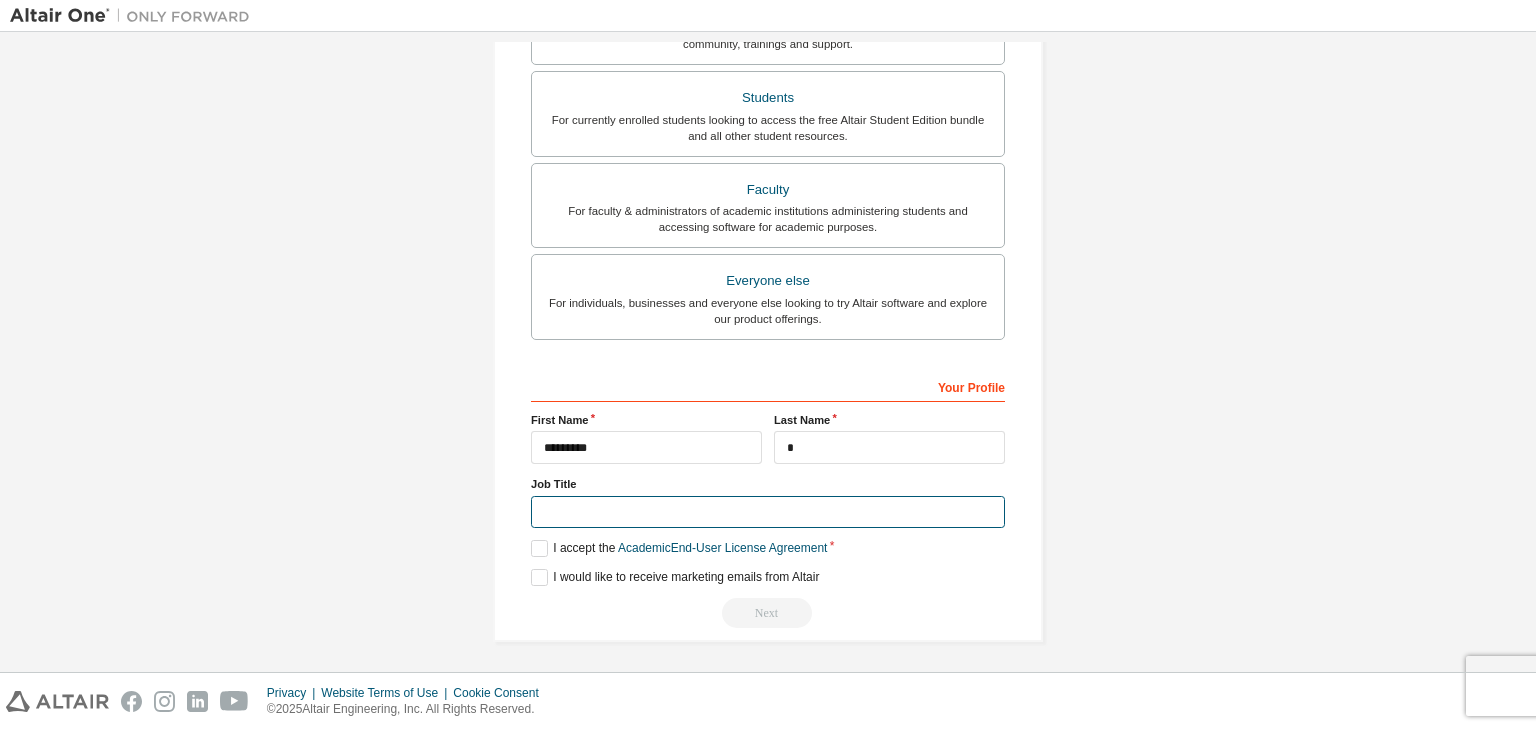 click at bounding box center [768, 512] 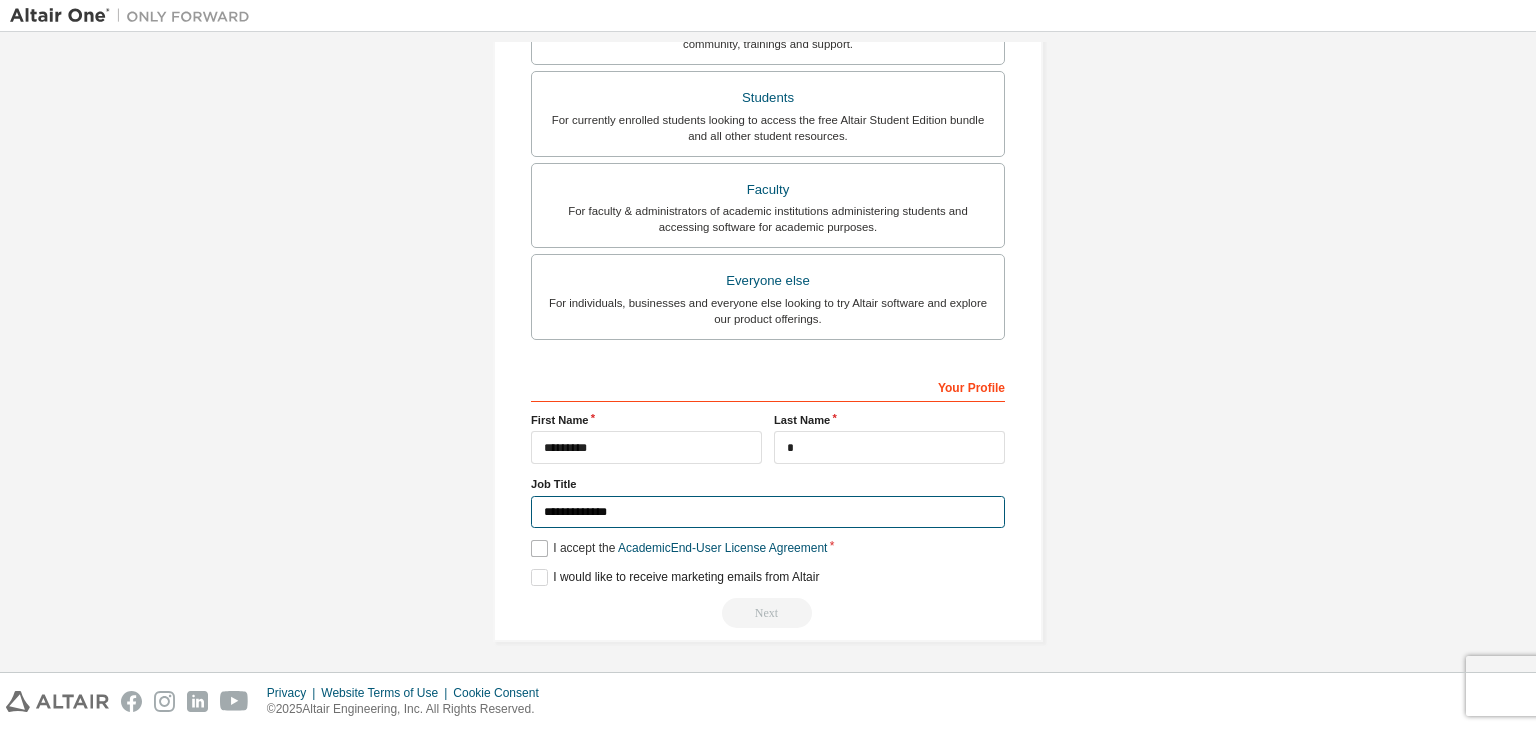 type on "**********" 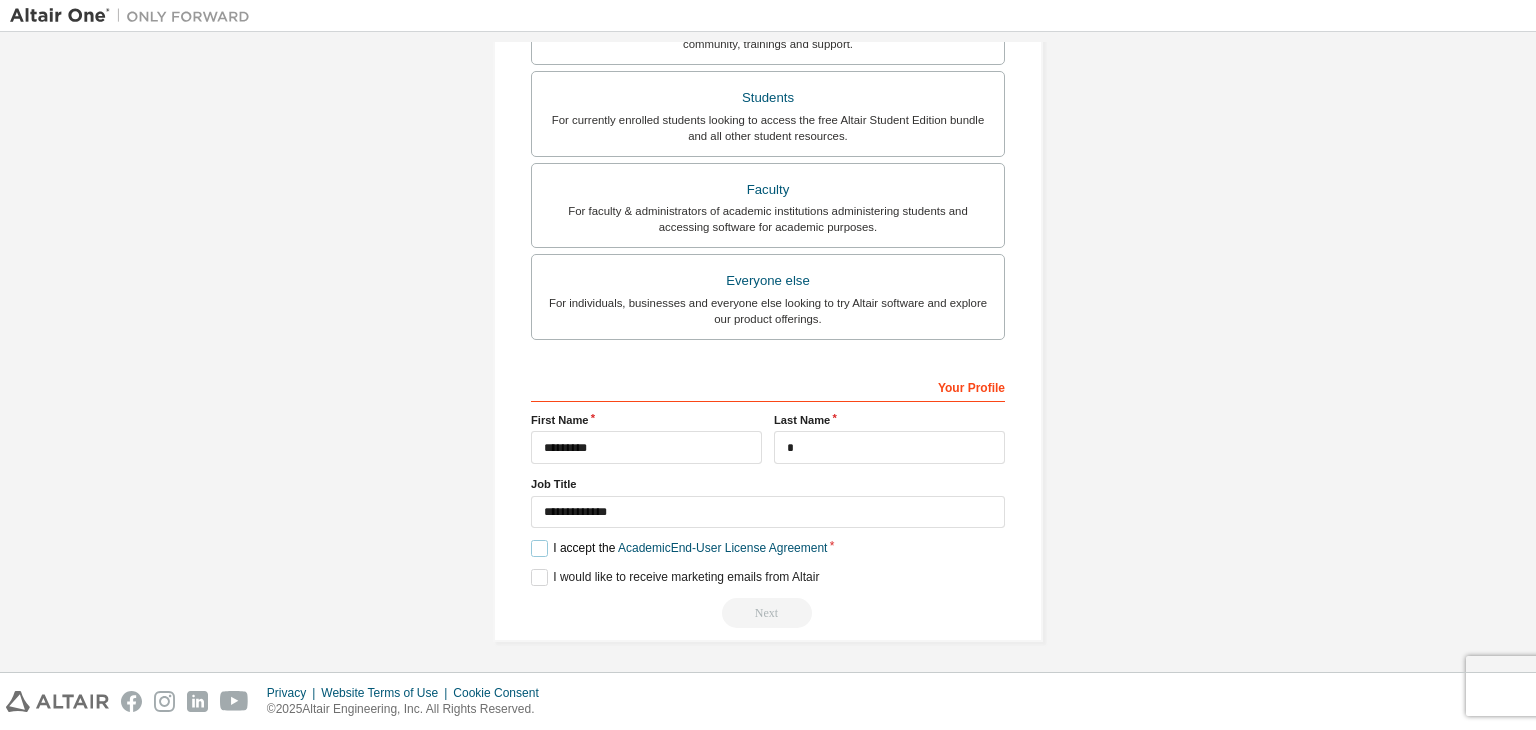 click on "I accept the   Academic   End-User License Agreement" at bounding box center (679, 548) 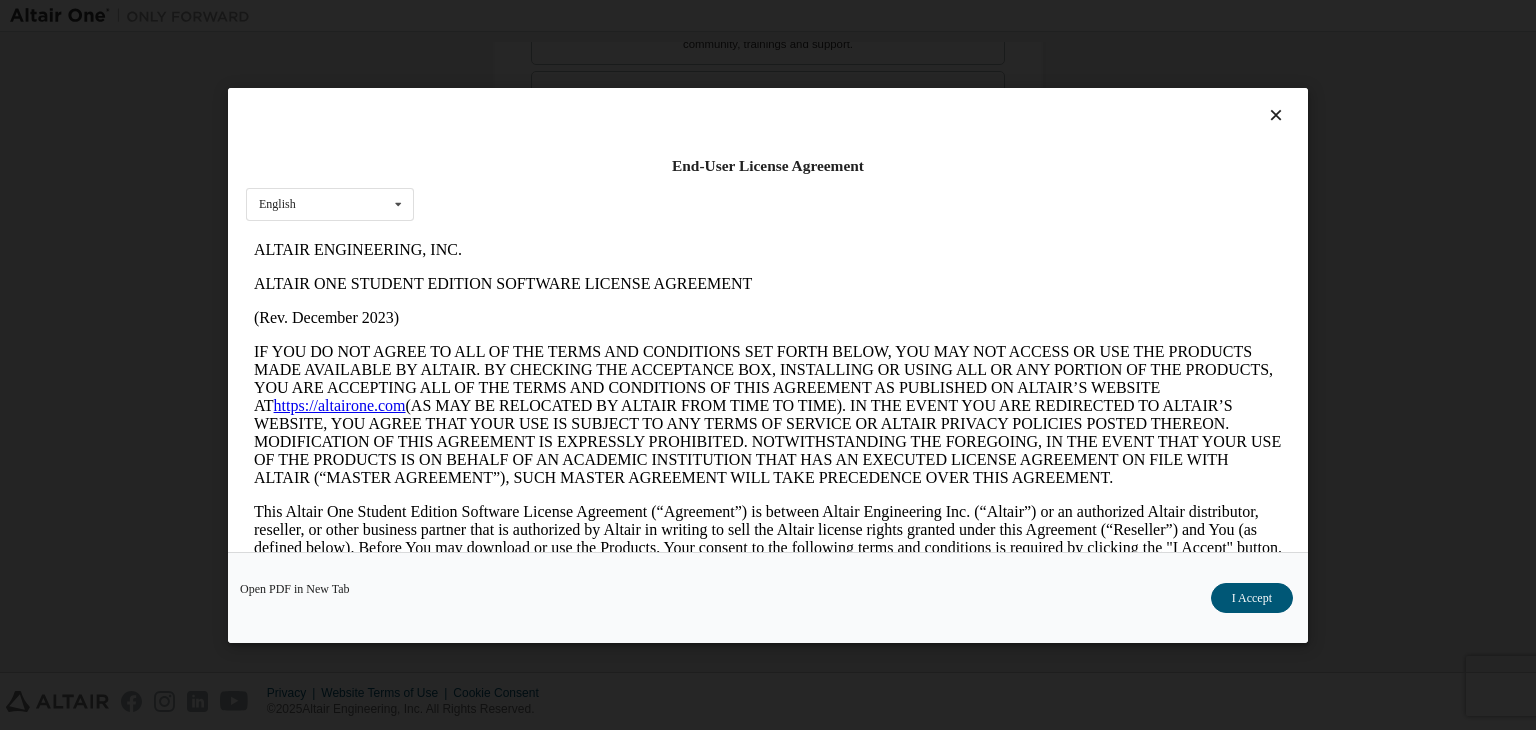 scroll, scrollTop: 0, scrollLeft: 0, axis: both 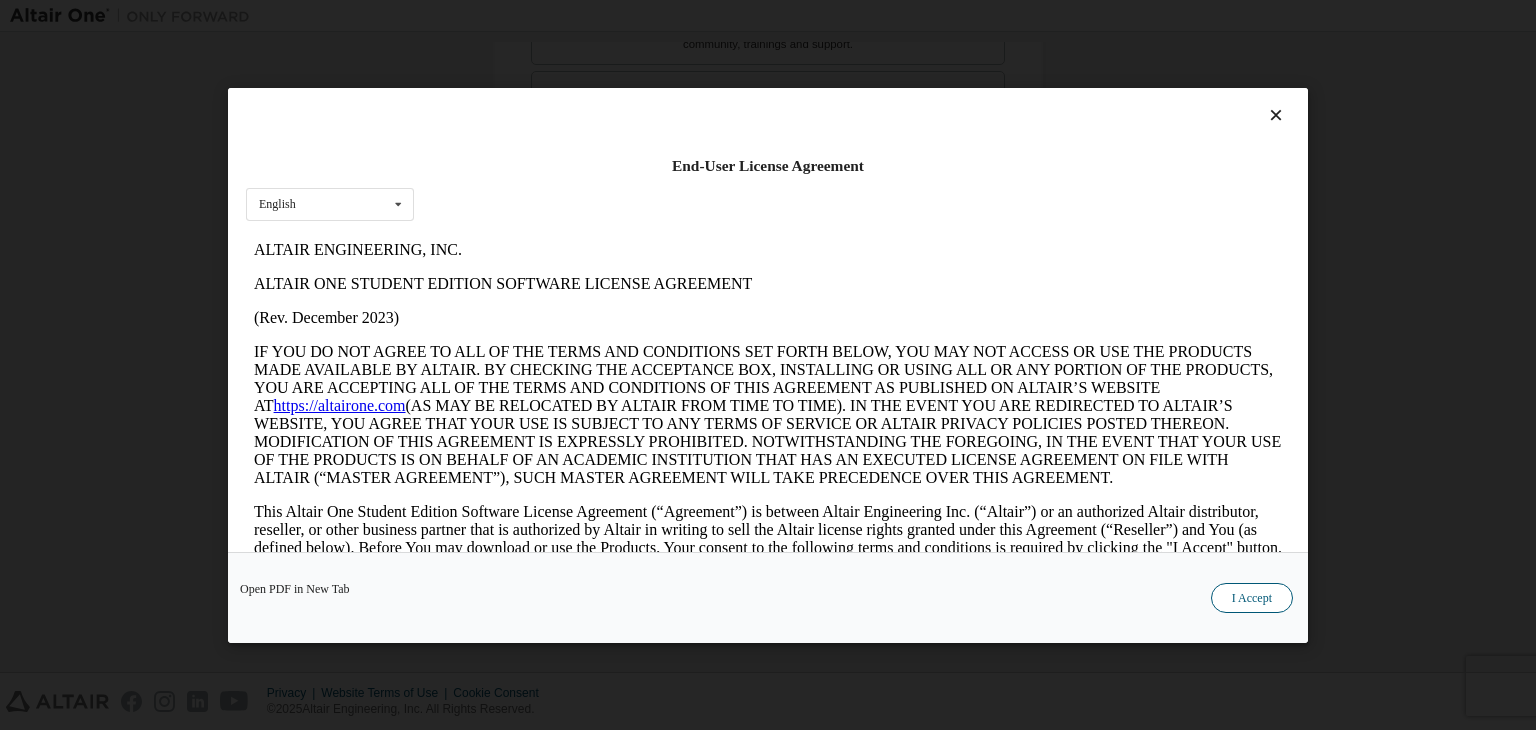 click on "I Accept" at bounding box center (1252, 598) 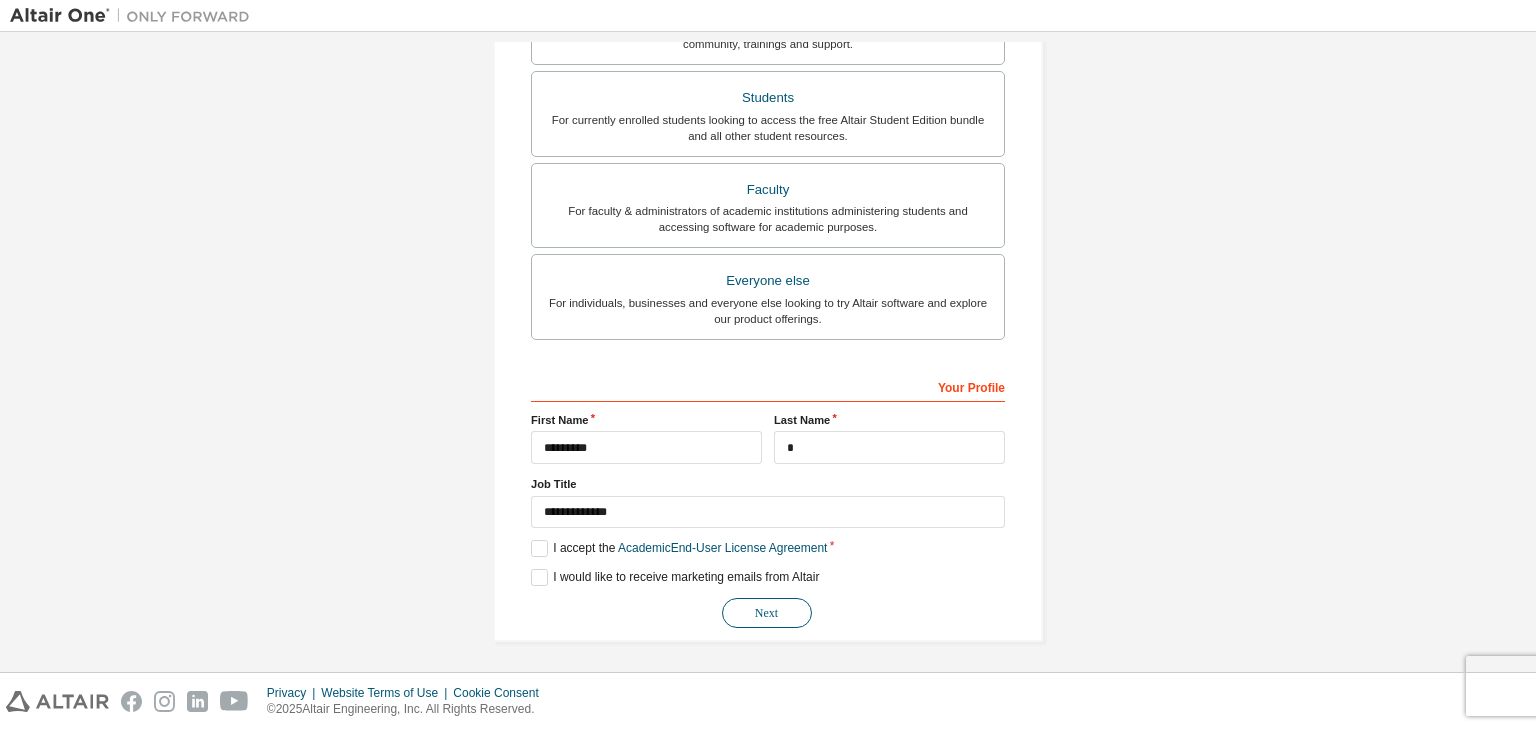 click on "Next" at bounding box center (767, 613) 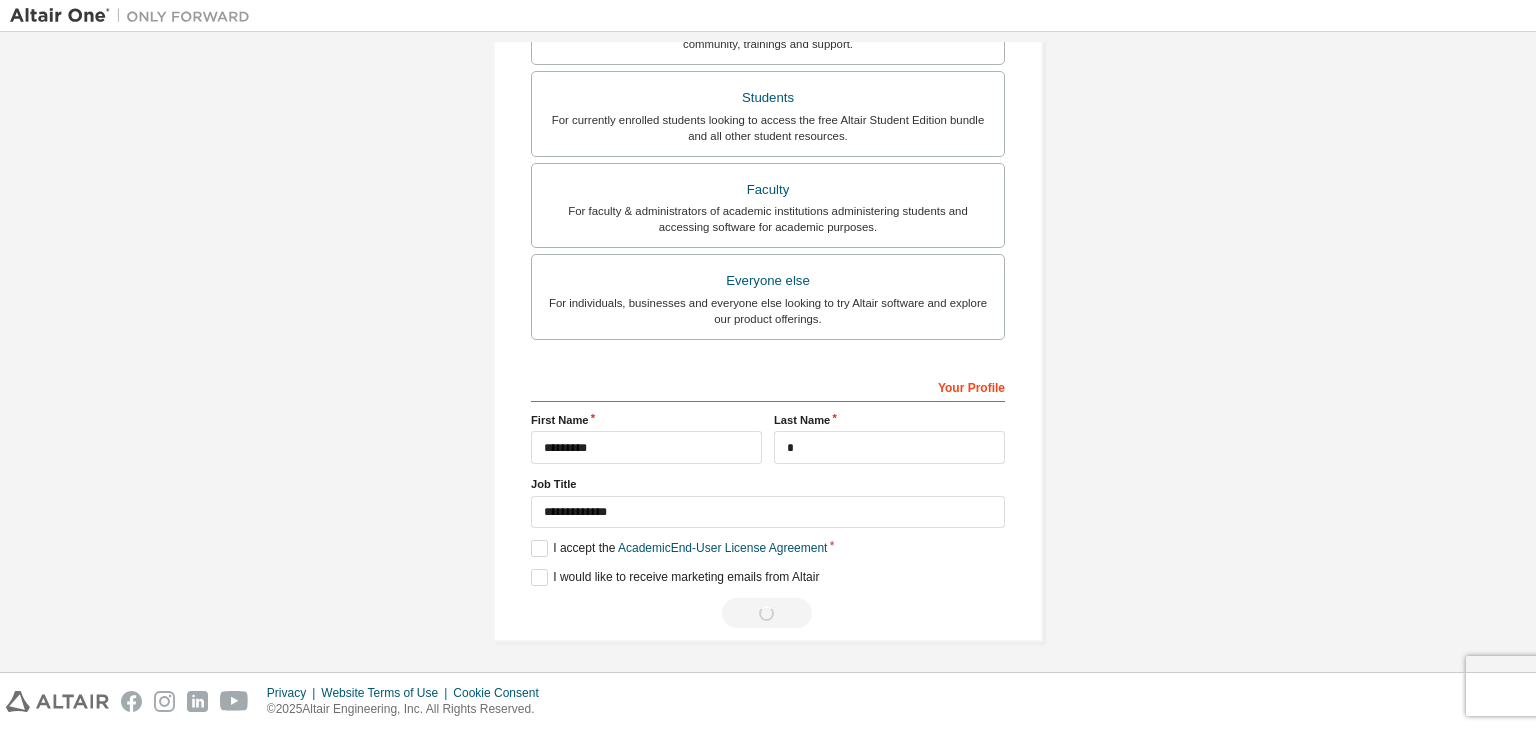 scroll, scrollTop: 0, scrollLeft: 0, axis: both 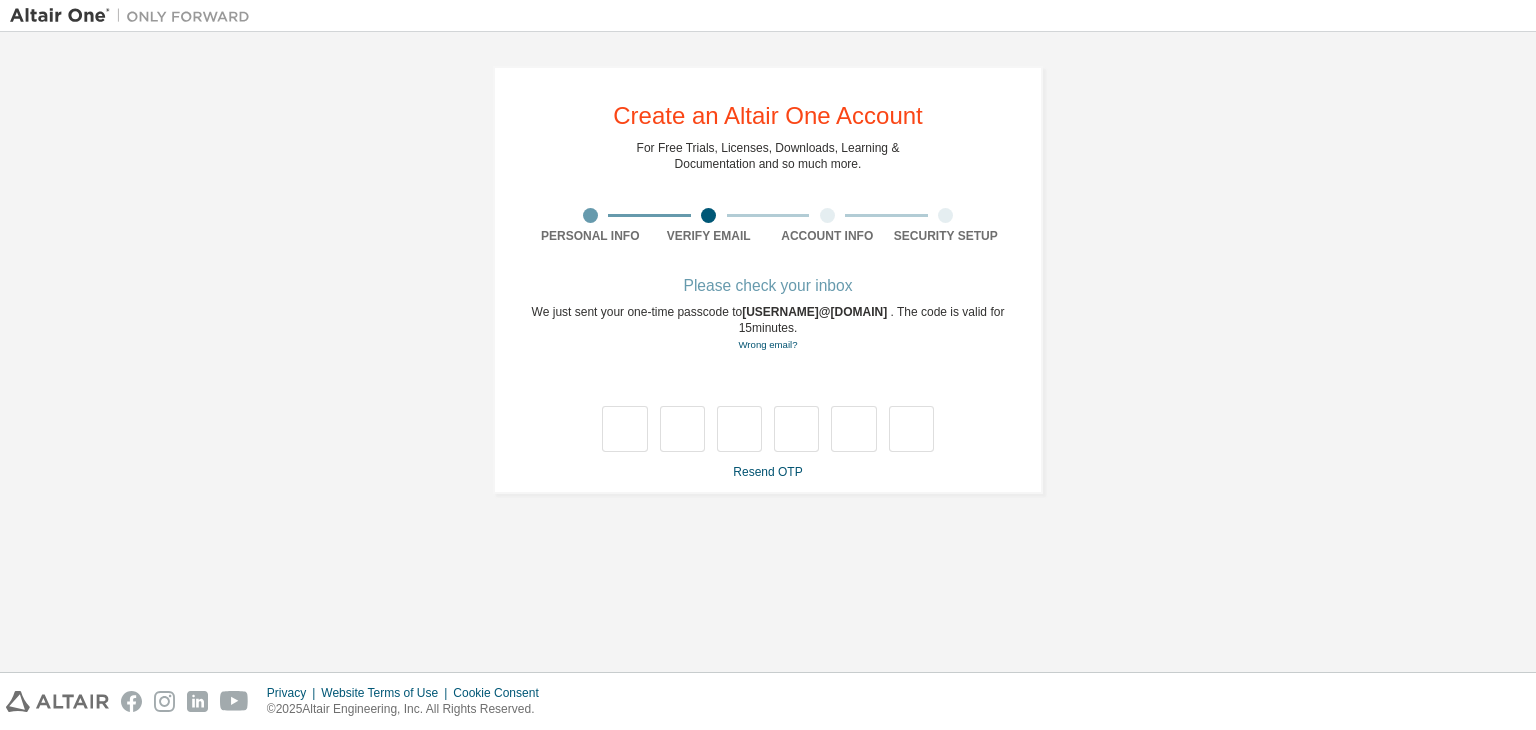 type on "*" 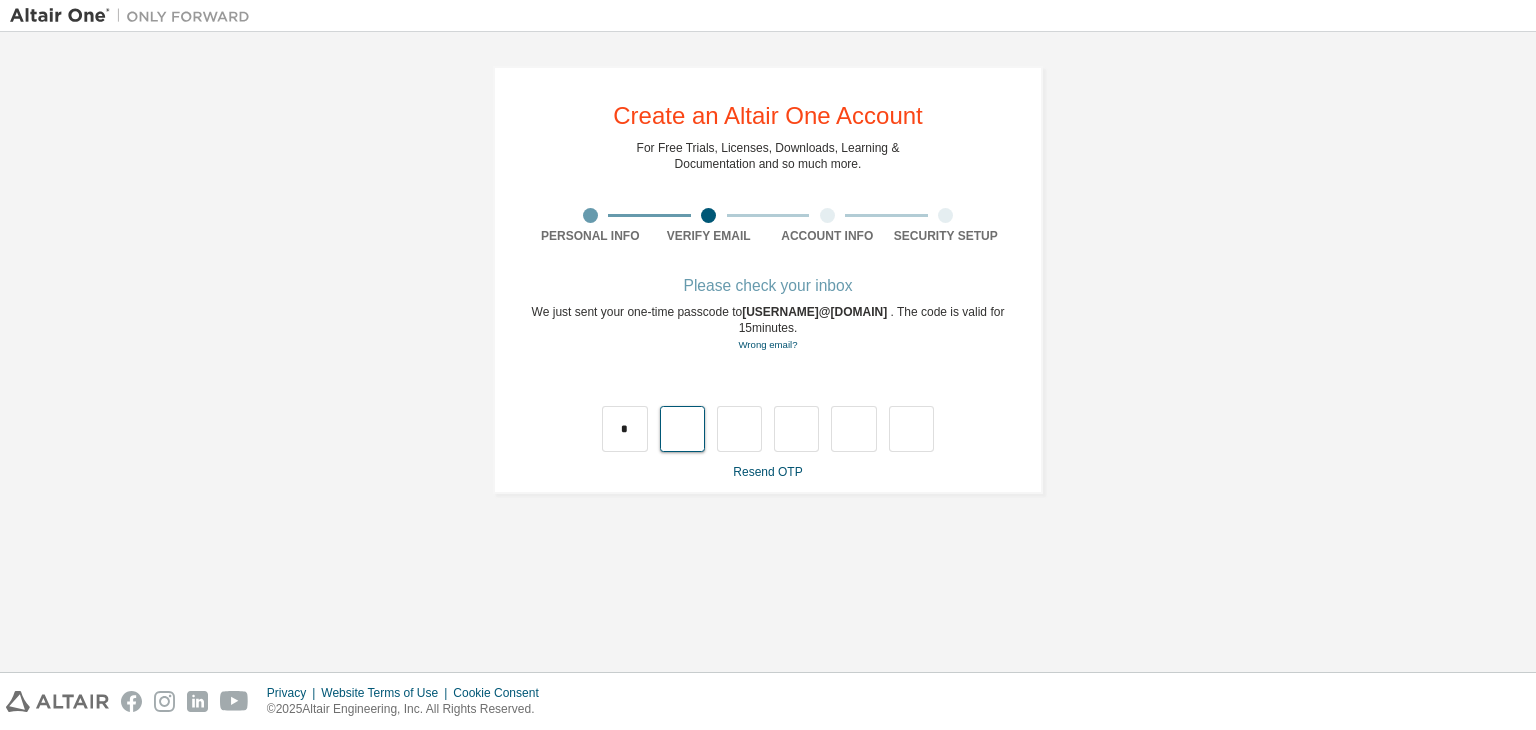 type on "*" 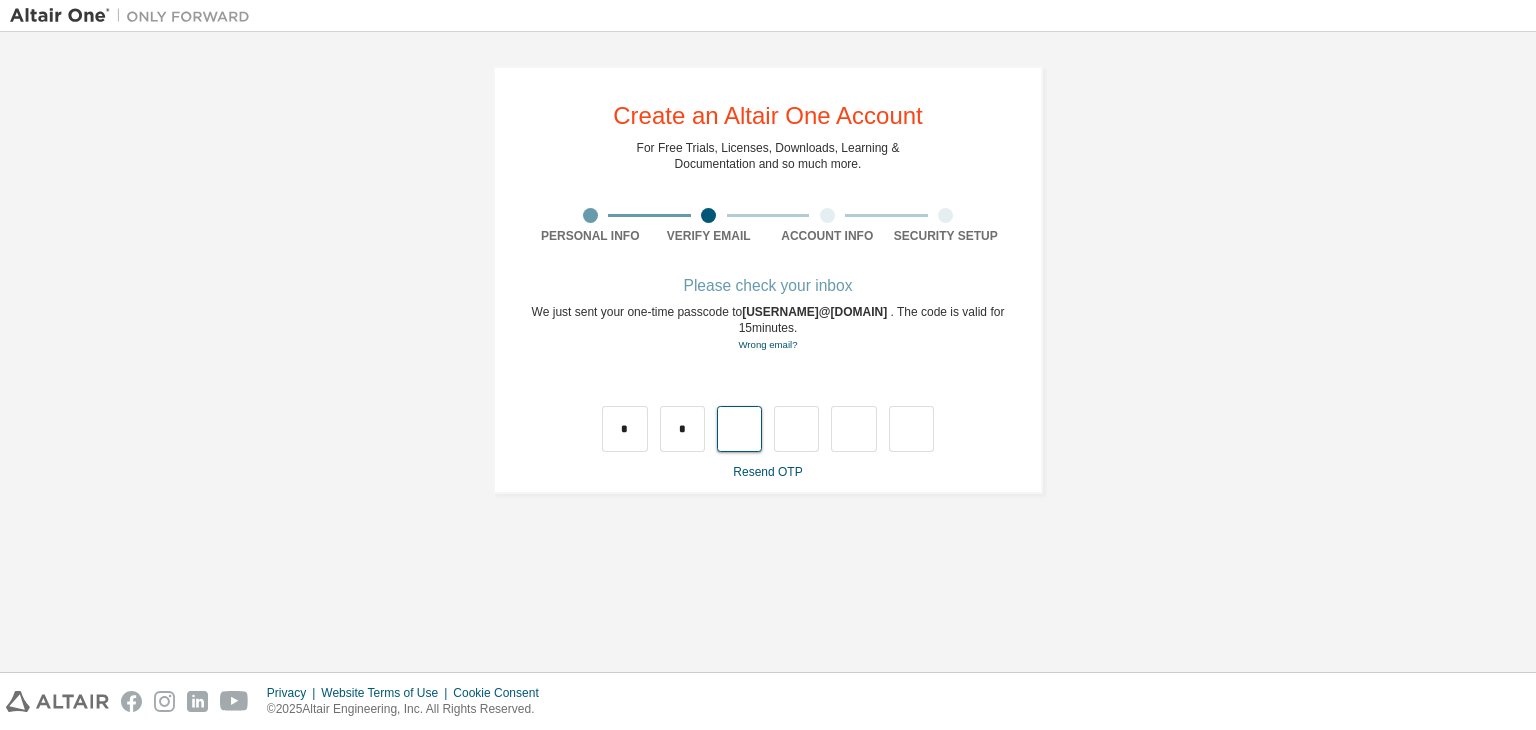 type on "*" 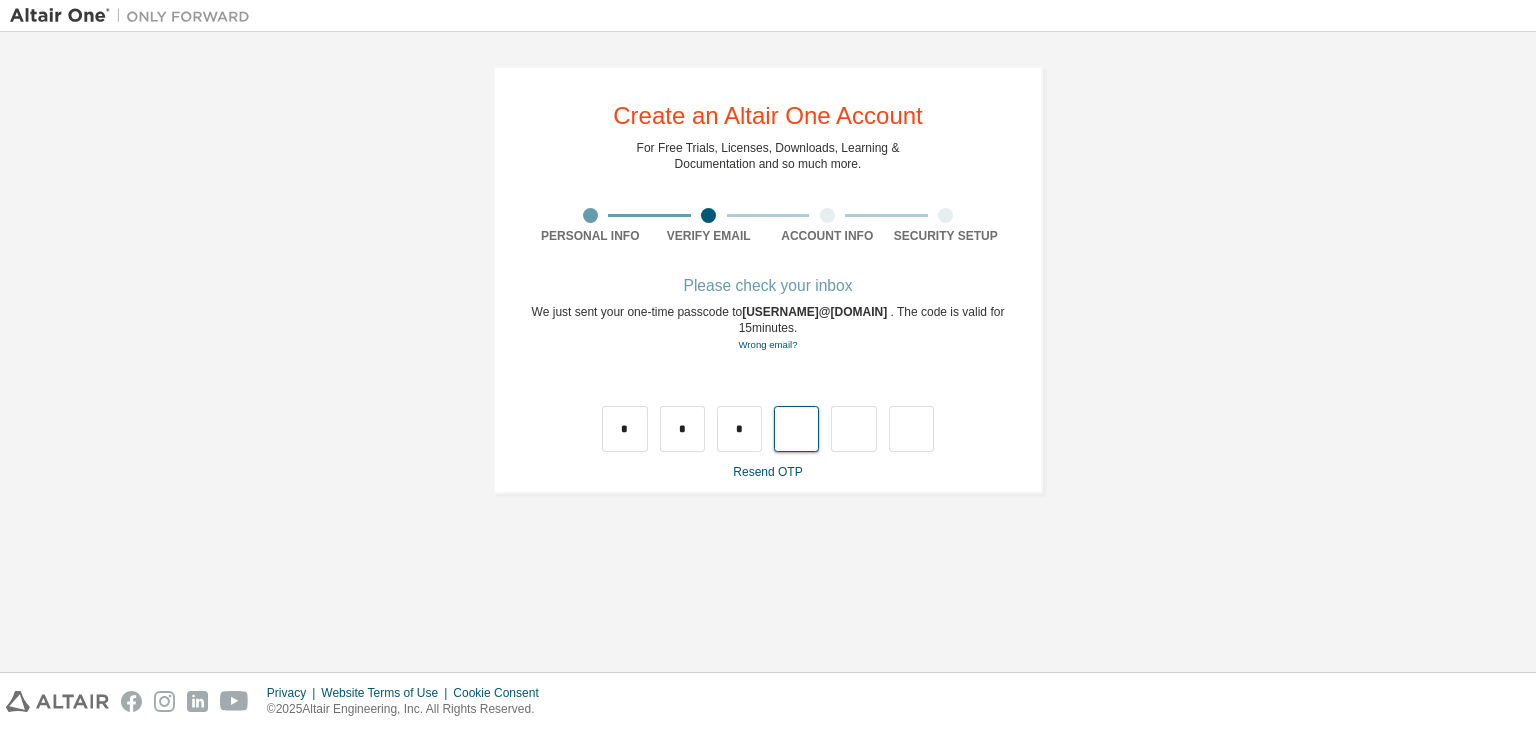 type on "*" 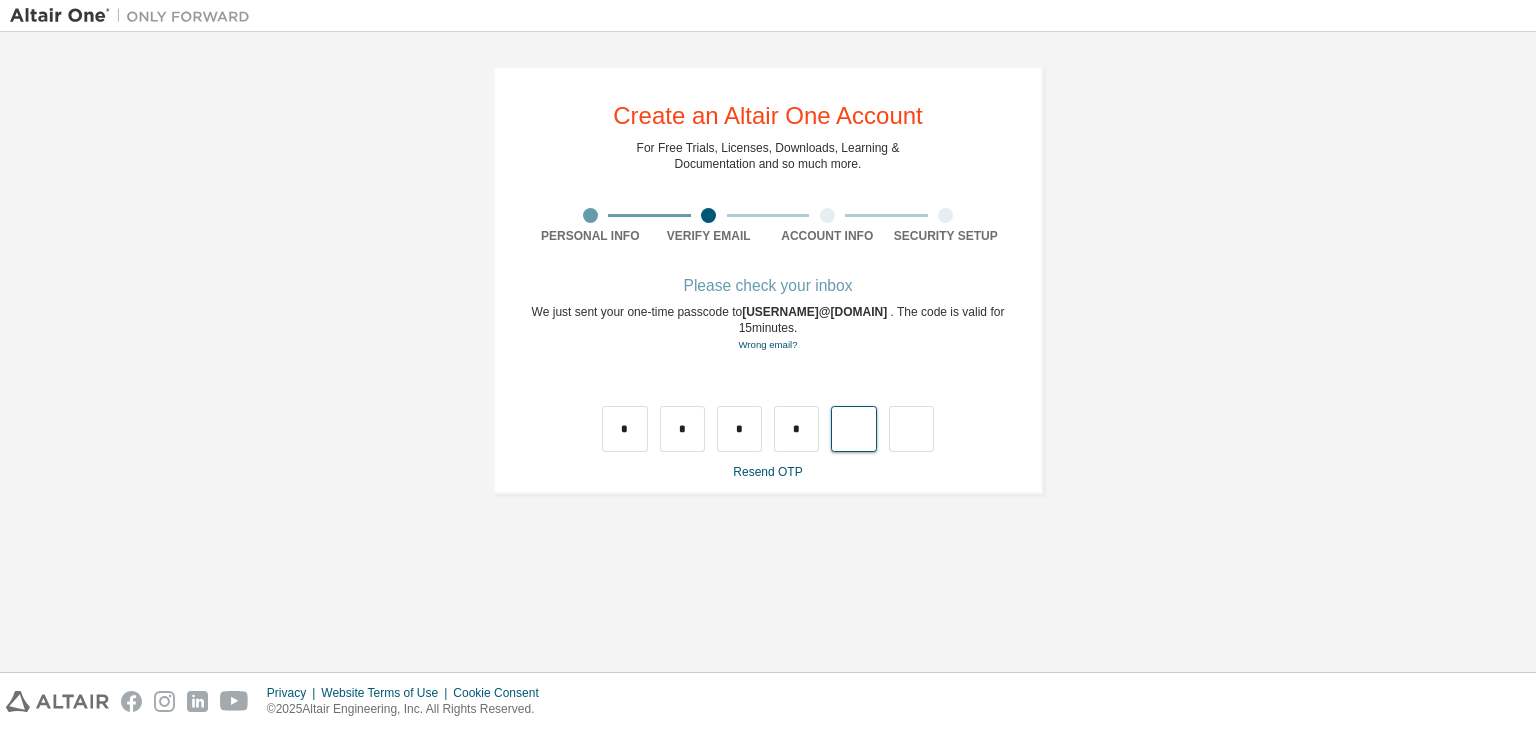 type on "*" 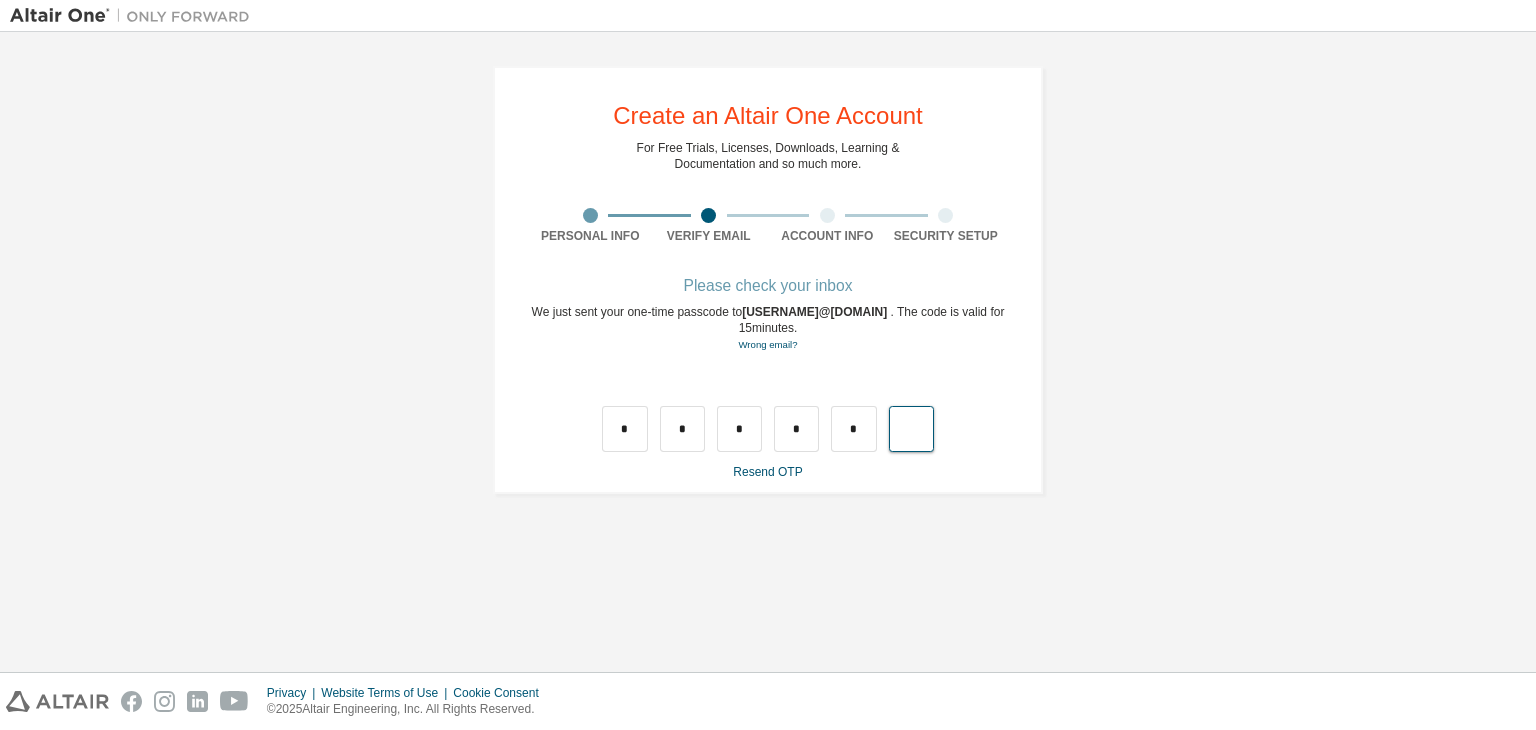 type on "*" 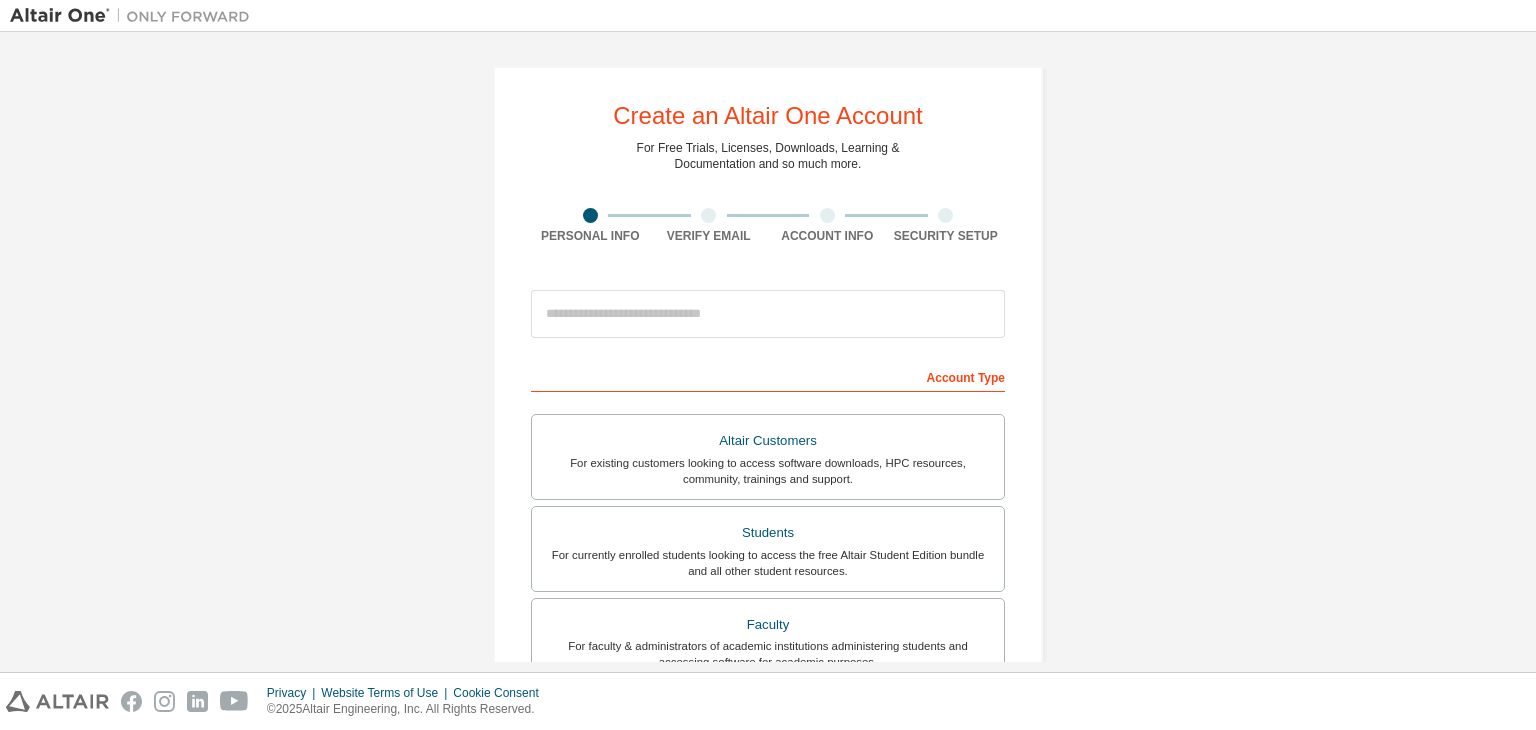 scroll, scrollTop: 0, scrollLeft: 0, axis: both 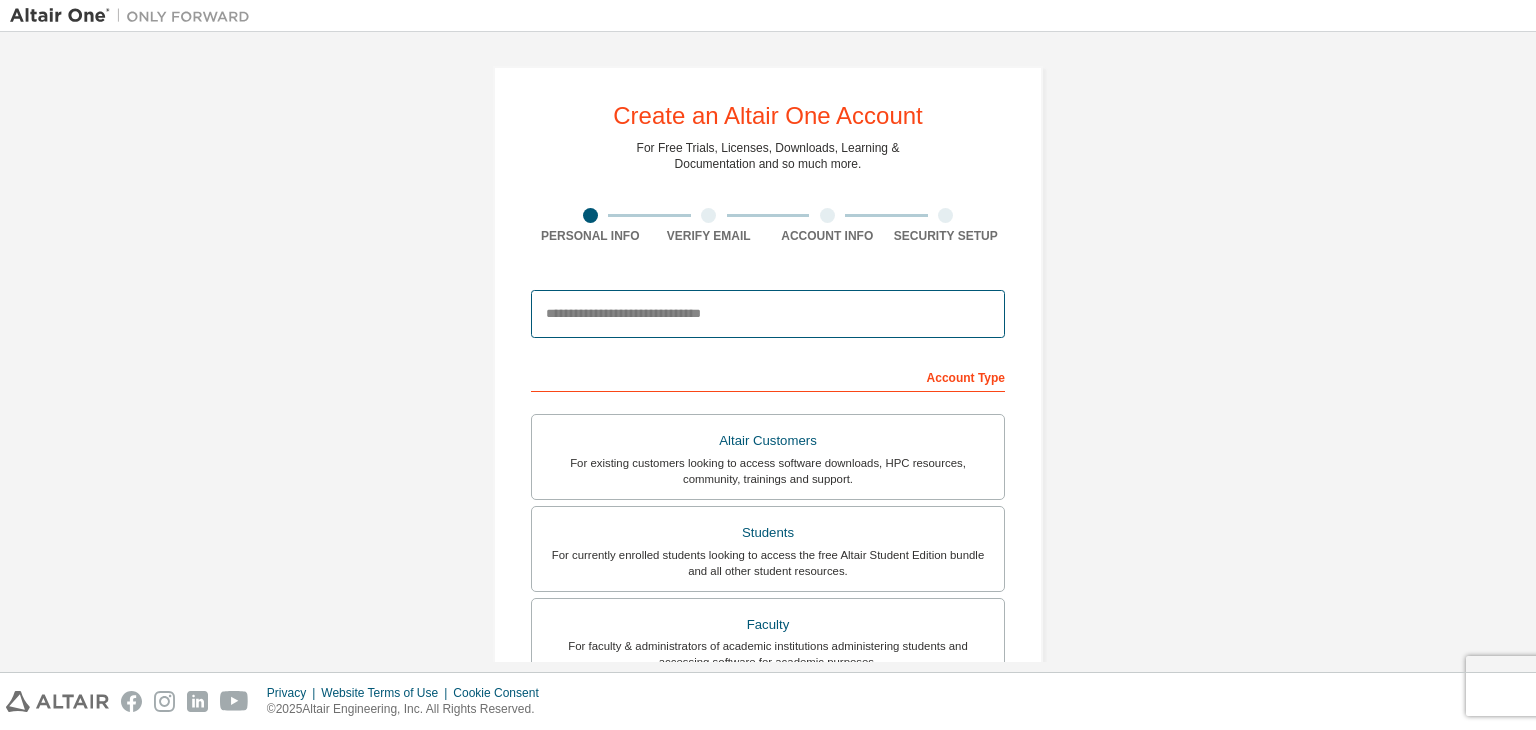 click at bounding box center [768, 314] 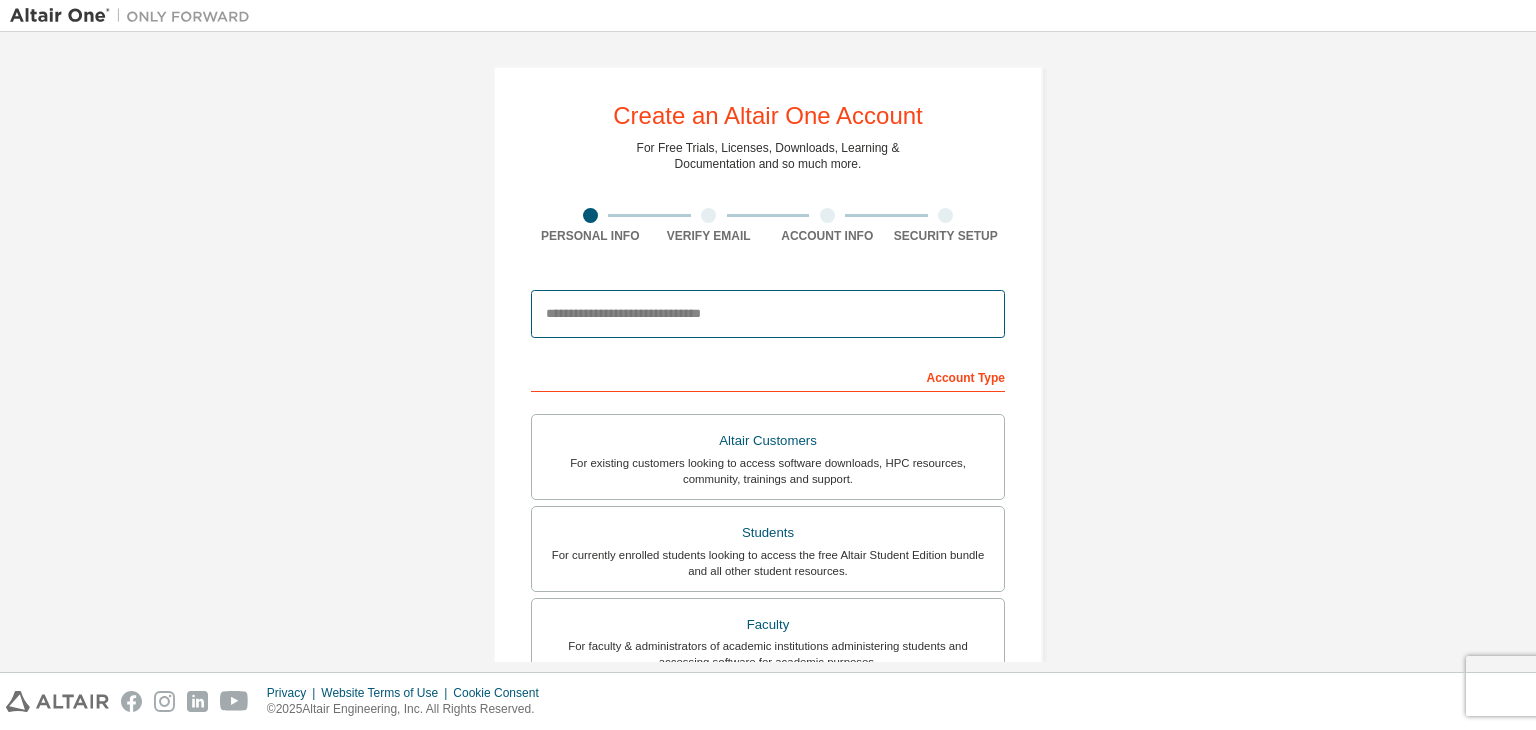 type on "**********" 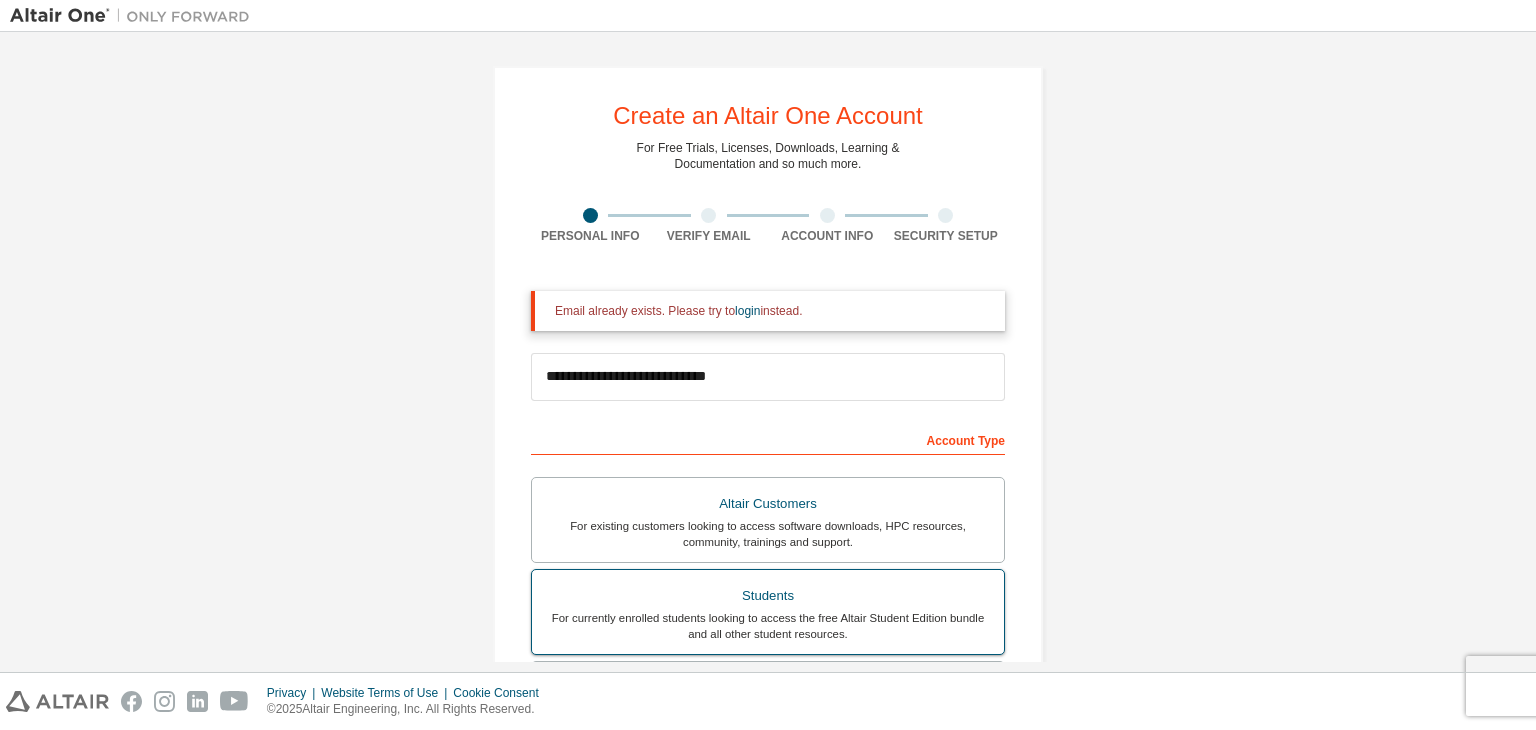 click on "Students" at bounding box center [768, 596] 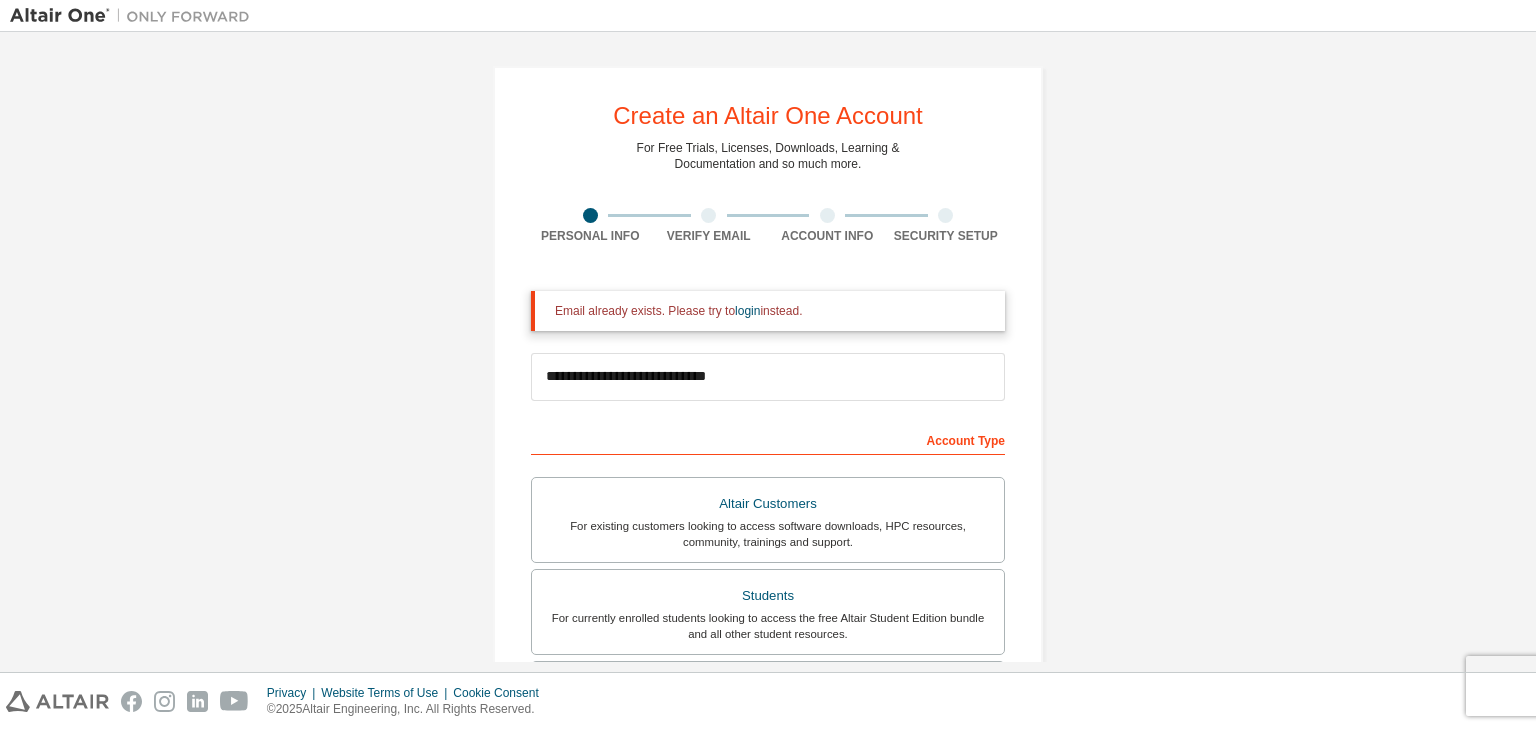 click on "**********" at bounding box center [768, 603] 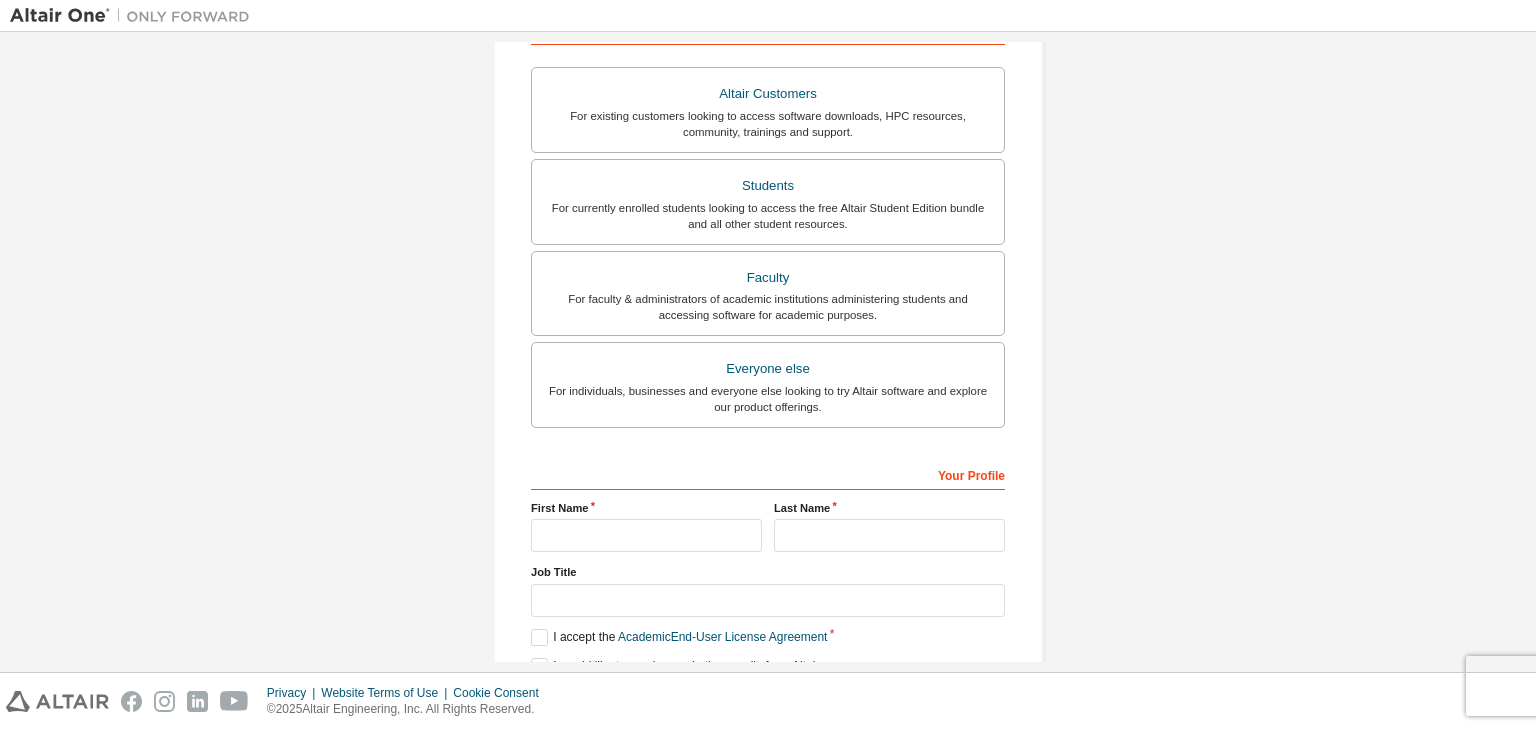 scroll, scrollTop: 498, scrollLeft: 0, axis: vertical 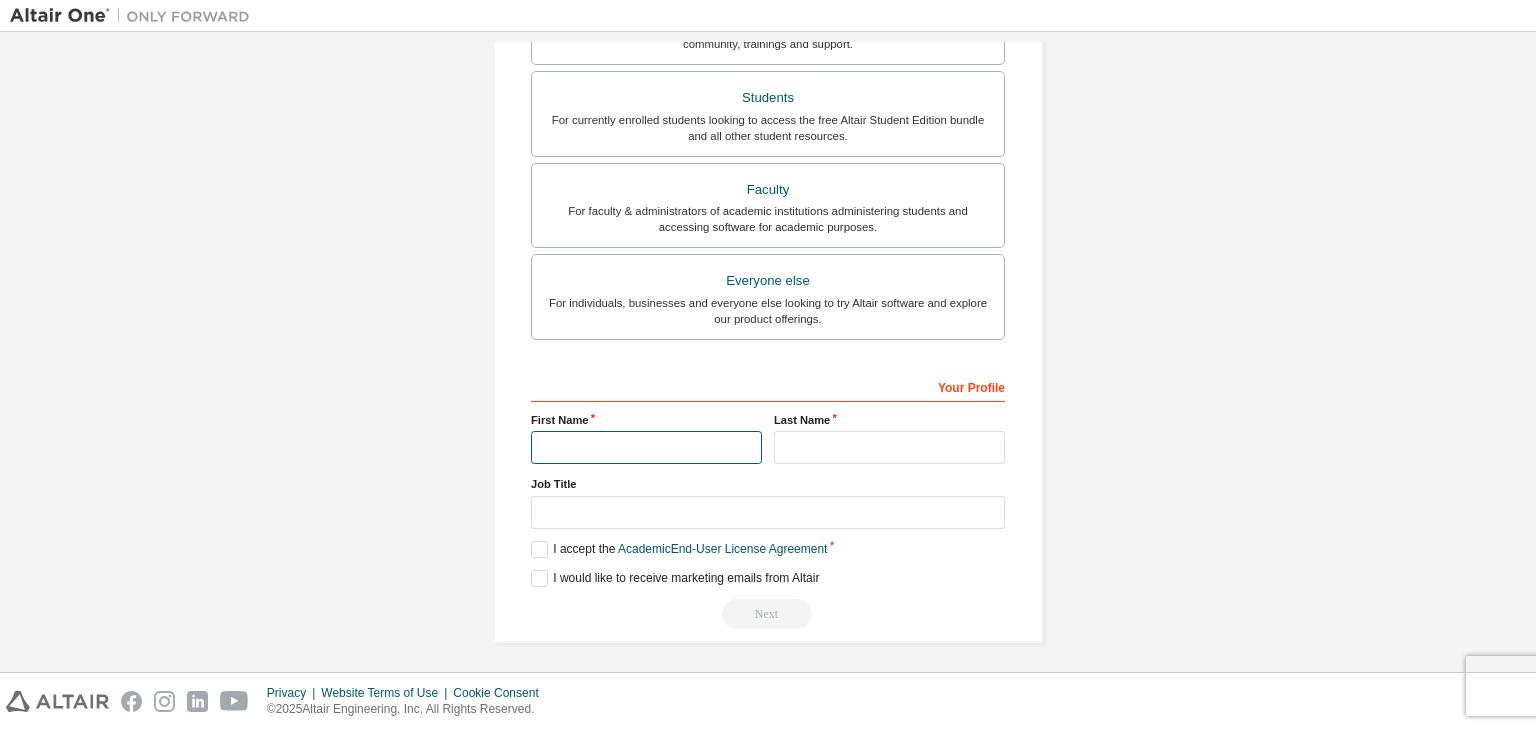 click at bounding box center [646, 447] 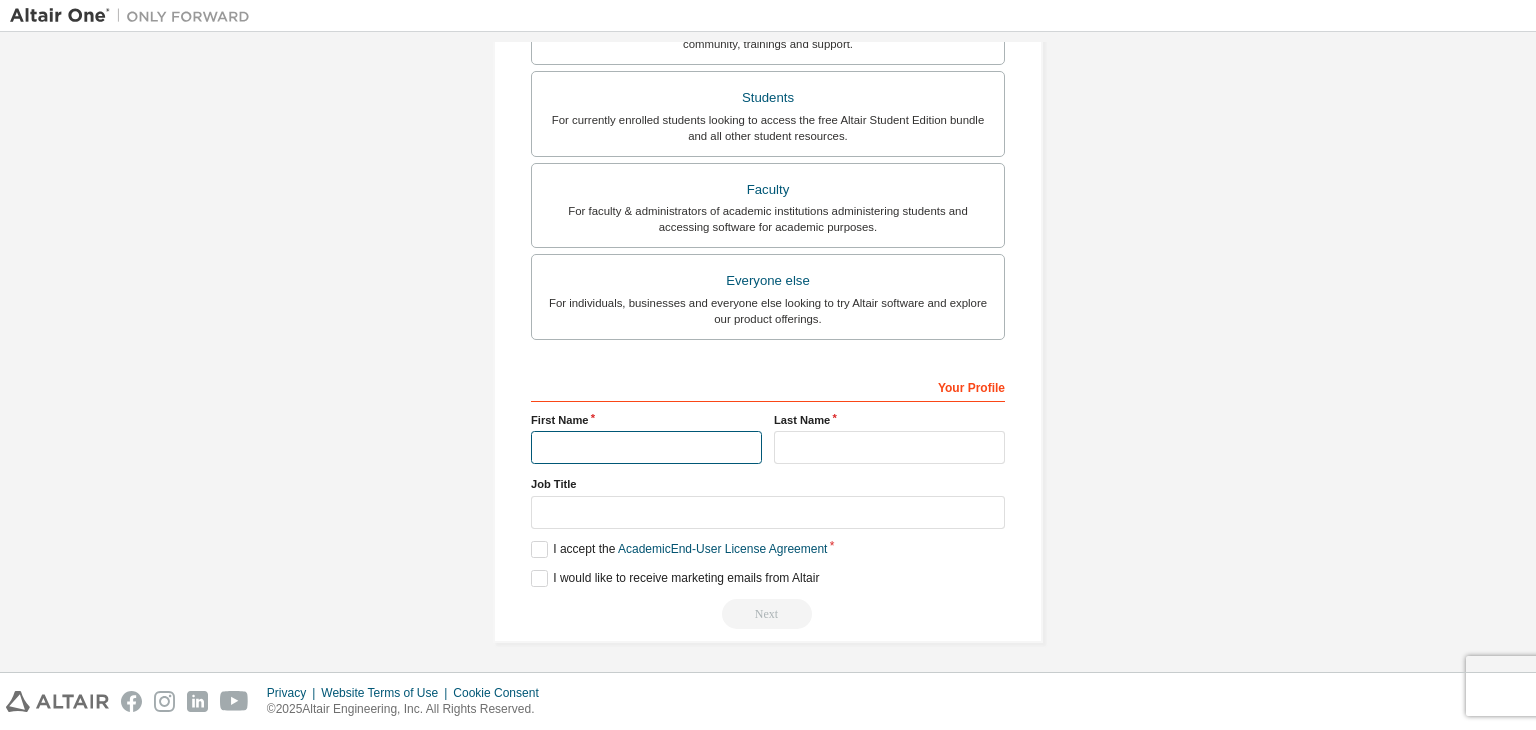 type on "*********" 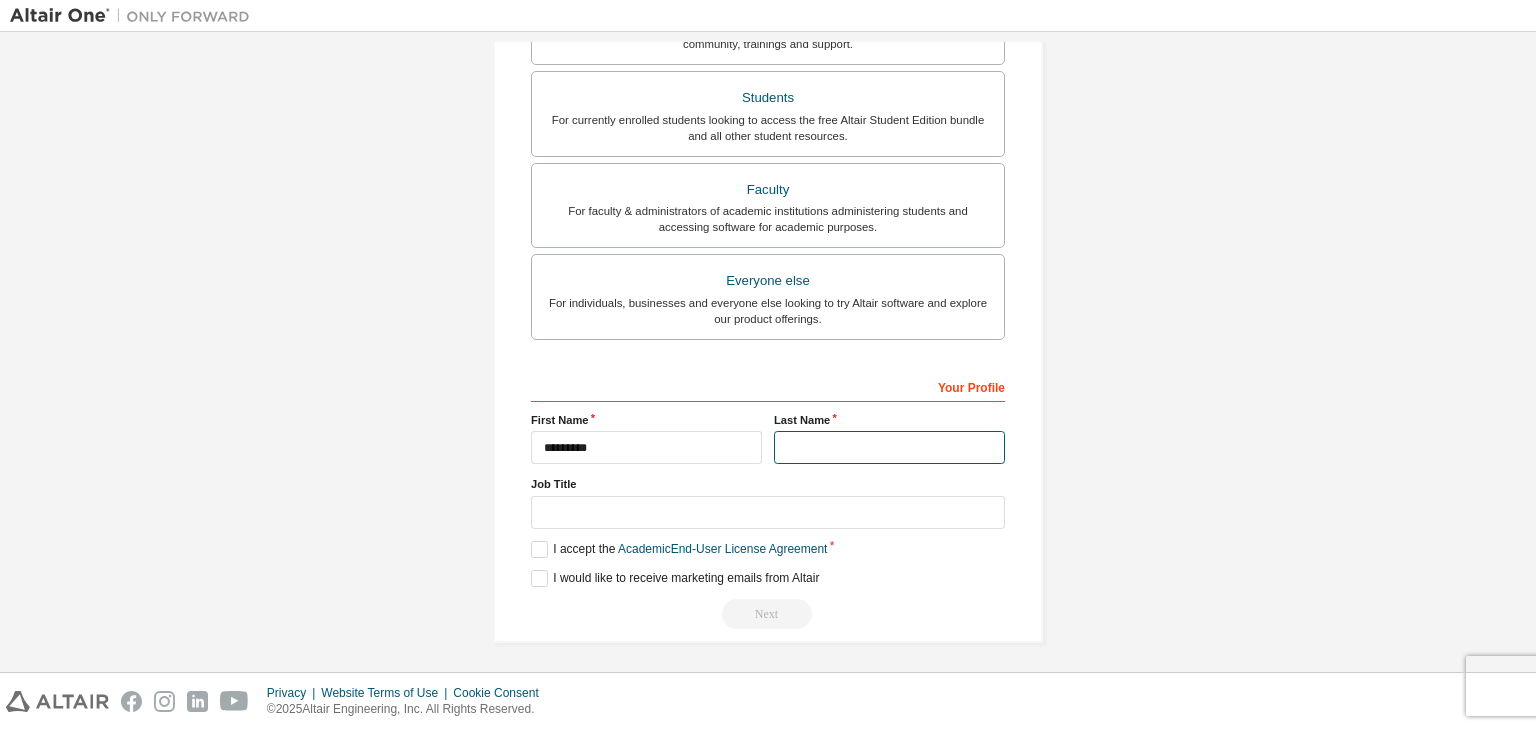 click at bounding box center (889, 447) 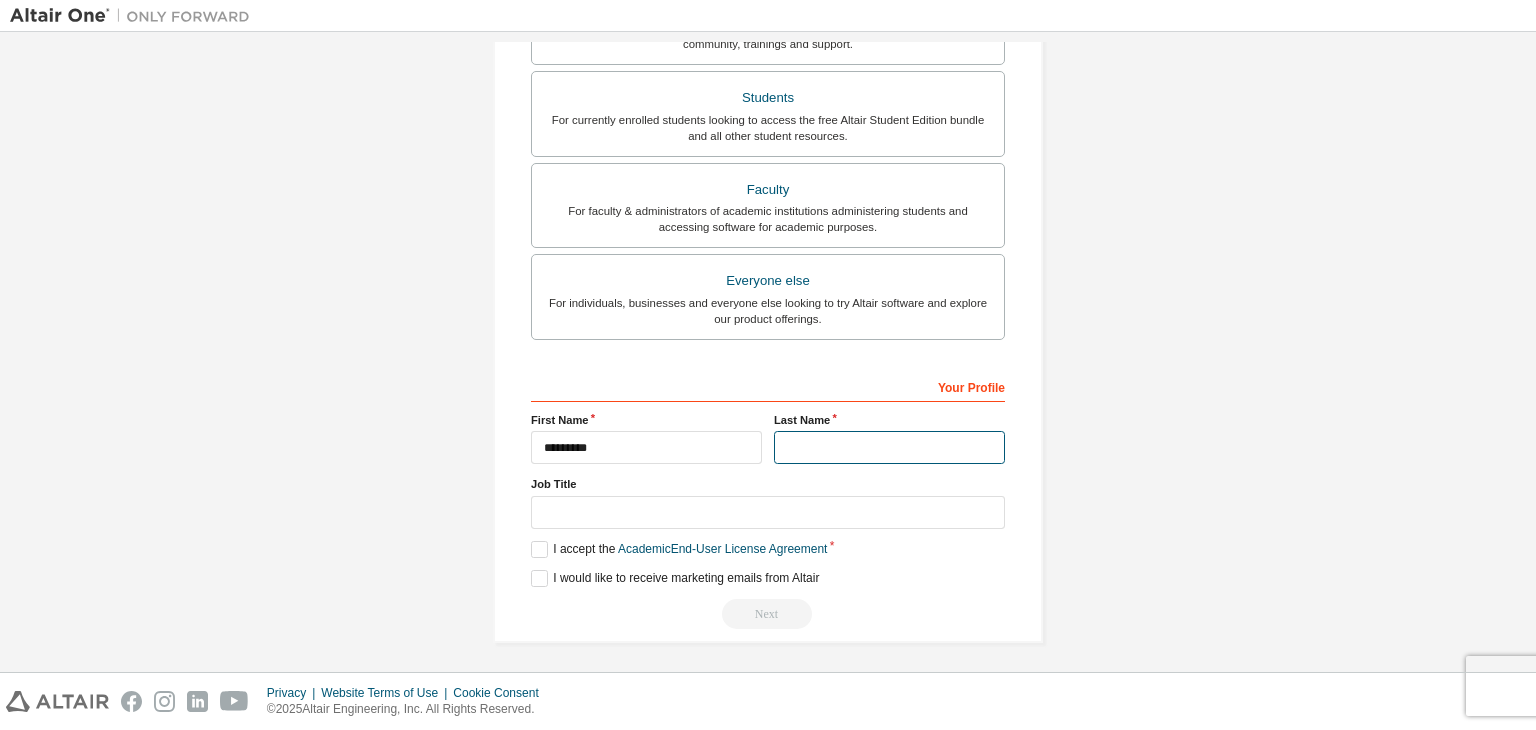 type on "*" 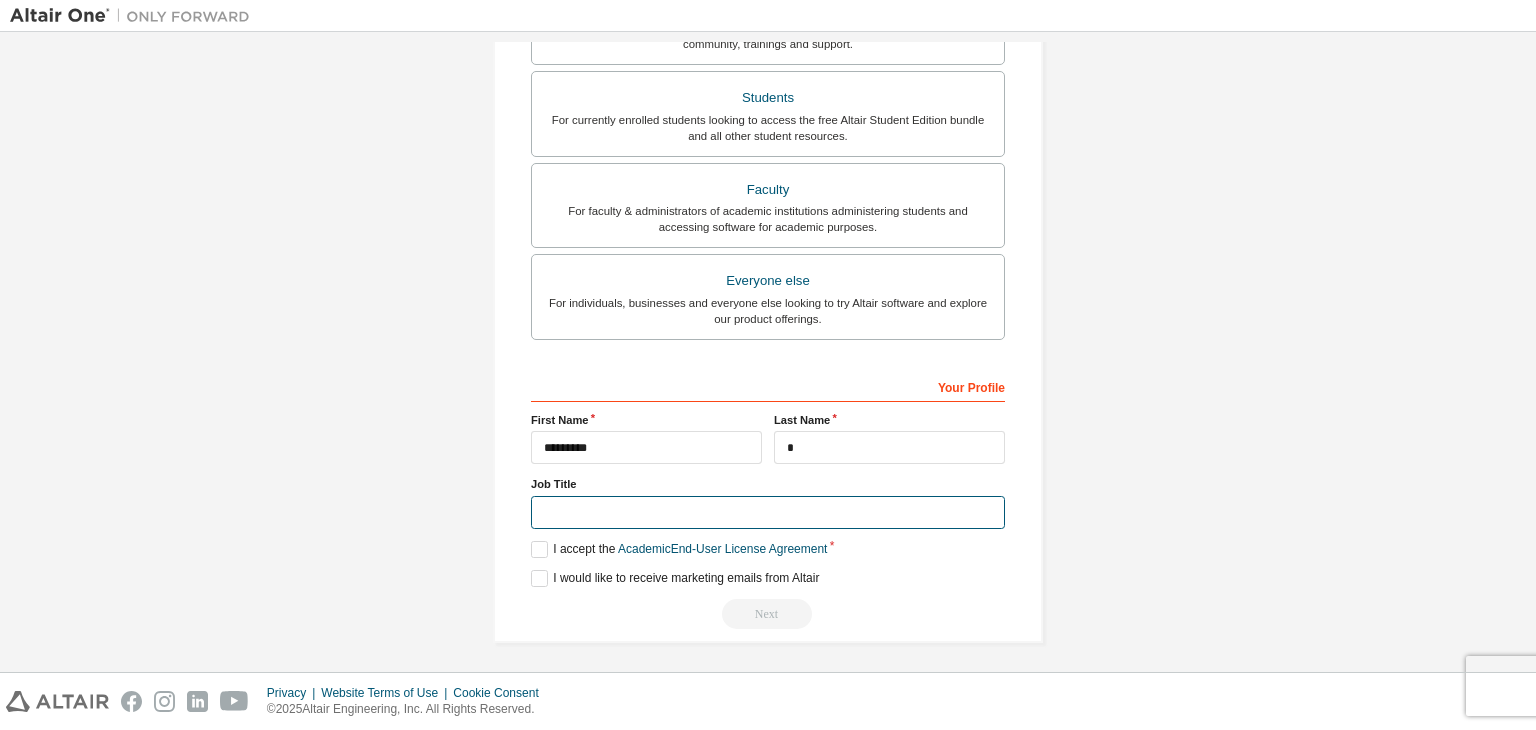 click at bounding box center [768, 512] 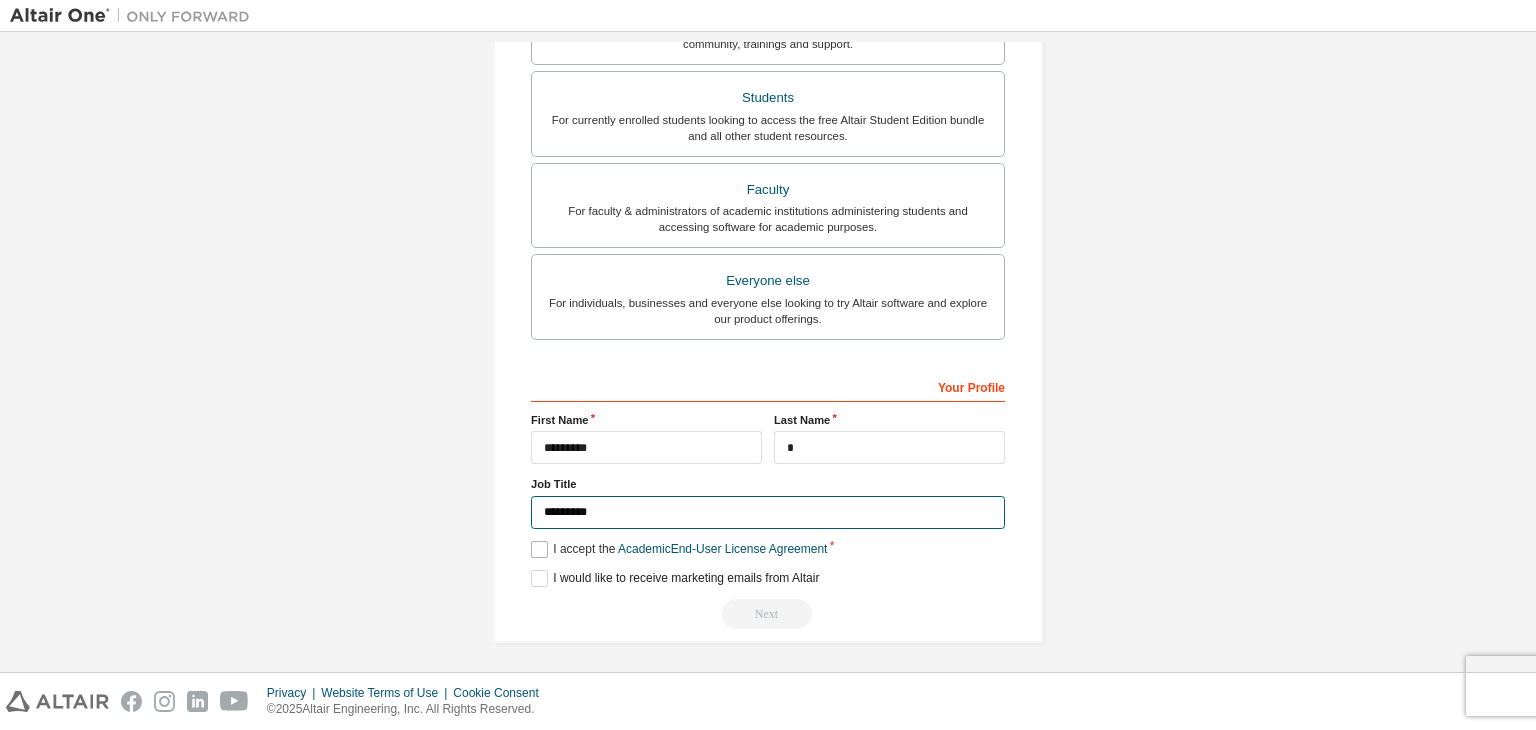 type on "*******" 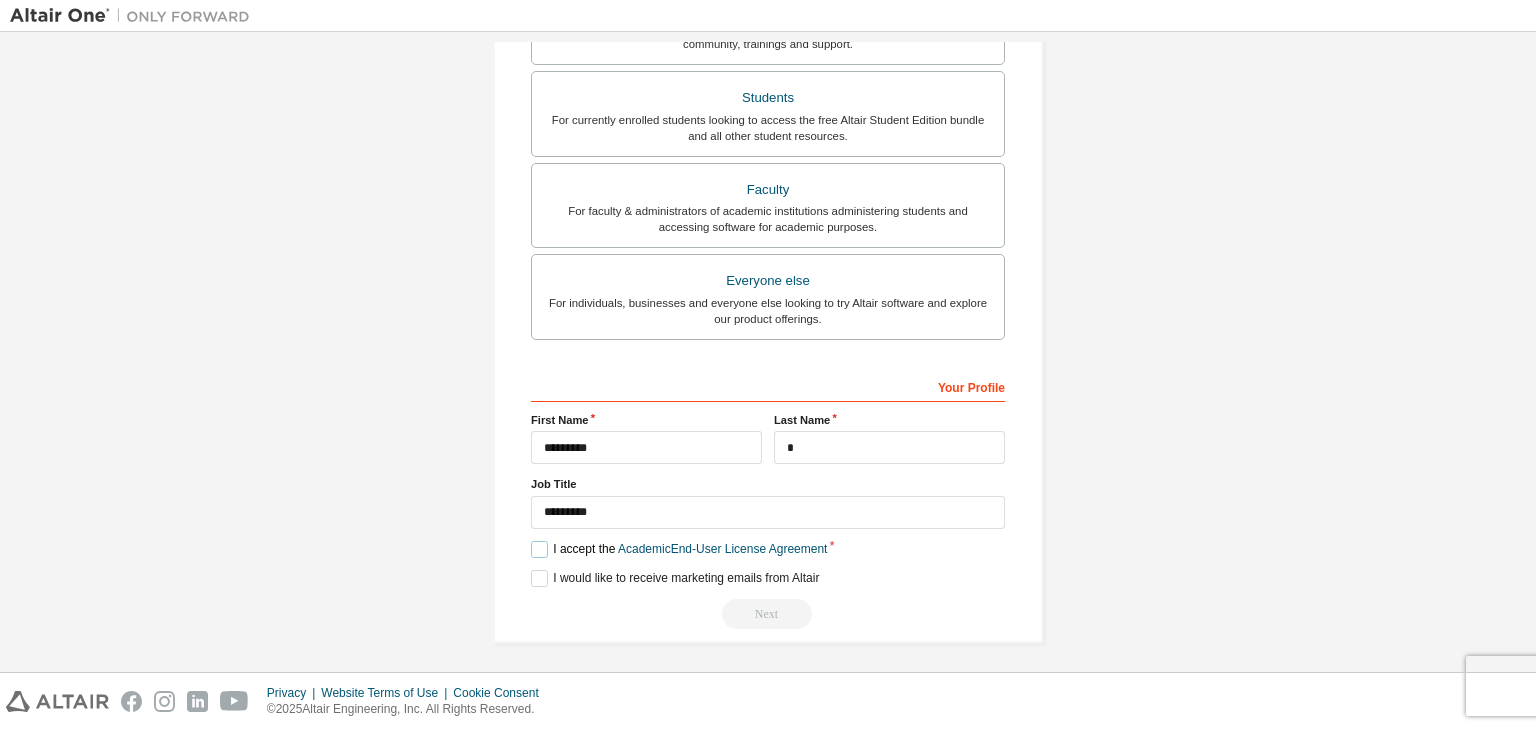 click on "I accept the   Academic   End-User License Agreement" at bounding box center [679, 549] 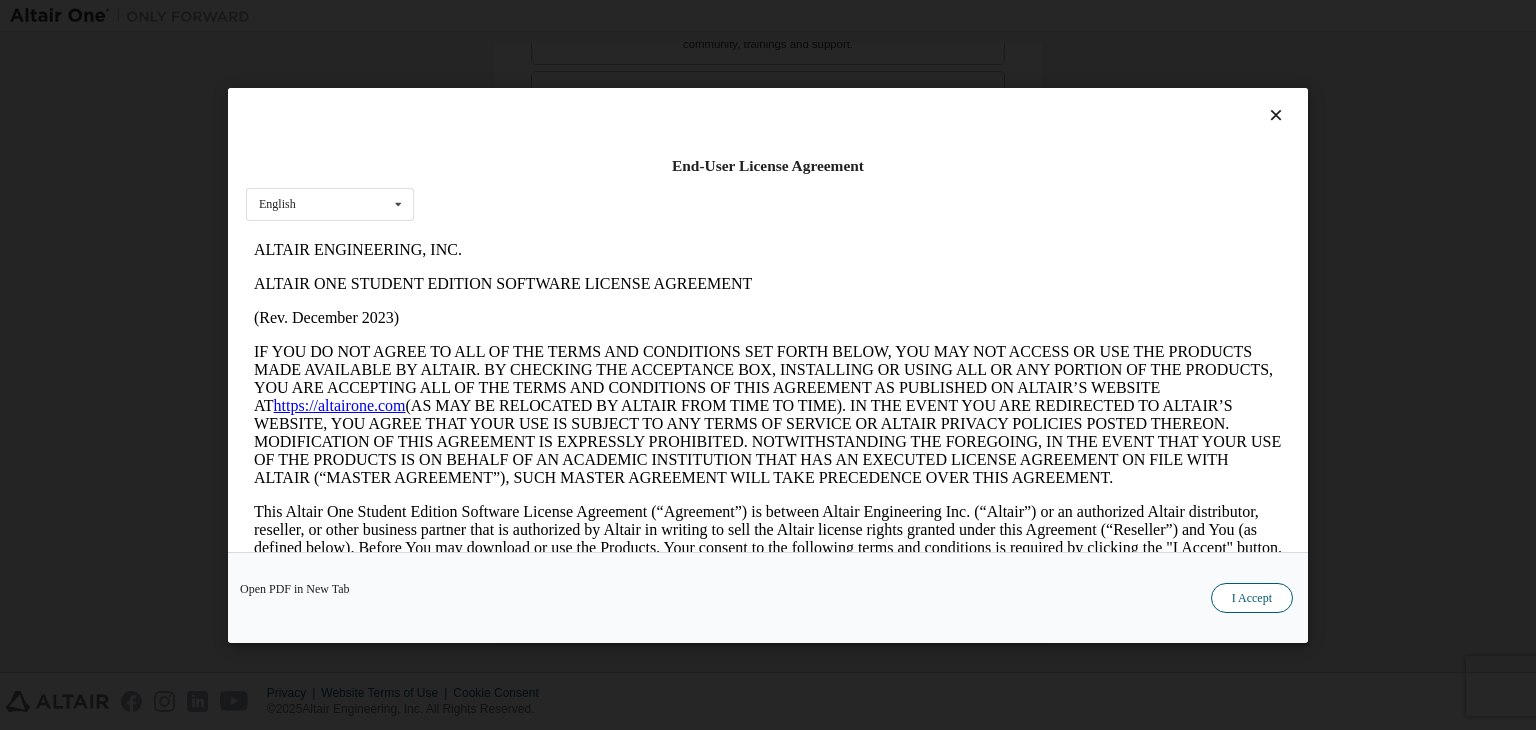 scroll, scrollTop: 0, scrollLeft: 0, axis: both 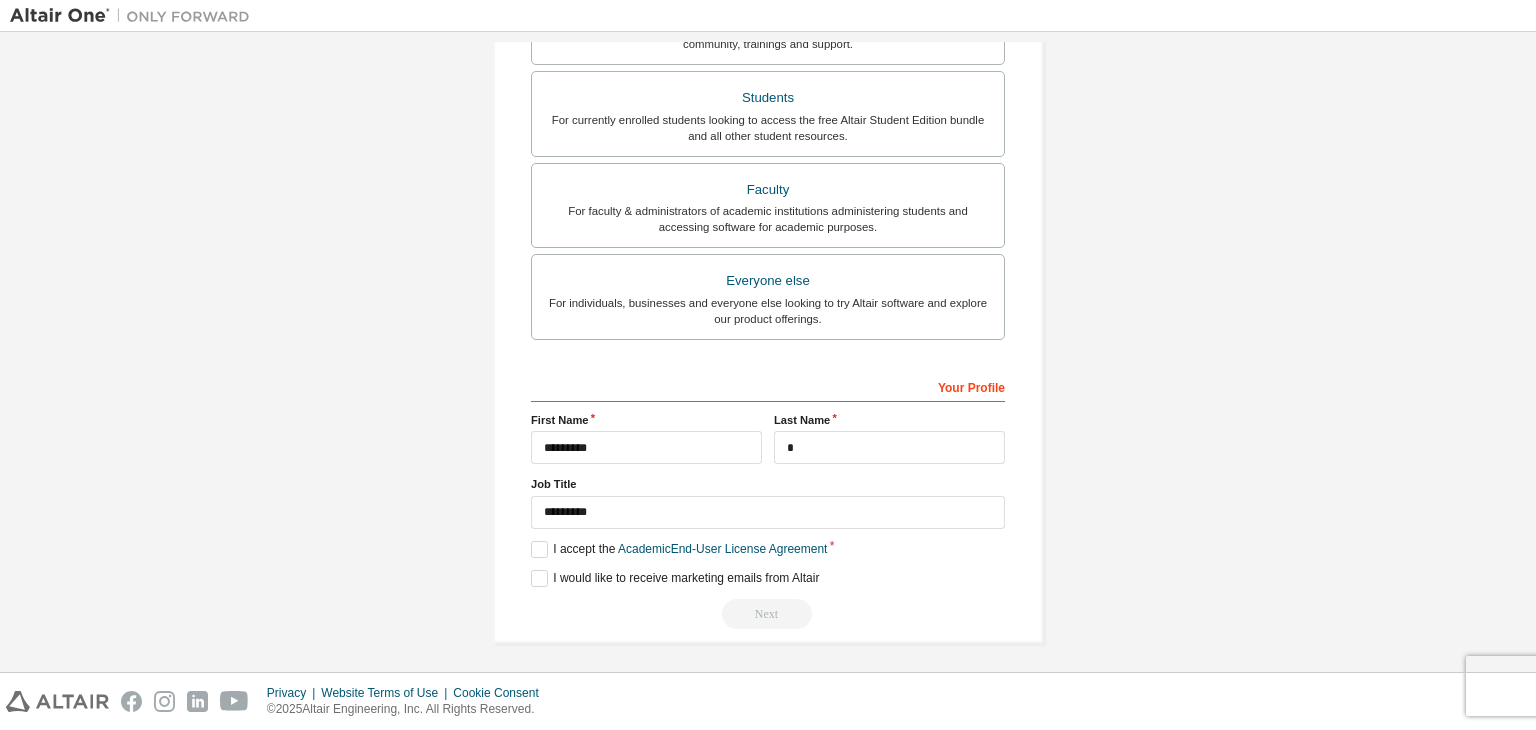 click on "Next" at bounding box center (768, 614) 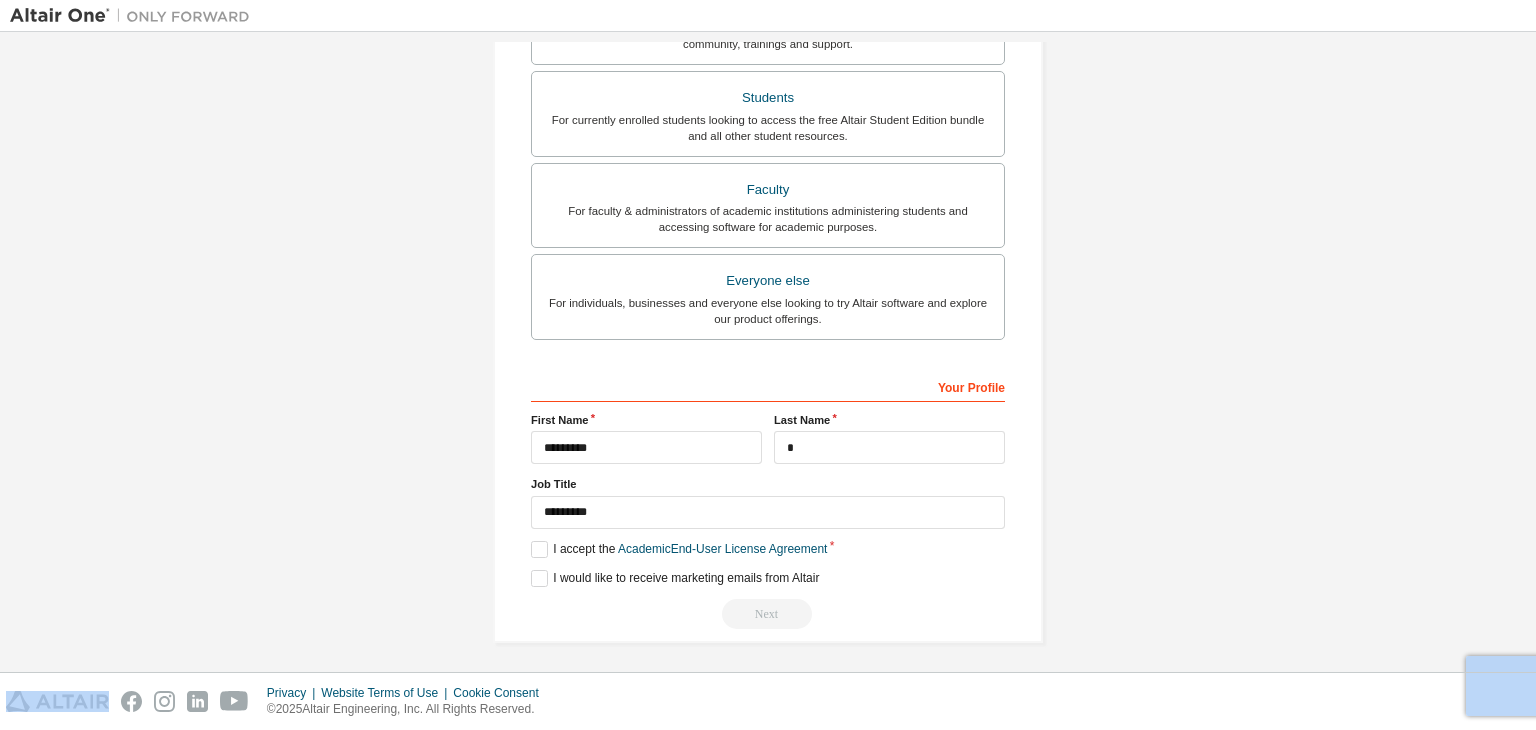 drag, startPoint x: 769, startPoint y: 618, endPoint x: 1008, endPoint y: 474, distance: 279.0287 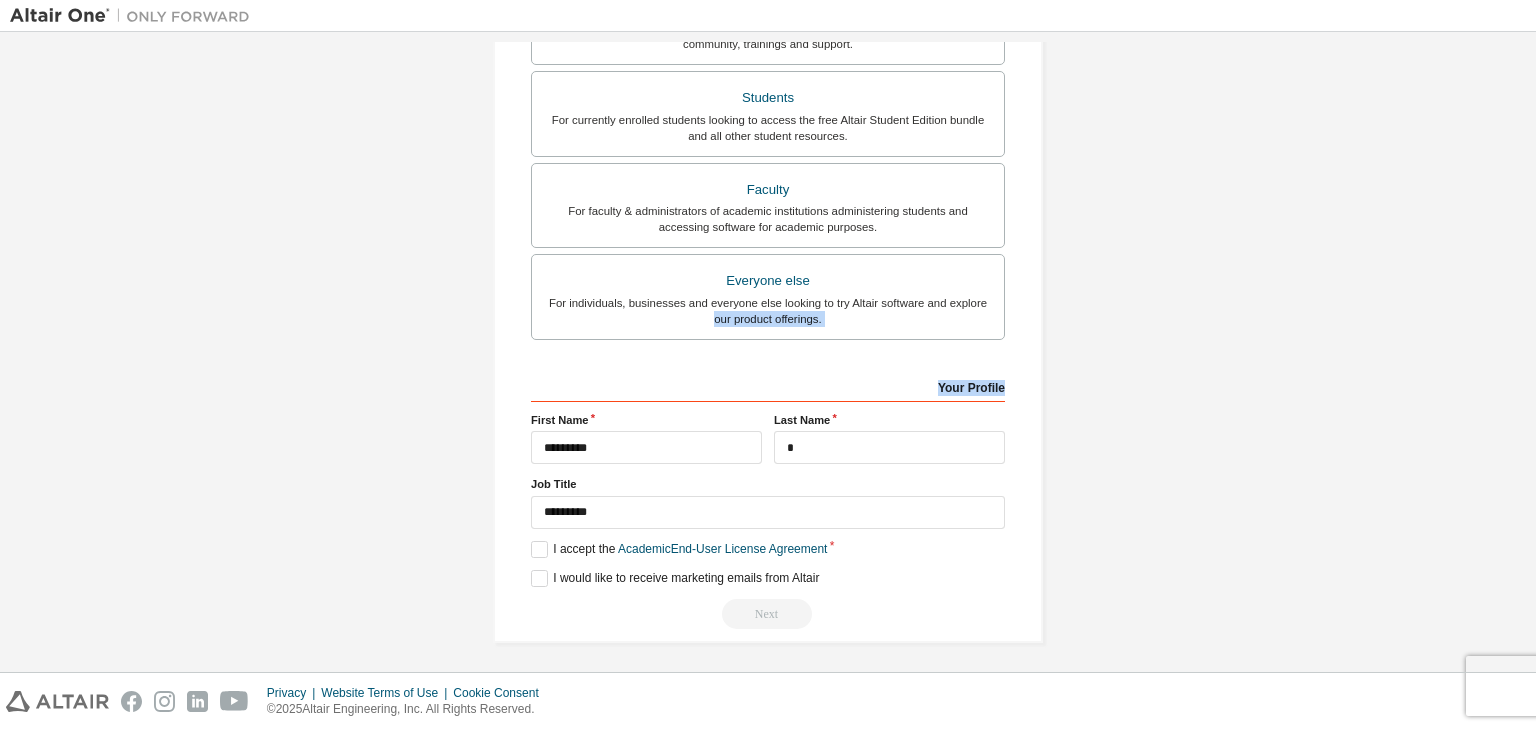 drag, startPoint x: 1525, startPoint y: 361, endPoint x: 1486, endPoint y: 305, distance: 68.24222 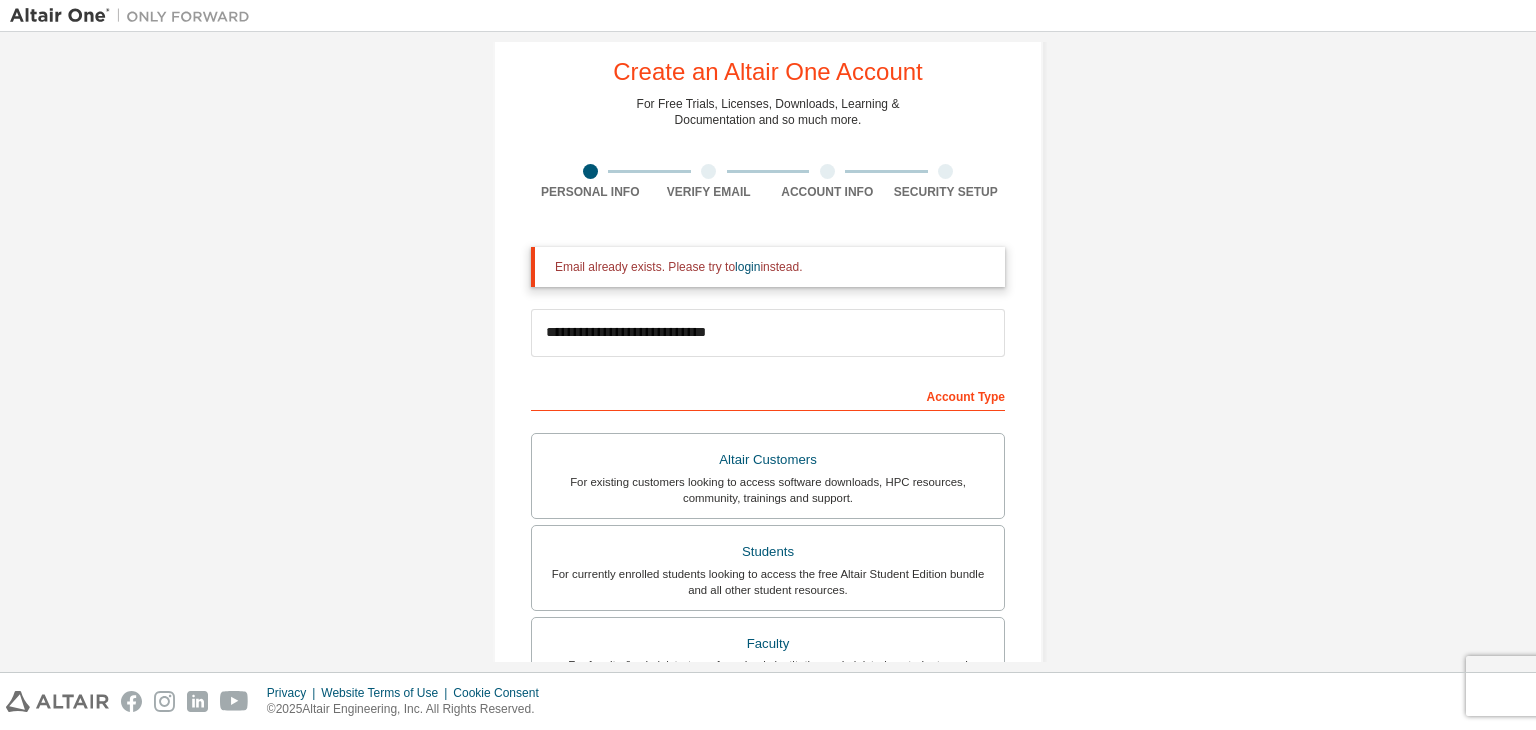 scroll, scrollTop: 46, scrollLeft: 0, axis: vertical 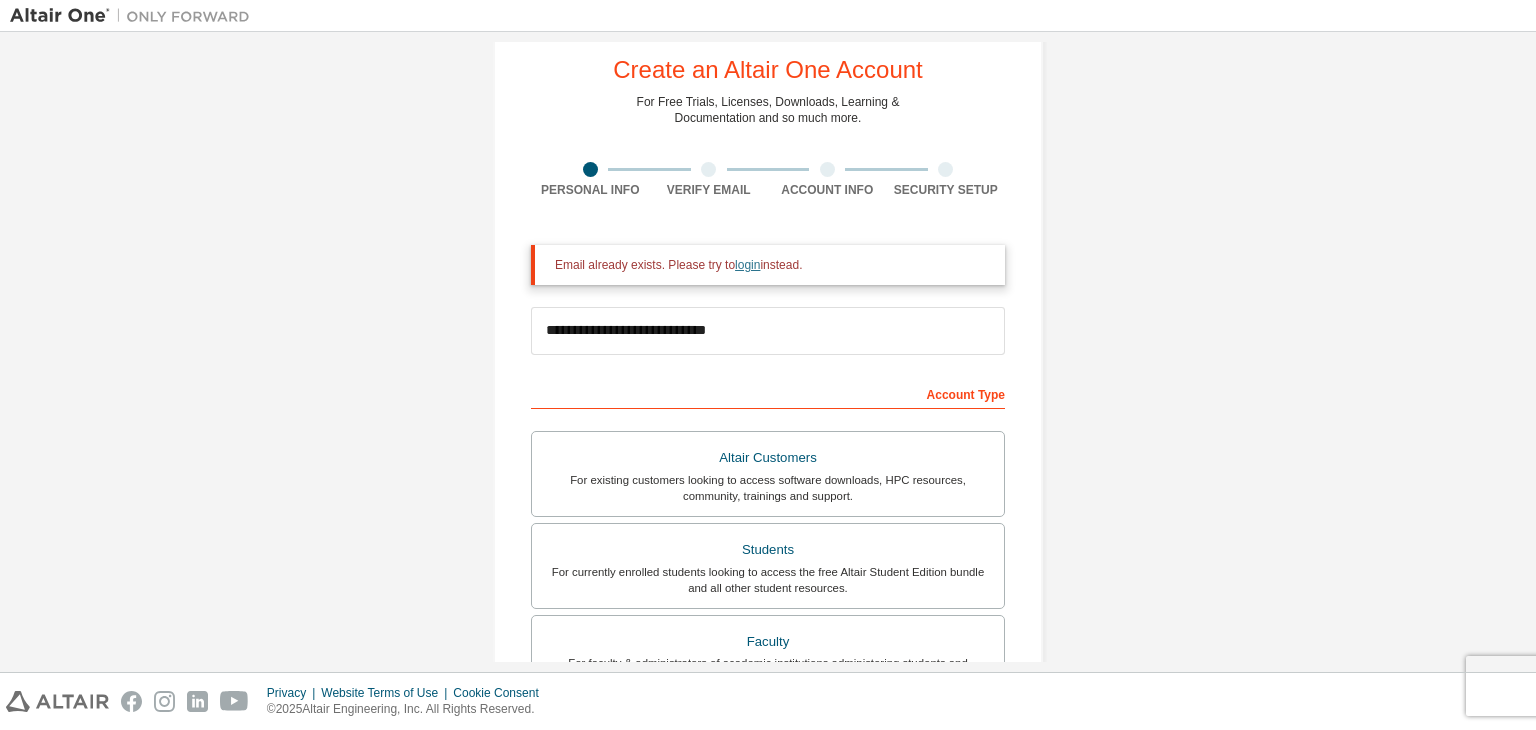 click on "login" at bounding box center (747, 265) 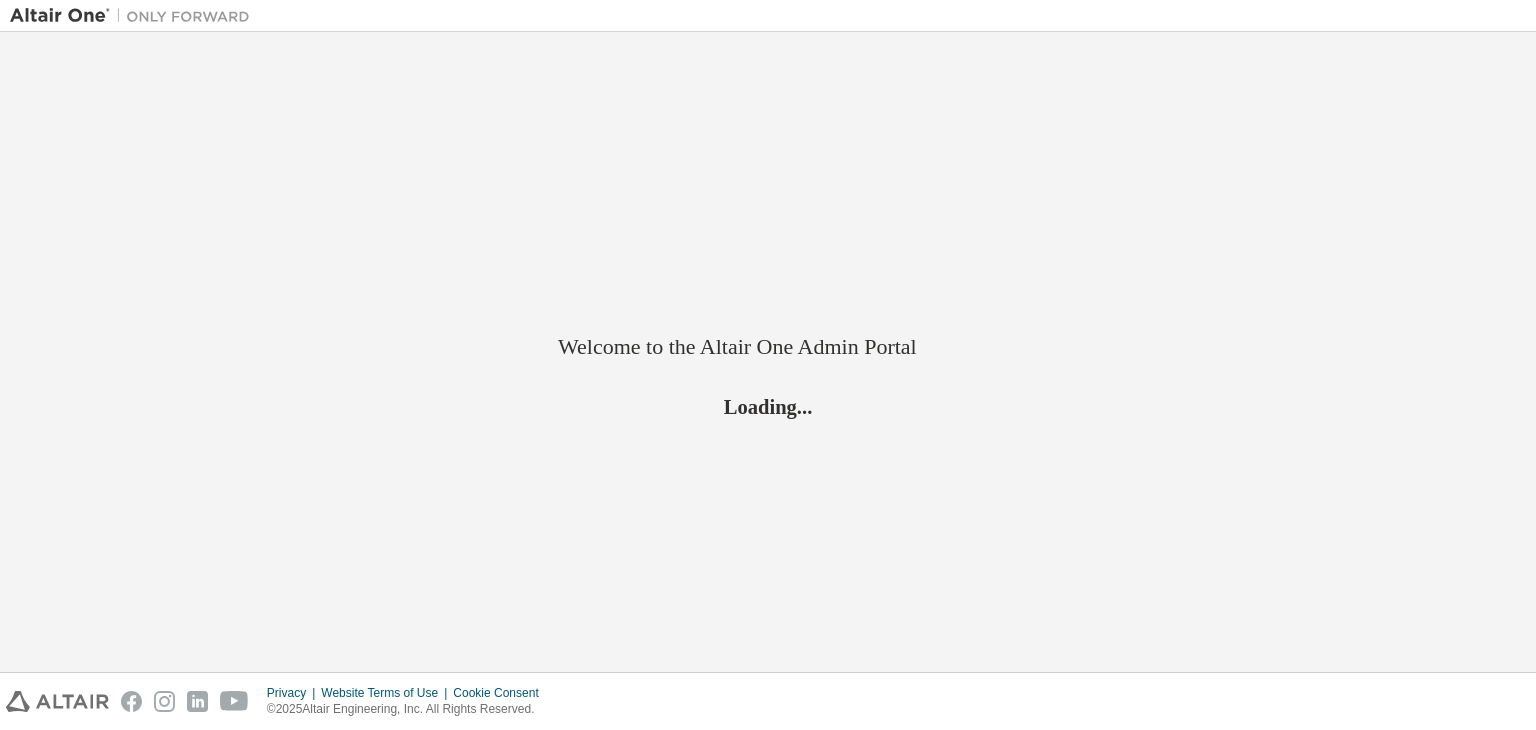 scroll, scrollTop: 0, scrollLeft: 0, axis: both 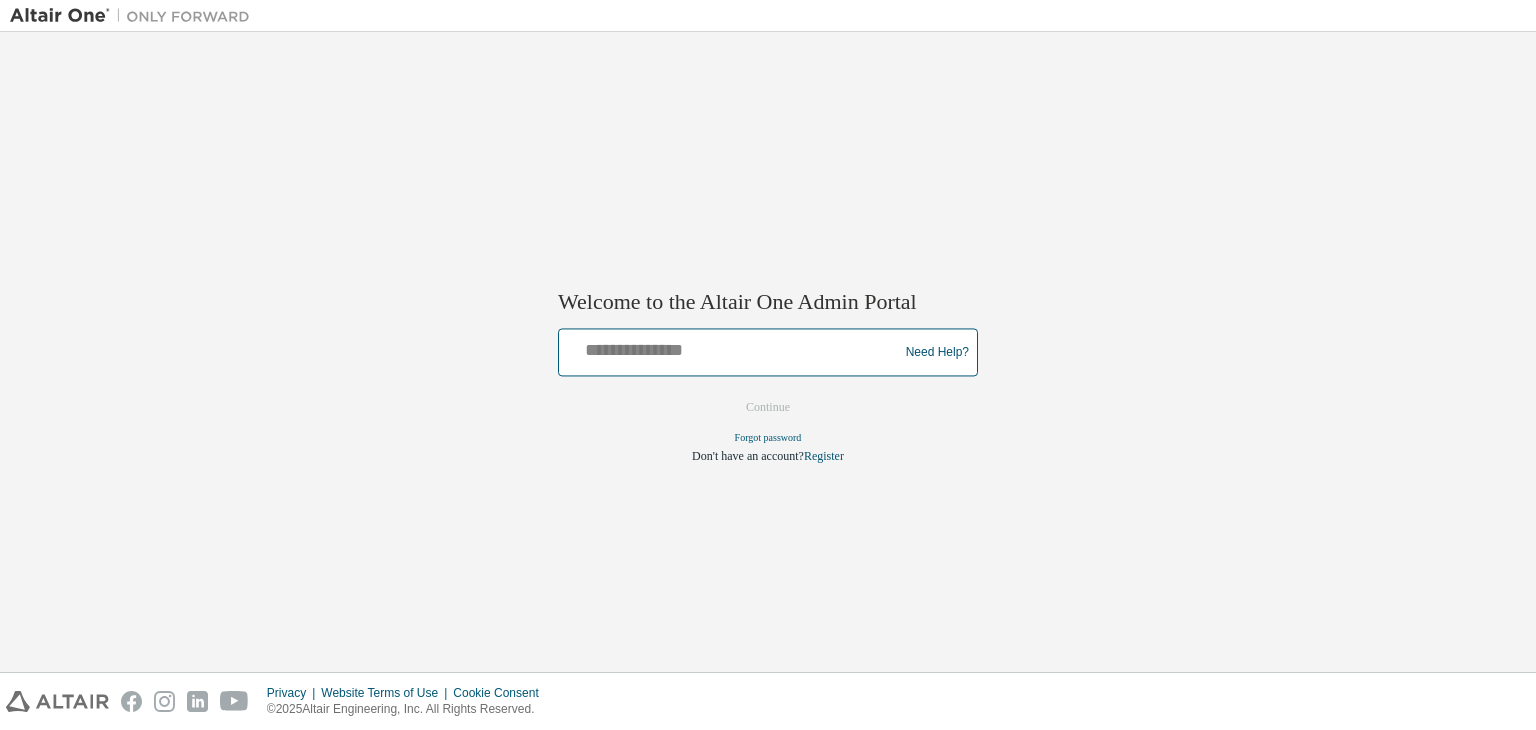 click at bounding box center (731, 348) 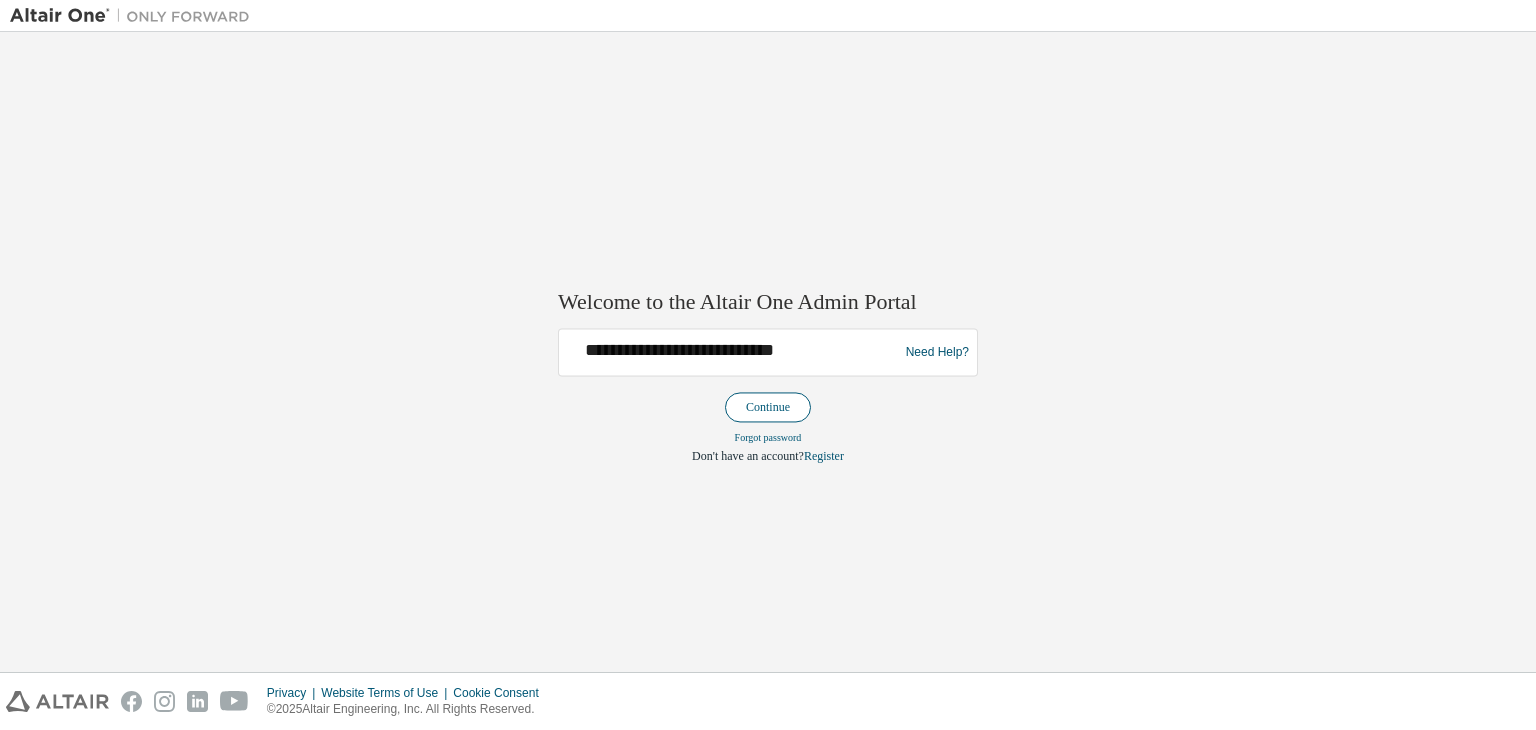 click on "Continue" at bounding box center (768, 408) 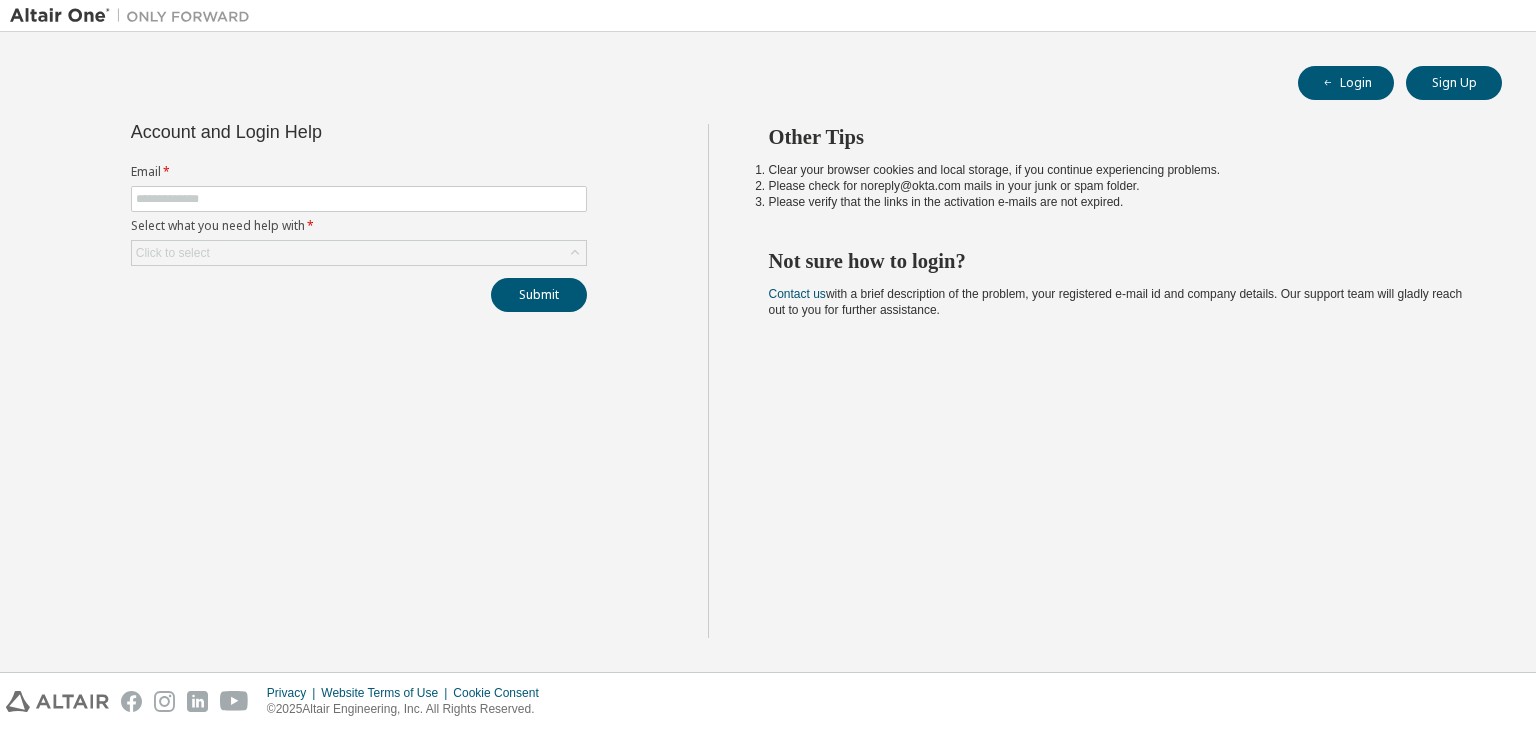 scroll, scrollTop: 0, scrollLeft: 0, axis: both 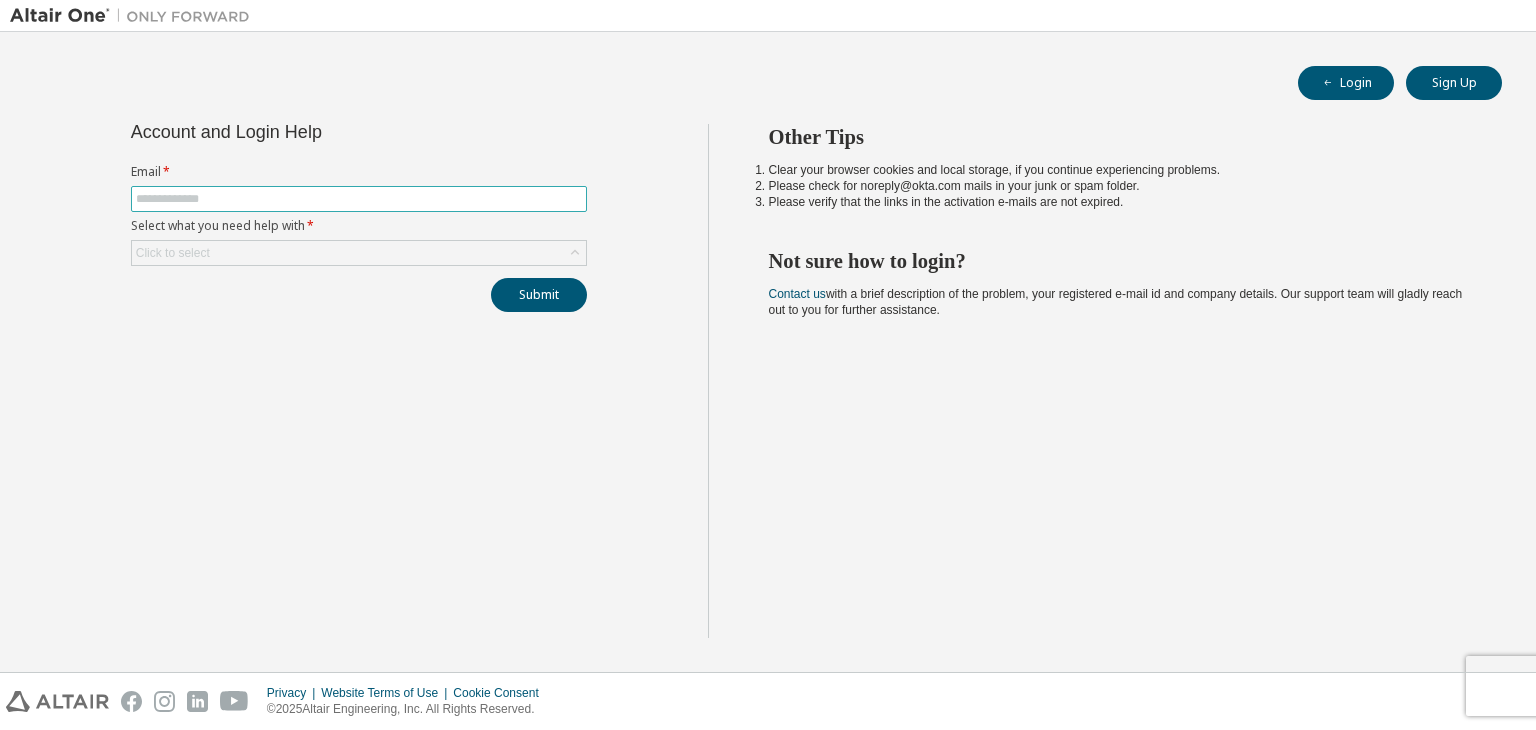 click at bounding box center (359, 199) 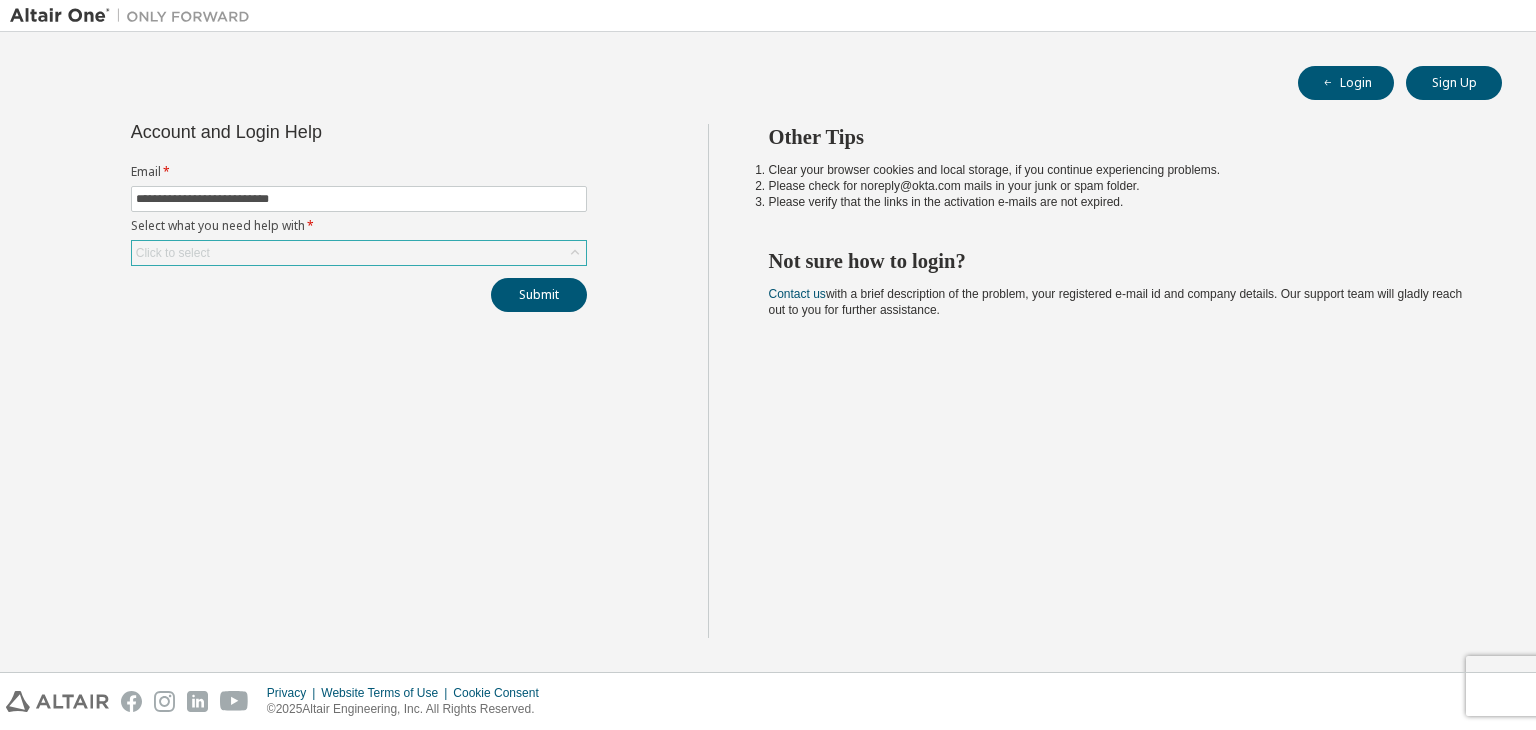 click on "Click to select" at bounding box center [359, 253] 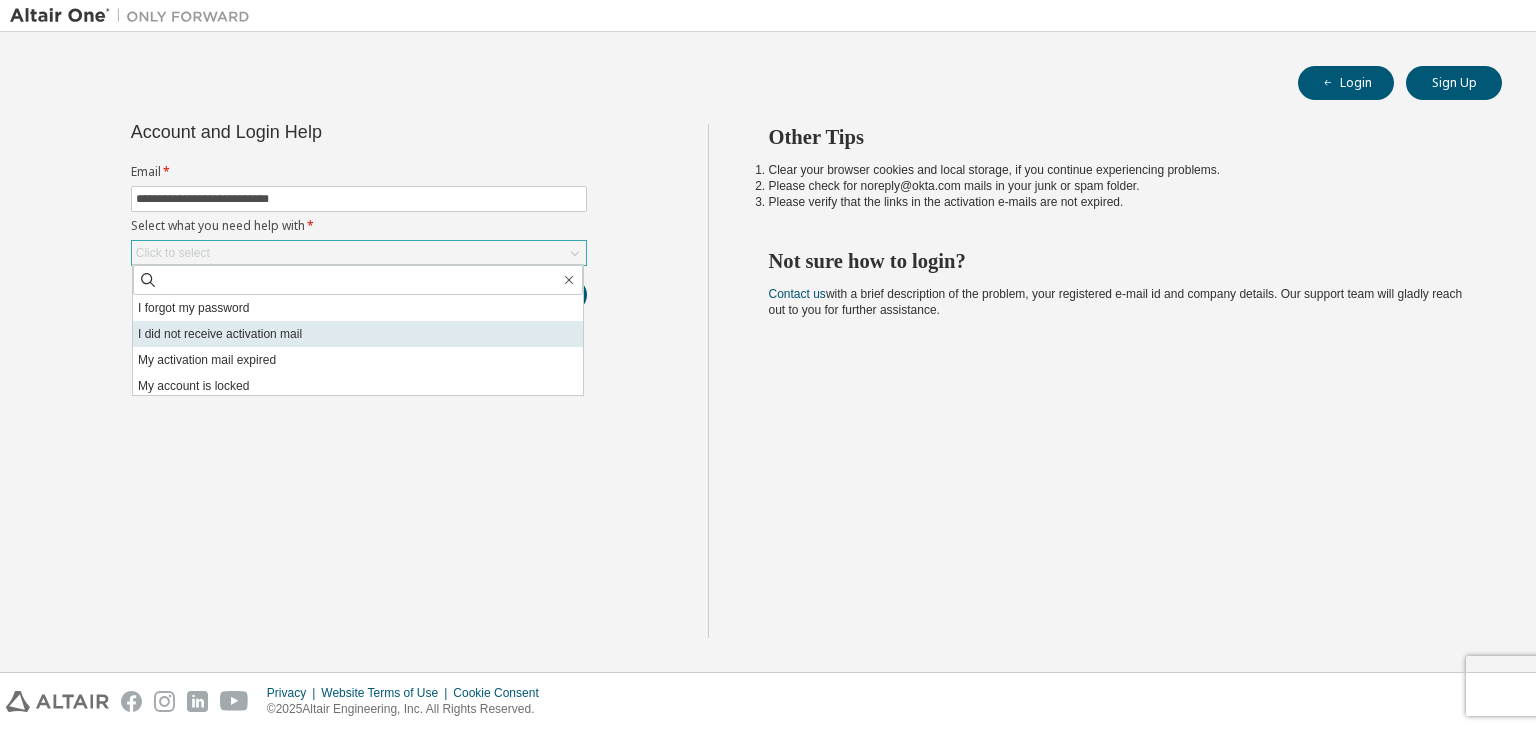 click on "I did not receive activation mail" at bounding box center (358, 334) 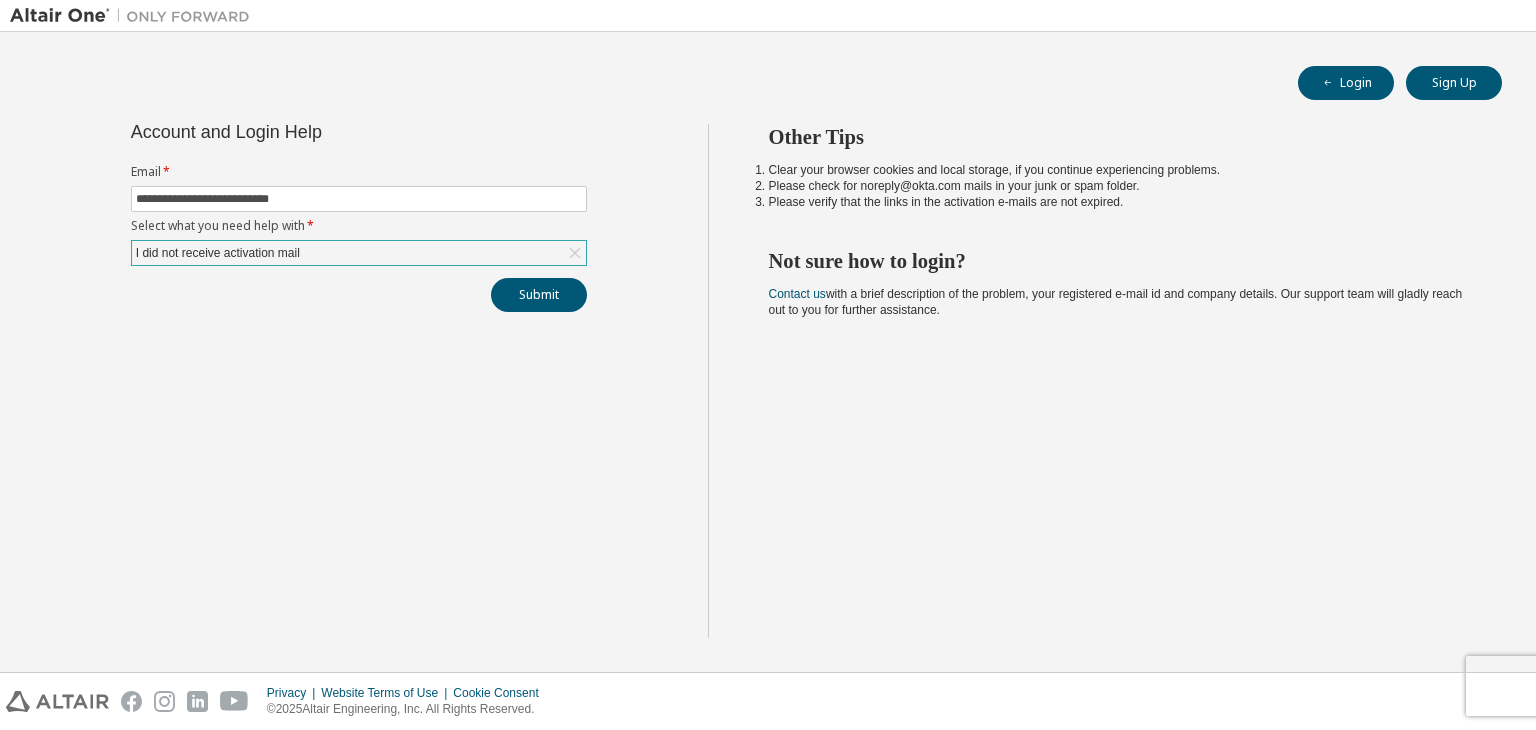 click on "I did not receive activation mail" at bounding box center [359, 253] 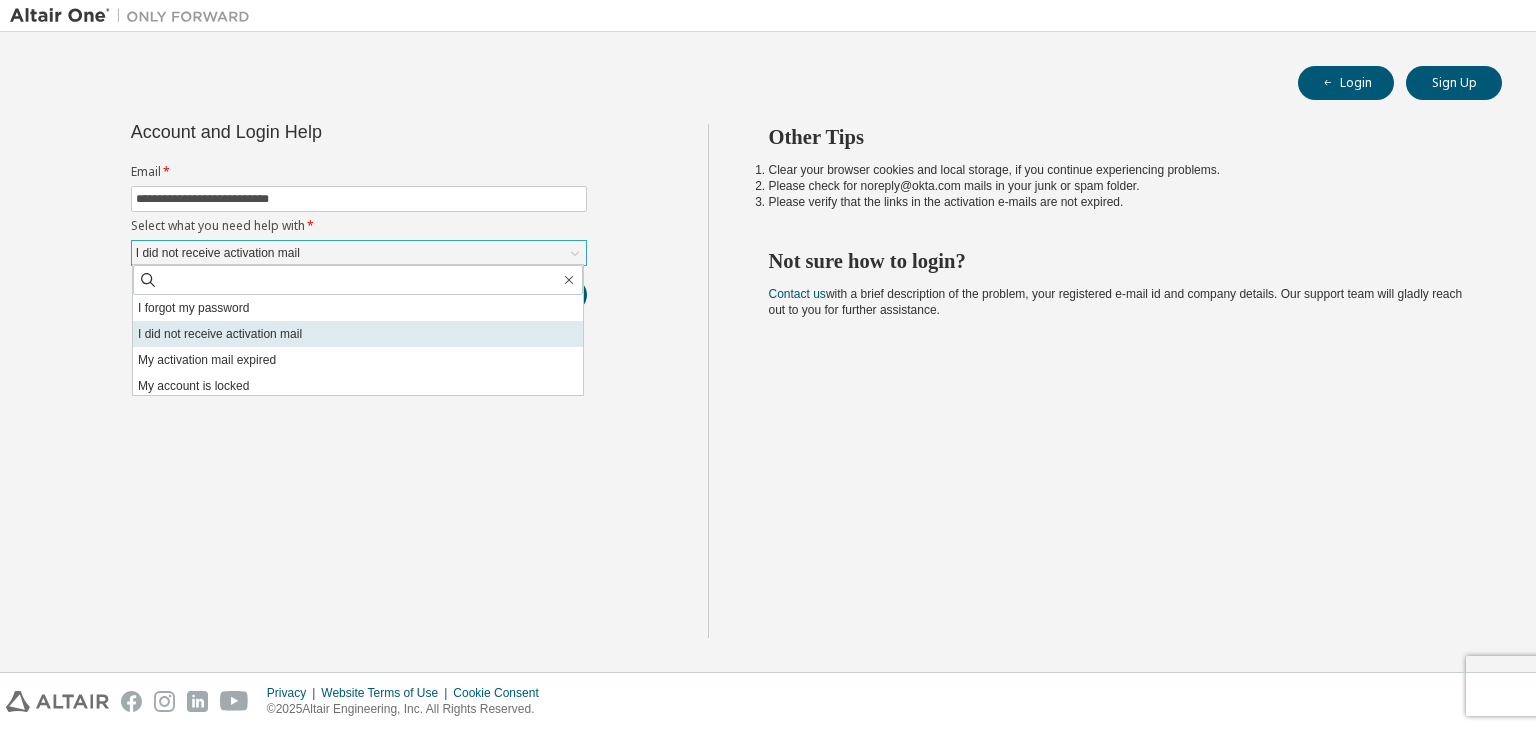 click on "I did not receive activation mail" at bounding box center (358, 334) 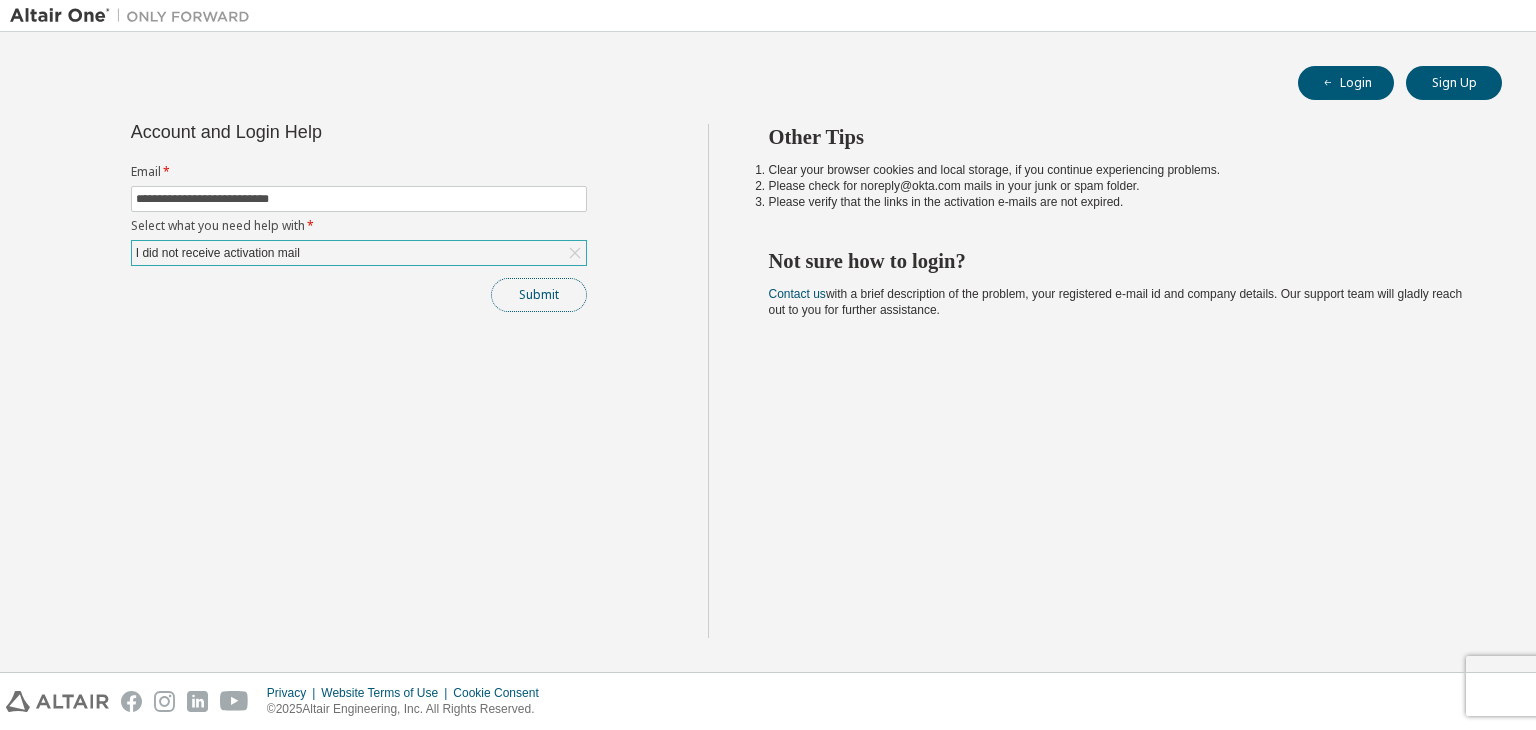 click on "Submit" at bounding box center [539, 295] 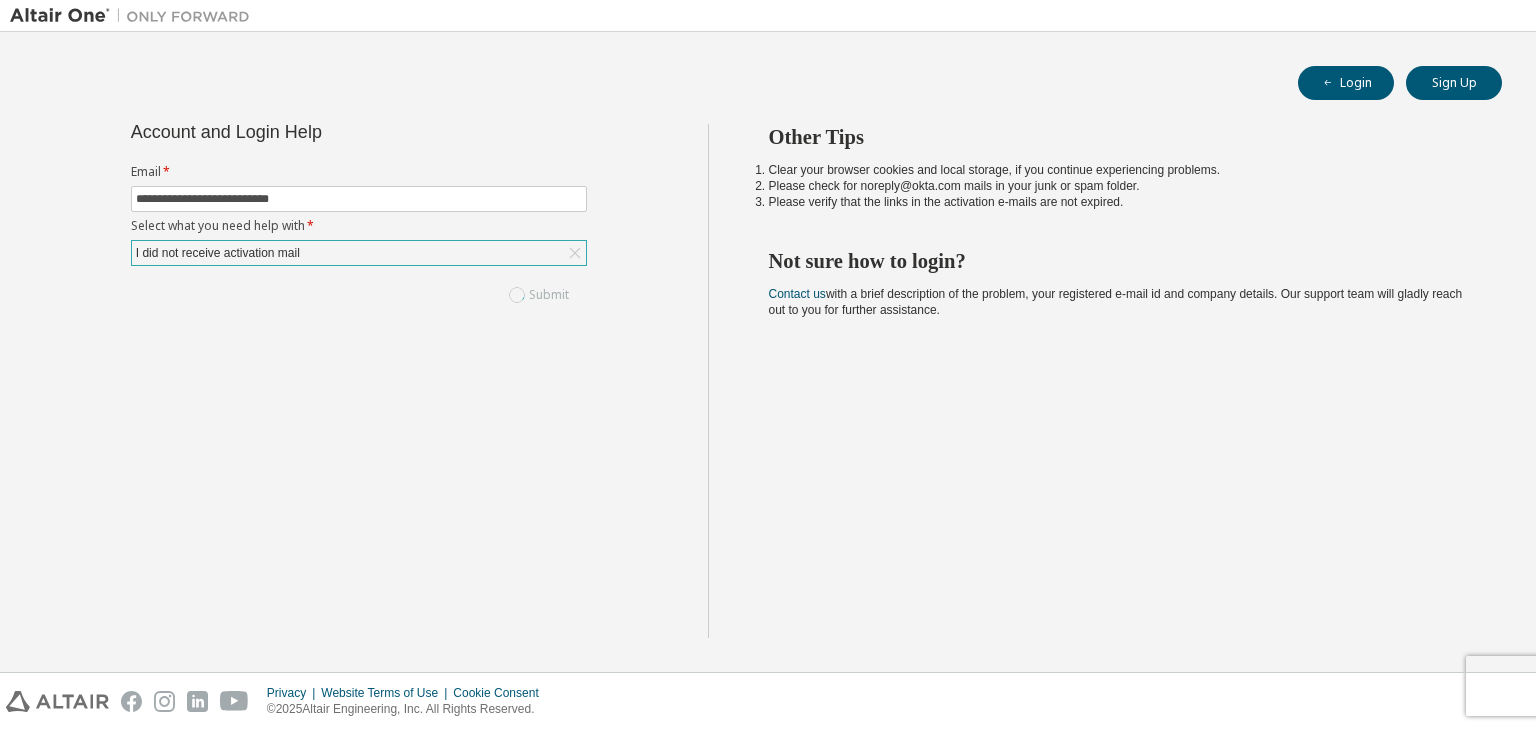 click on "Other Tips Clear your browser cookies and local storage, if you continue experiencing problems. Please check for noreply@okta.com mails in your junk or spam folder. Please verify that the links in the activation e-mails are not expired. Not sure how to login? Contact us  with a brief description of the problem, your registered e-mail id and company details. Our support team will gladly reach out to you for further assistance." at bounding box center (1117, 381) 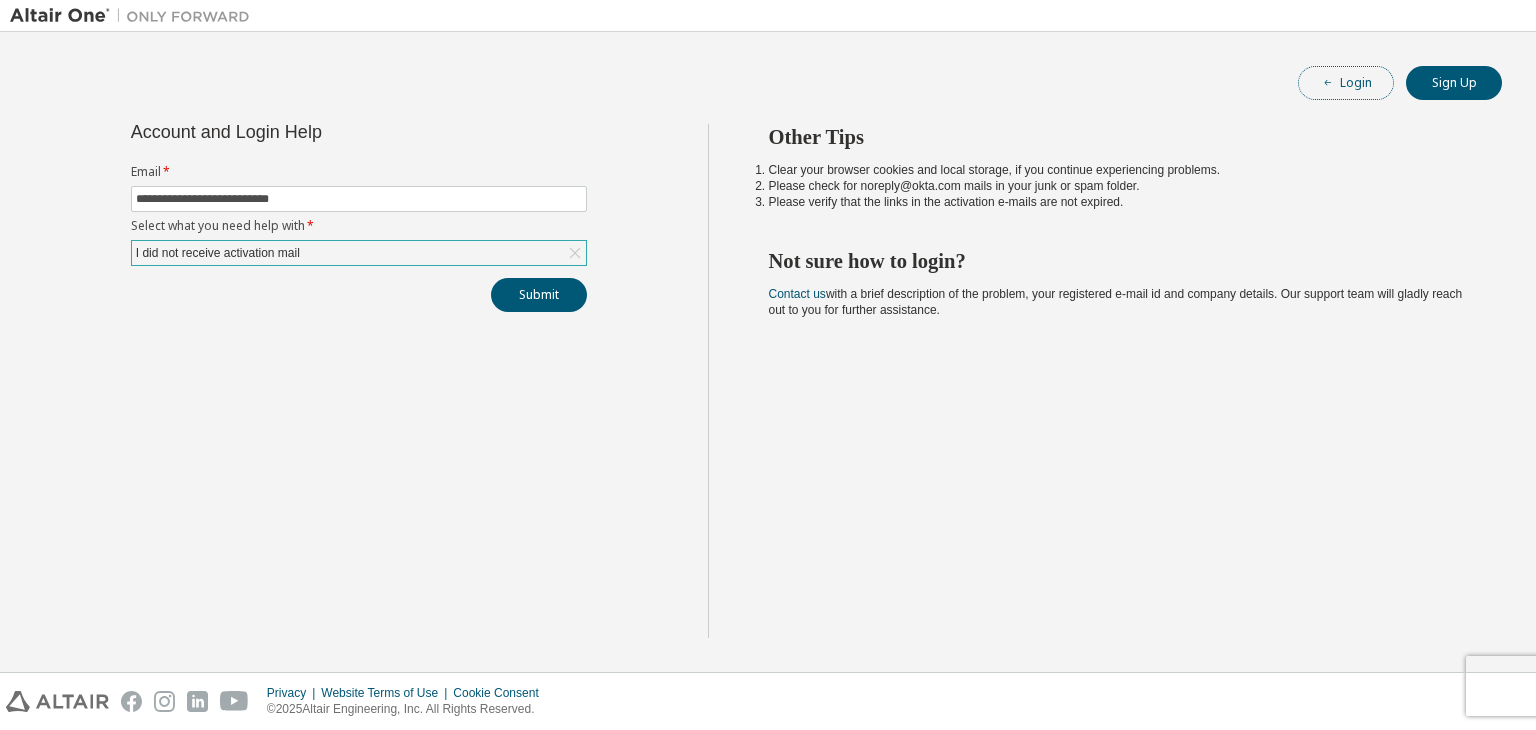 click on "Login" at bounding box center [1346, 83] 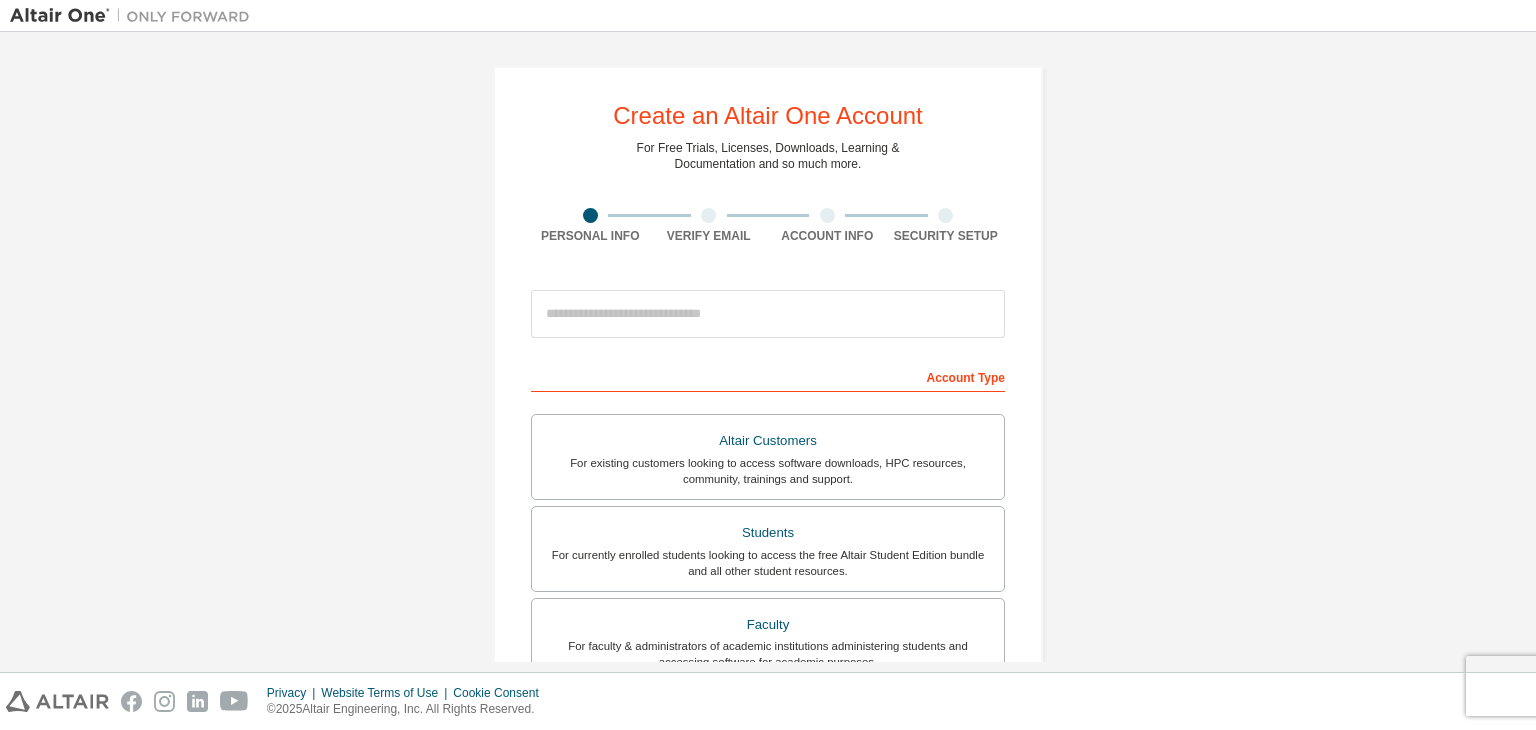 scroll, scrollTop: 0, scrollLeft: 0, axis: both 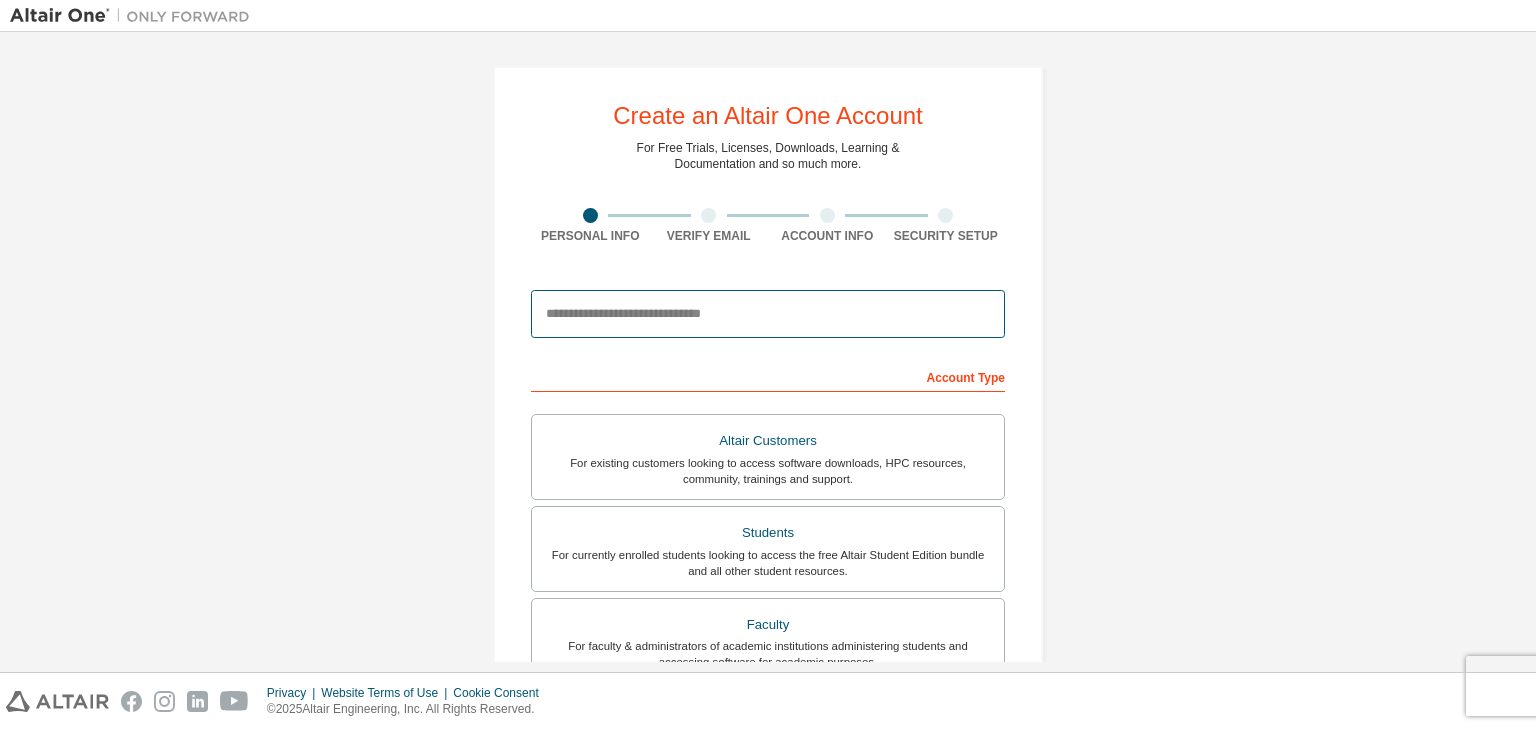 click at bounding box center [768, 314] 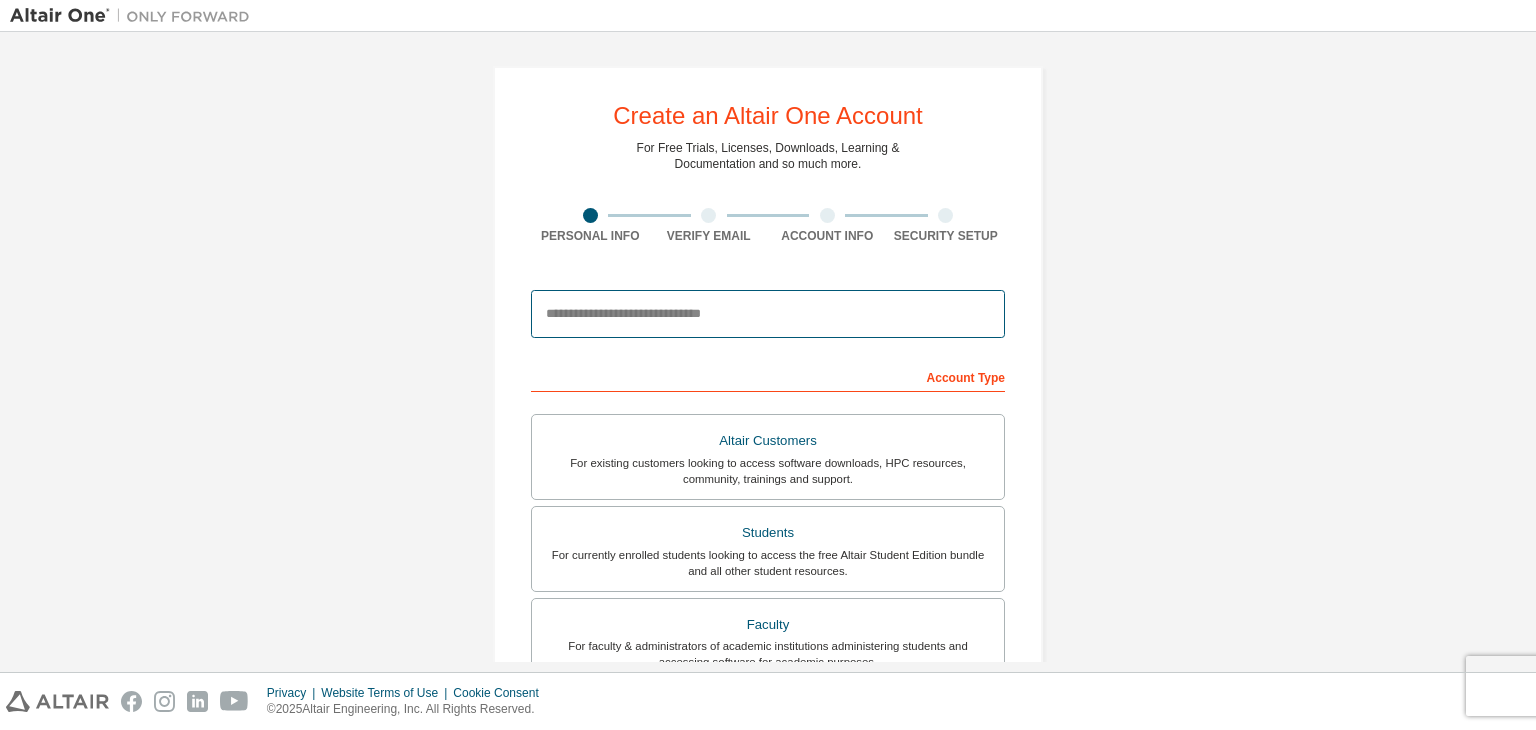type on "**********" 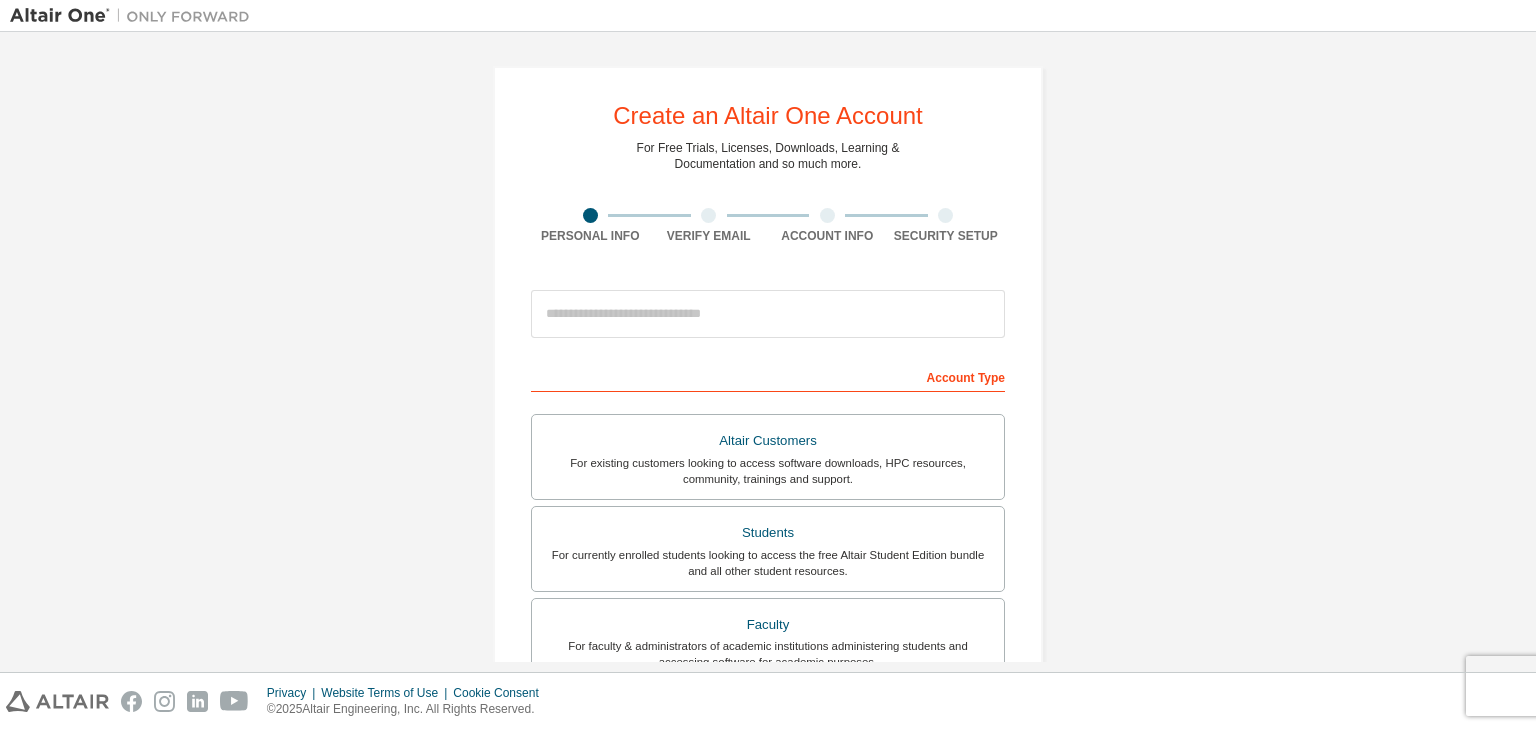 scroll, scrollTop: 0, scrollLeft: 0, axis: both 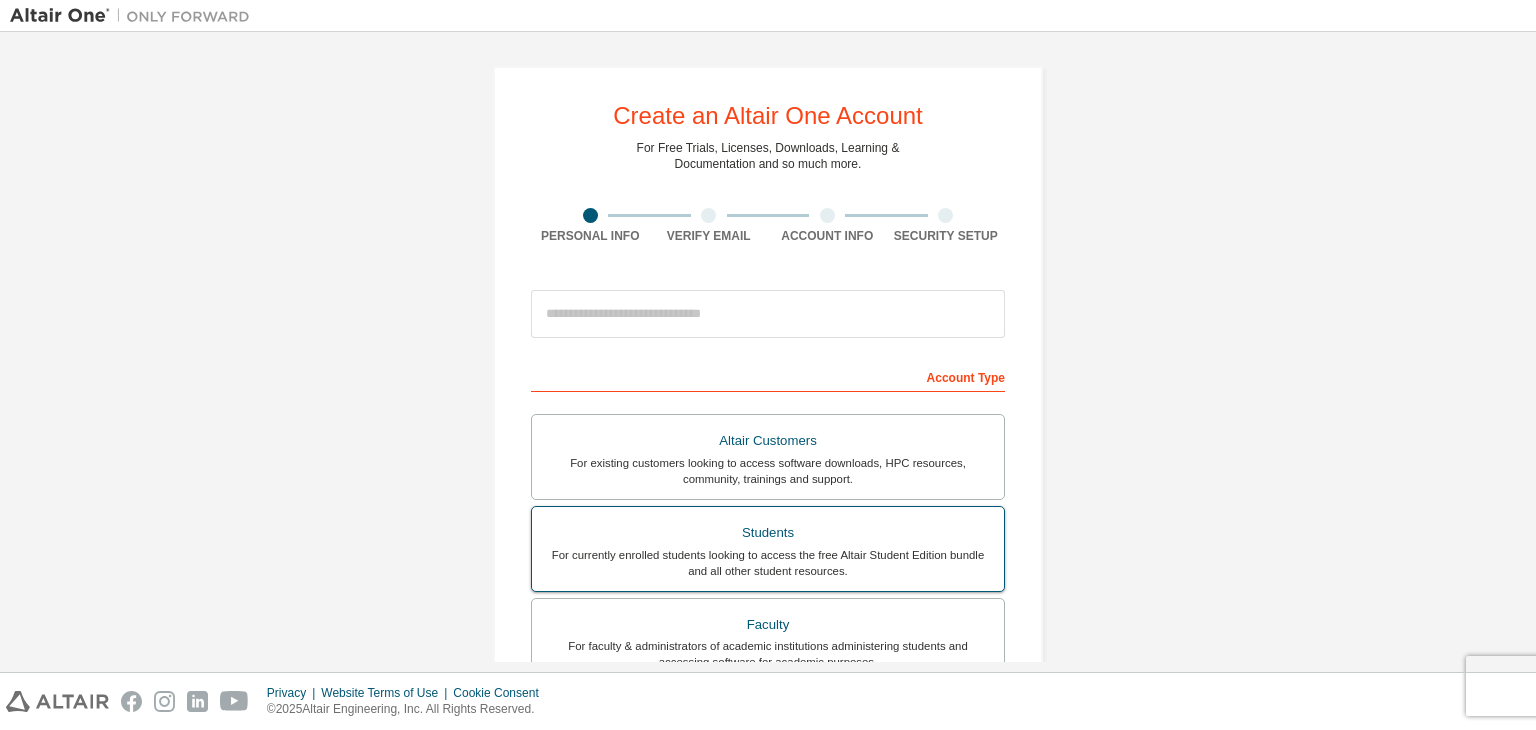 click on "Students For currently enrolled students looking to access the free Altair Student Edition bundle and all other student resources." at bounding box center (768, 549) 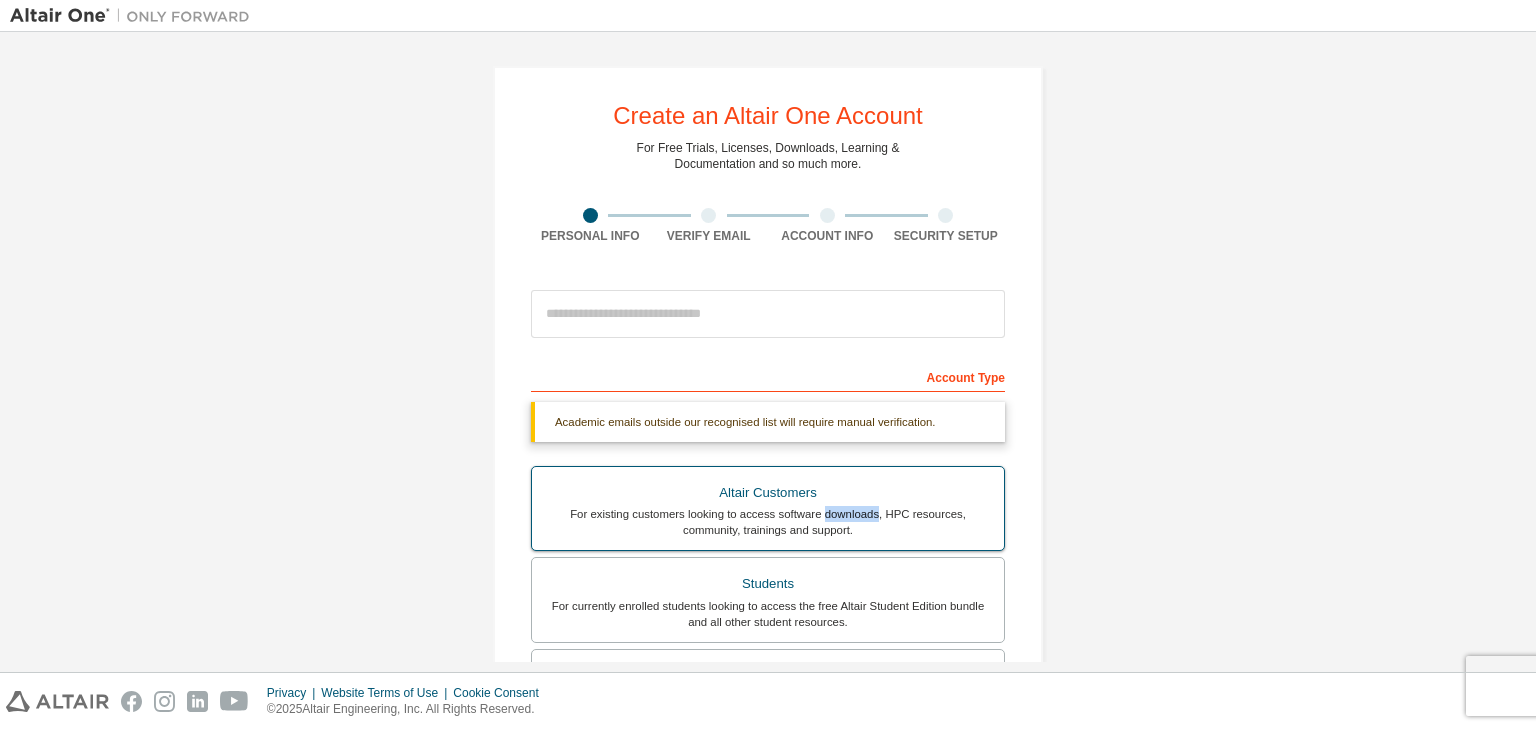 click on "For existing customers looking to access software downloads, HPC resources, community, trainings and support." at bounding box center [768, 522] 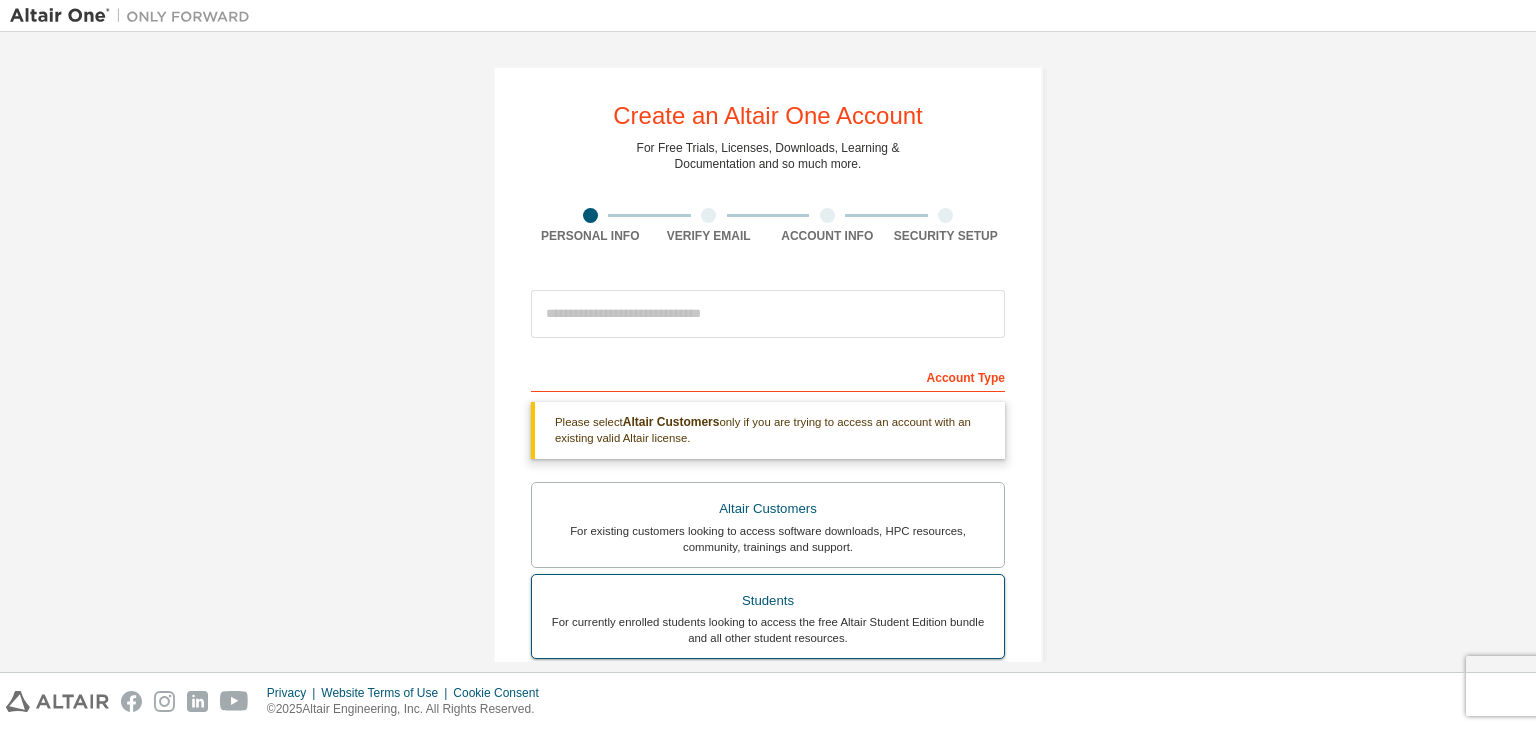 click on "For currently enrolled students looking to access the free Altair Student Edition bundle and all other student resources." at bounding box center (768, 630) 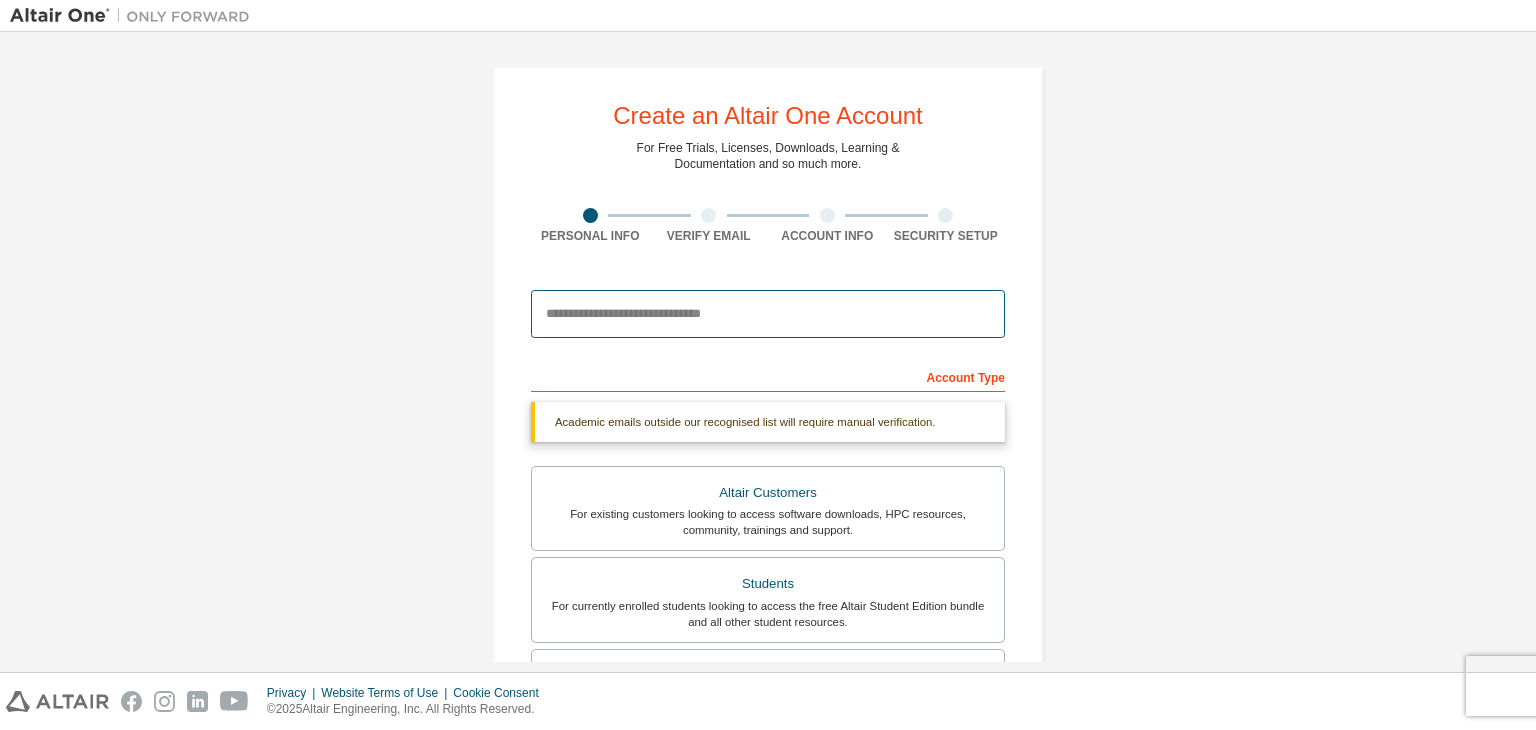 click at bounding box center [768, 314] 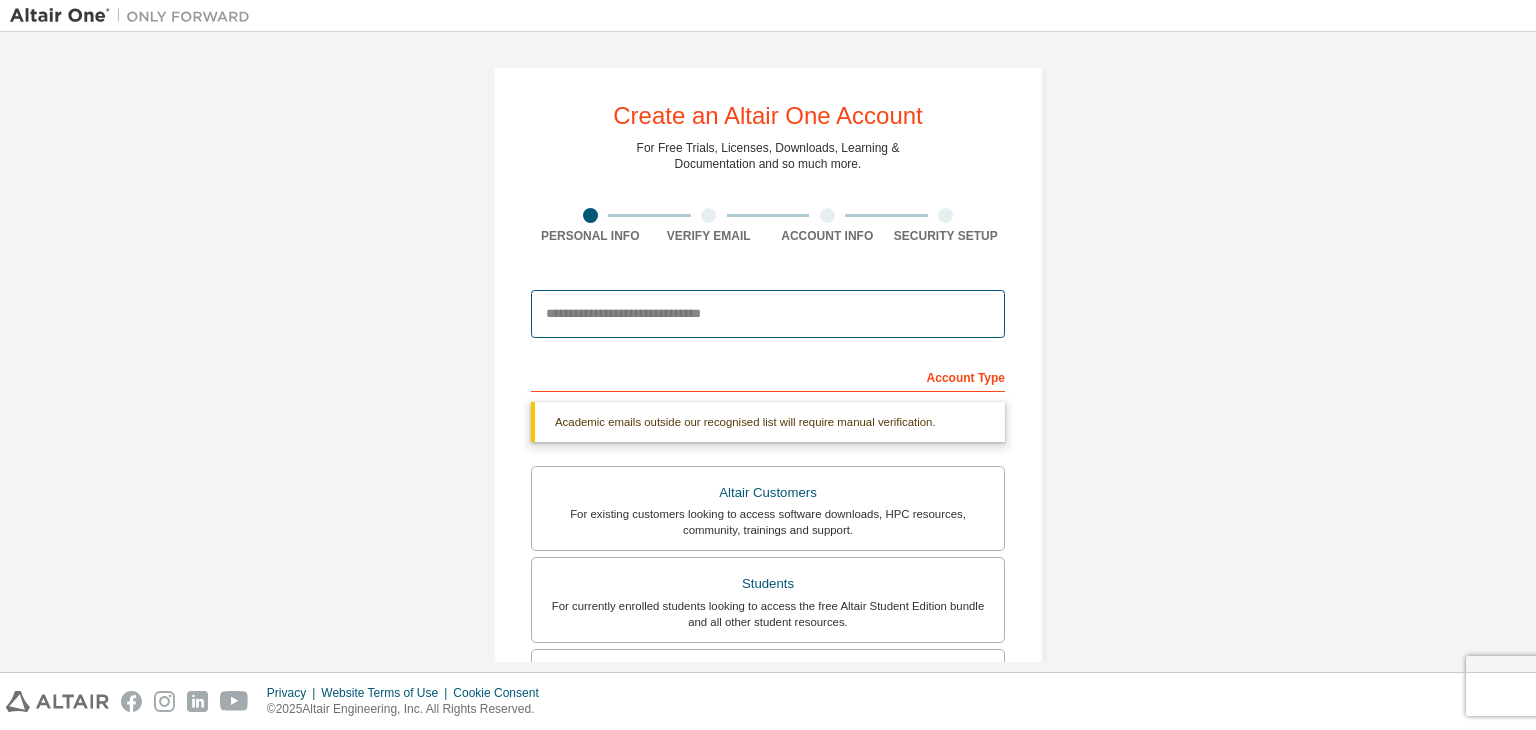 type on "**********" 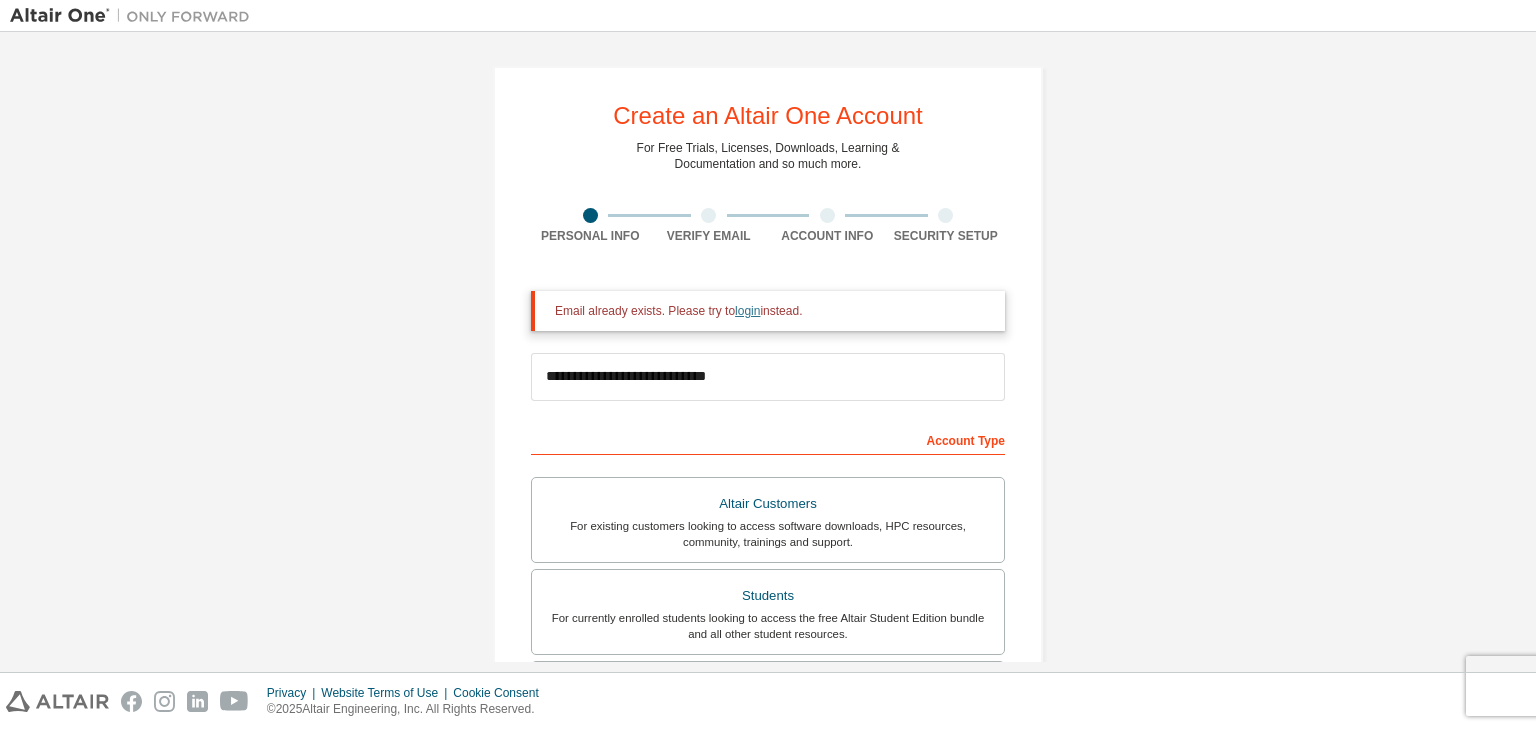 click on "login" at bounding box center [747, 311] 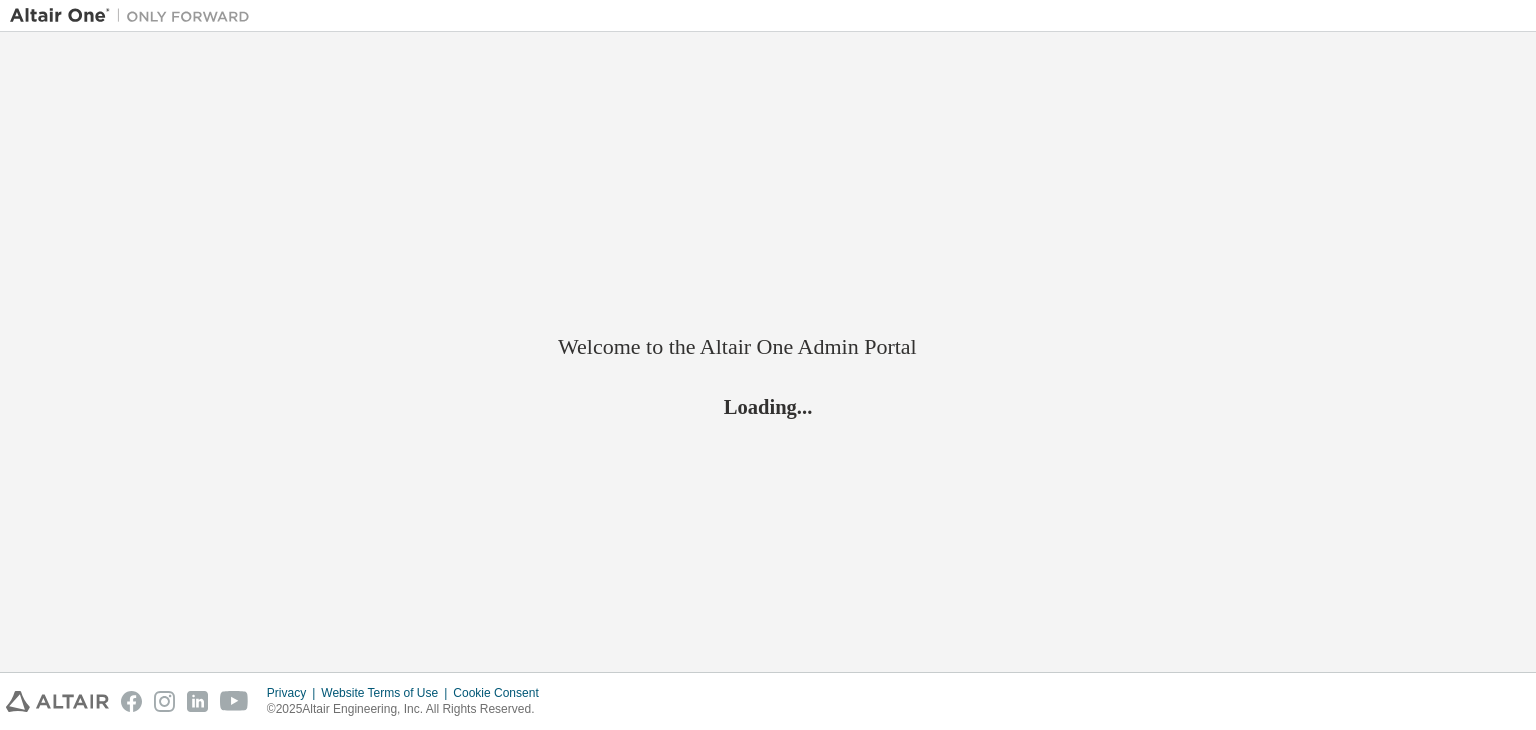 scroll, scrollTop: 0, scrollLeft: 0, axis: both 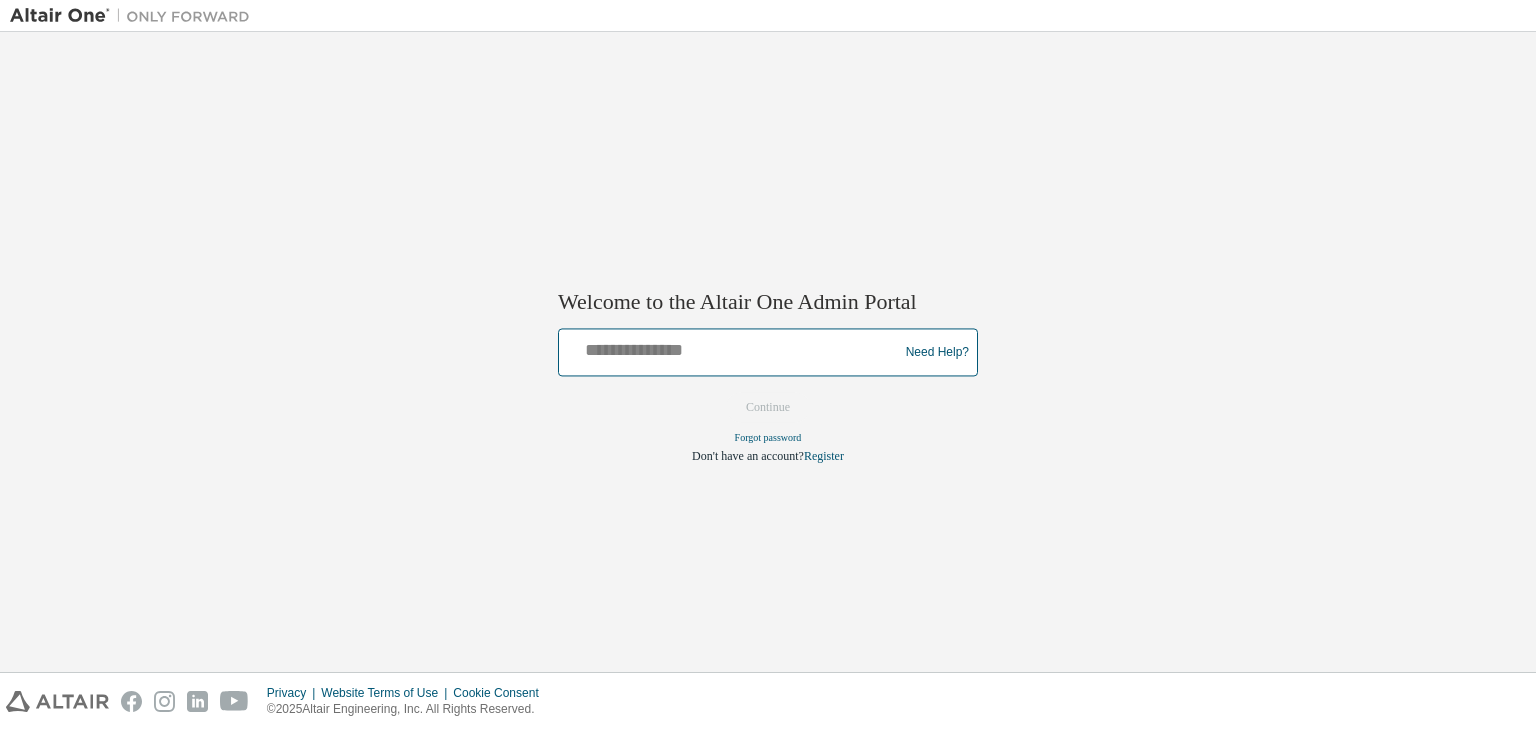 click at bounding box center [731, 348] 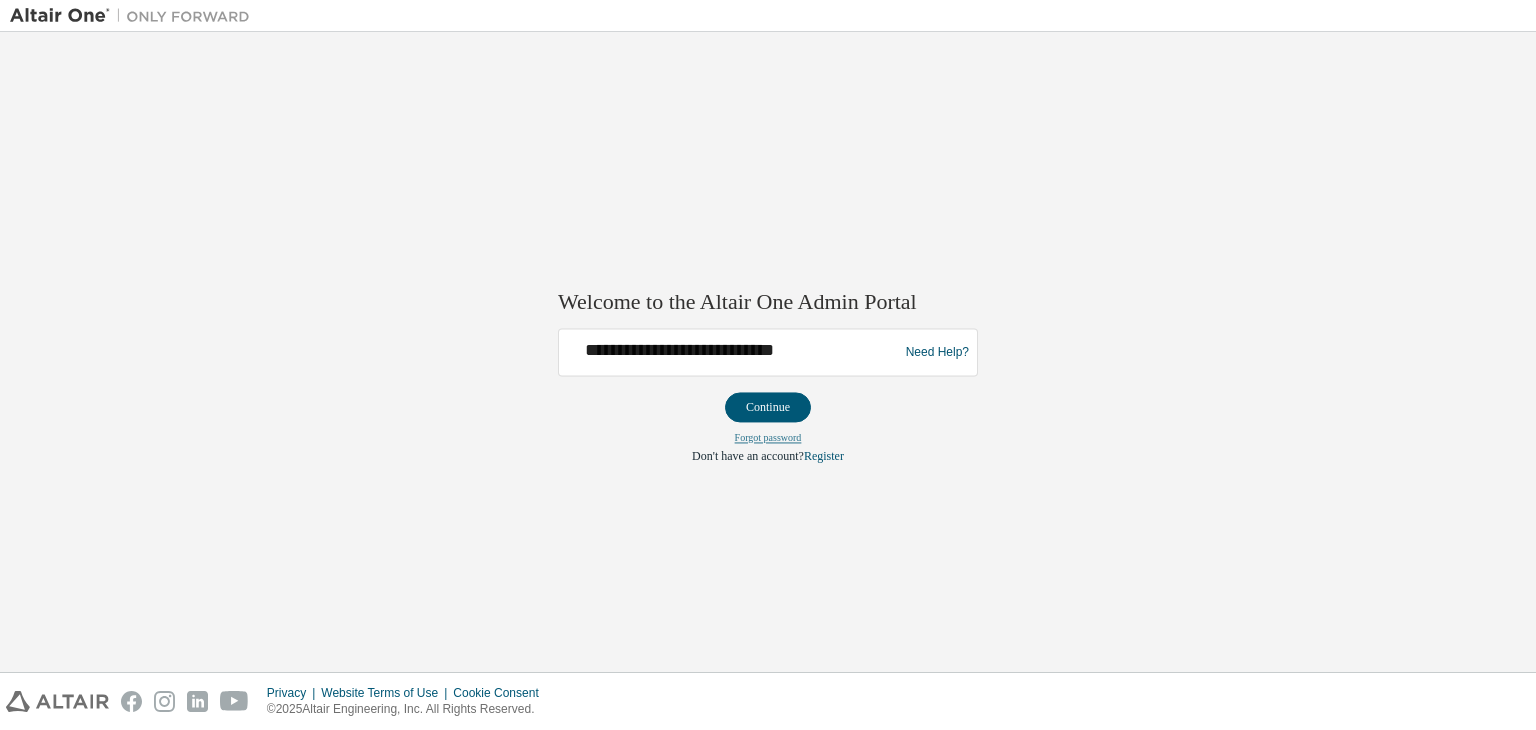click on "Forgot password" at bounding box center [768, 438] 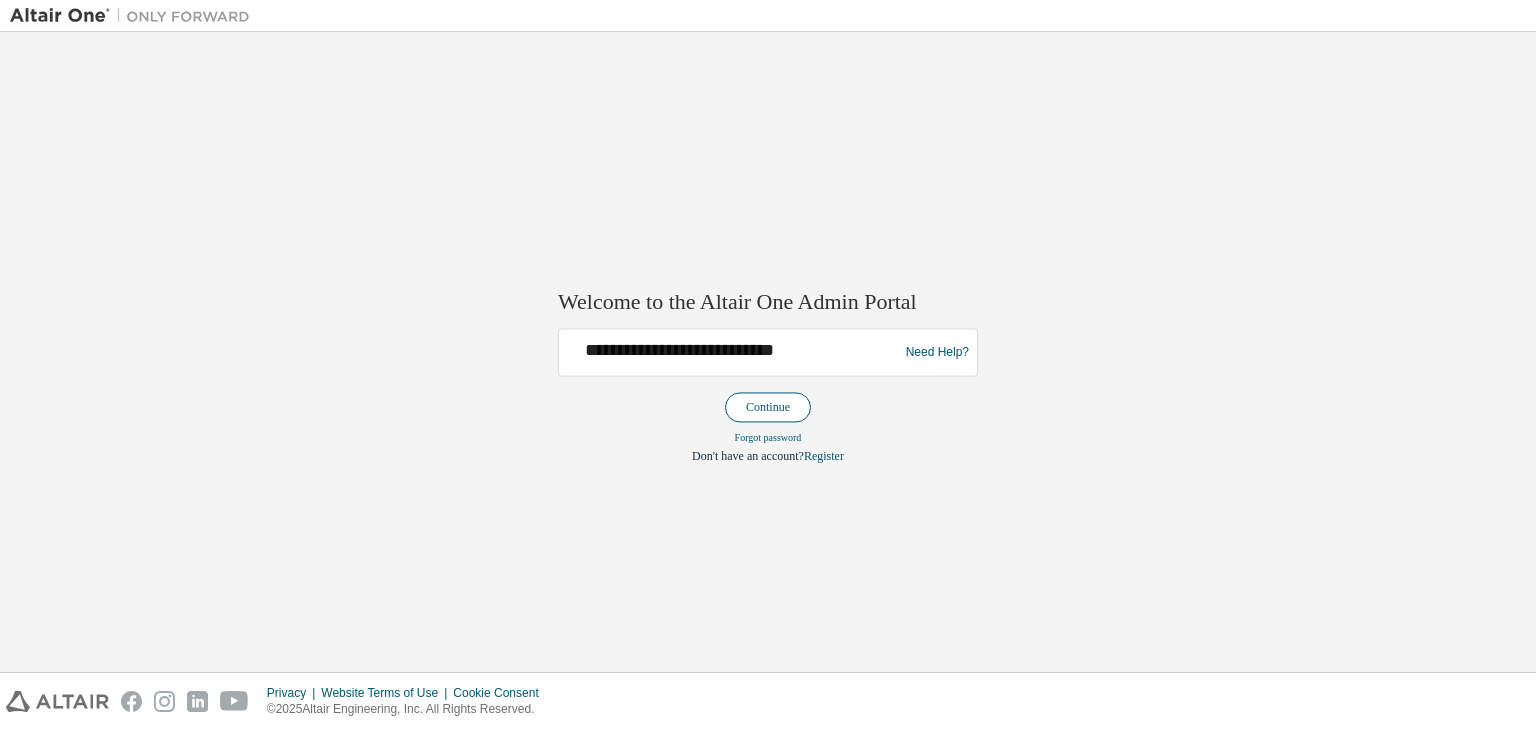 click on "Continue" at bounding box center (768, 408) 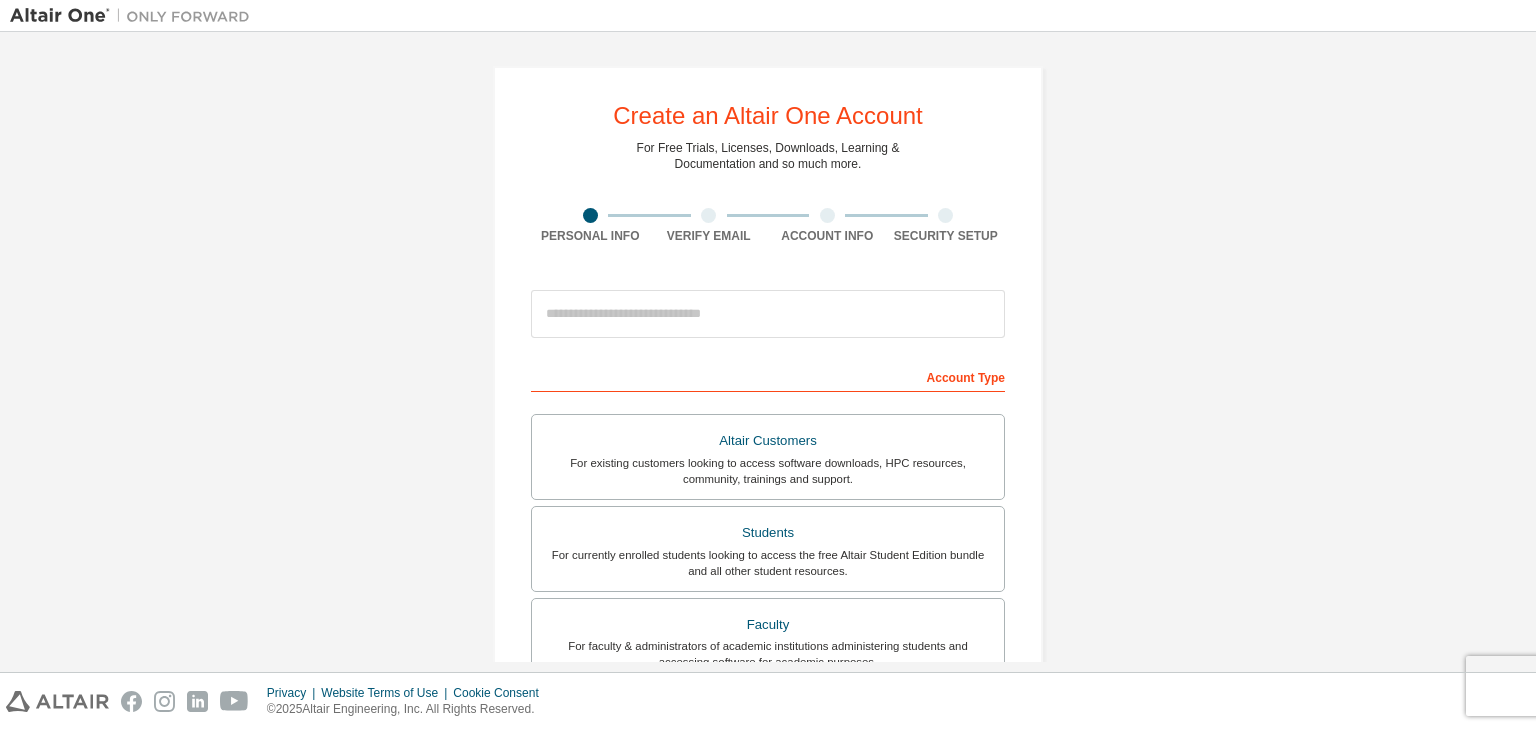 scroll, scrollTop: 0, scrollLeft: 0, axis: both 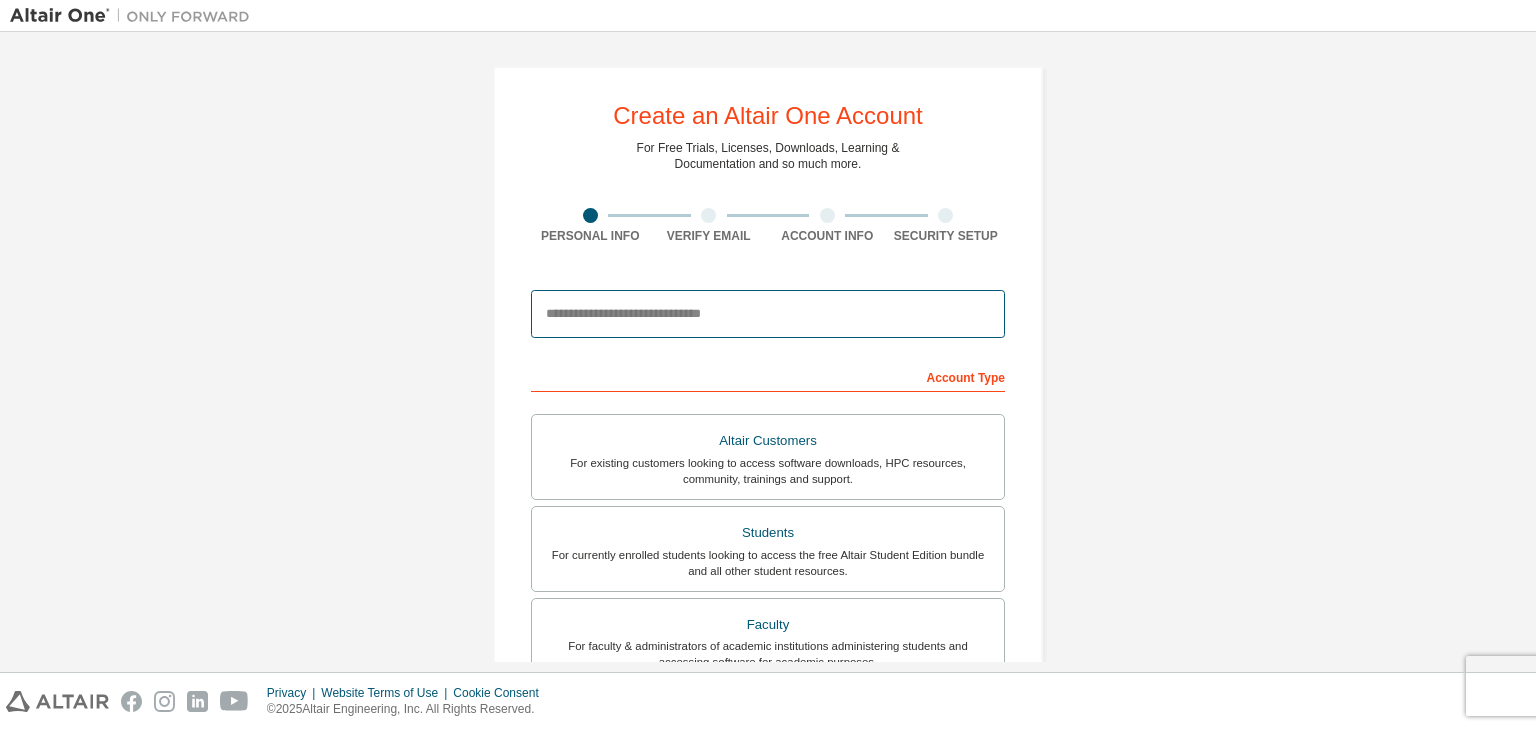 click at bounding box center (768, 314) 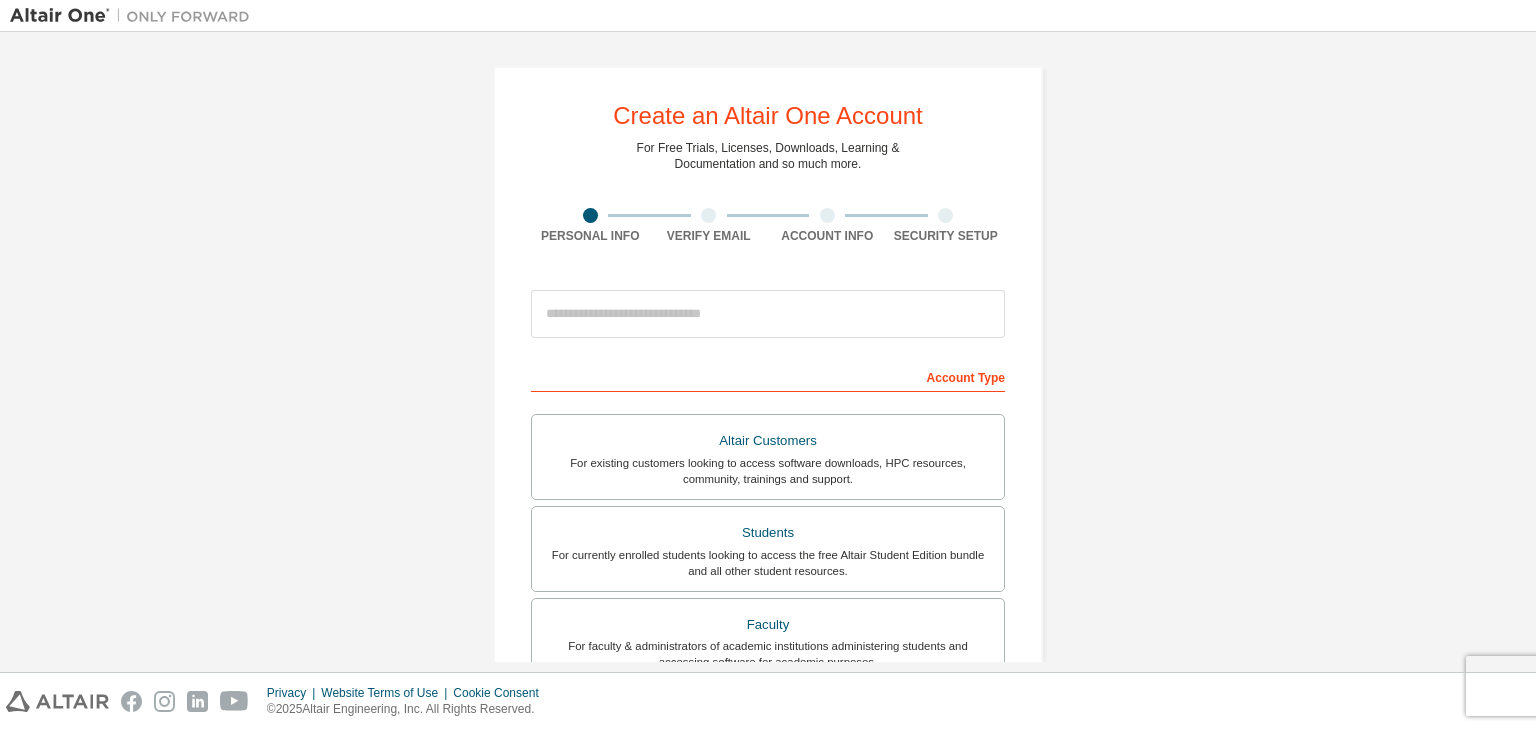 click on "Account Type" at bounding box center (768, 376) 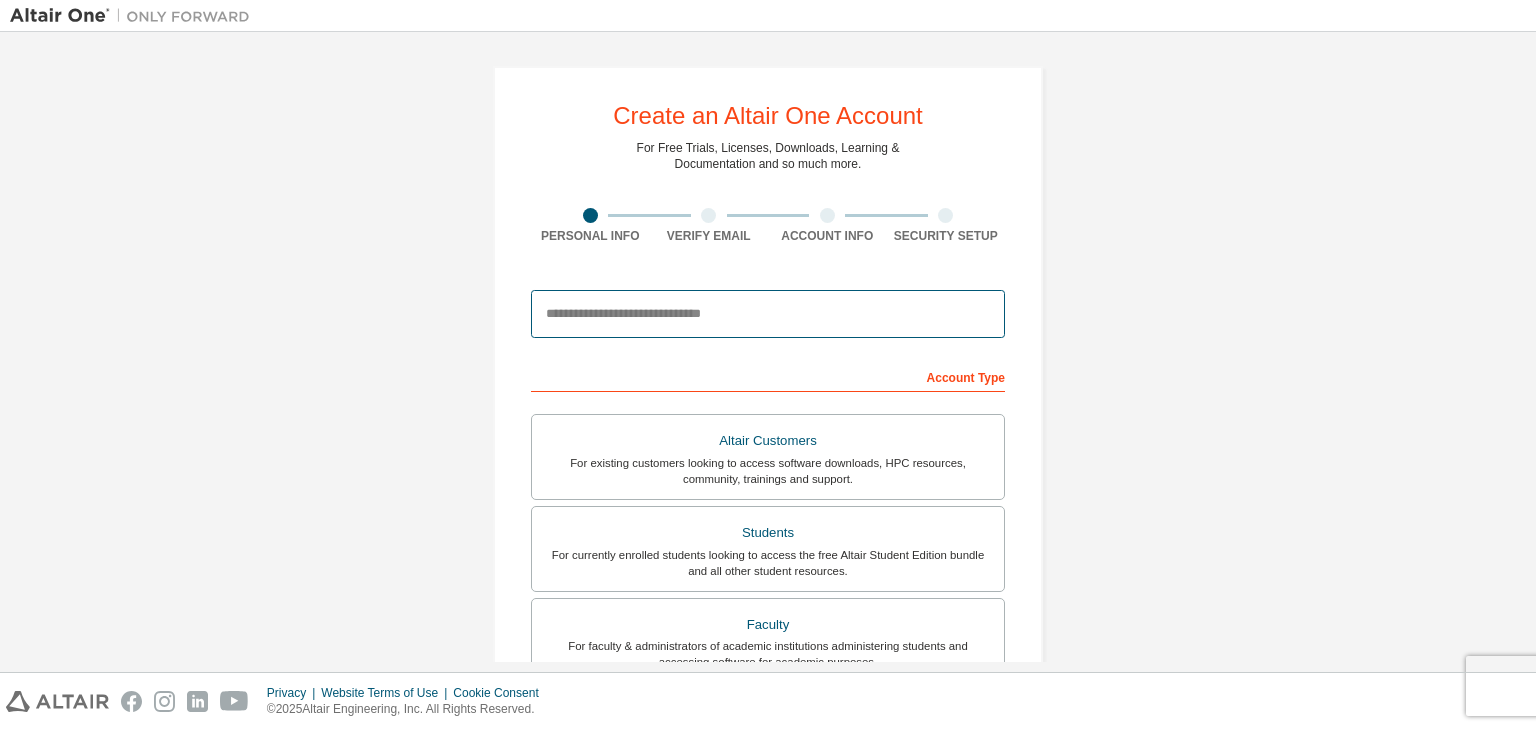 click at bounding box center [768, 314] 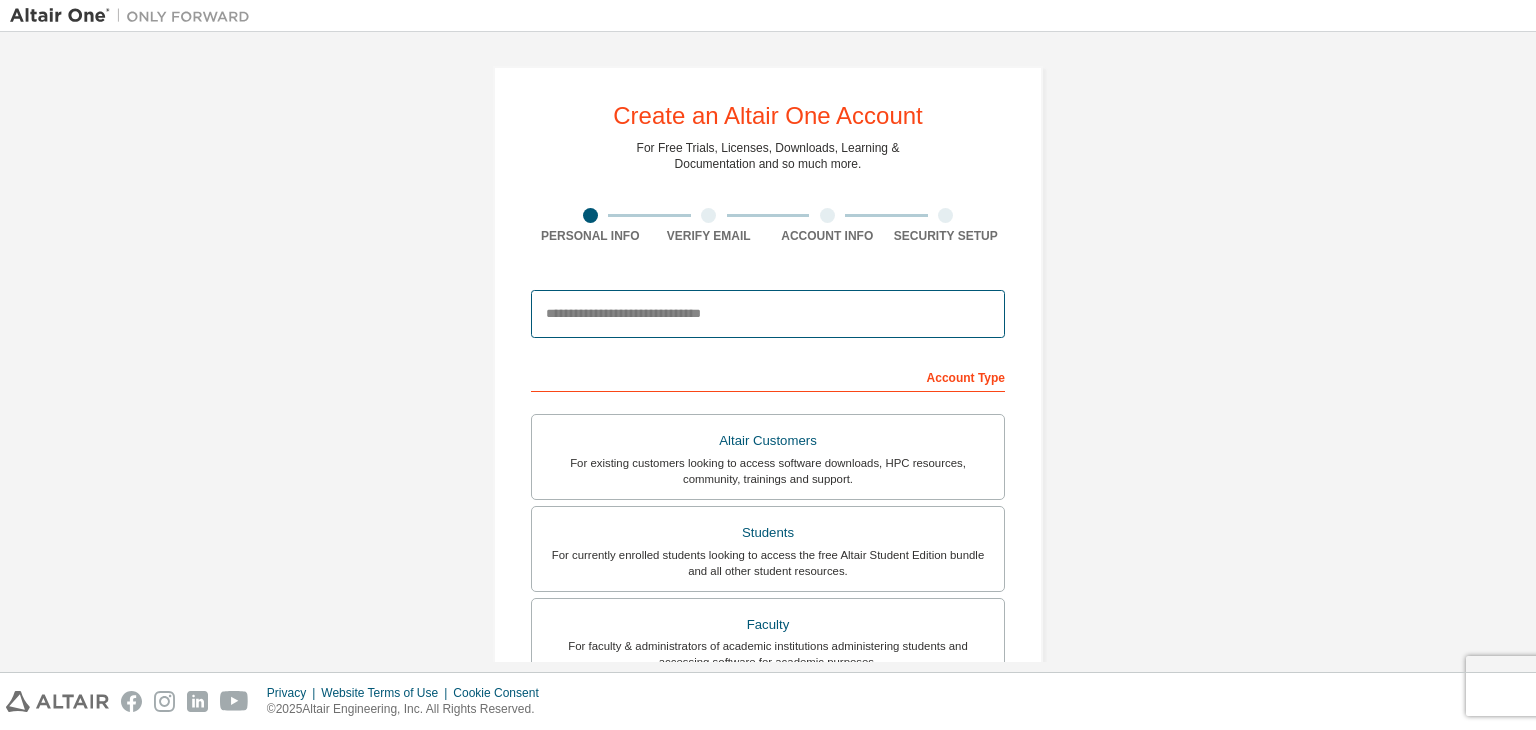 type on "**********" 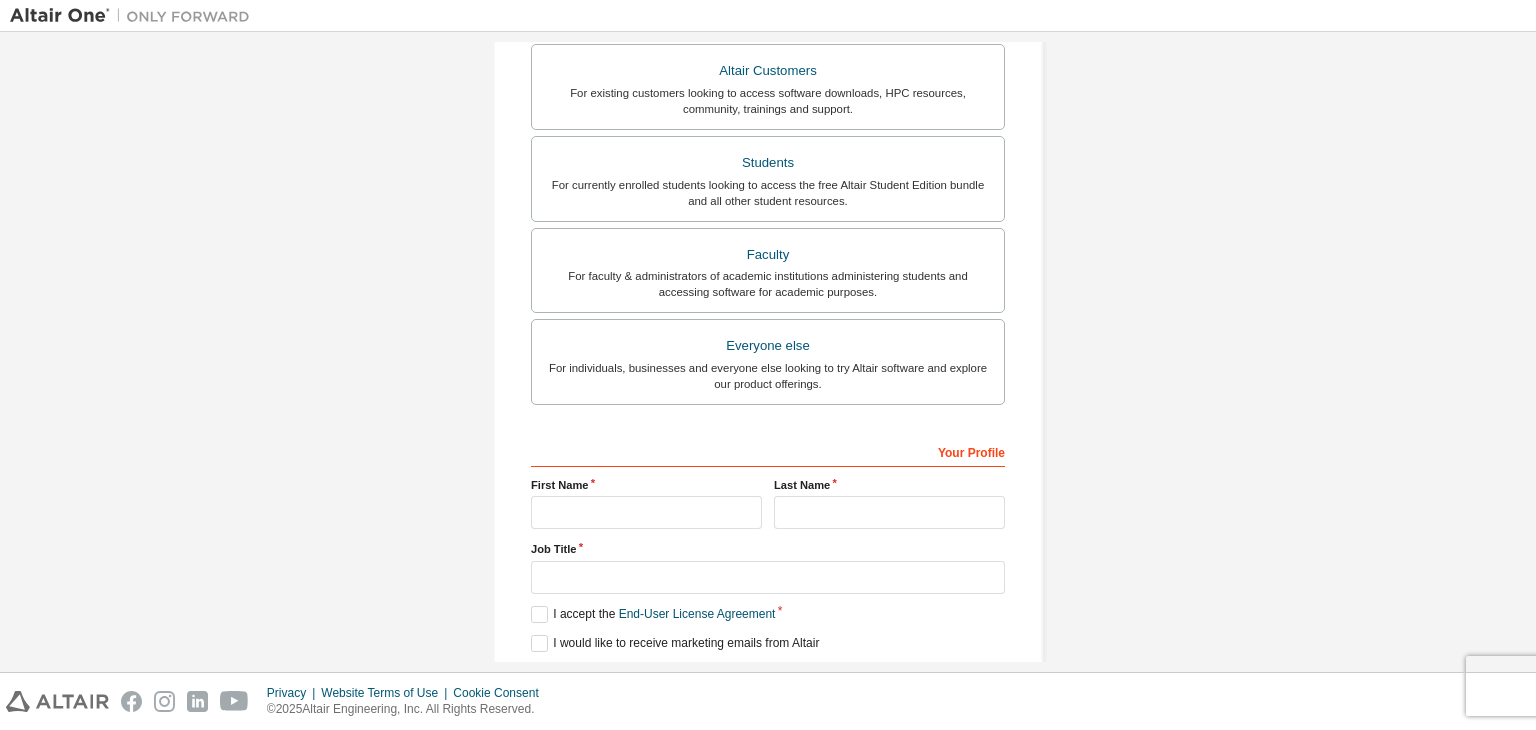 scroll, scrollTop: 451, scrollLeft: 0, axis: vertical 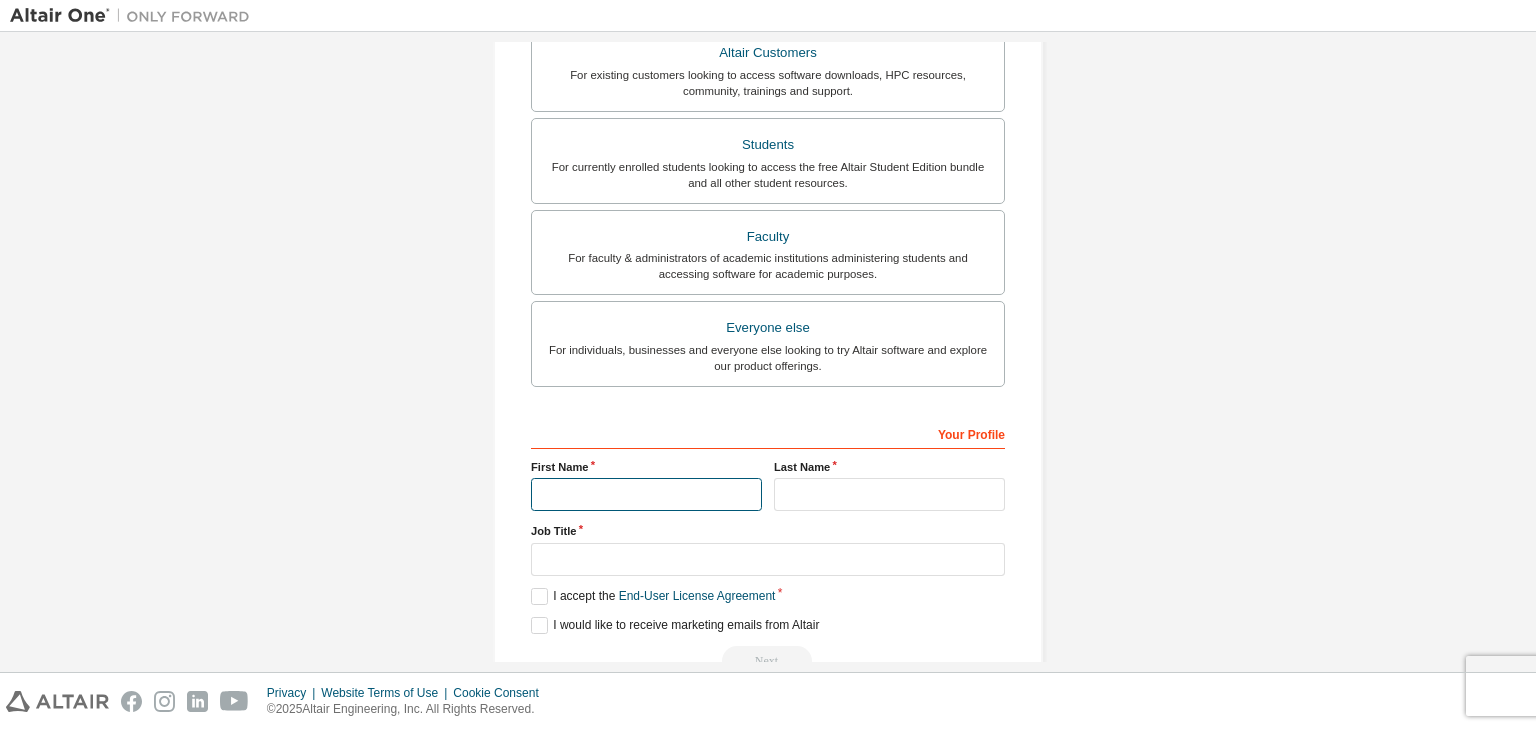 click at bounding box center [646, 494] 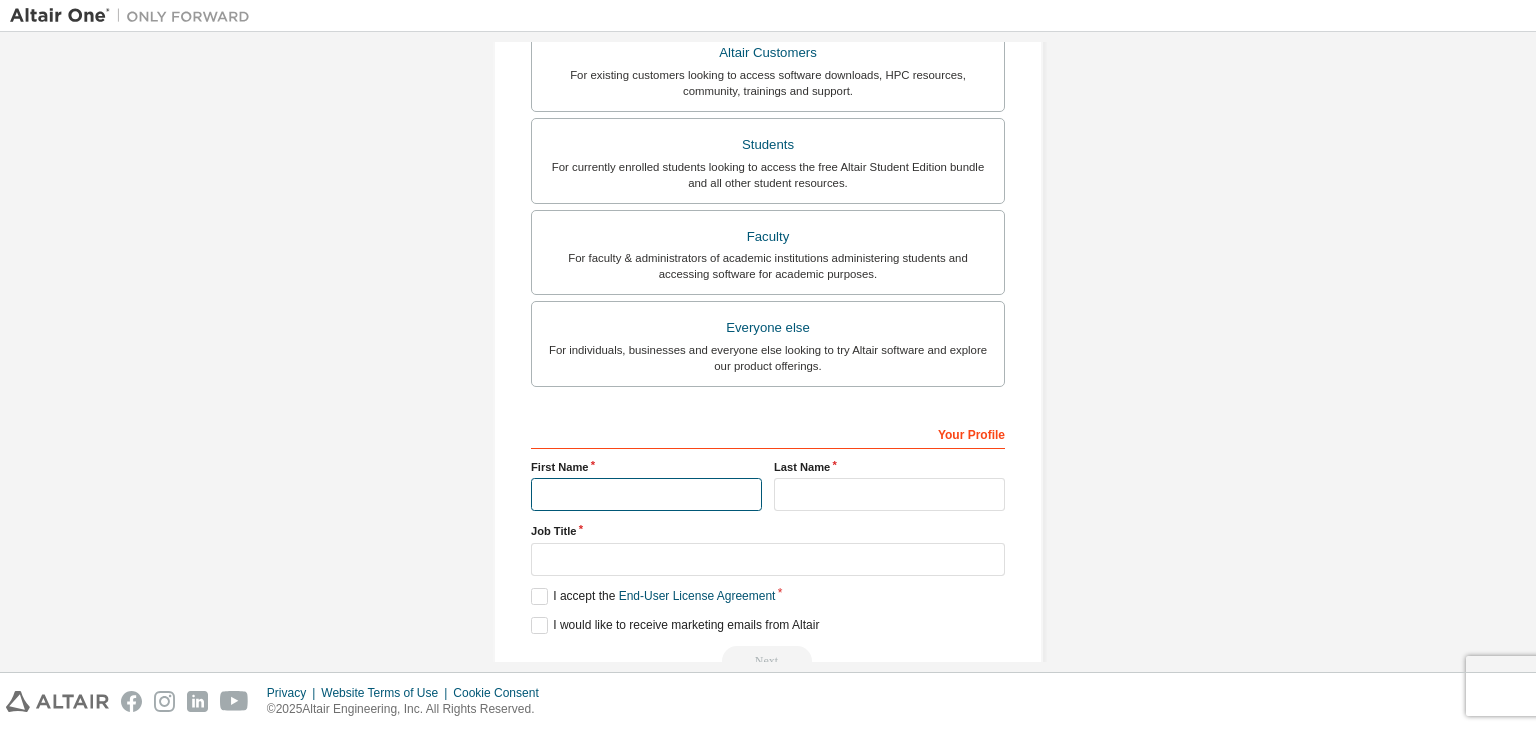 type on "*********" 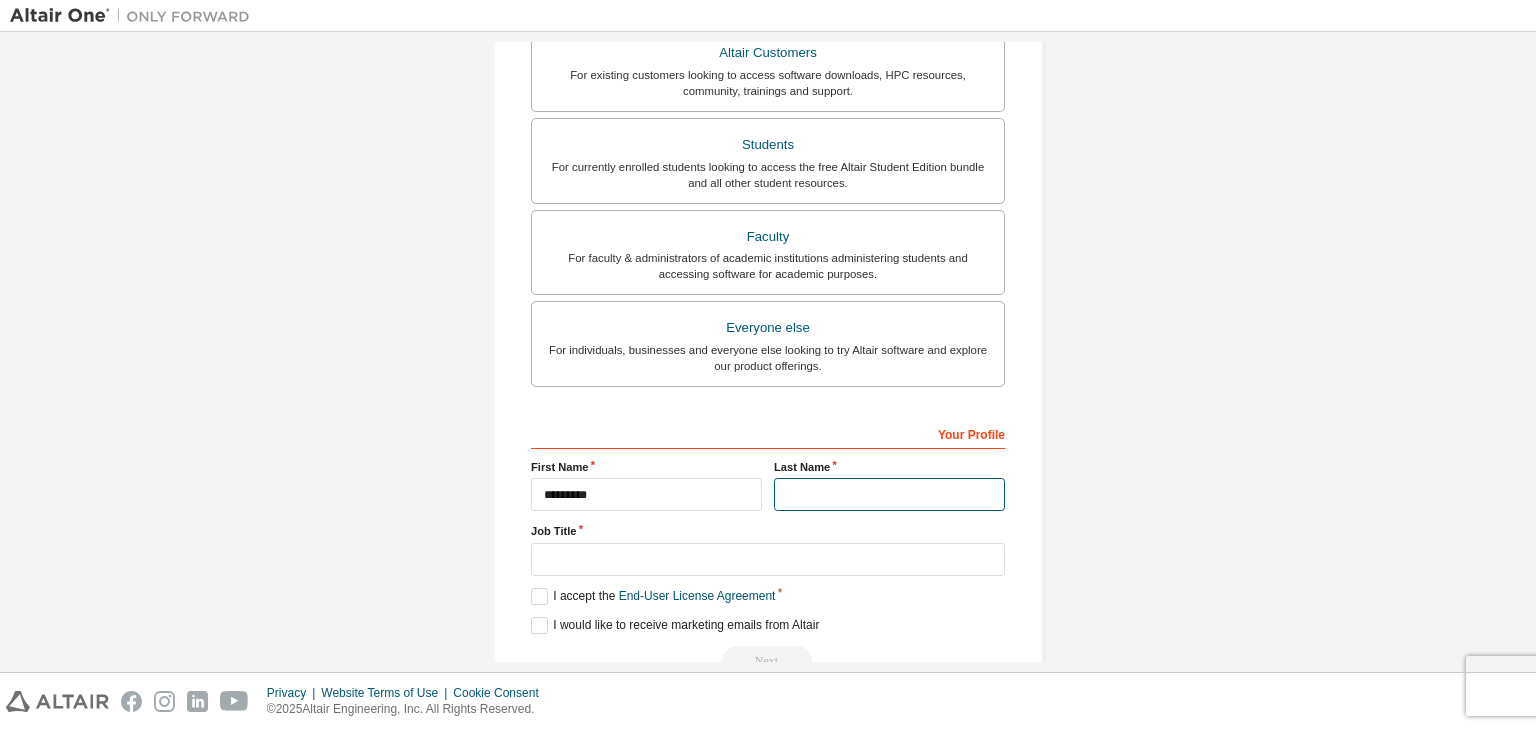 click at bounding box center (889, 494) 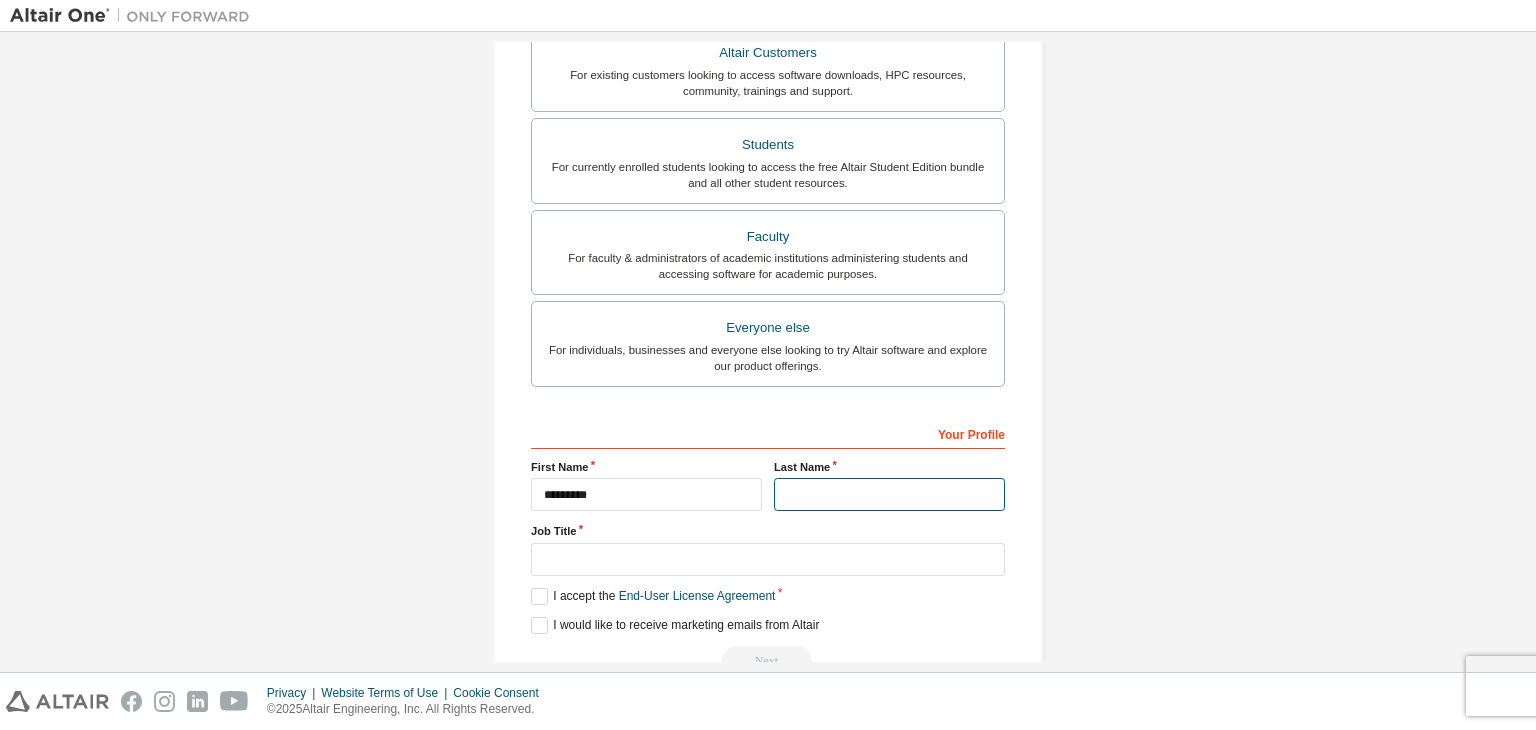 type on "*" 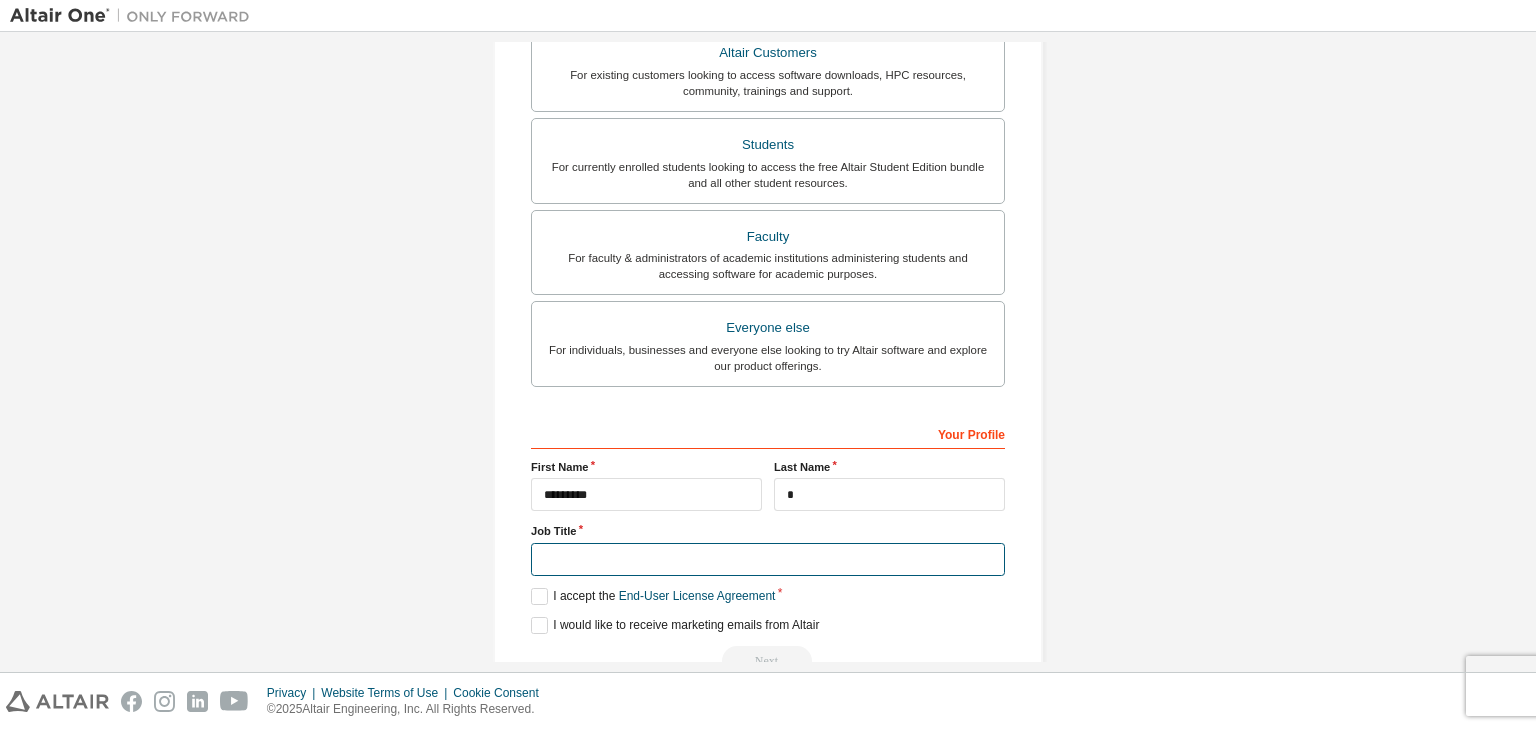 click at bounding box center [768, 559] 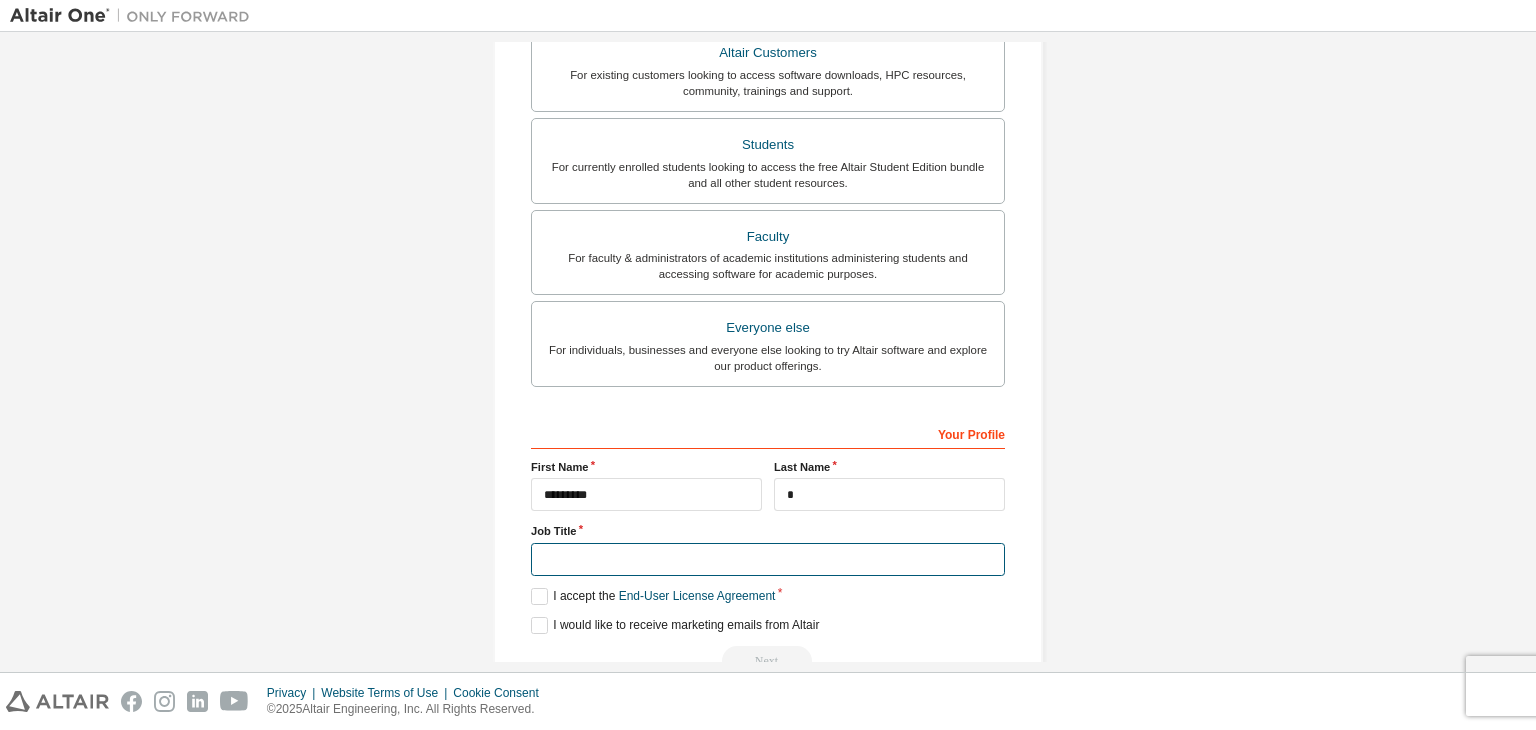 type on "**********" 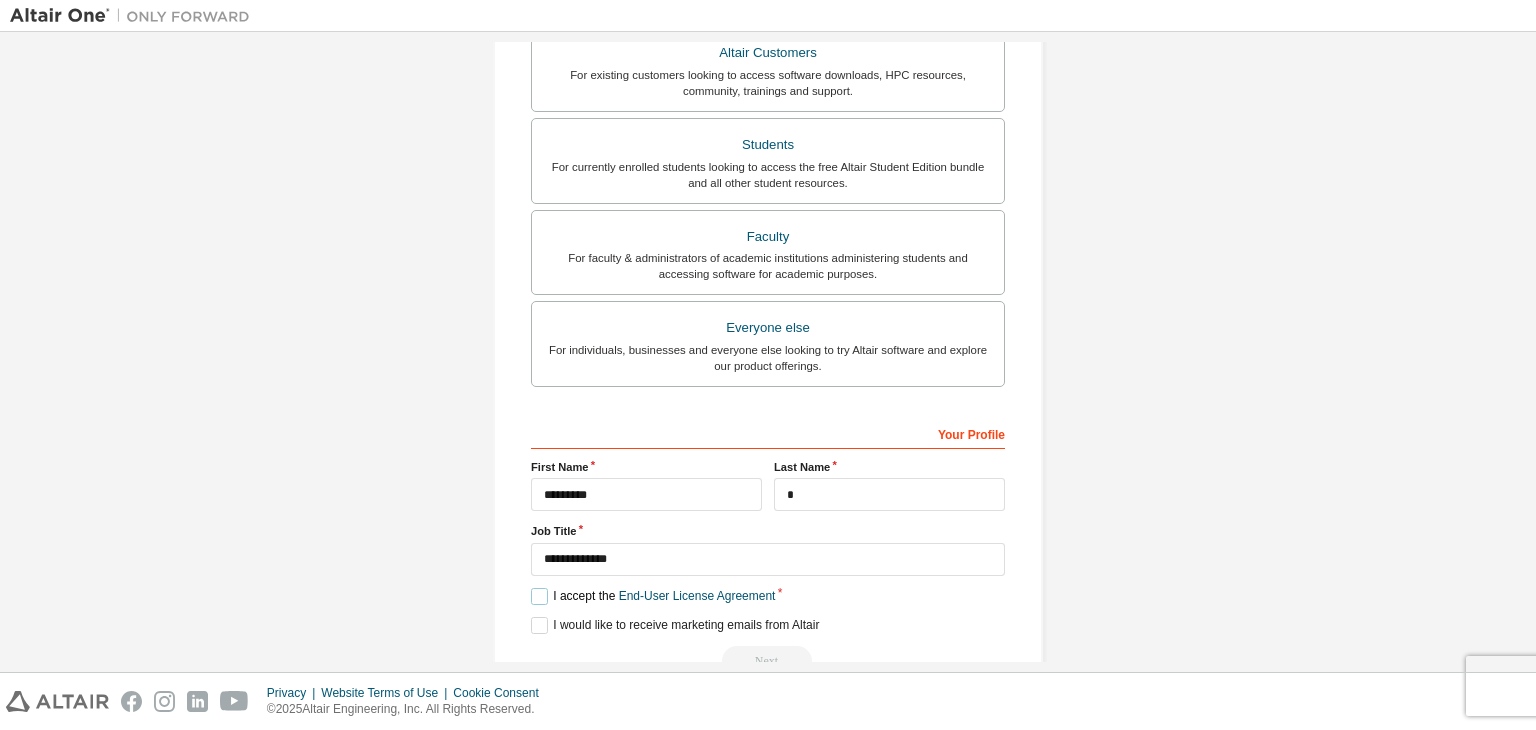 click on "I accept the    End-User License Agreement" at bounding box center [653, 596] 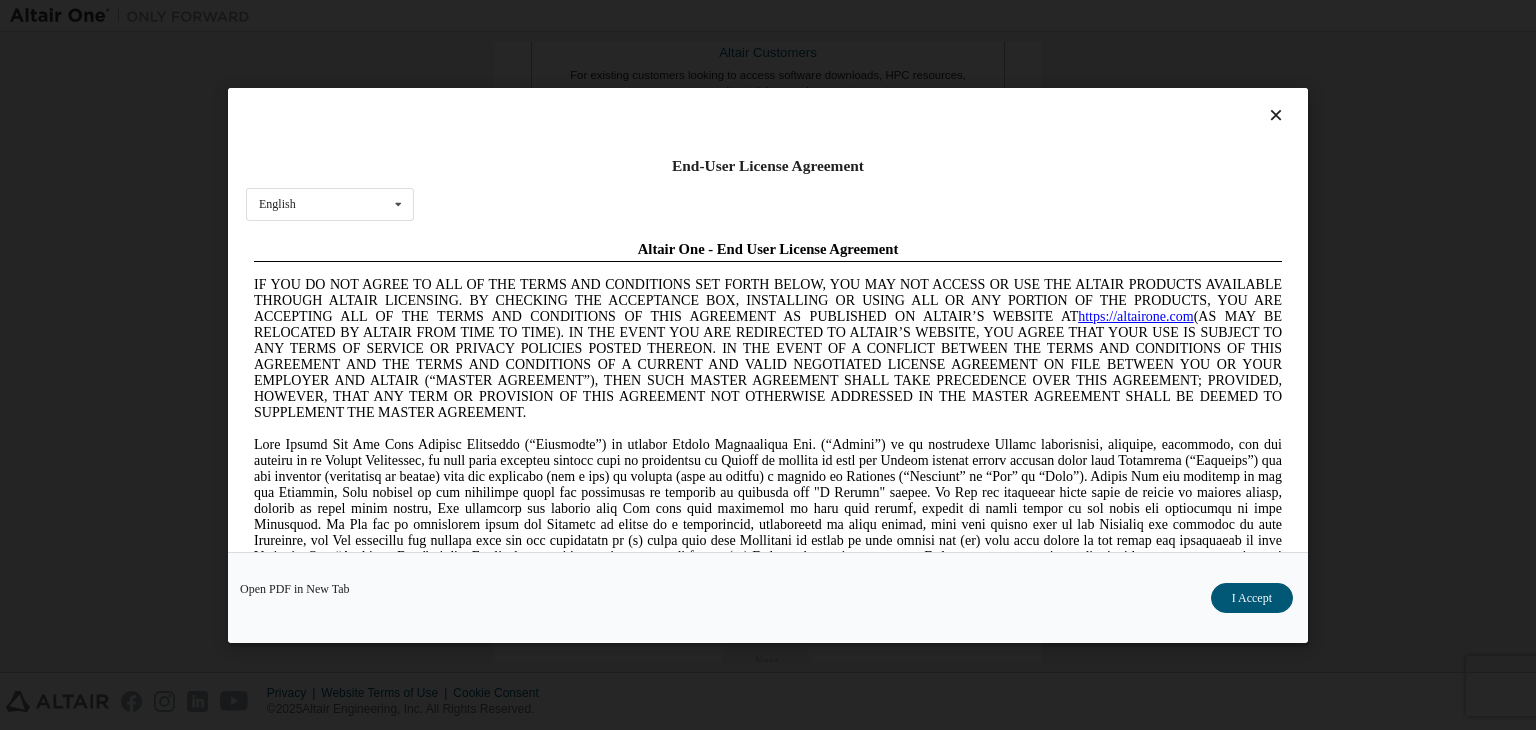 scroll, scrollTop: 0, scrollLeft: 0, axis: both 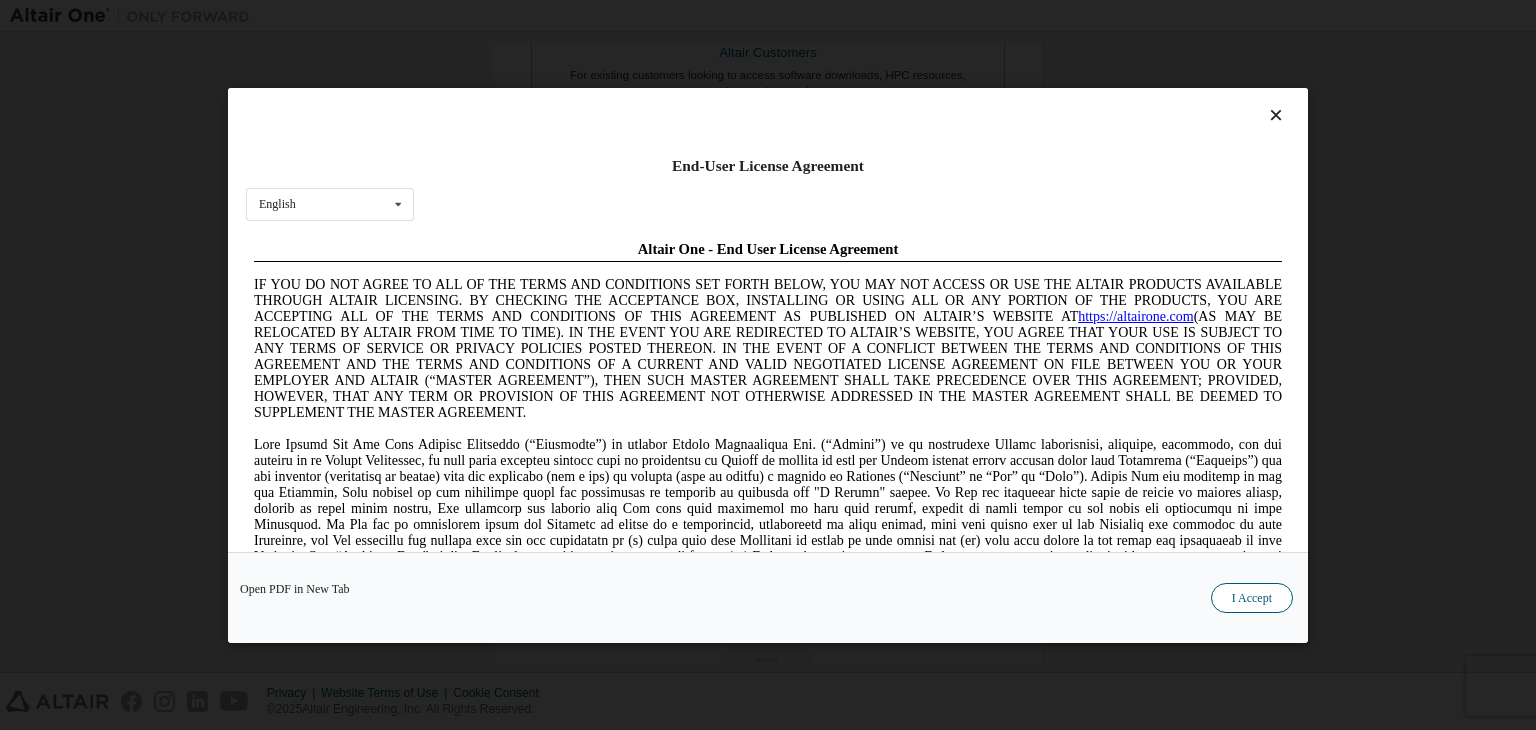click on "I Accept" at bounding box center [1252, 598] 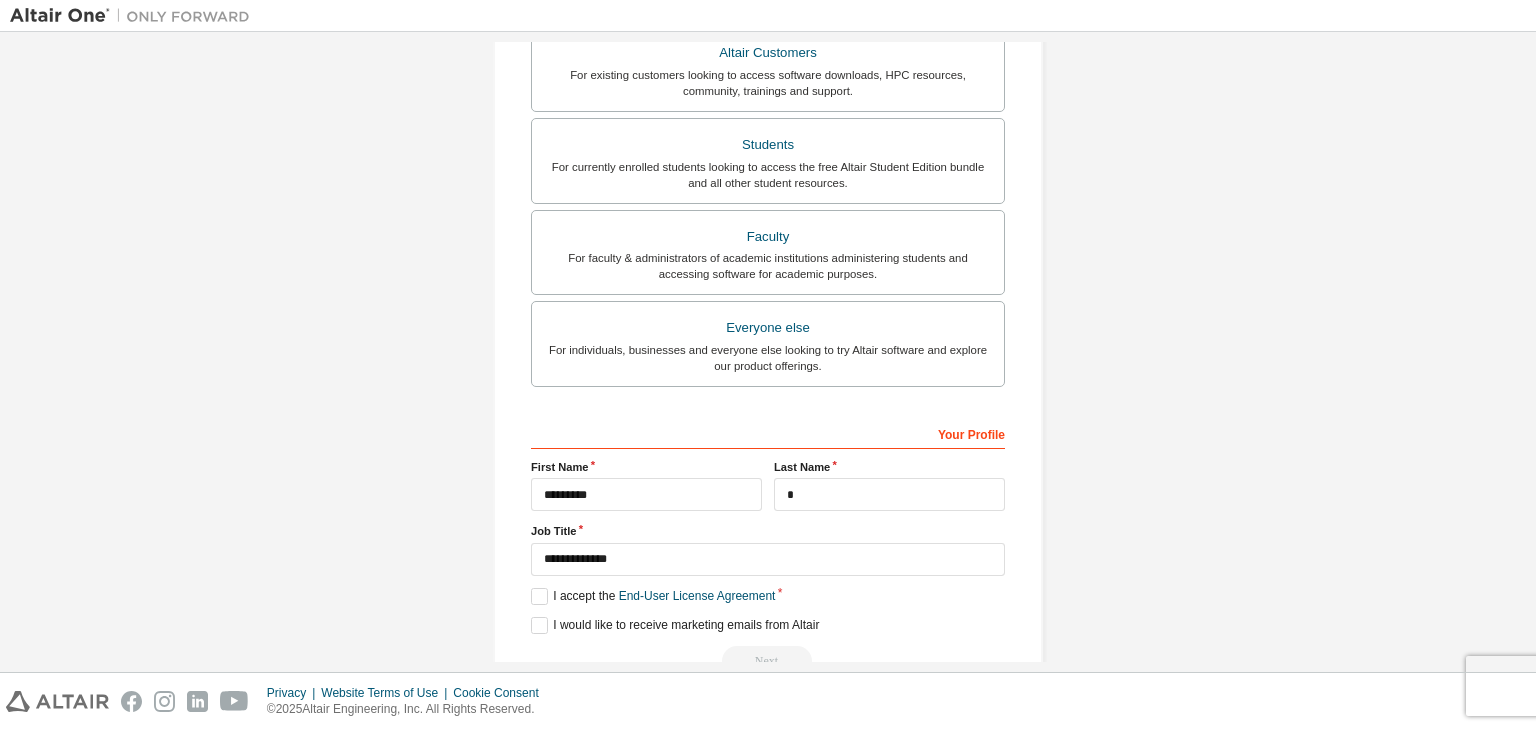 click on "Your Profile" at bounding box center [768, 433] 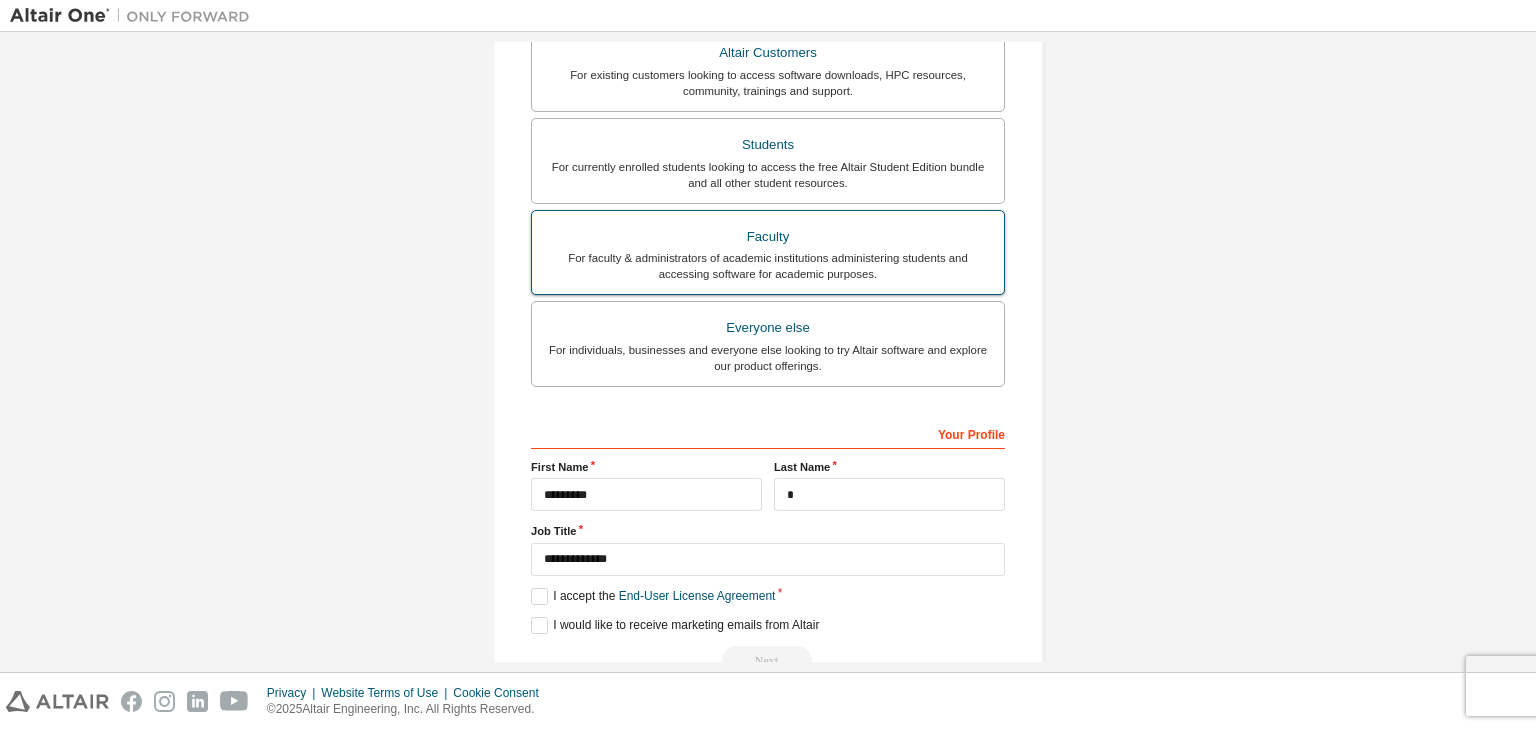 drag, startPoint x: 1527, startPoint y: 3, endPoint x: 947, endPoint y: 275, distance: 640.6122 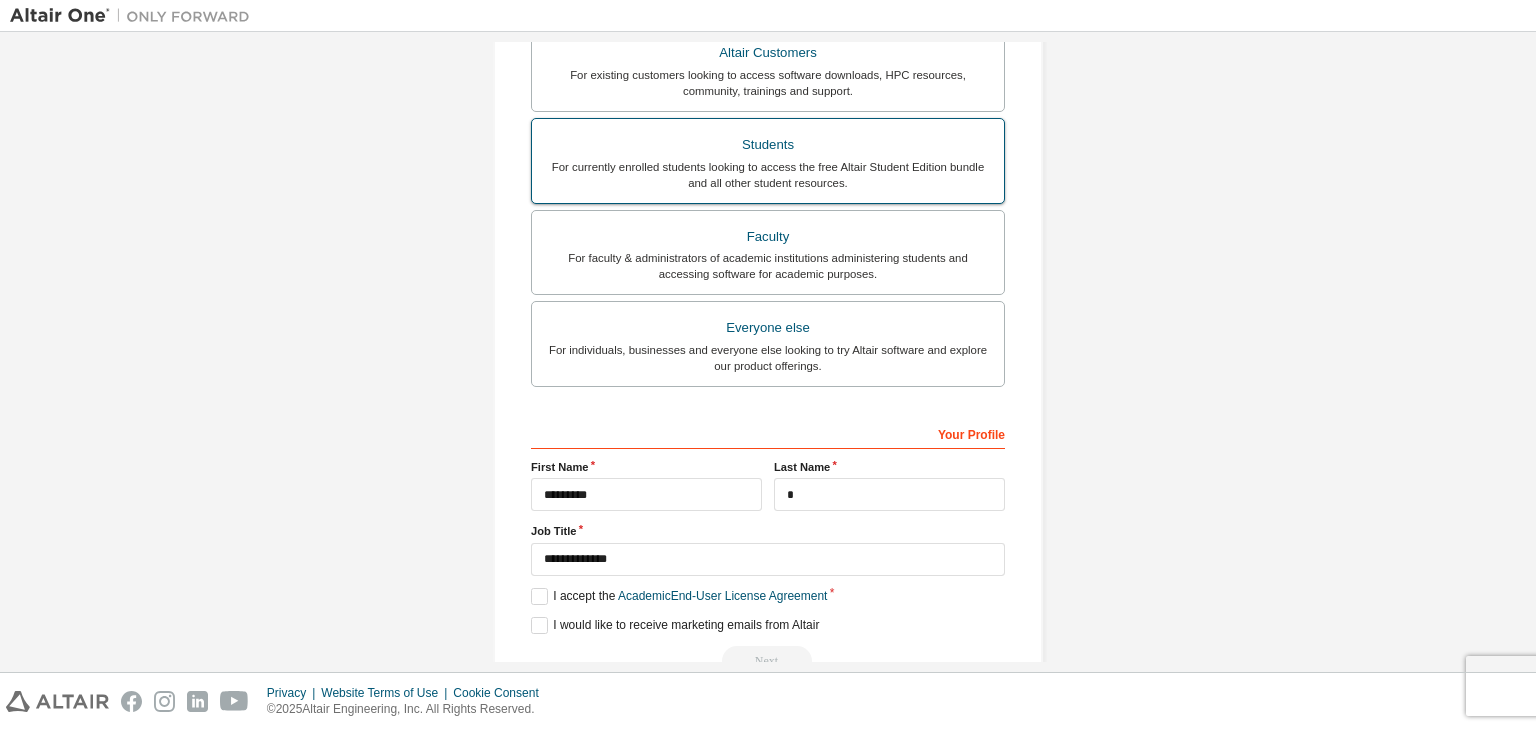 click on "For currently enrolled students looking to access the free Altair Student Edition bundle and all other student resources." at bounding box center [768, 175] 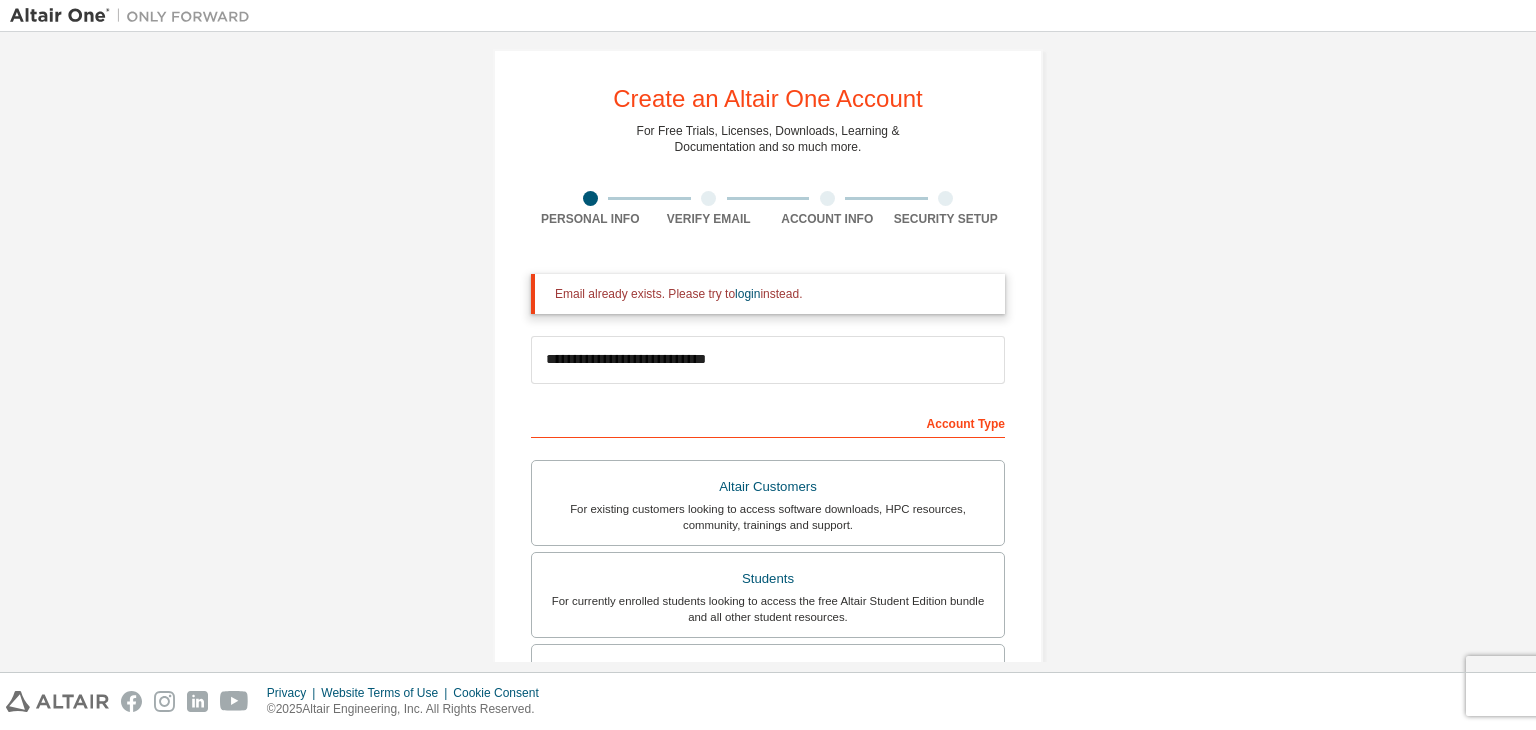 scroll, scrollTop: 0, scrollLeft: 0, axis: both 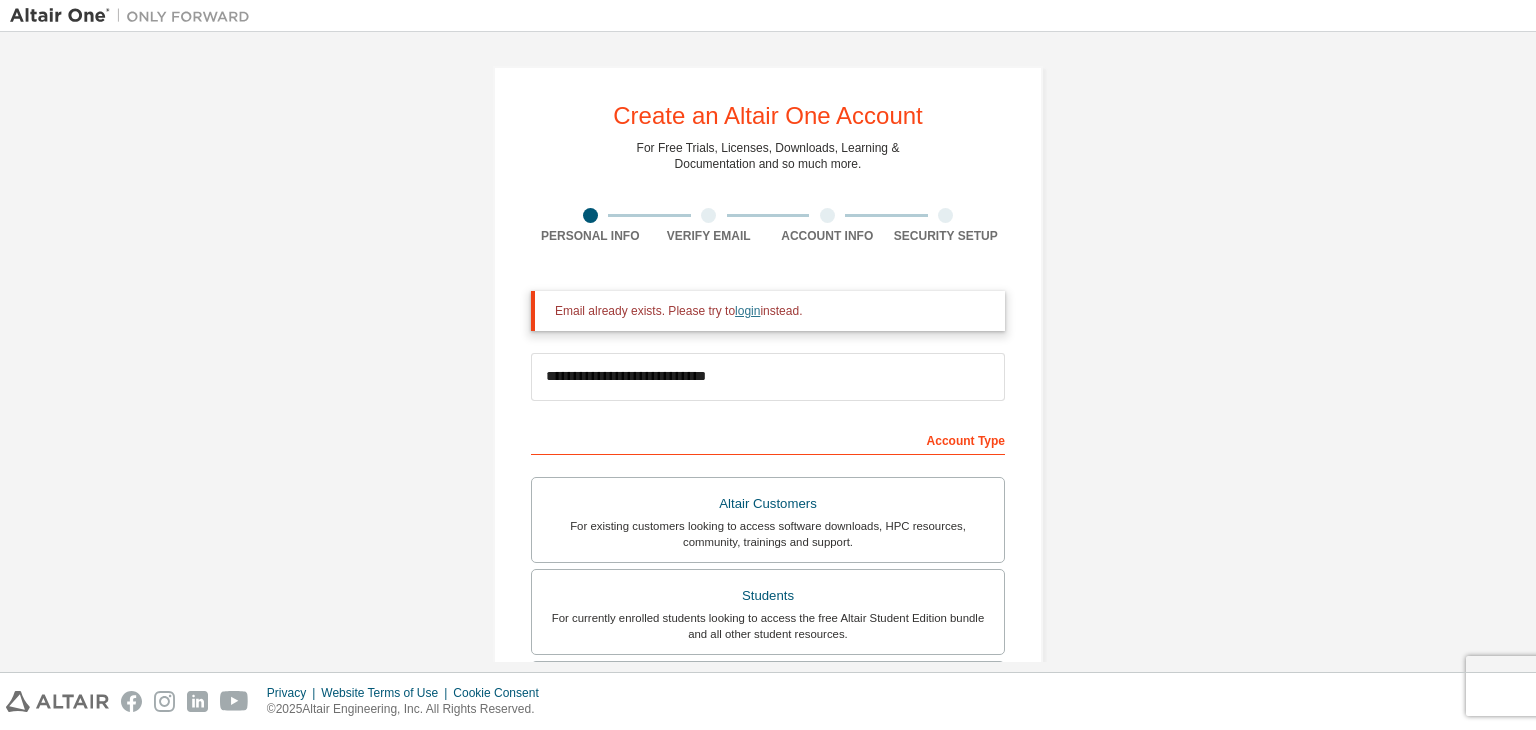 click on "login" at bounding box center [747, 311] 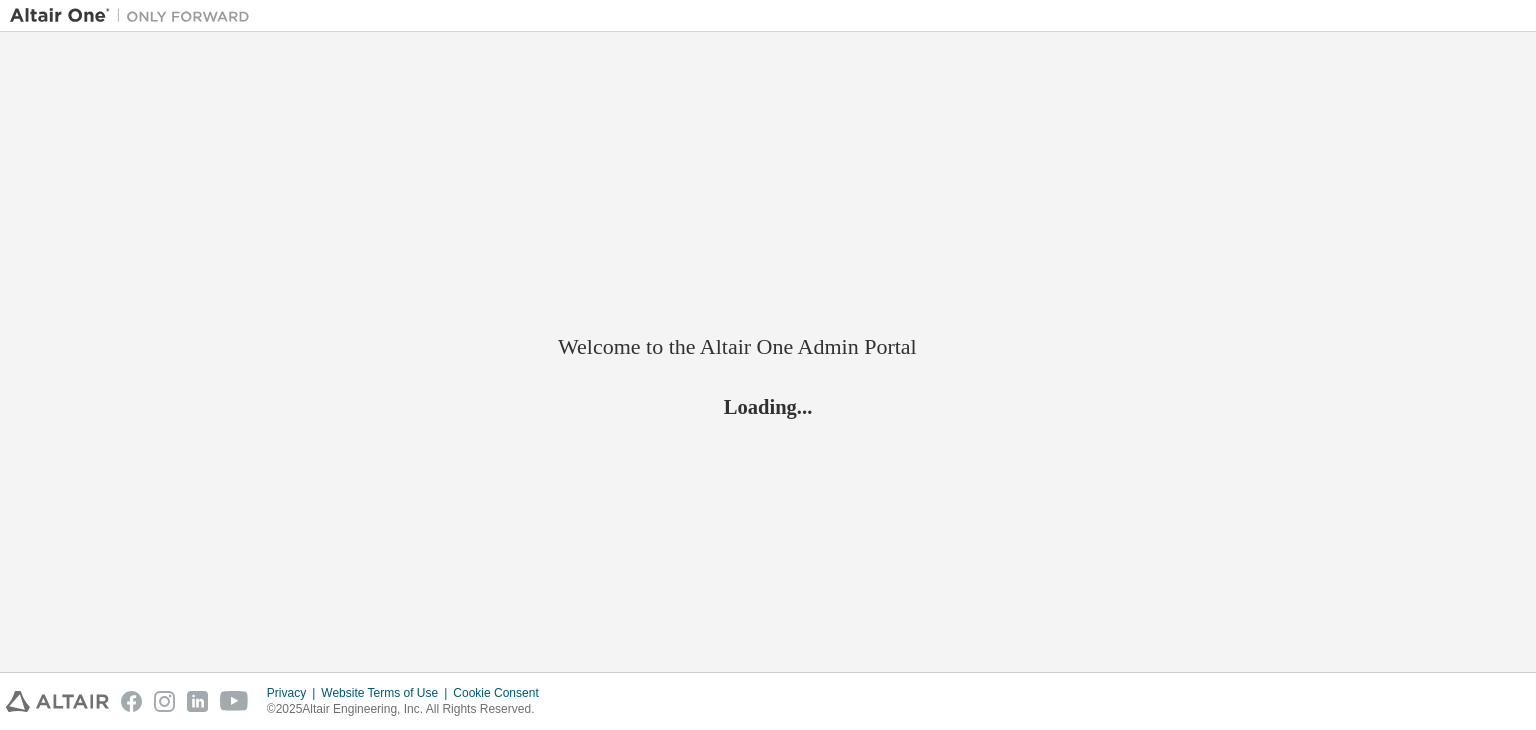 scroll, scrollTop: 0, scrollLeft: 0, axis: both 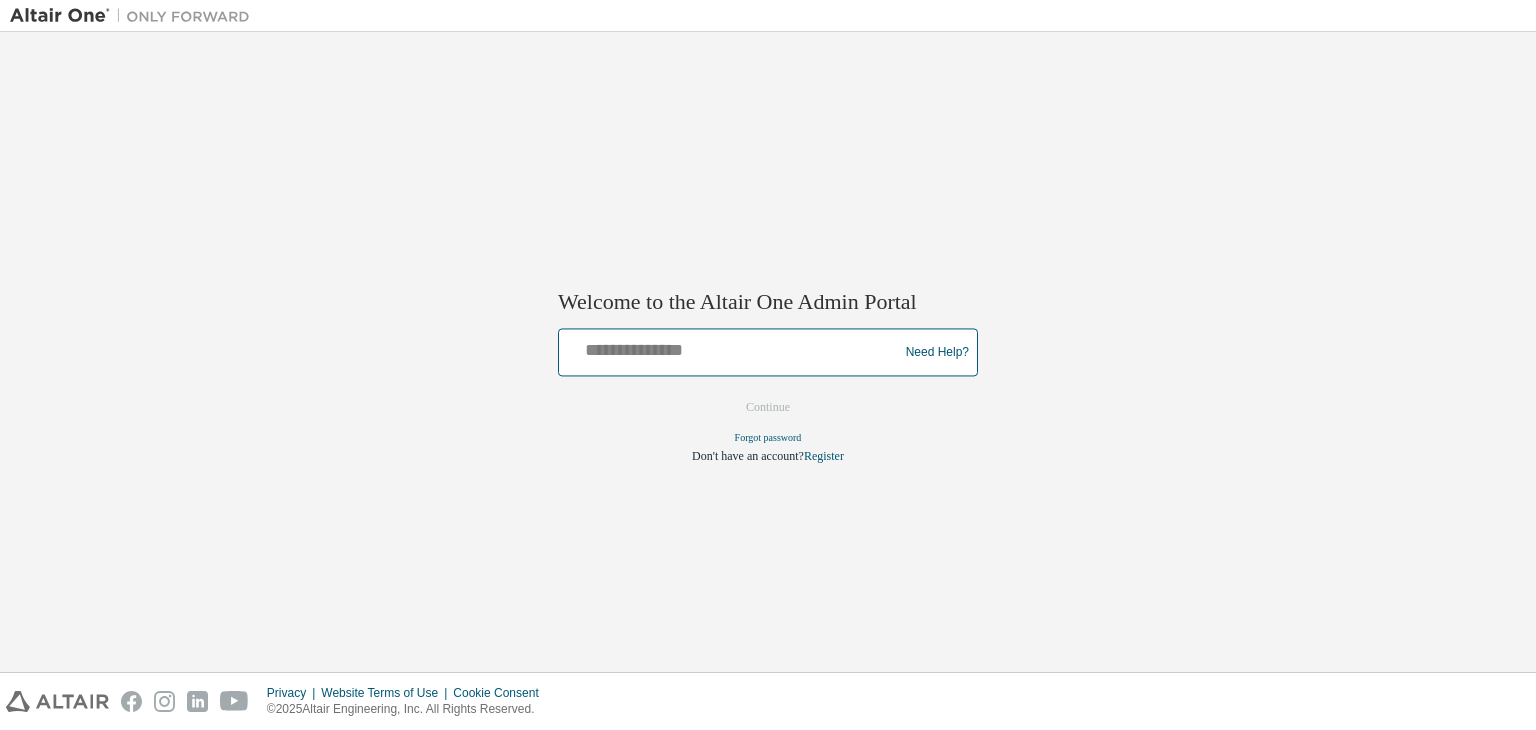 click at bounding box center (731, 348) 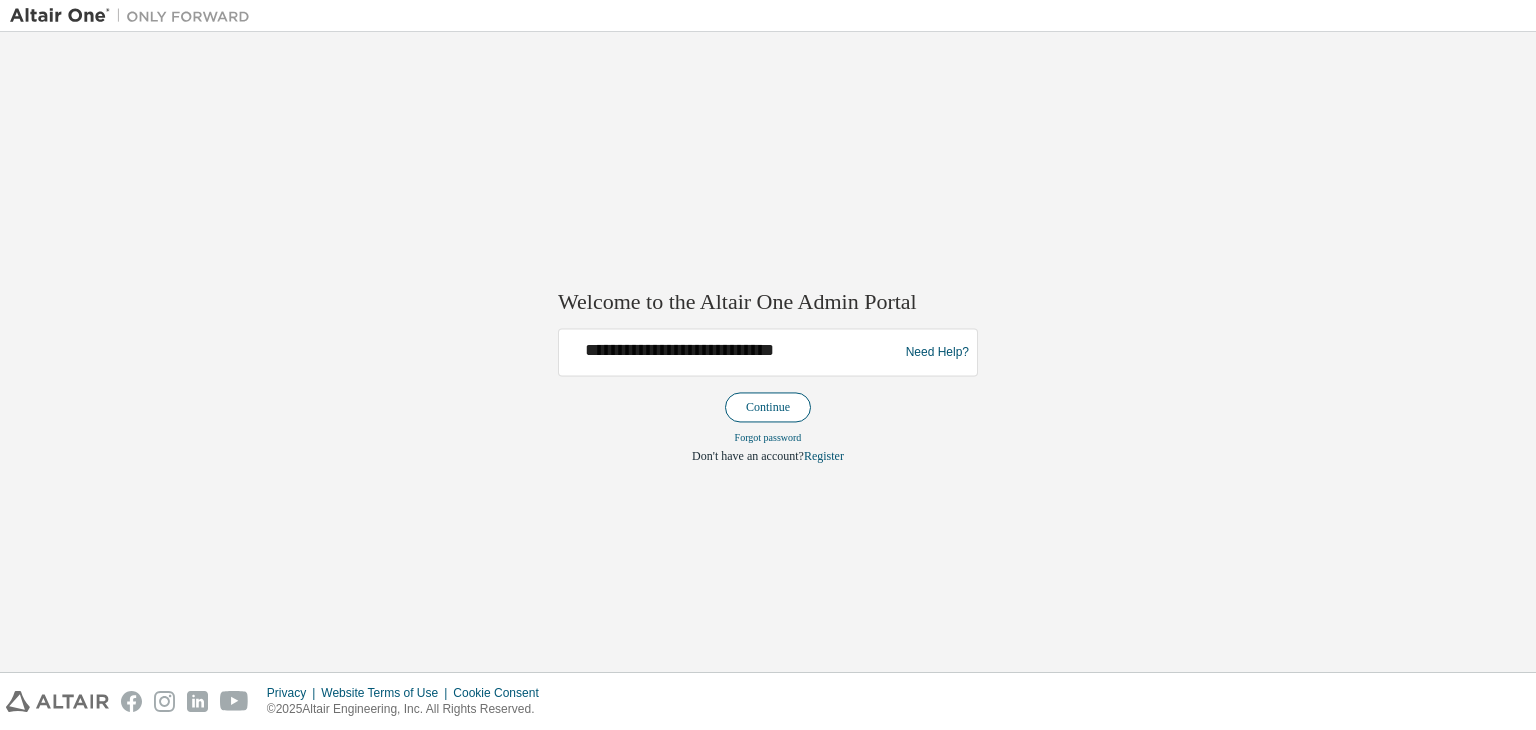 click on "Continue" at bounding box center [768, 408] 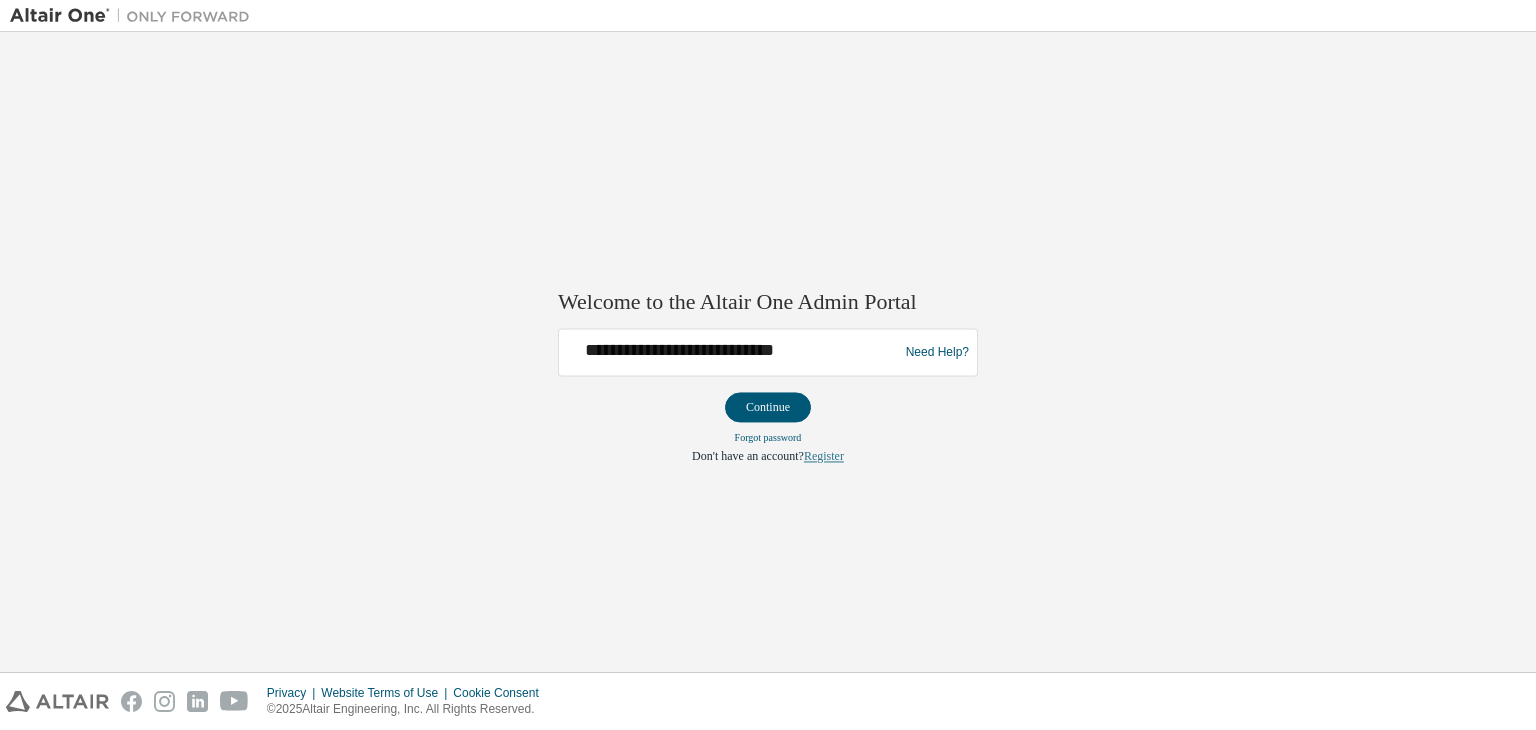 click on "Register" at bounding box center (824, 457) 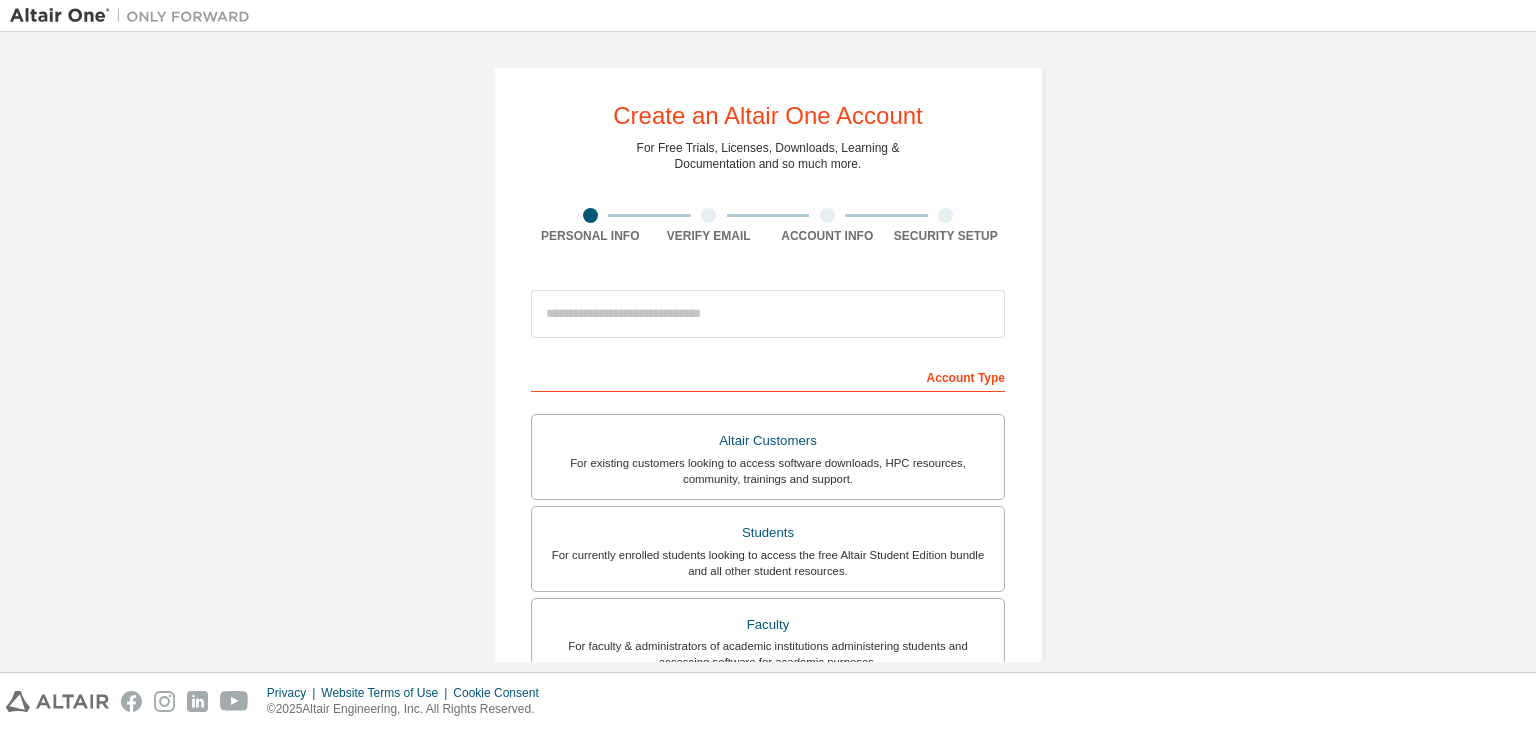 scroll, scrollTop: 0, scrollLeft: 0, axis: both 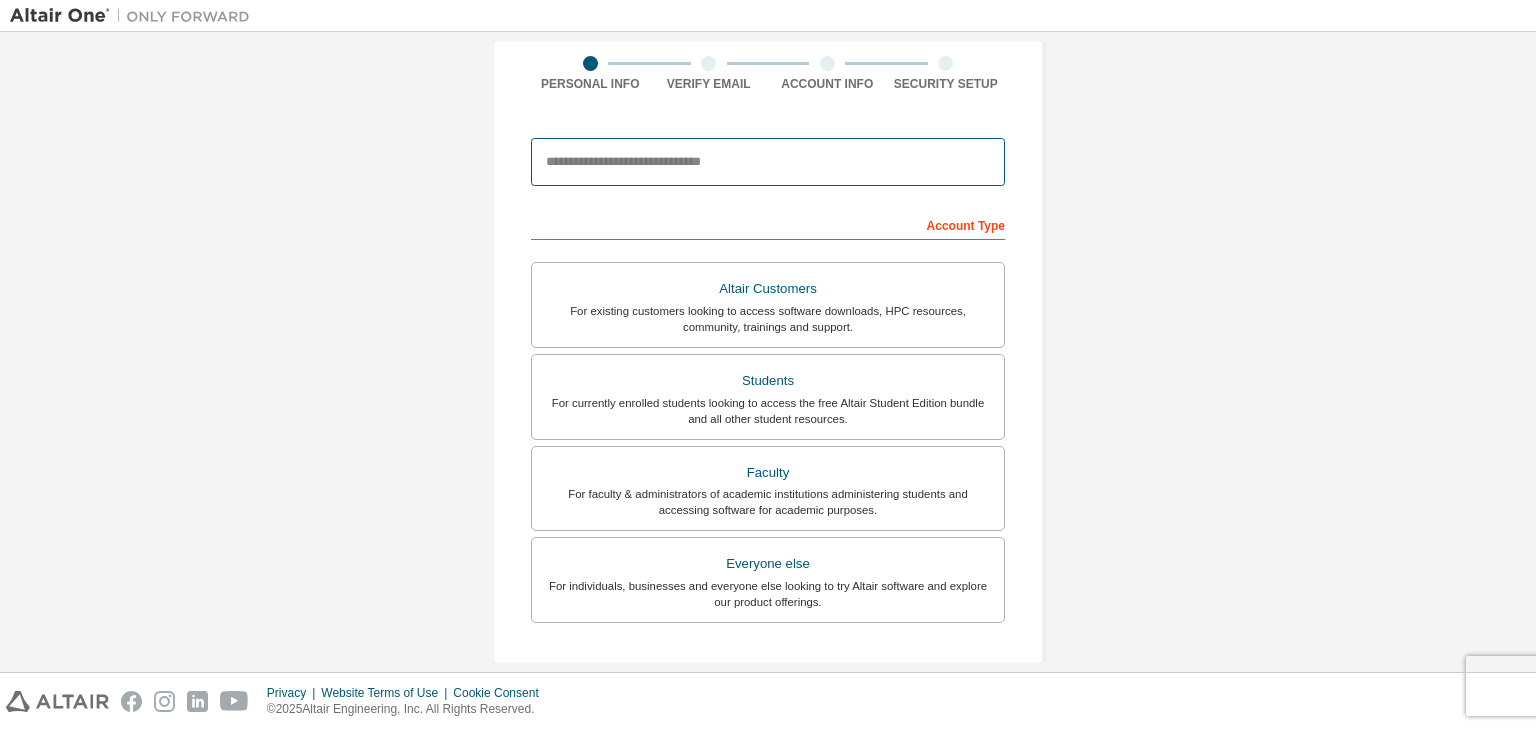 click at bounding box center [768, 162] 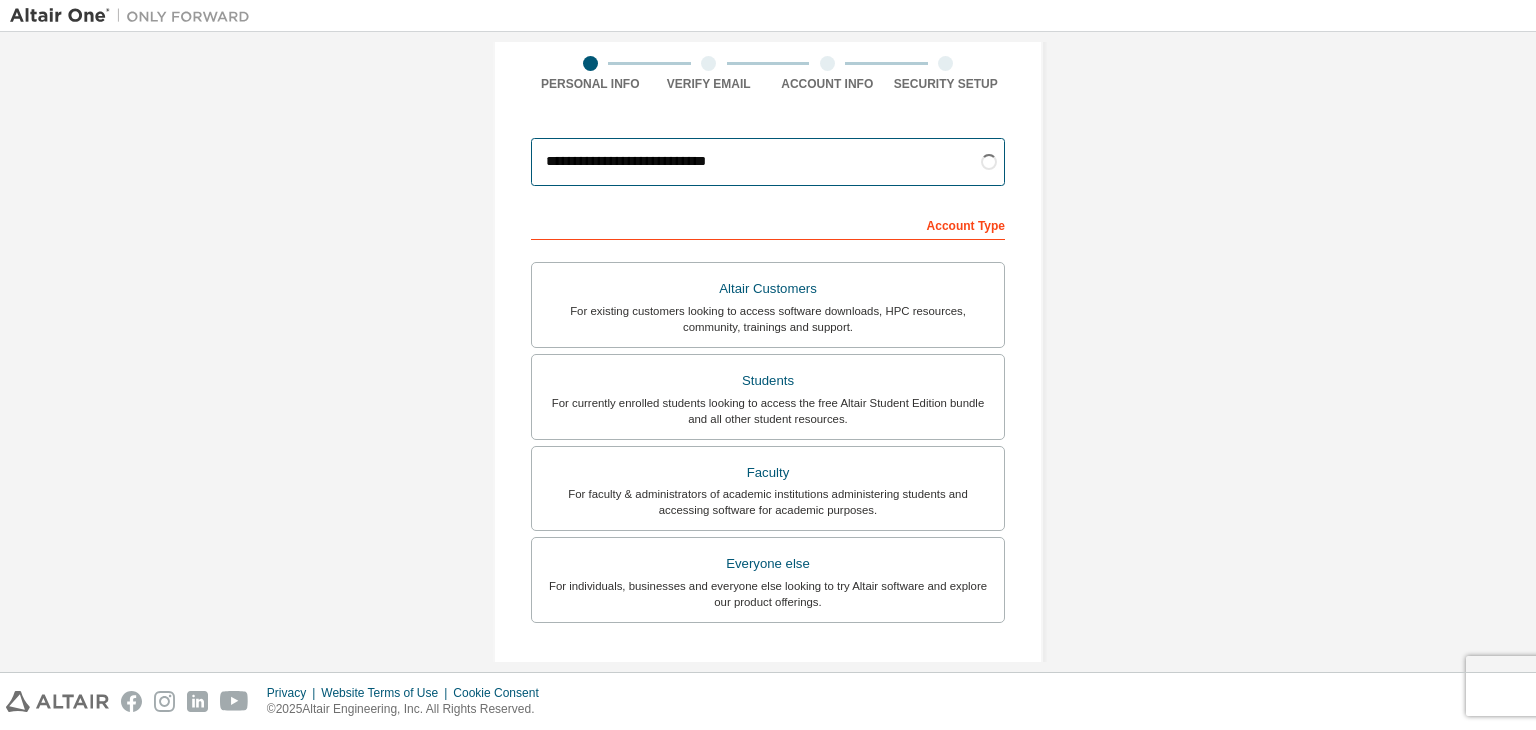 click on "**********" at bounding box center [768, 162] 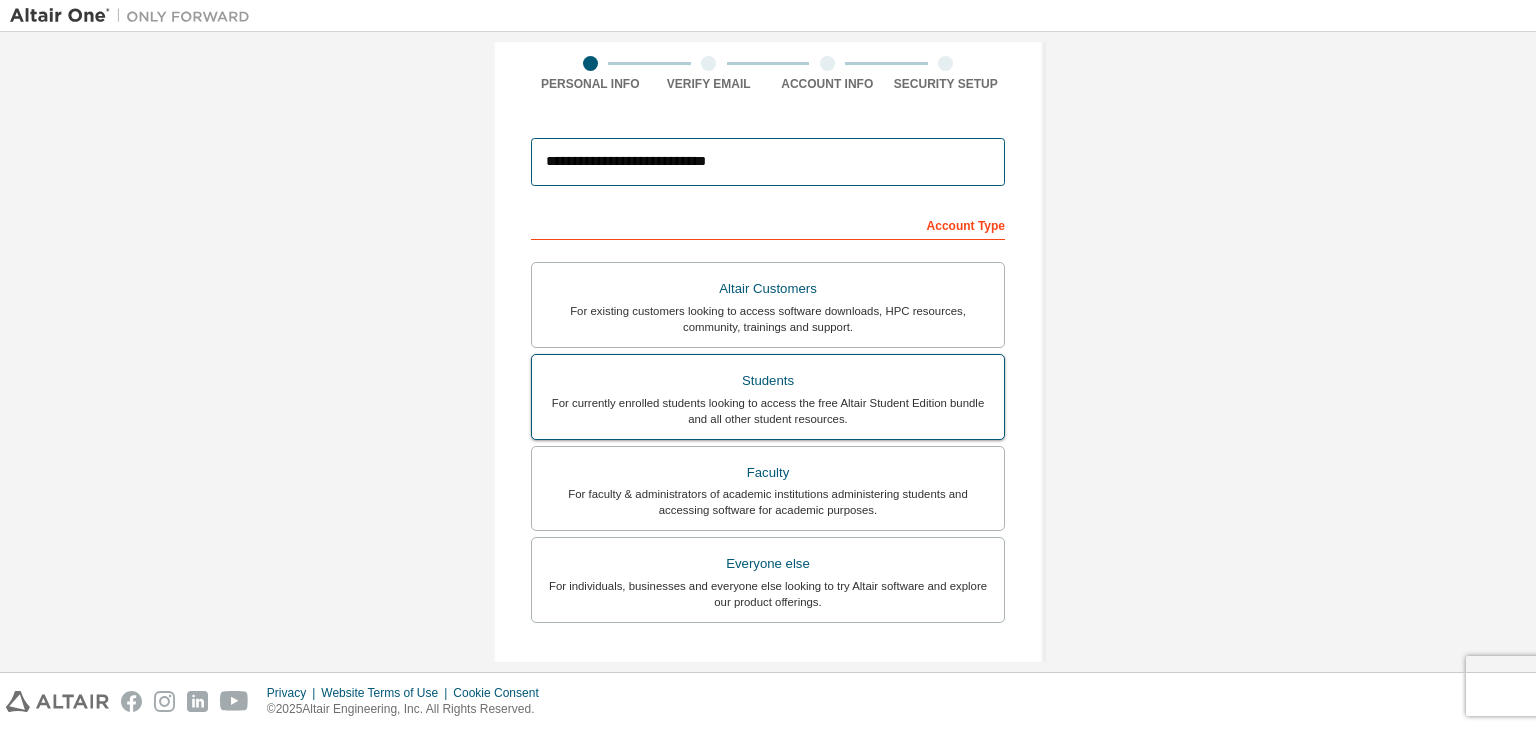 type on "**********" 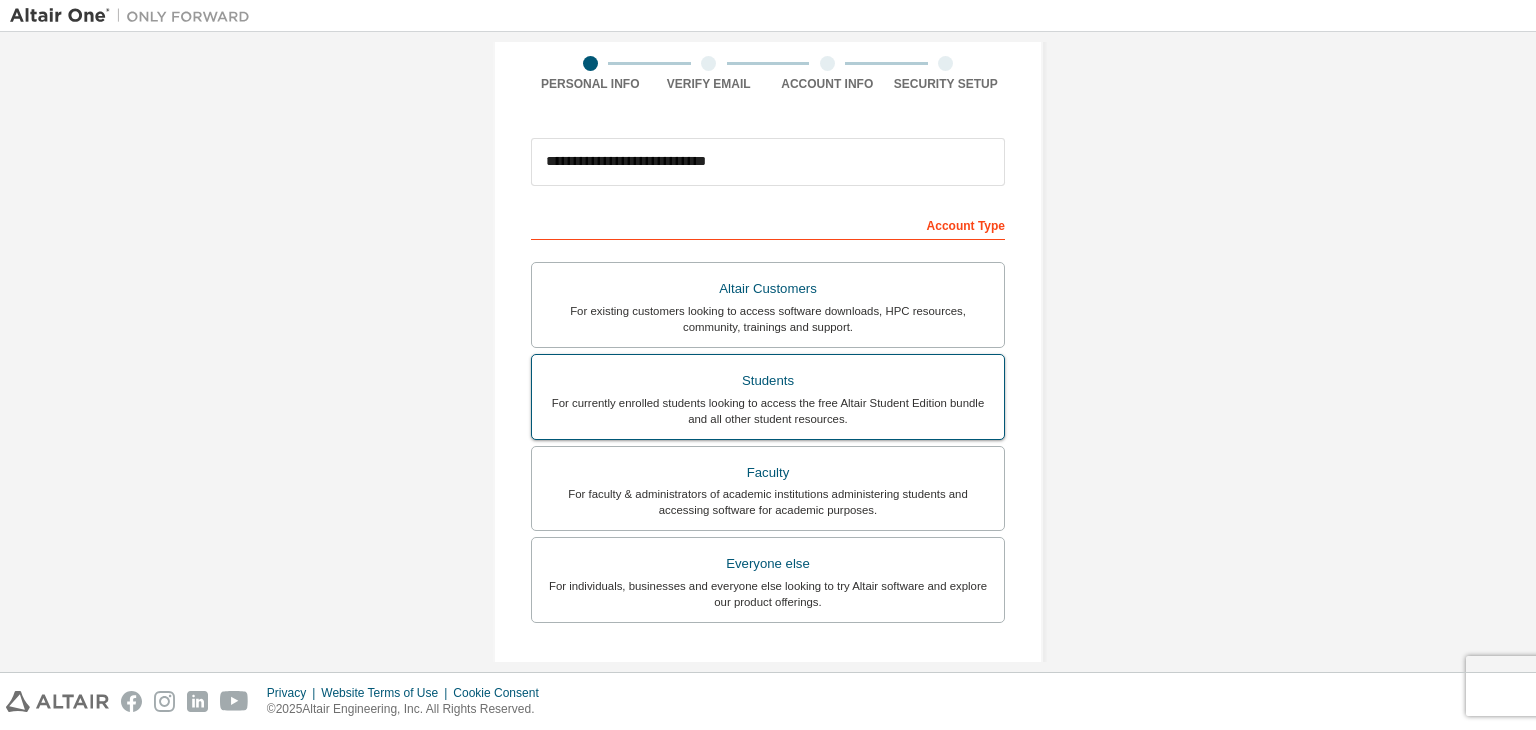 click on "For currently enrolled students looking to access the free Altair Student Edition bundle and all other student resources." at bounding box center [768, 411] 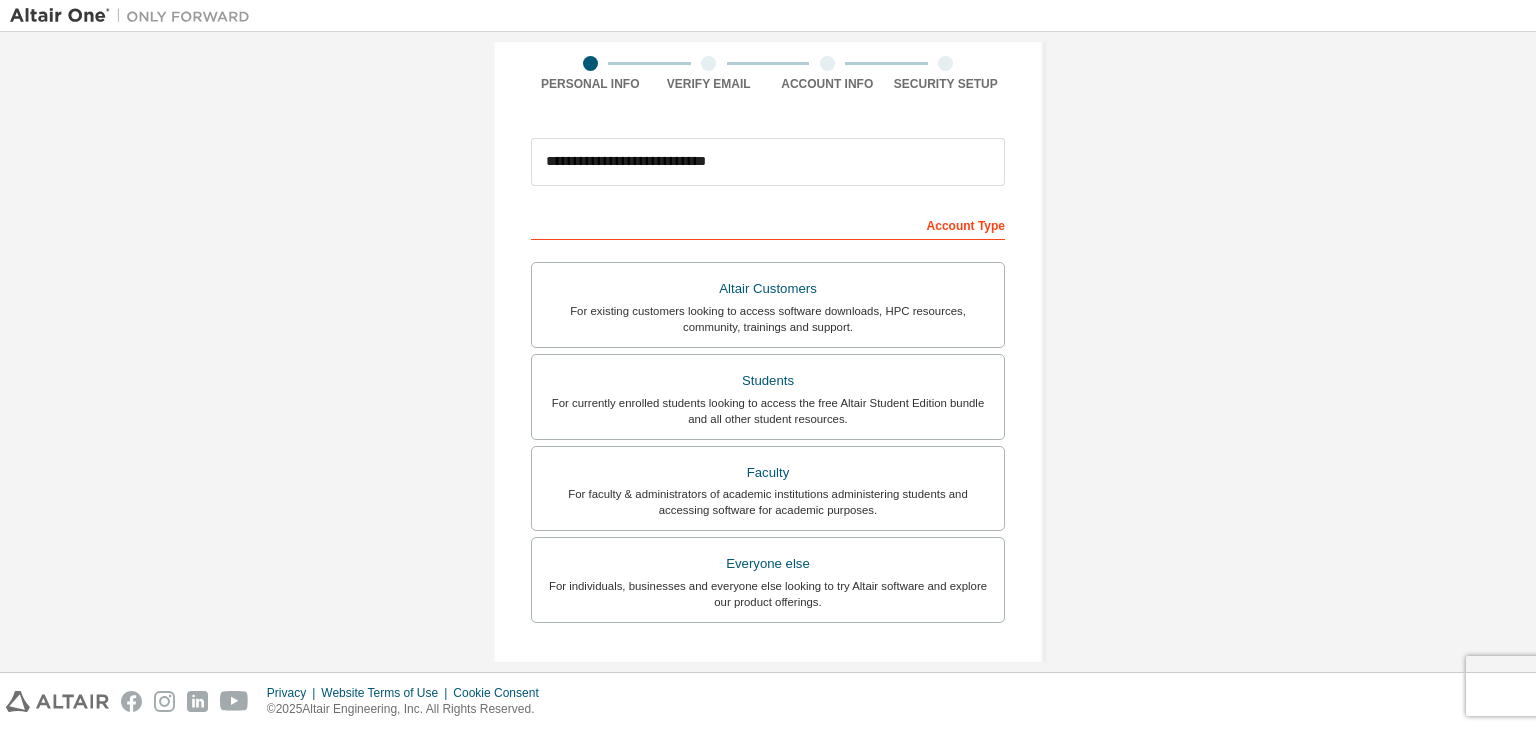 drag, startPoint x: 1513, startPoint y: 450, endPoint x: 1529, endPoint y: 449, distance: 16.03122 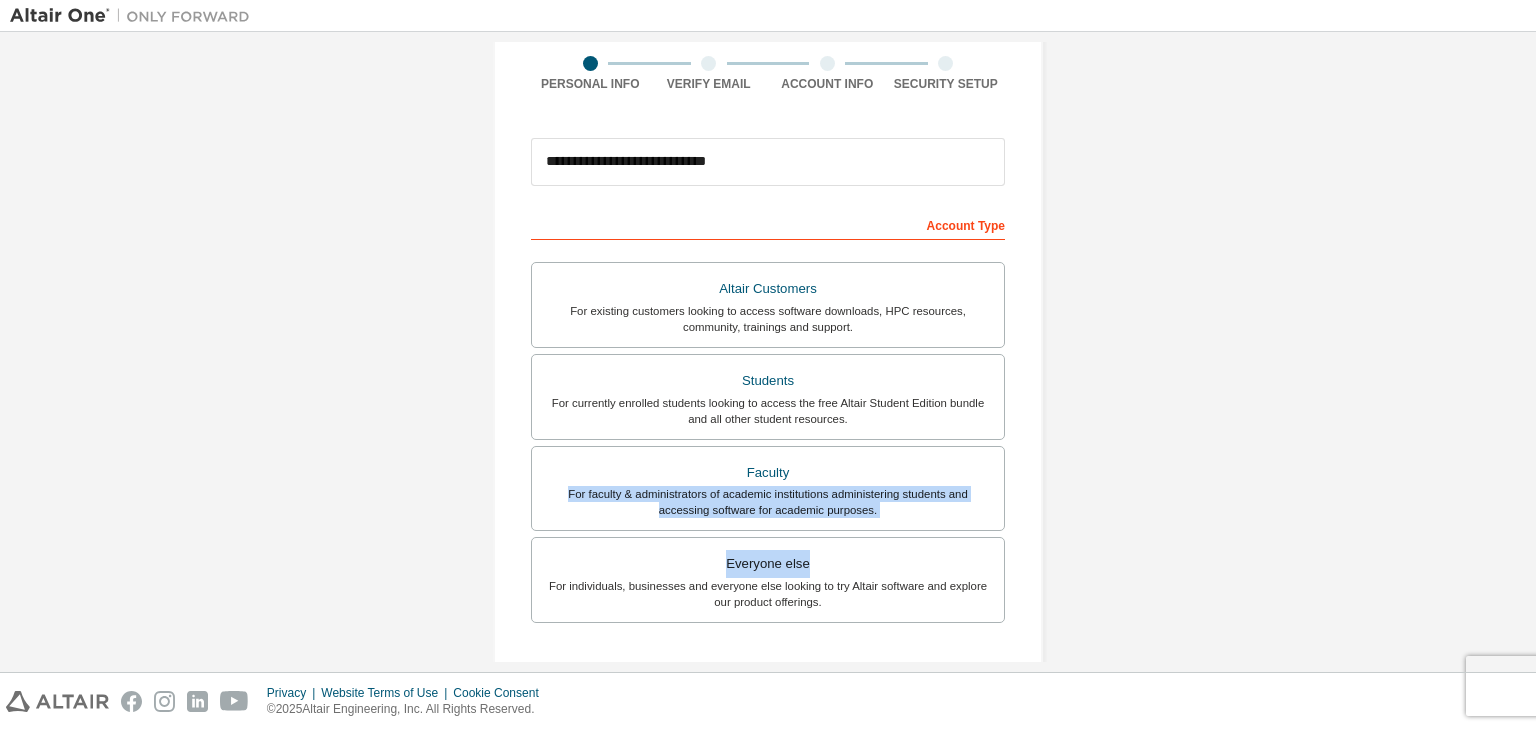 drag, startPoint x: 1529, startPoint y: 449, endPoint x: 1534, endPoint y: 563, distance: 114.1096 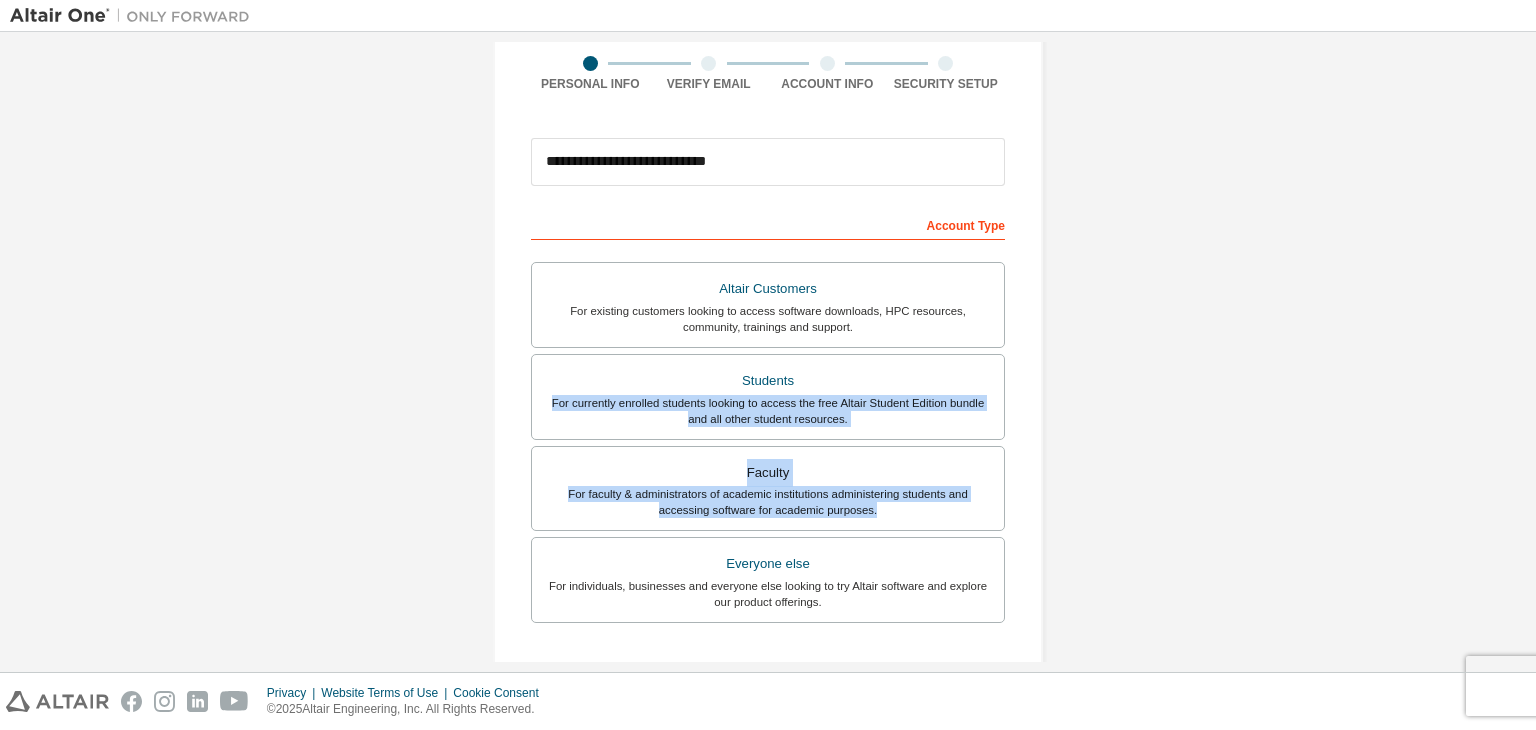 drag, startPoint x: 1331, startPoint y: 380, endPoint x: 1524, endPoint y: 530, distance: 244.43608 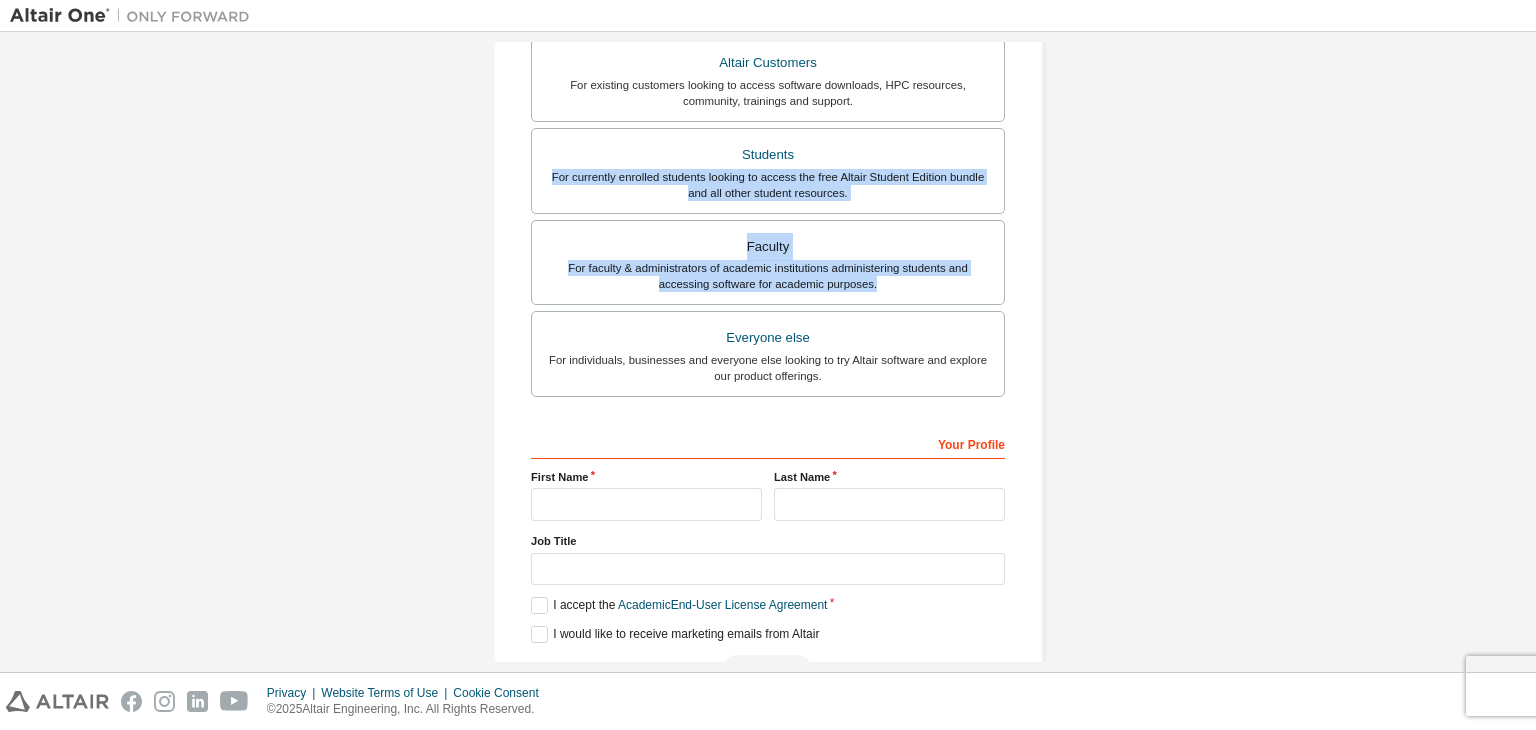 scroll, scrollTop: 435, scrollLeft: 0, axis: vertical 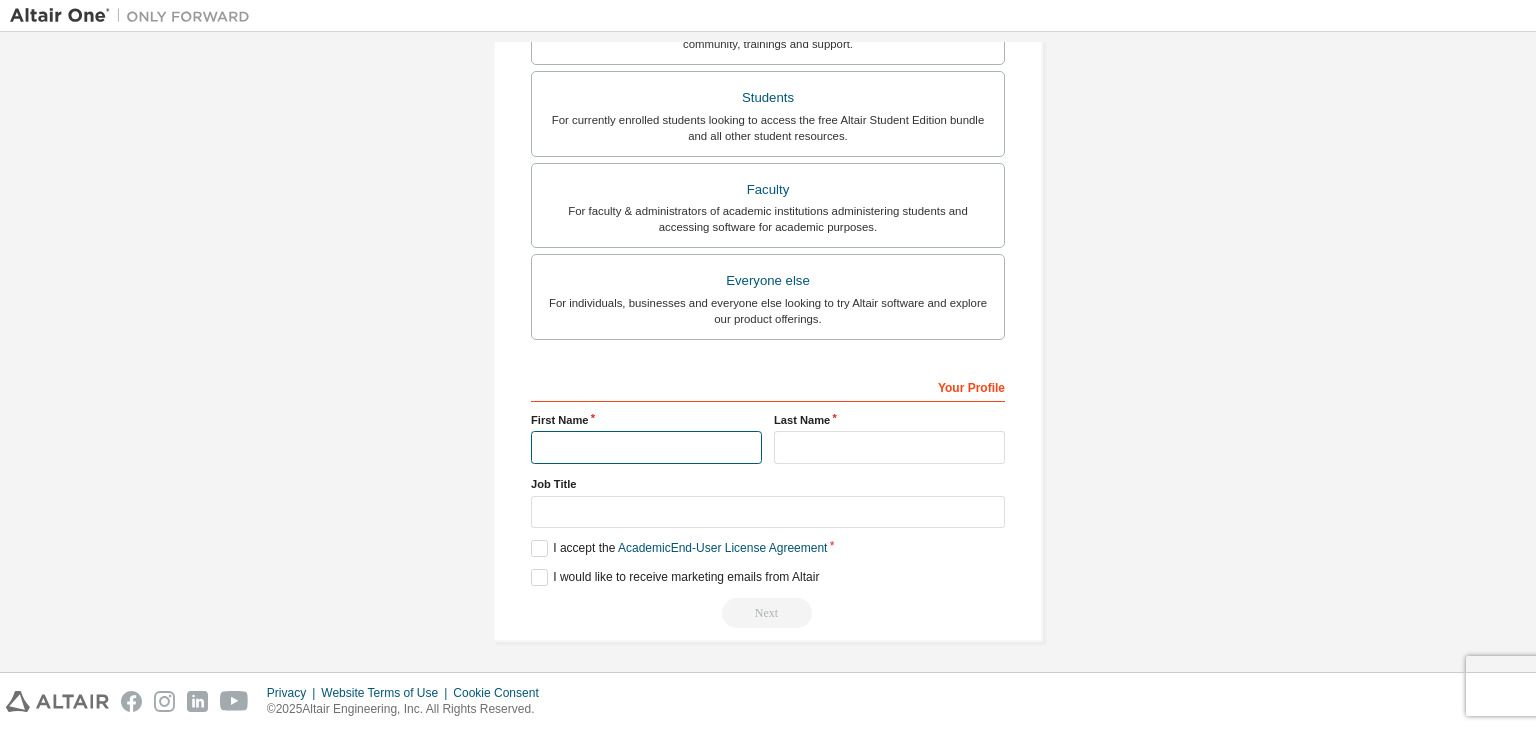 click at bounding box center (646, 447) 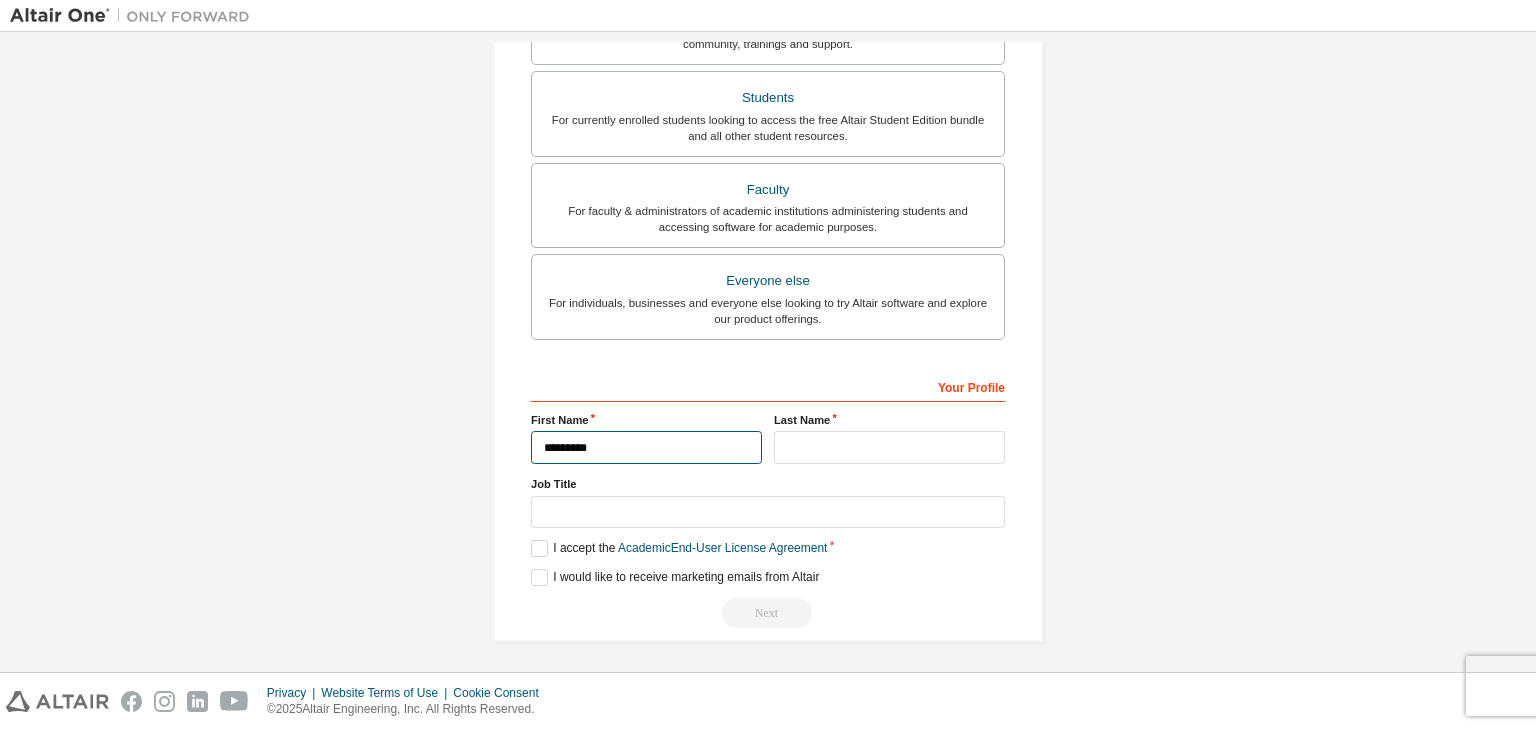type on "*********" 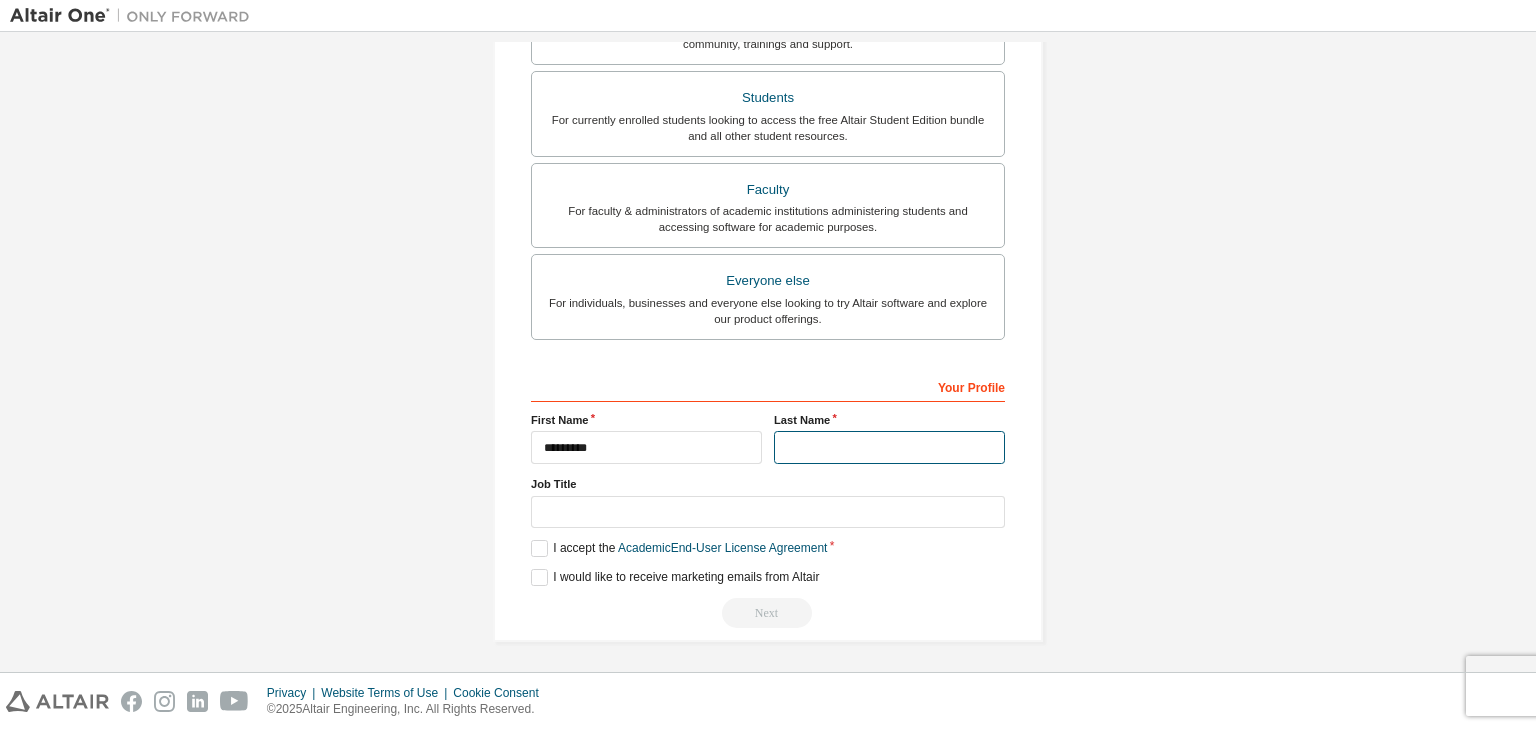click at bounding box center [889, 447] 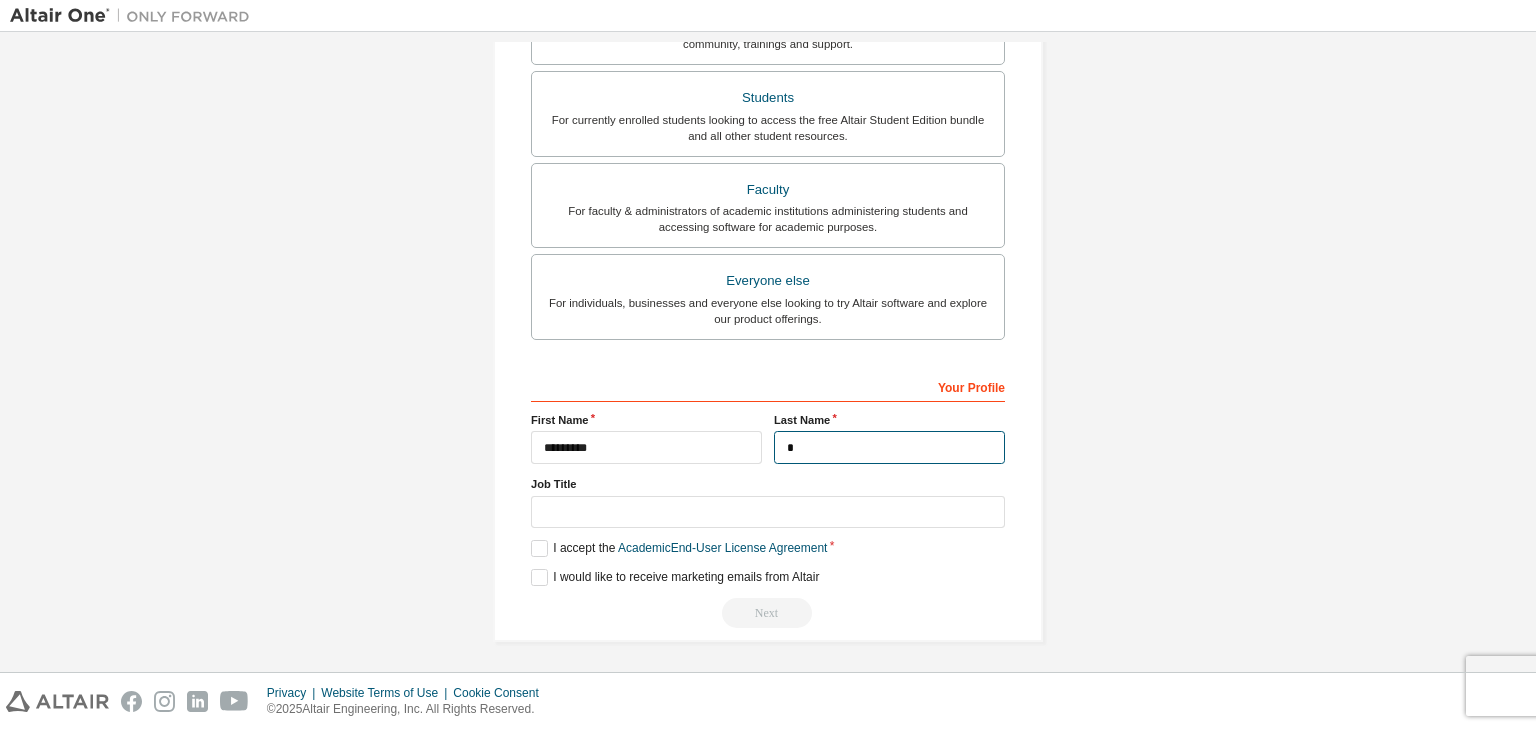 type on "*" 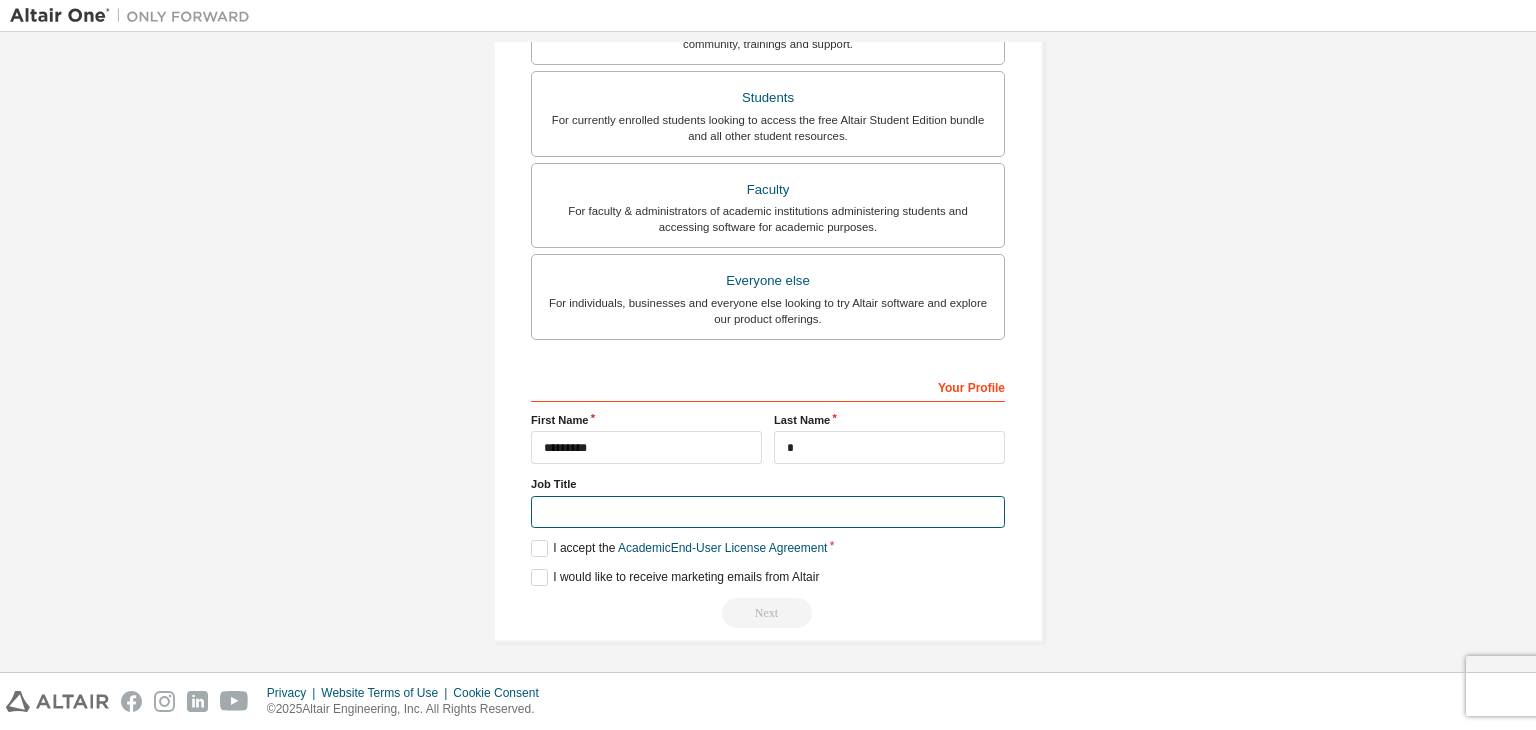 click at bounding box center (768, 512) 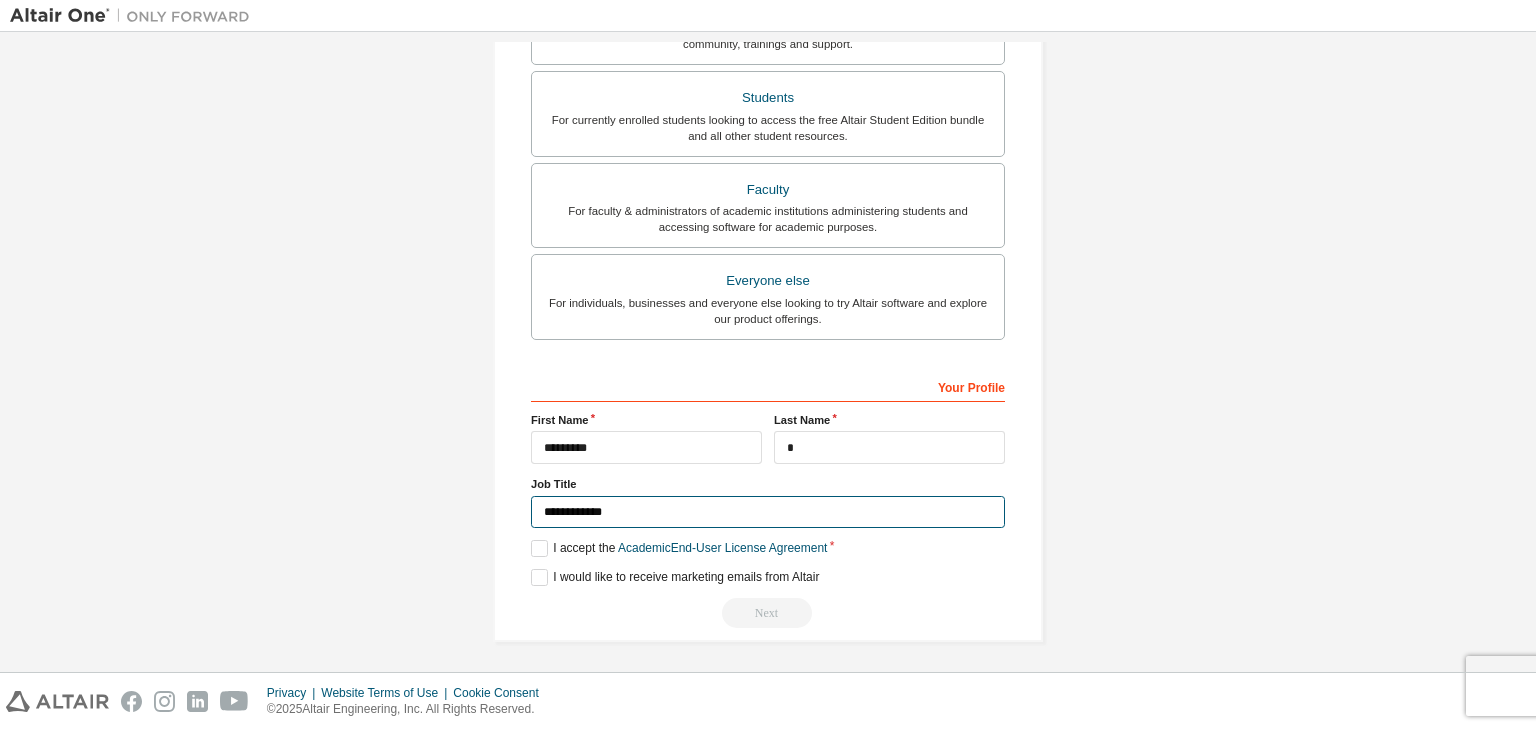 type on "**********" 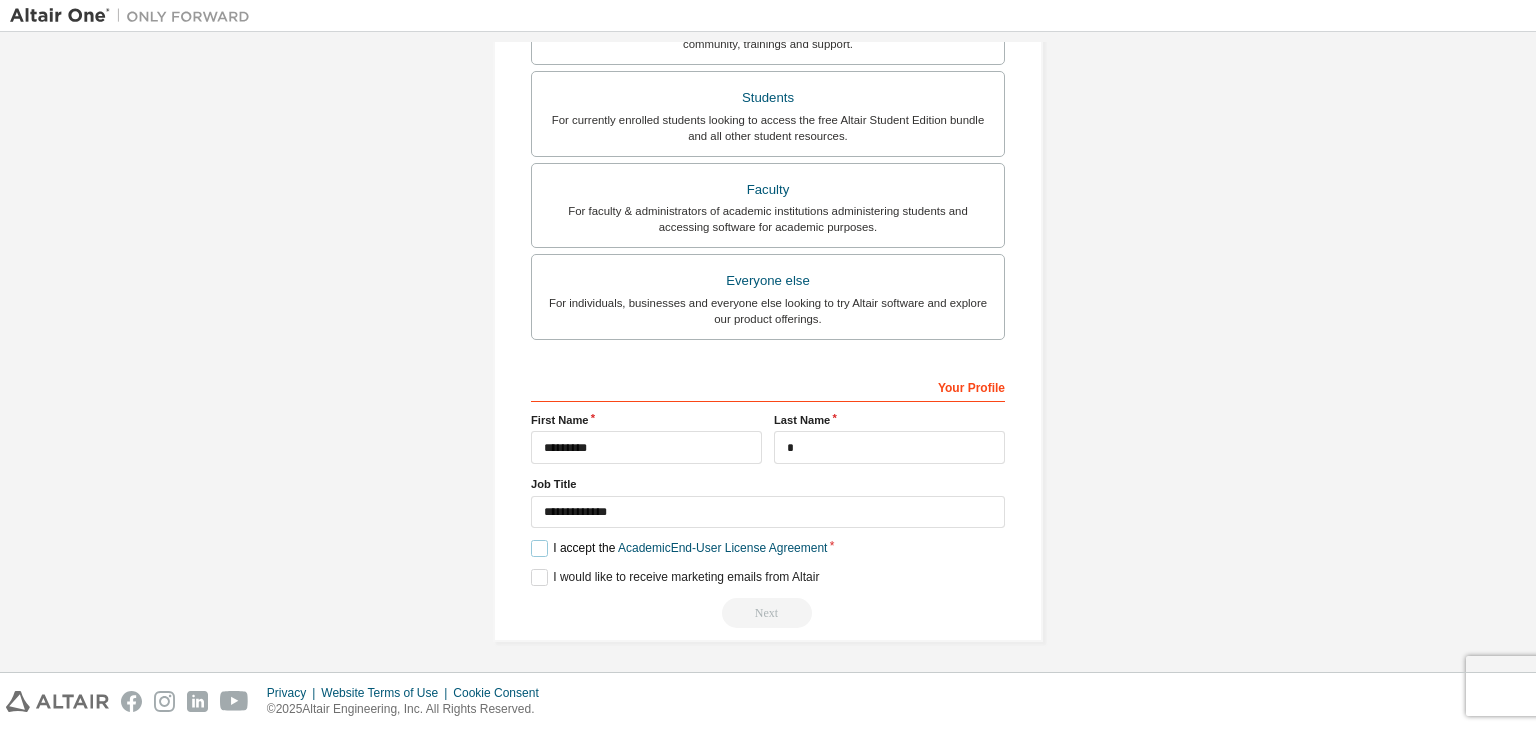 click on "I accept the   Academic   End-User License Agreement" at bounding box center [679, 548] 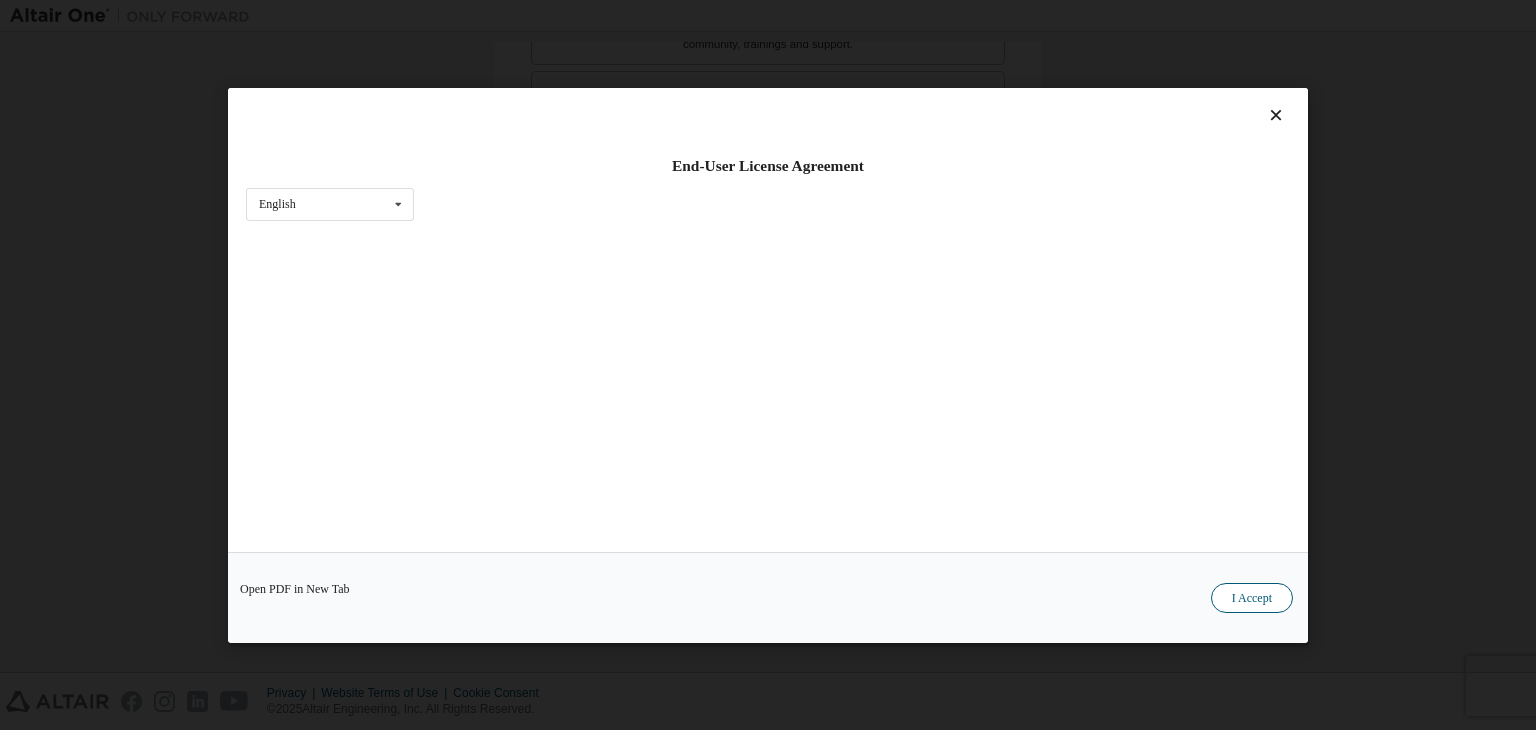 click on "I Accept" at bounding box center (1252, 598) 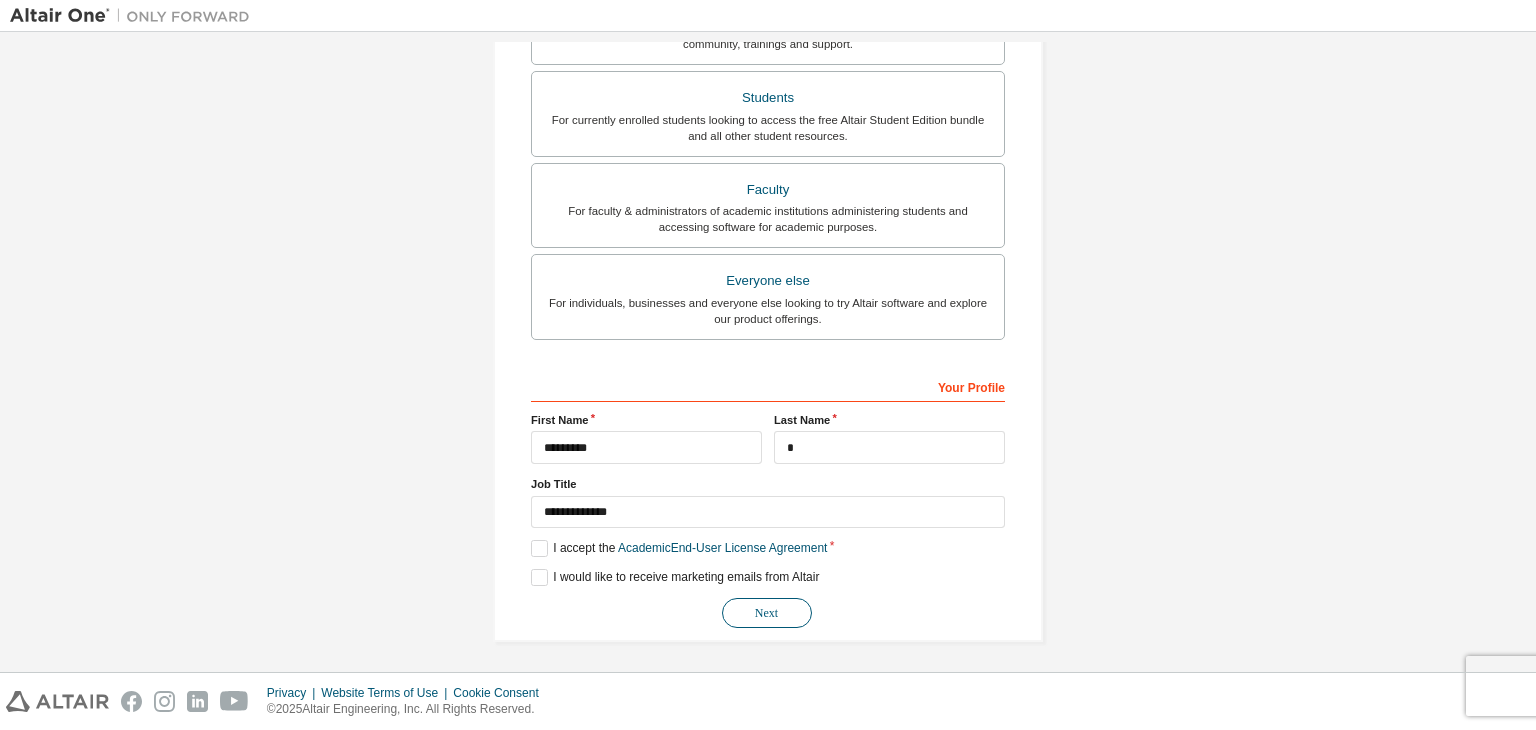 click on "Next" at bounding box center [767, 613] 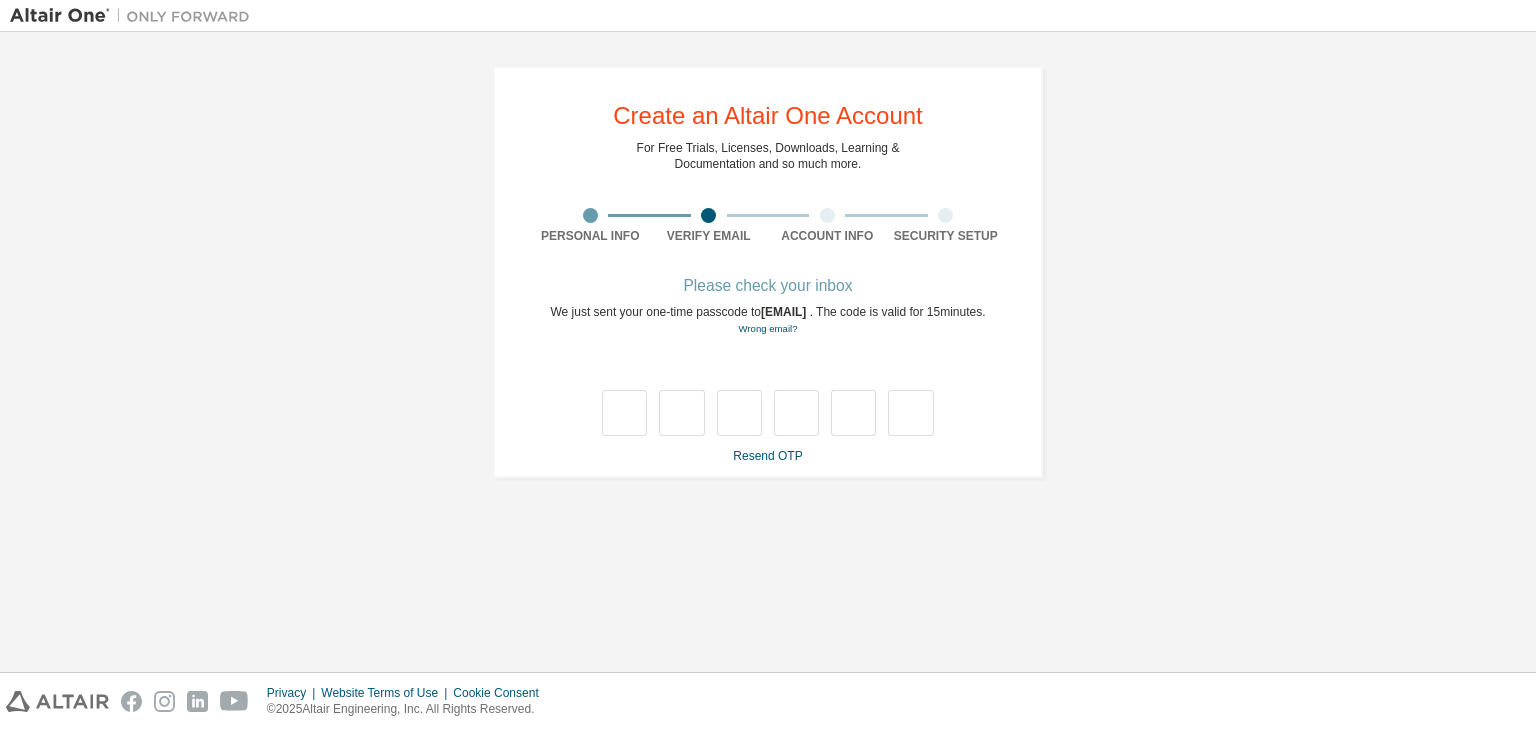 scroll, scrollTop: 0, scrollLeft: 0, axis: both 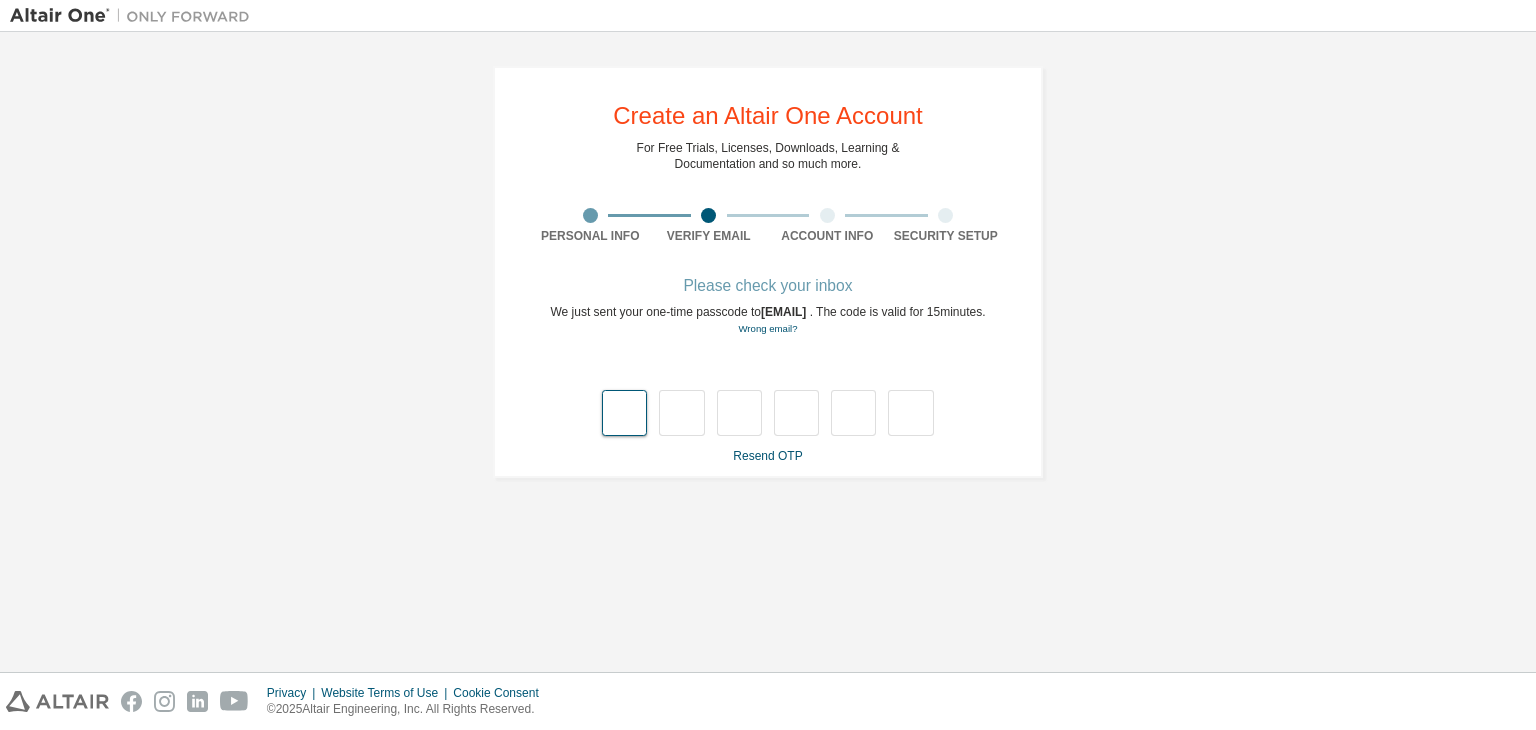 click at bounding box center (624, 413) 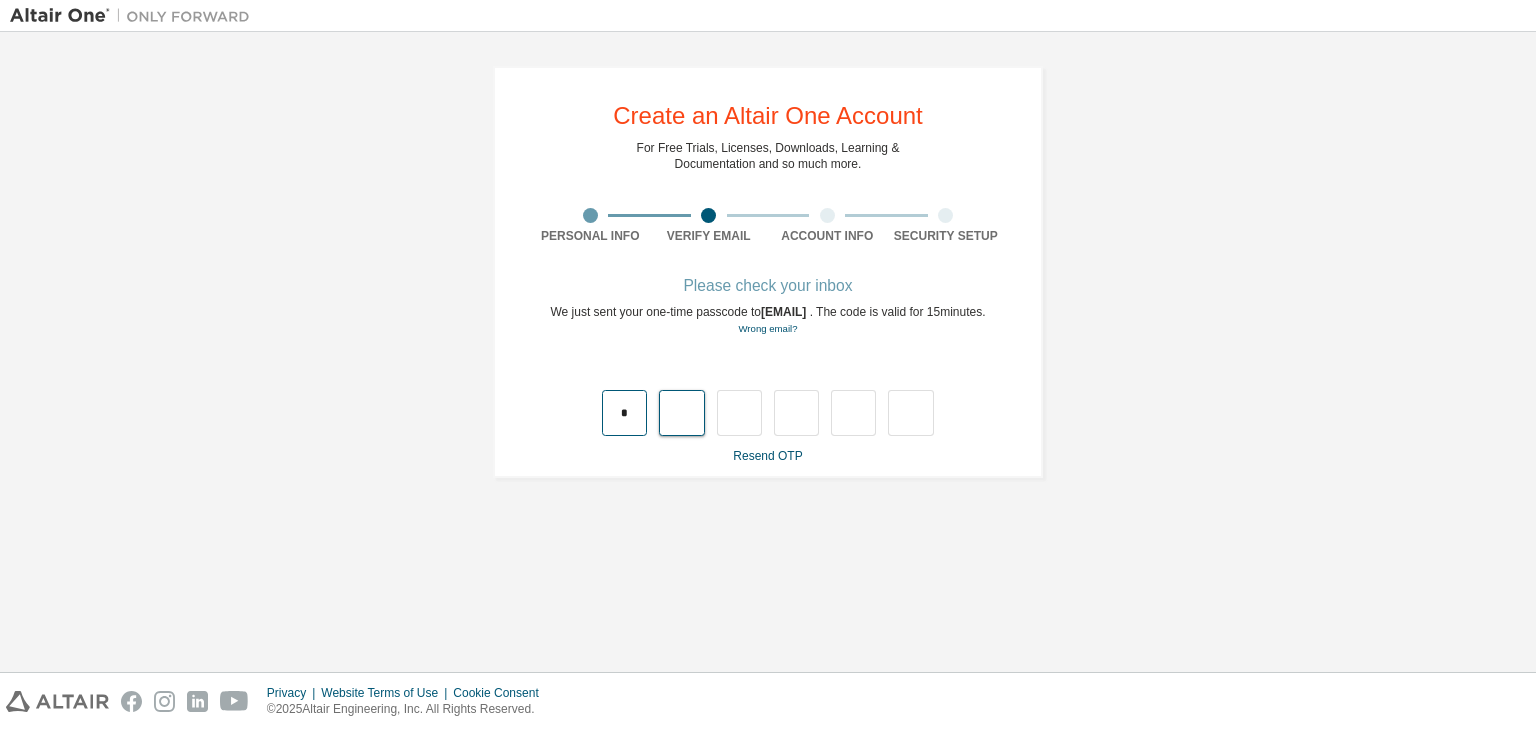 type on "*" 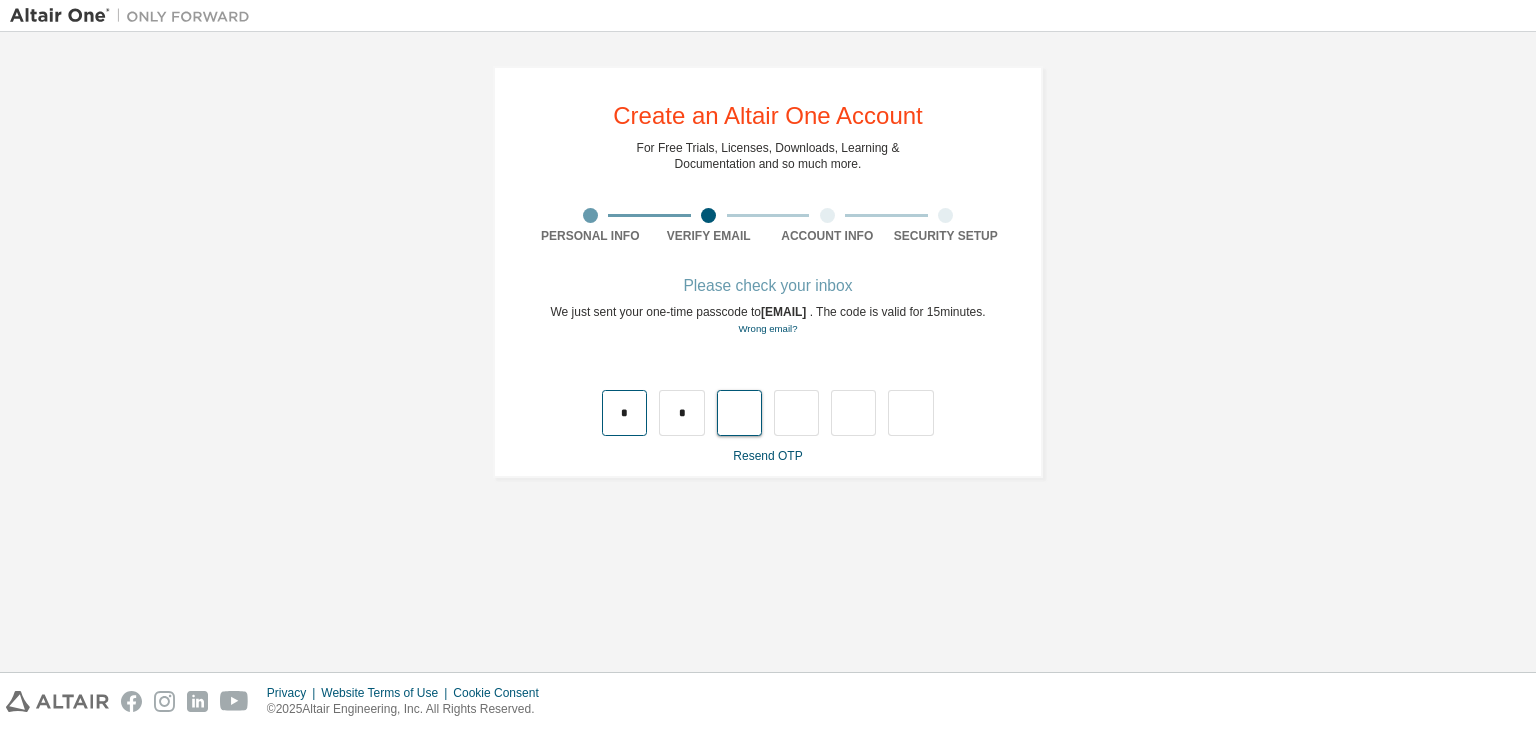 type on "*" 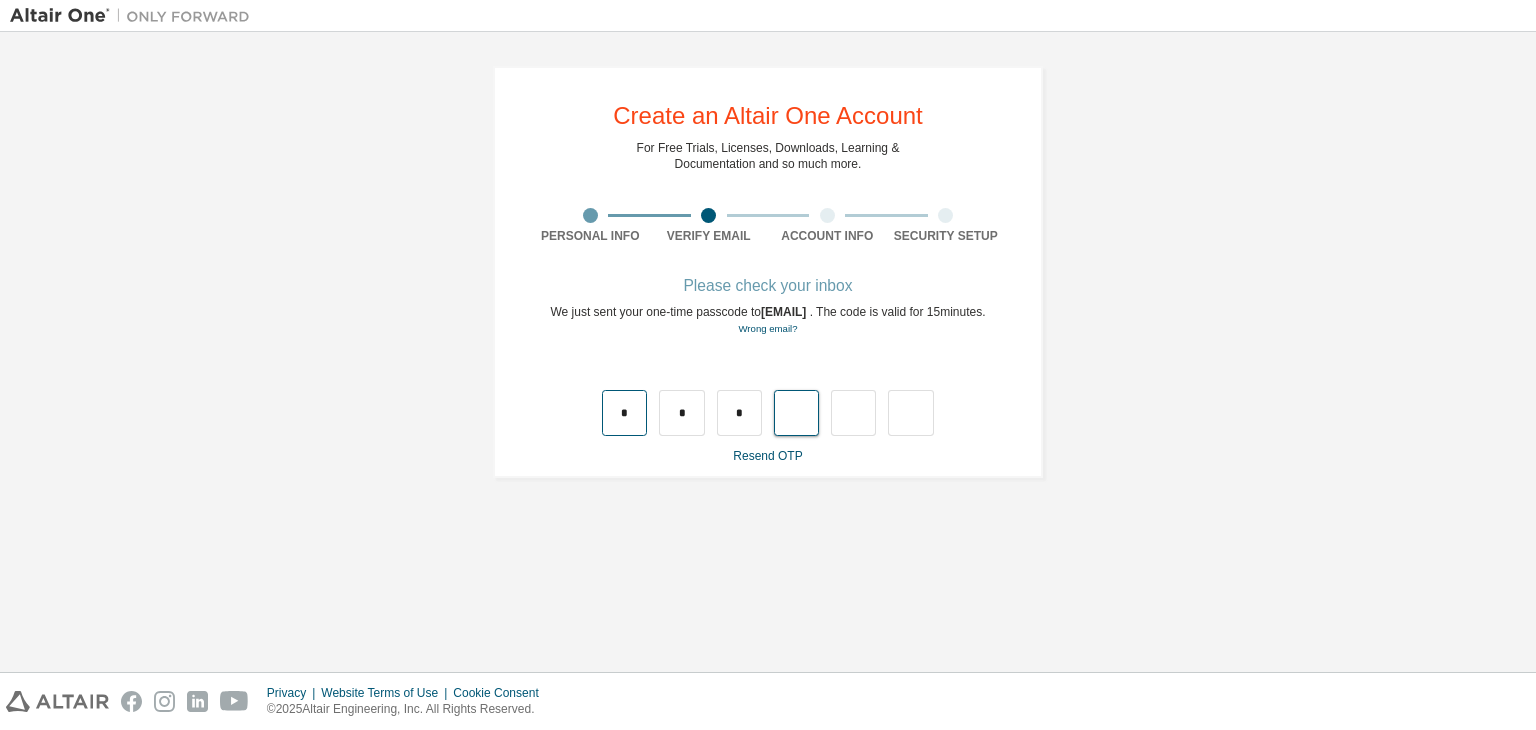 type on "*" 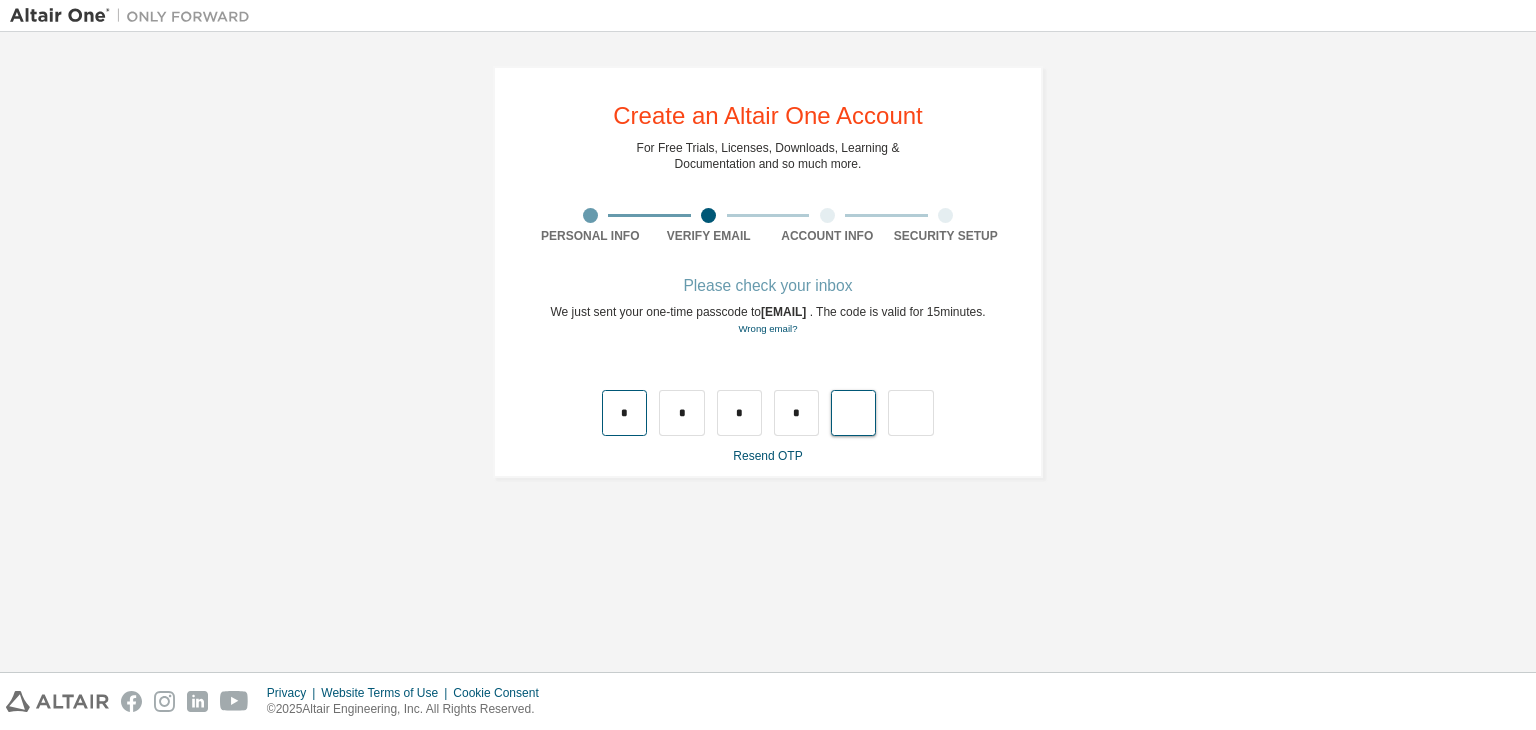 type on "*" 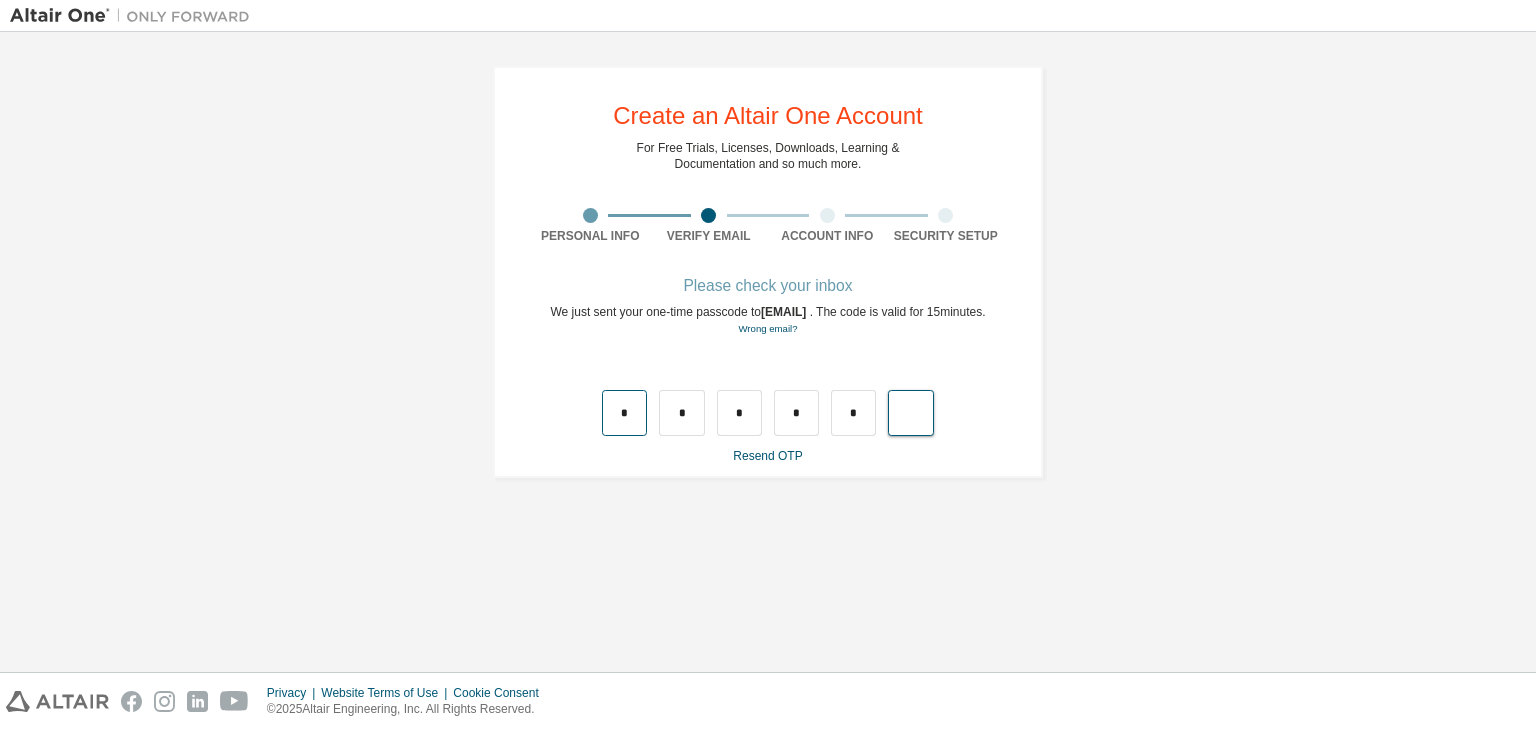 type on "*" 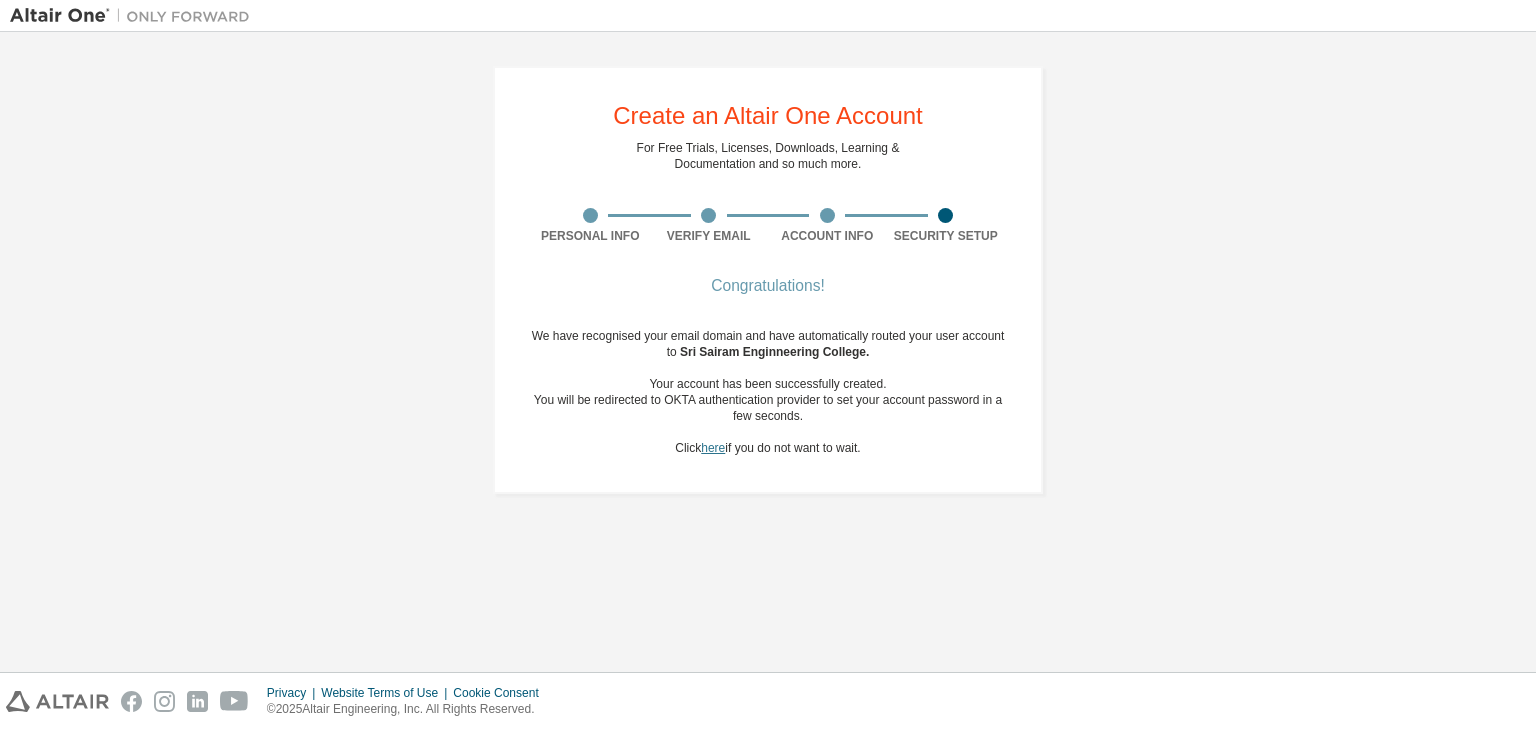 click on "here" at bounding box center [713, 448] 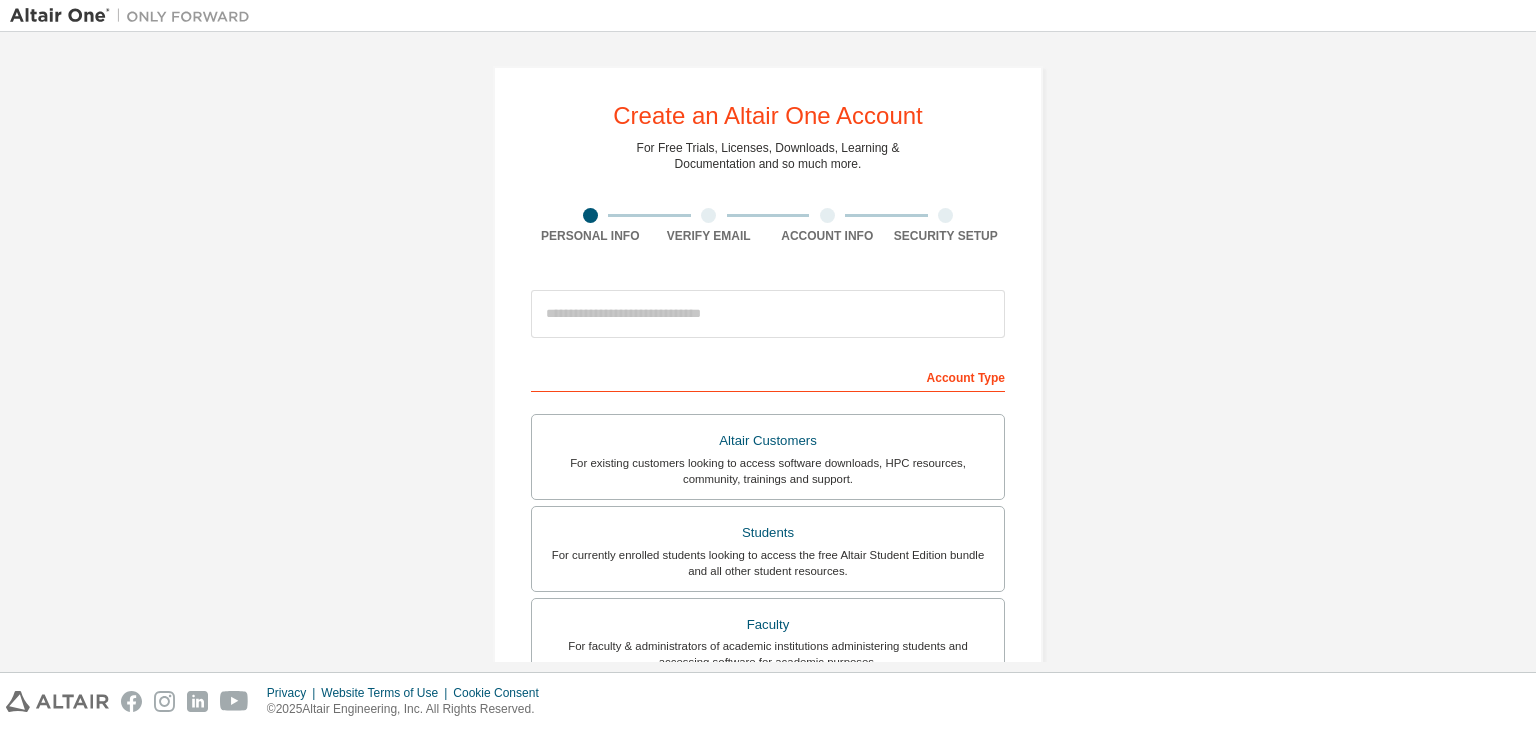 scroll, scrollTop: 0, scrollLeft: 0, axis: both 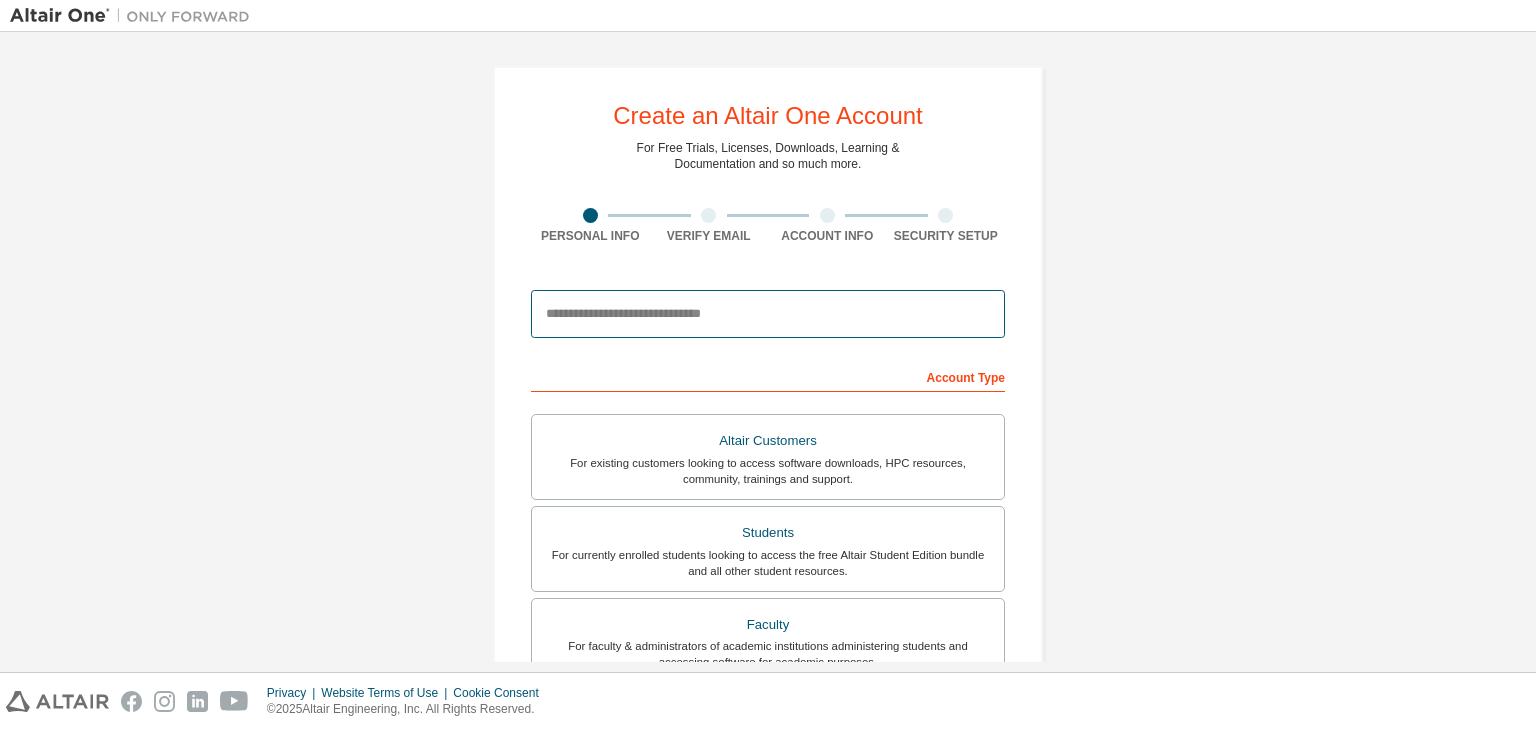 drag, startPoint x: 0, startPoint y: 0, endPoint x: 712, endPoint y: 305, distance: 774.57666 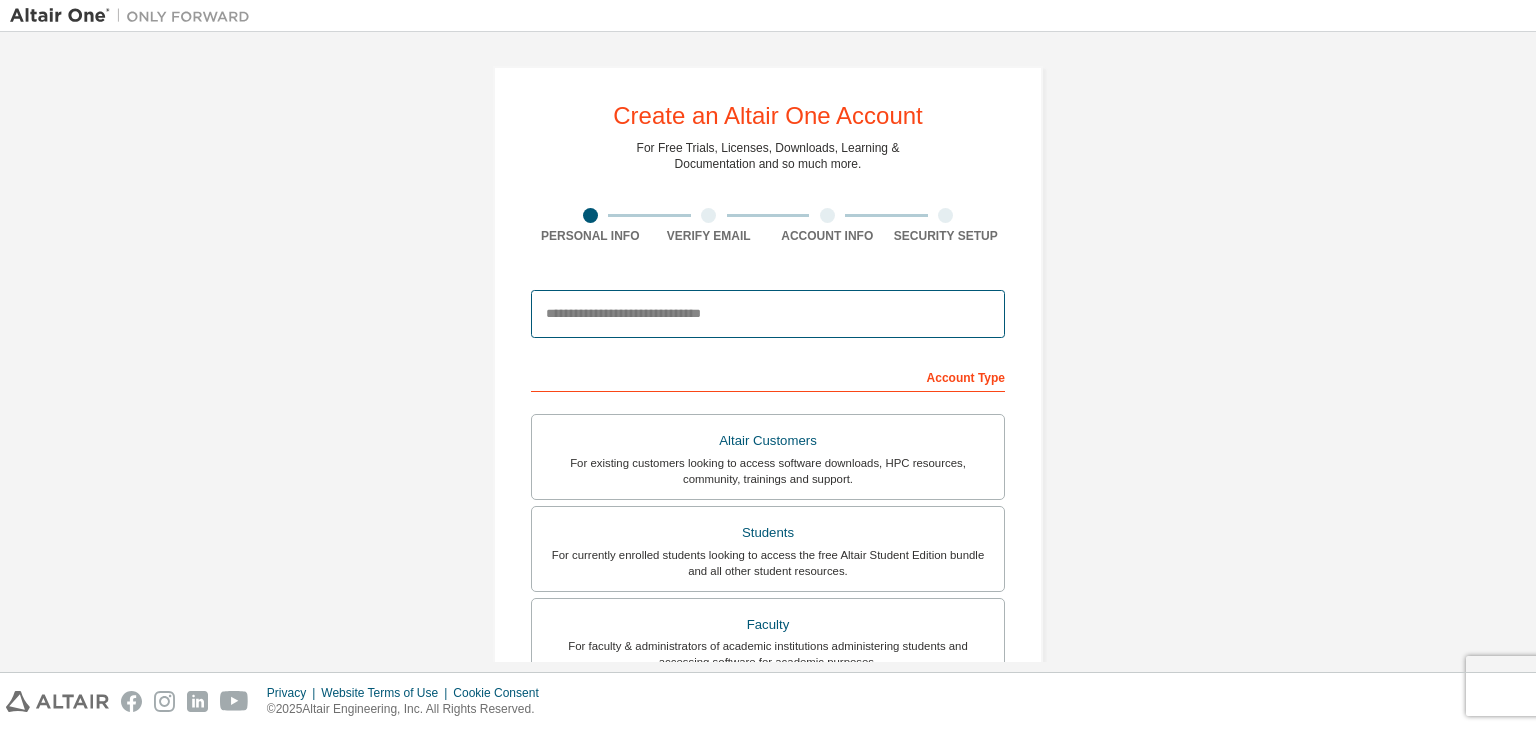 scroll, scrollTop: 0, scrollLeft: 0, axis: both 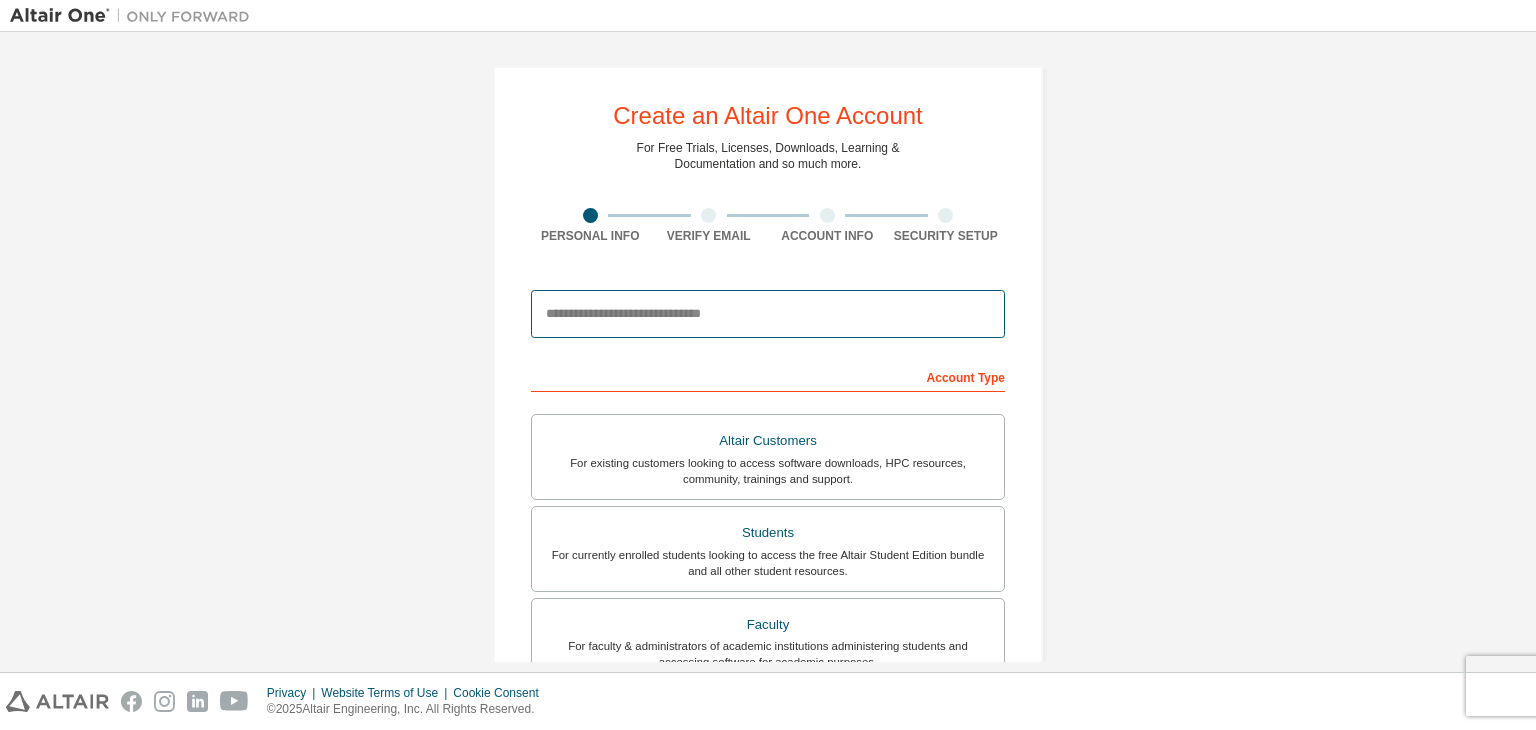type on "**********" 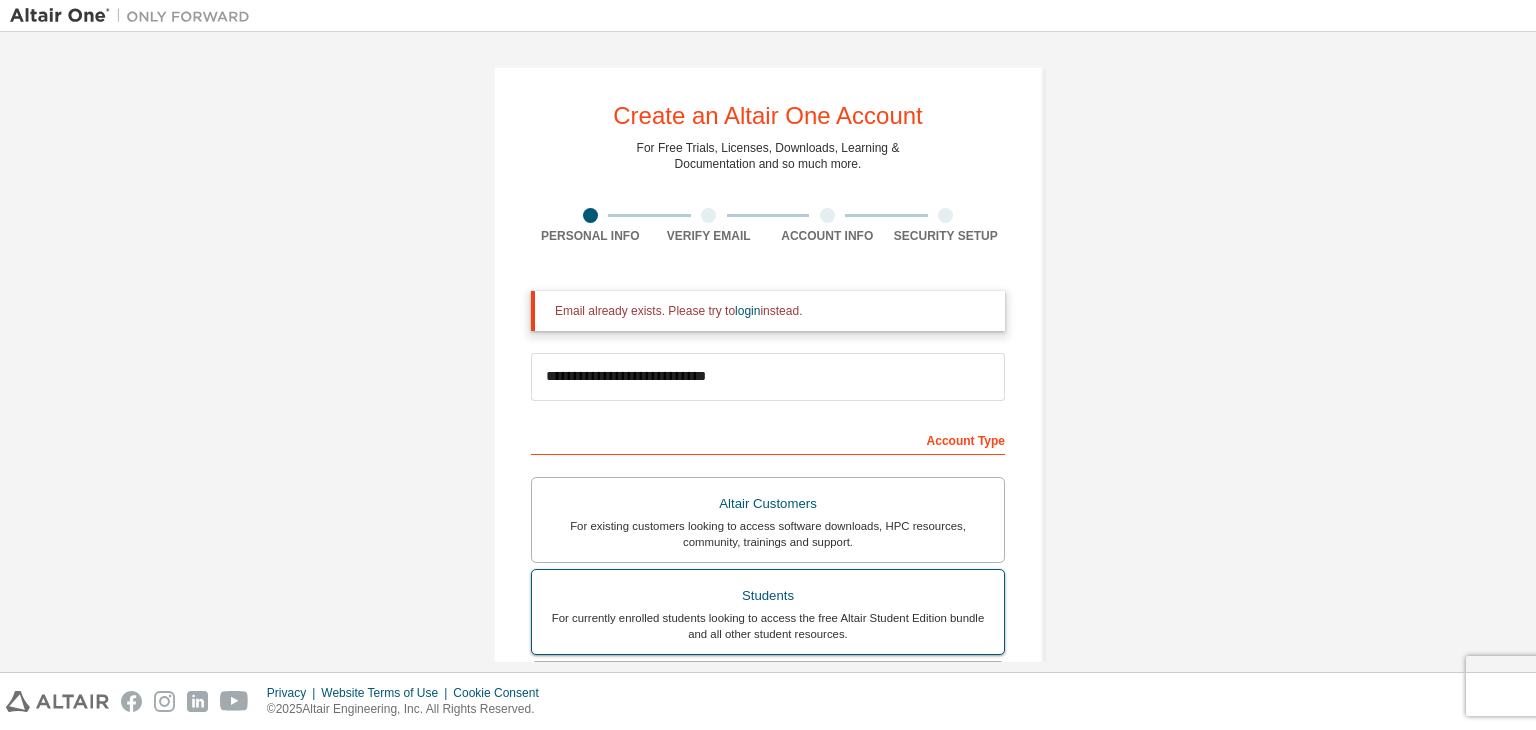 click on "For currently enrolled students looking to access the free Altair Student Edition bundle and all other student resources." at bounding box center [768, 626] 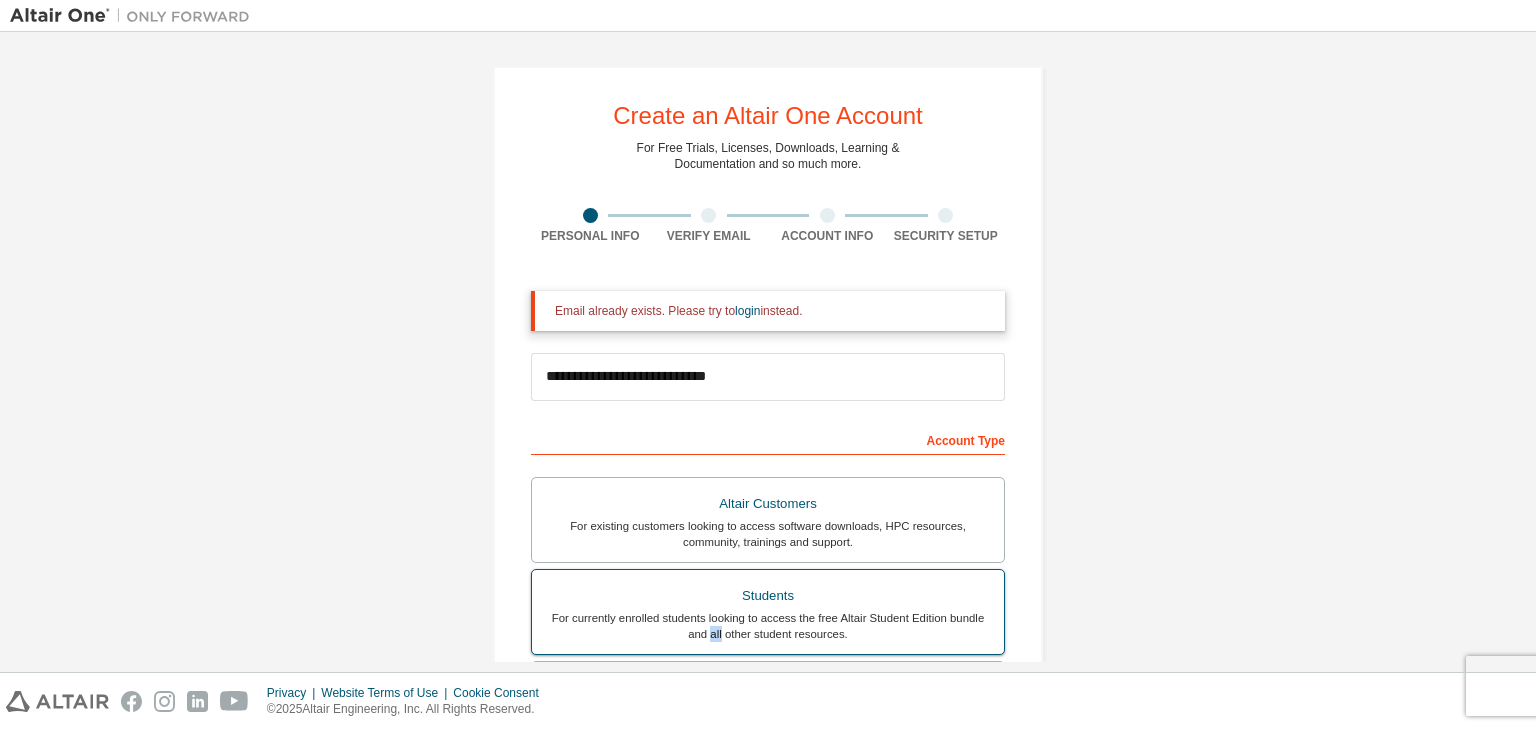 click on "For currently enrolled students looking to access the free Altair Student Edition bundle and all other student resources." at bounding box center (768, 626) 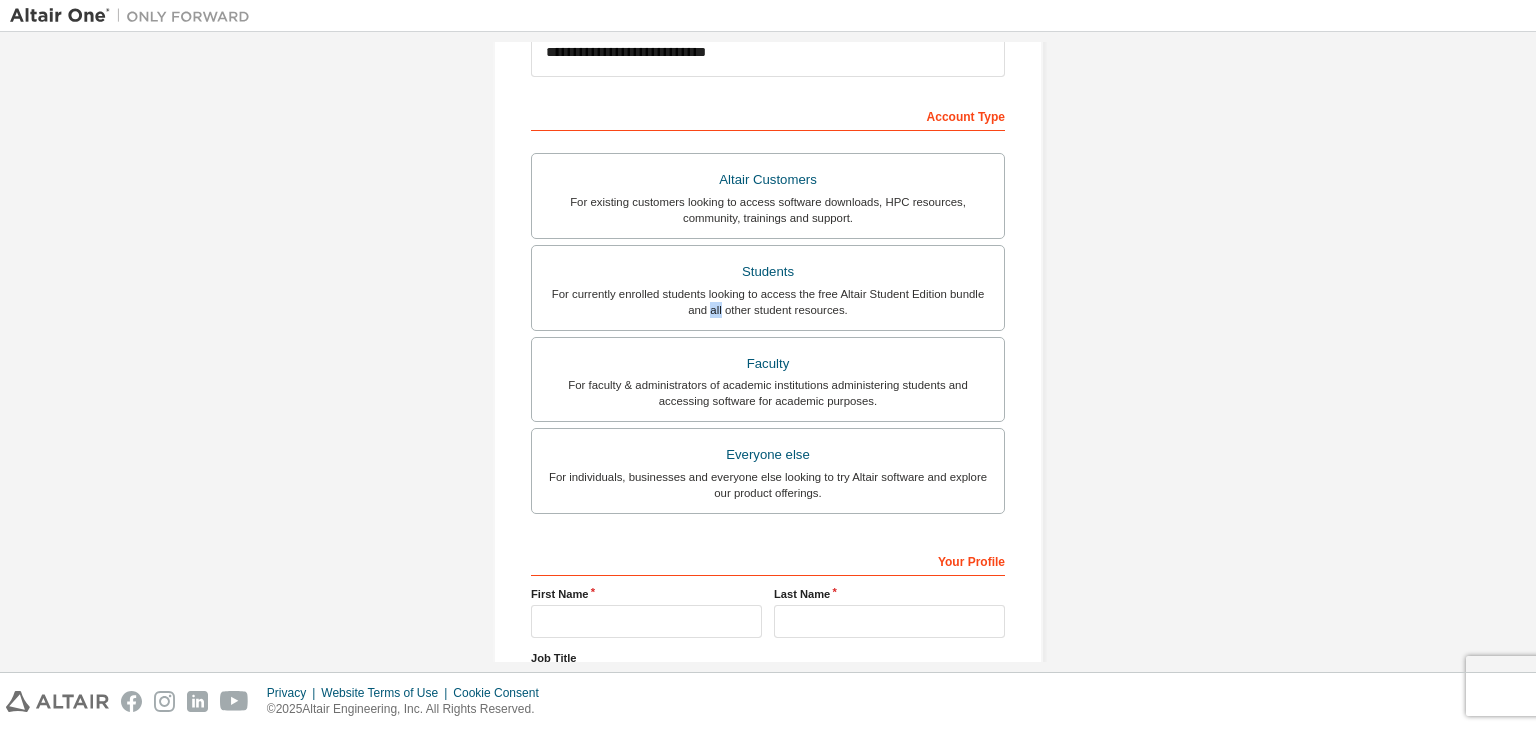 scroll, scrollTop: 498, scrollLeft: 0, axis: vertical 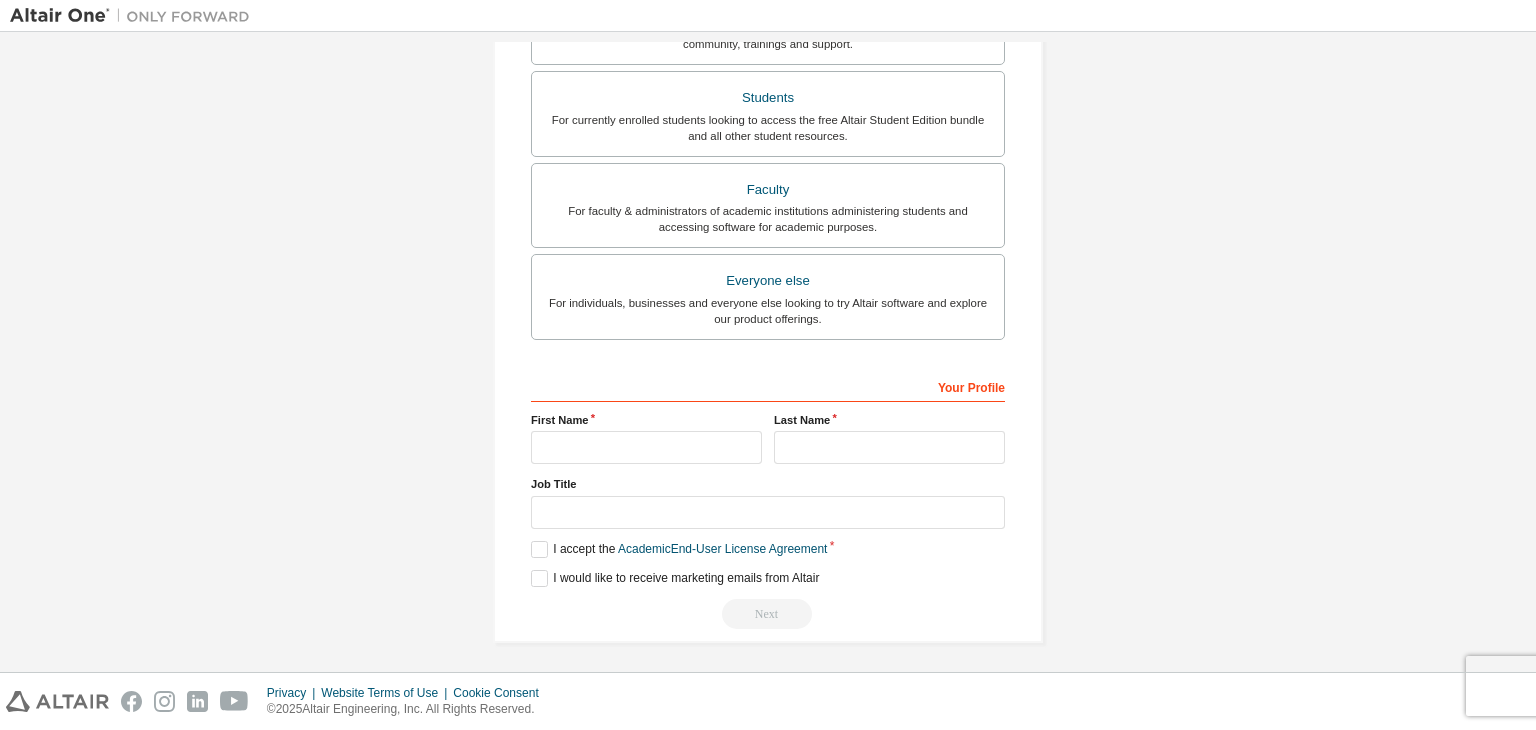 click on "Your Profile [FIRST] [LAST] [JOB] Please provide [STATE] to help us route sales and support resources to you more efficiently. I accept the   Academic   End-User License Agreement I would like to receive marketing emails from Altair Next" at bounding box center (768, 499) 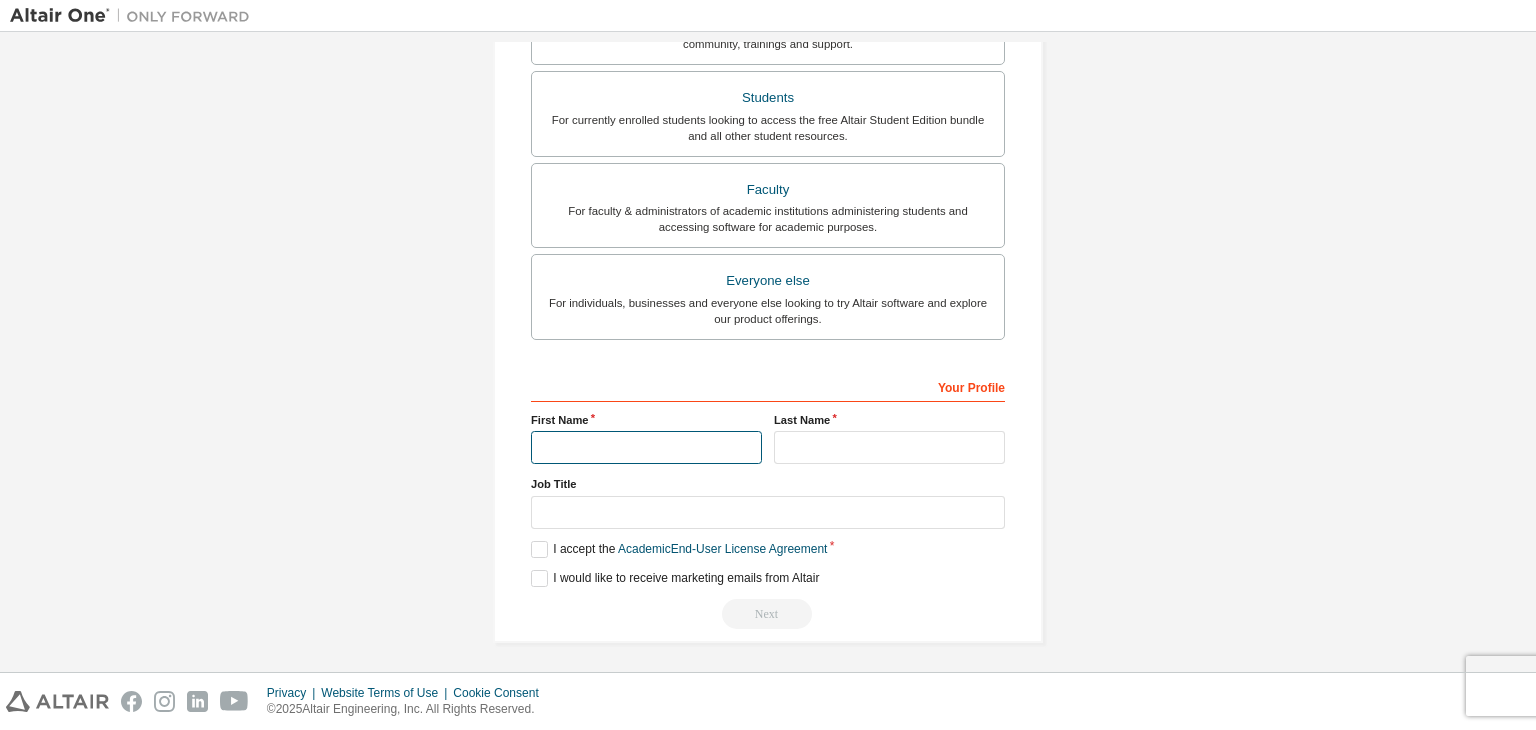 click at bounding box center (646, 447) 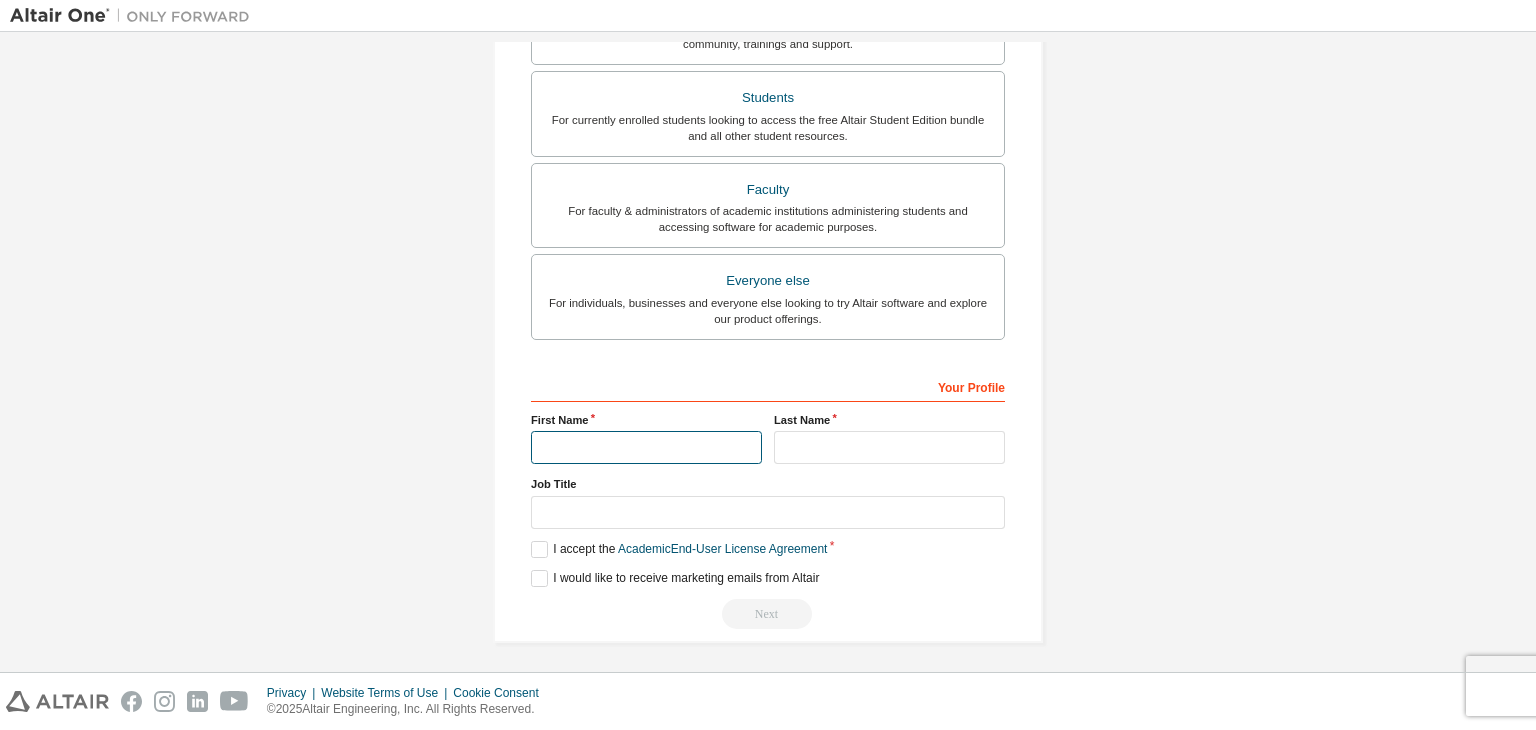 type on "*********" 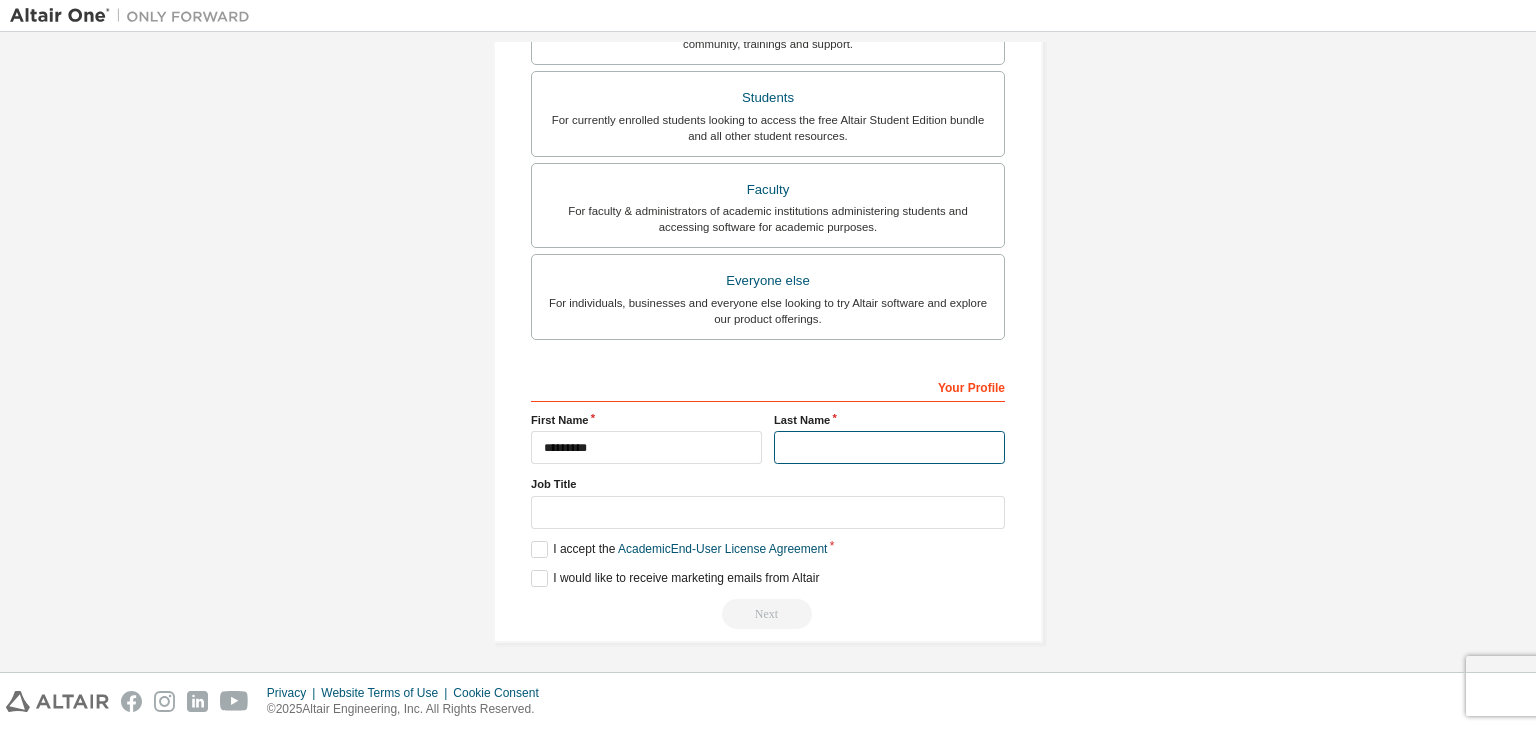 click at bounding box center [889, 447] 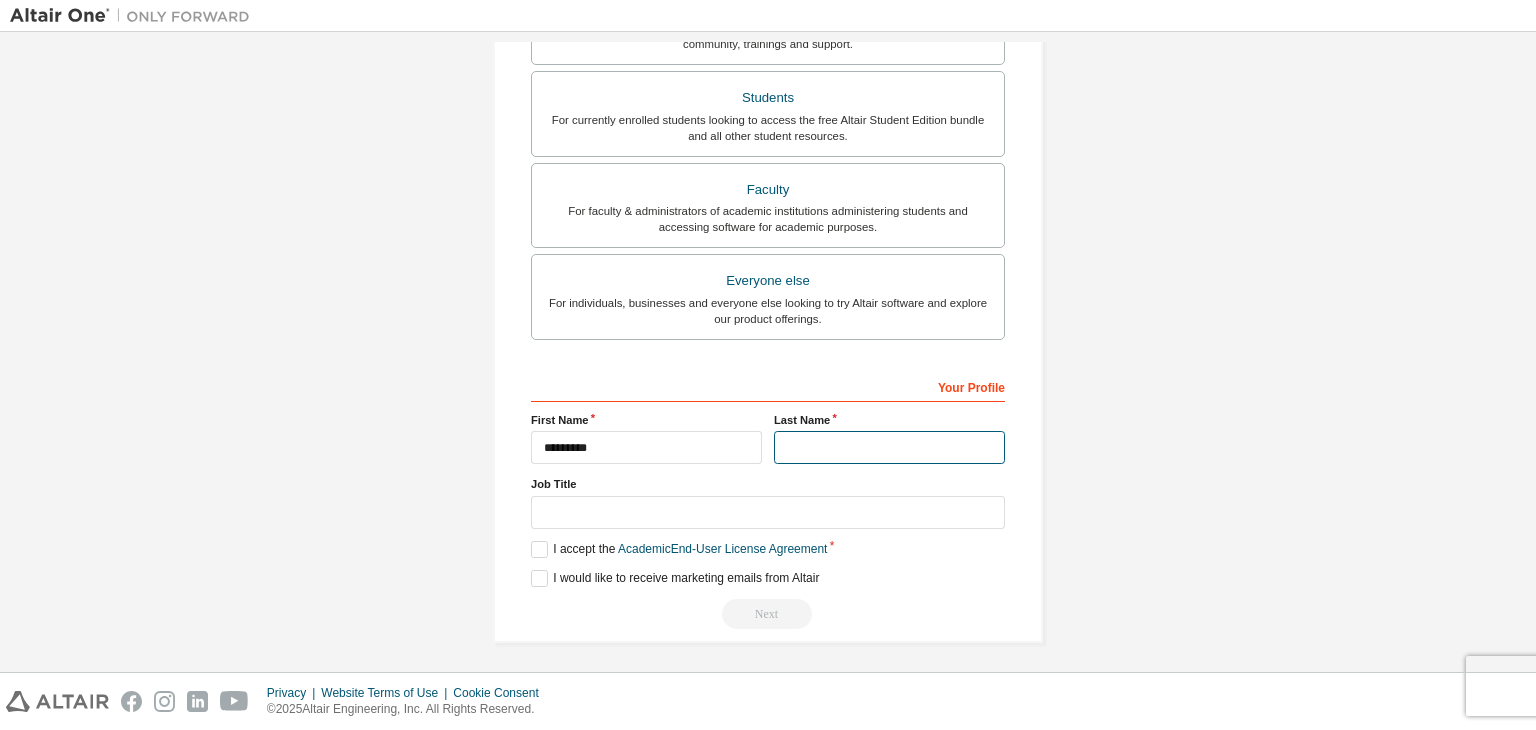 type on "*" 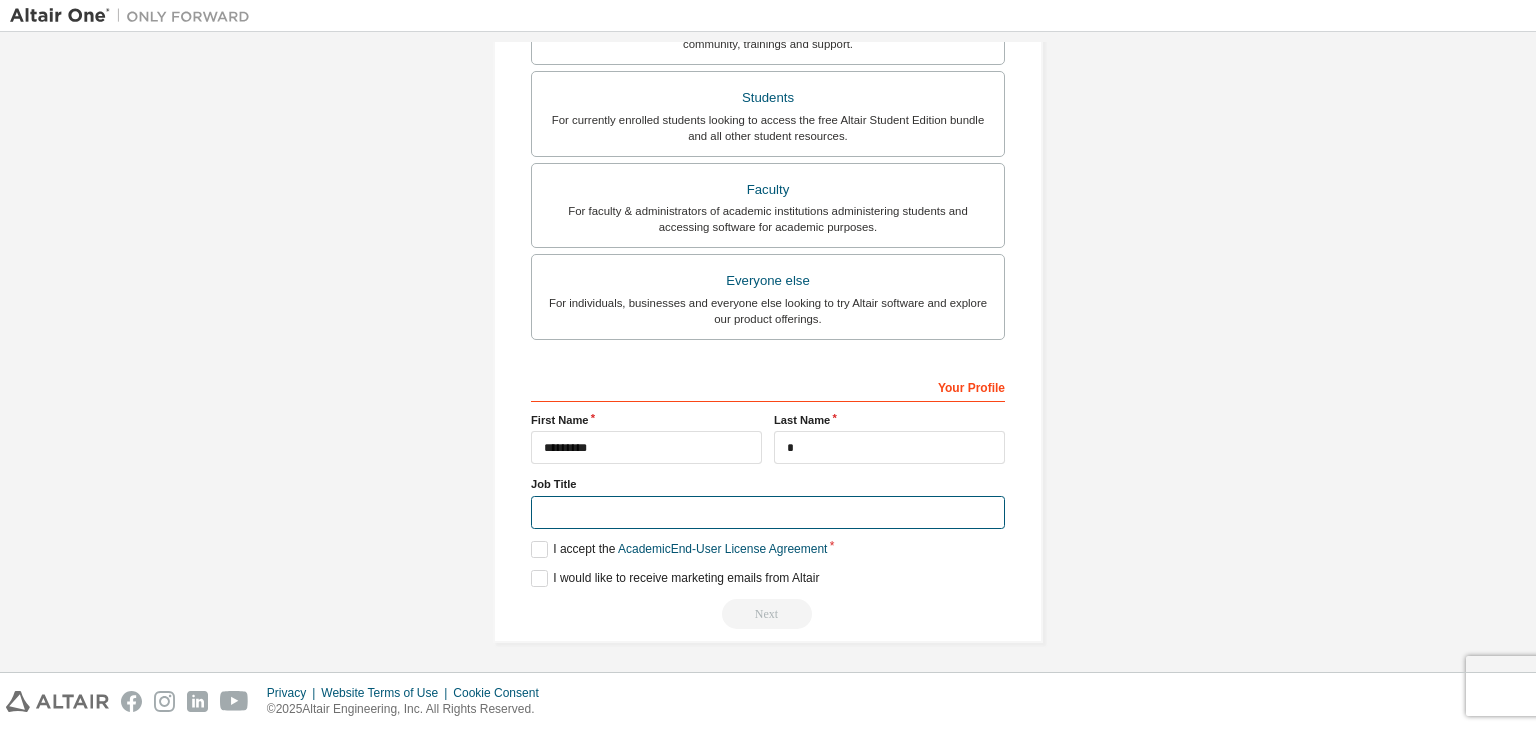 click at bounding box center (768, 512) 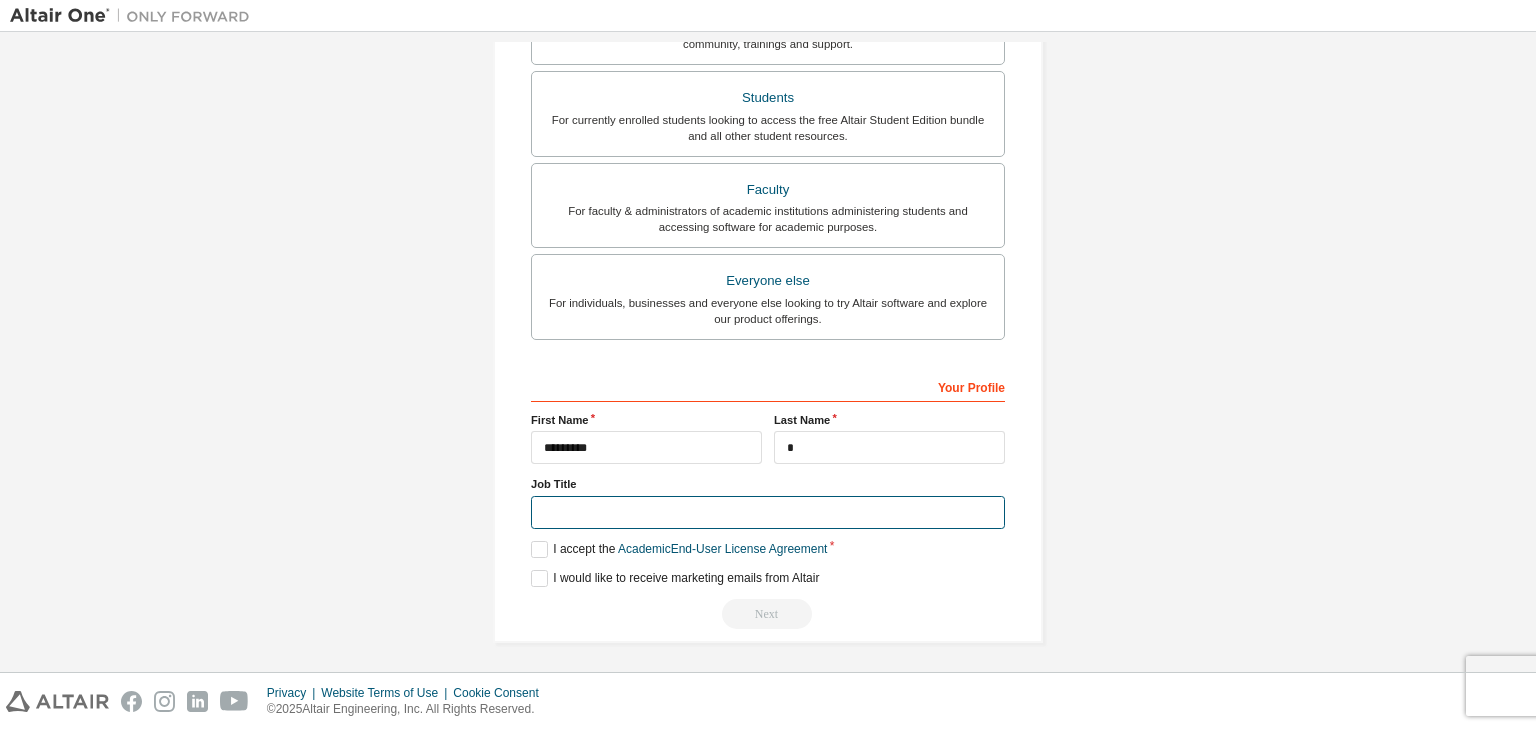 type on "**********" 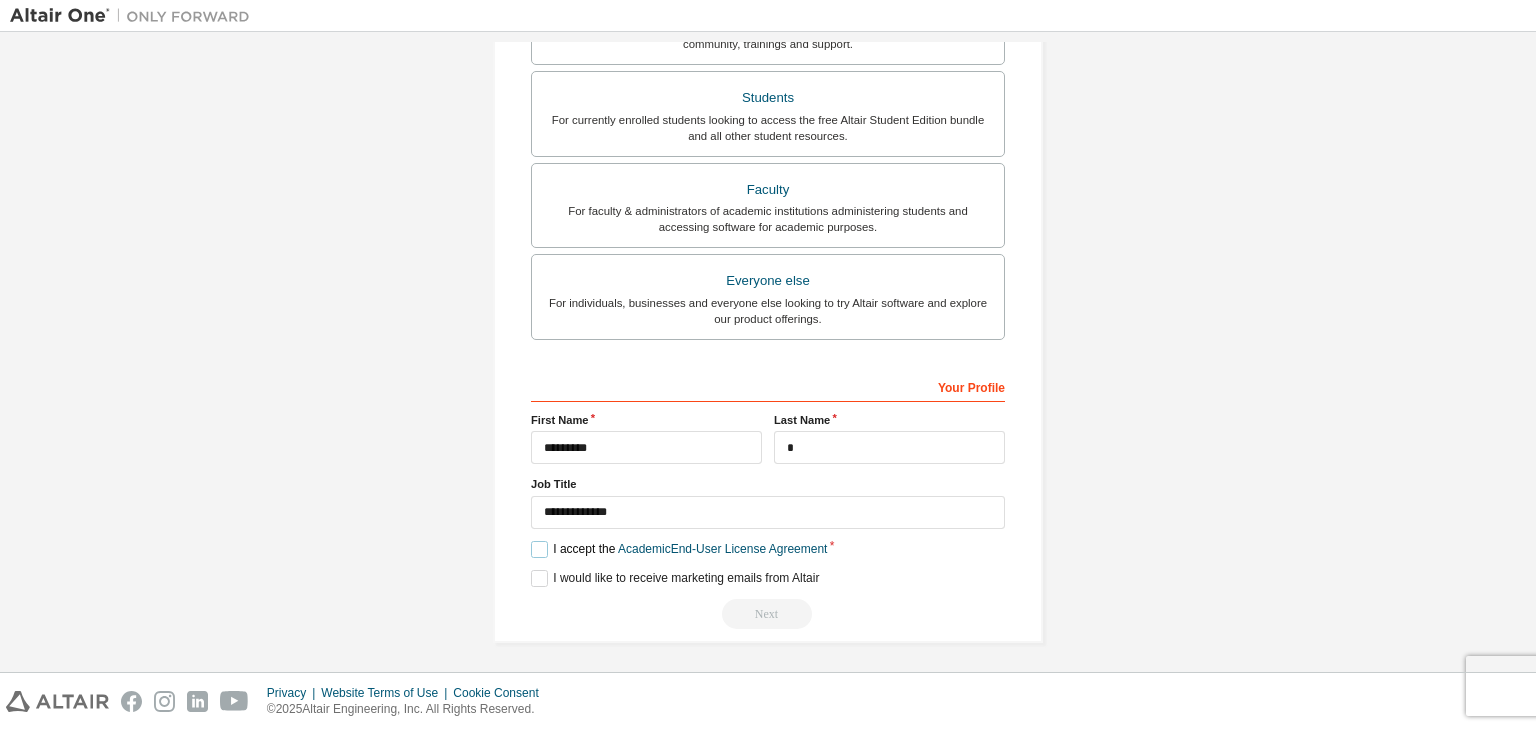 click on "I accept the   Academic   End-User License Agreement" at bounding box center (679, 549) 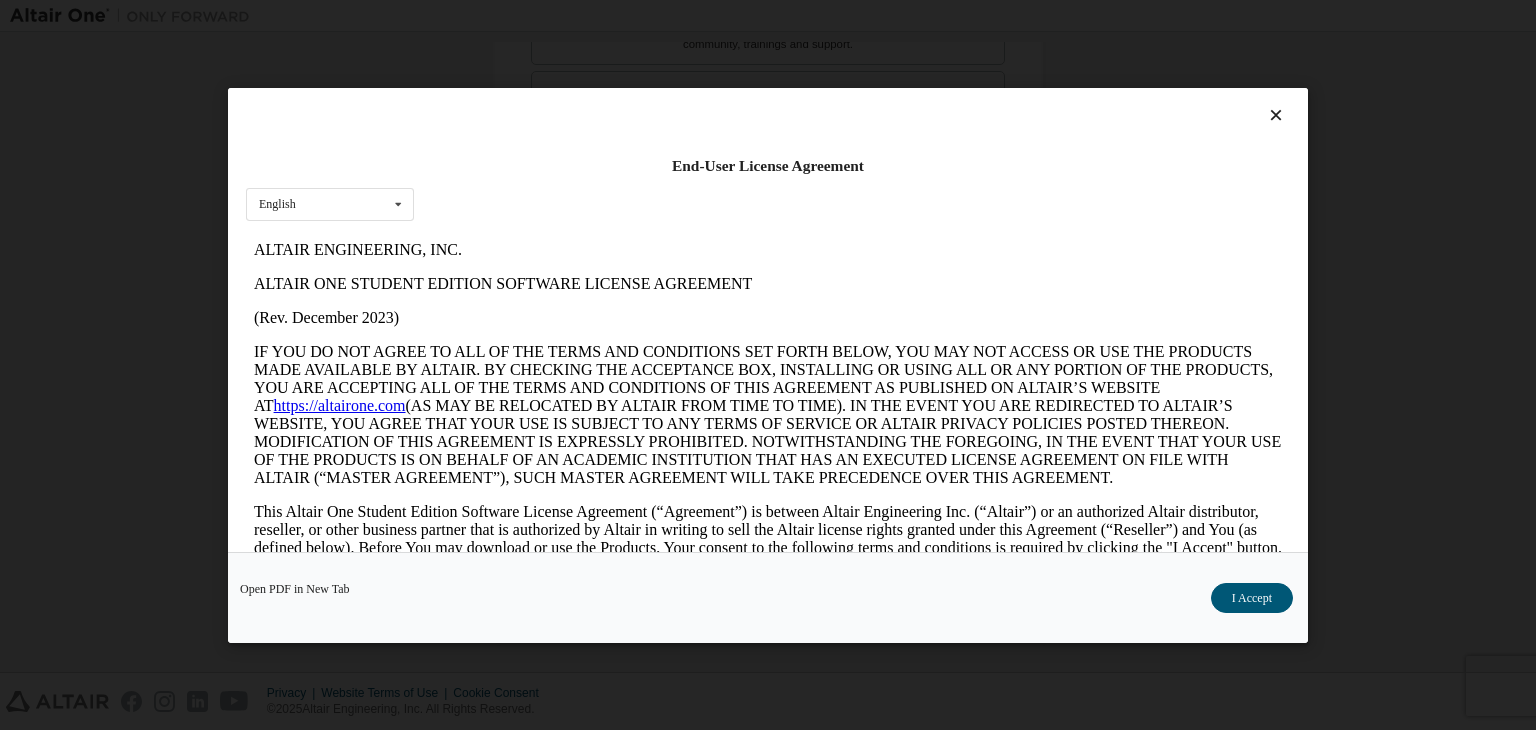 scroll, scrollTop: 0, scrollLeft: 0, axis: both 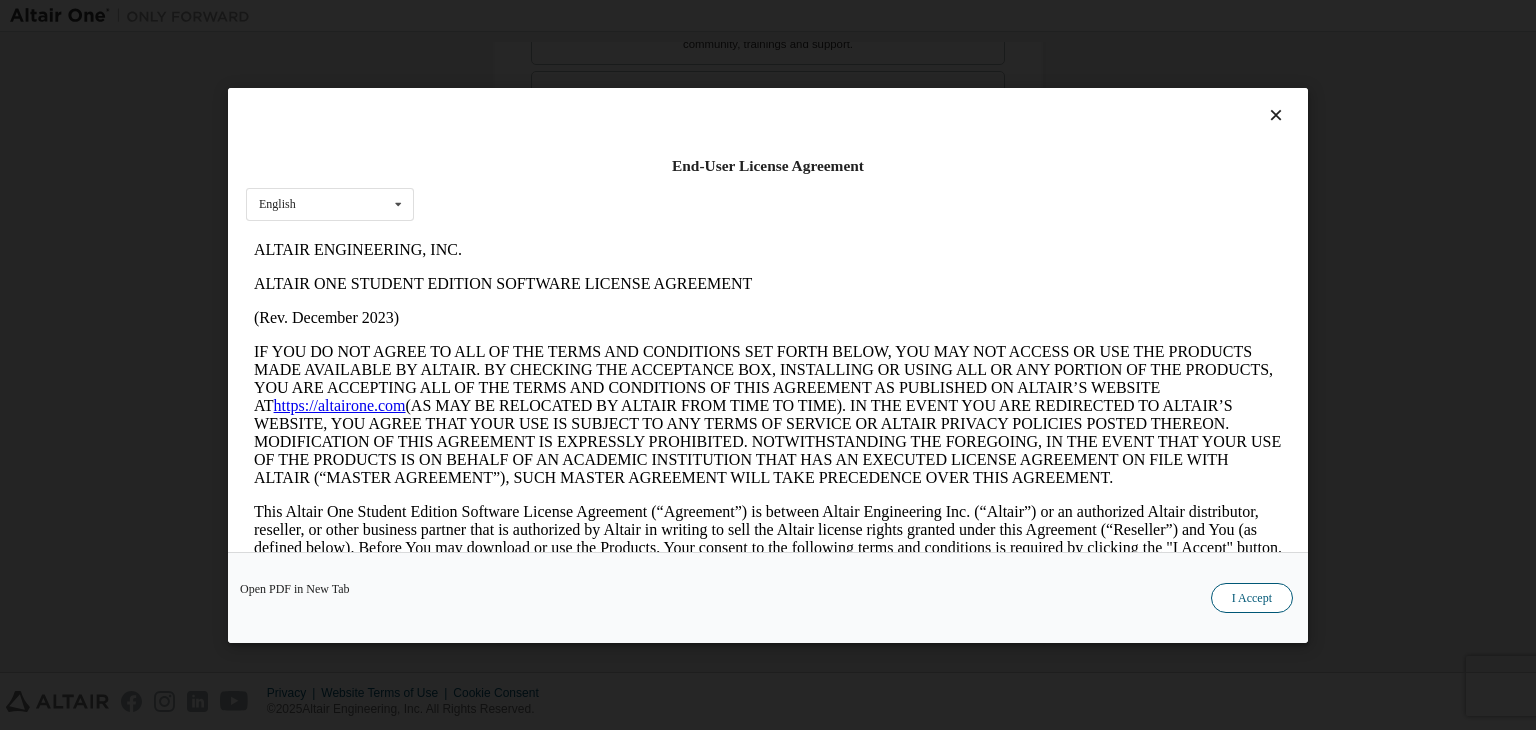 click on "I Accept" at bounding box center (1252, 598) 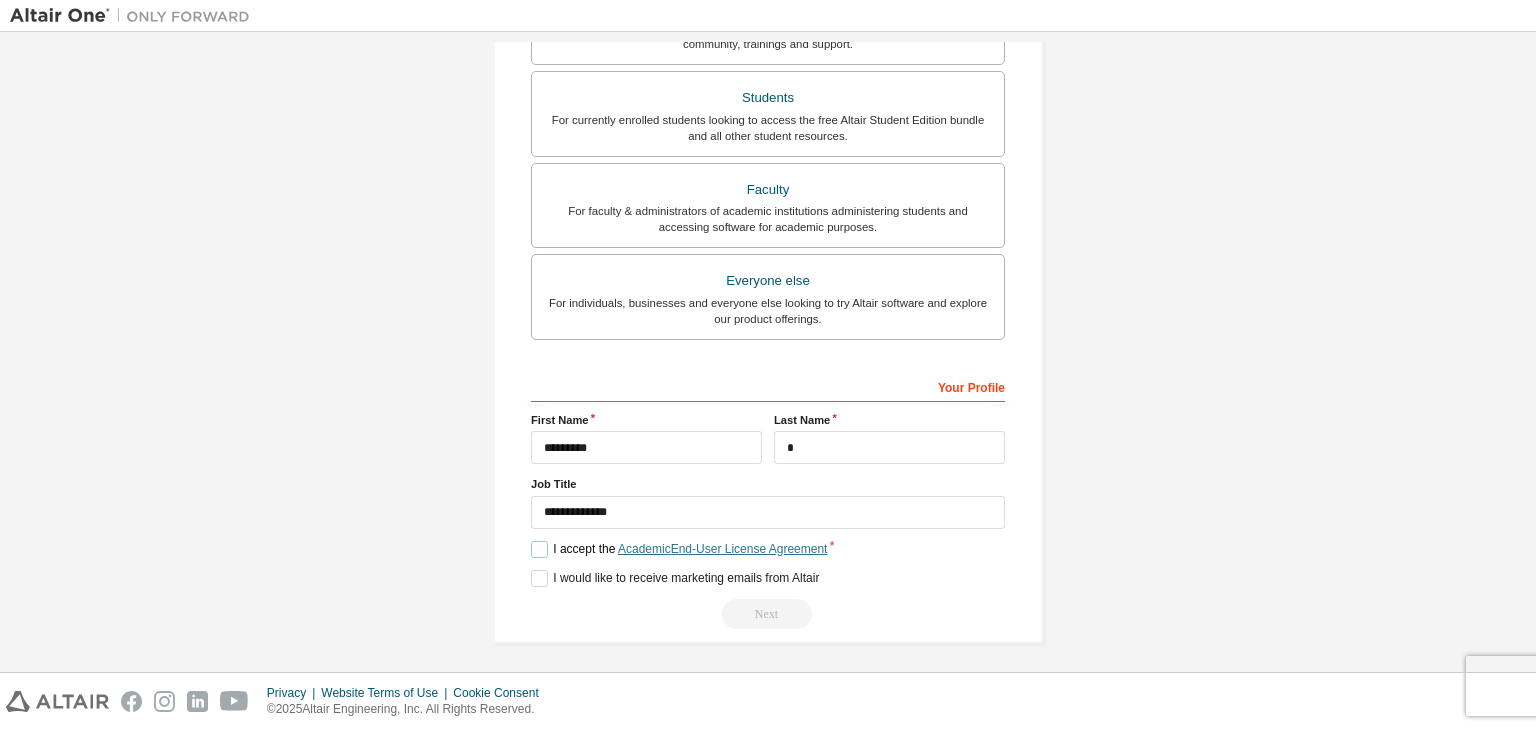 click on "Academic   End-User License Agreement" at bounding box center (722, 549) 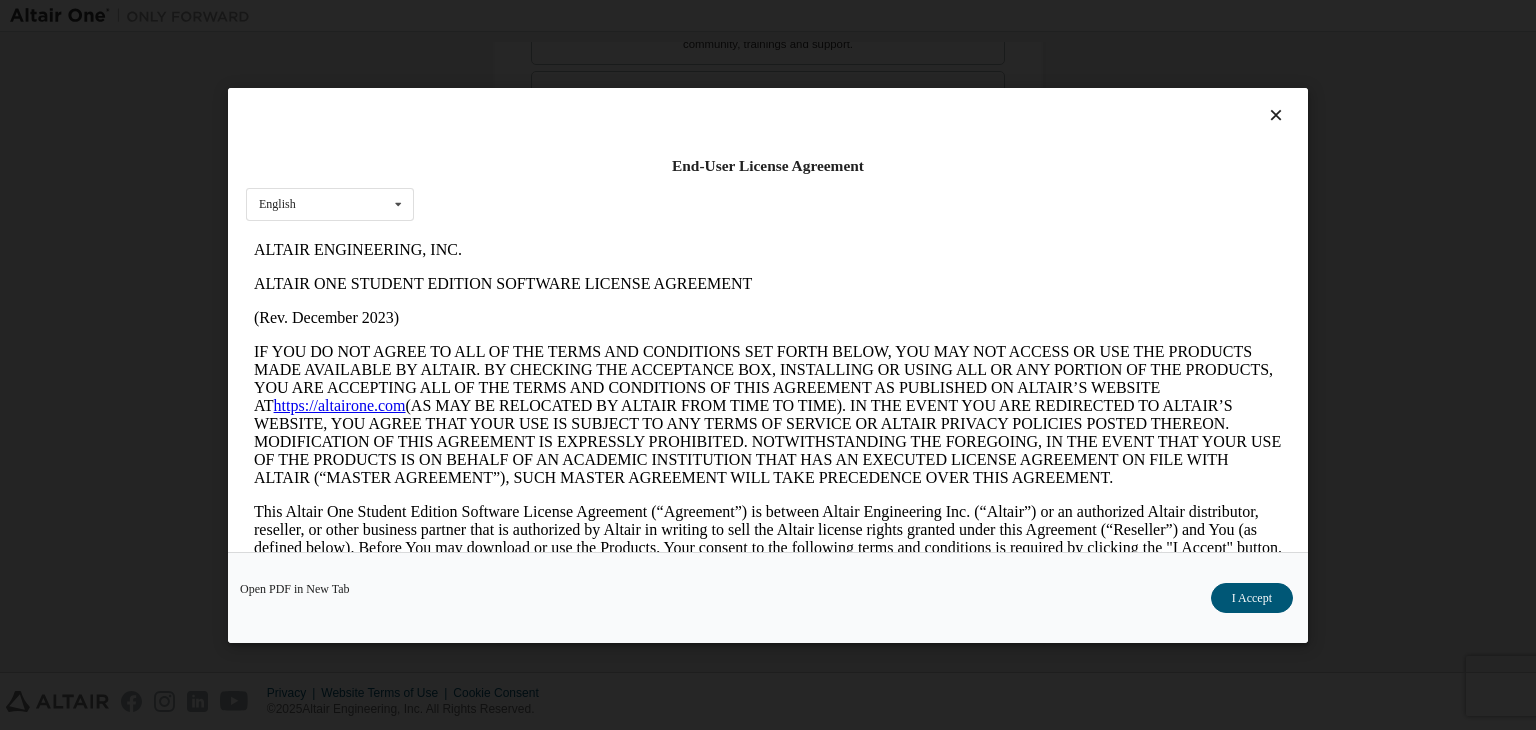 scroll, scrollTop: 0, scrollLeft: 0, axis: both 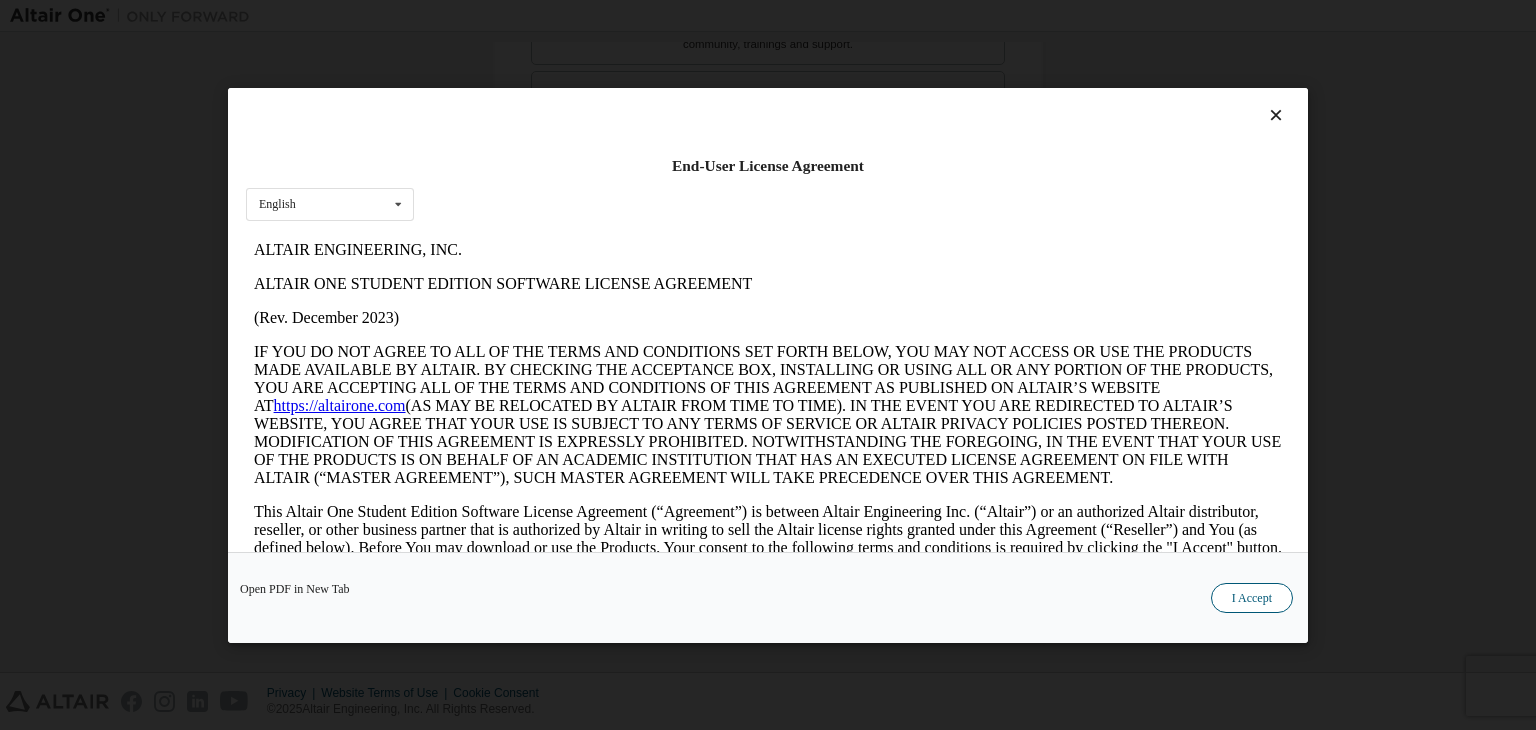 click on "I Accept" at bounding box center (1252, 598) 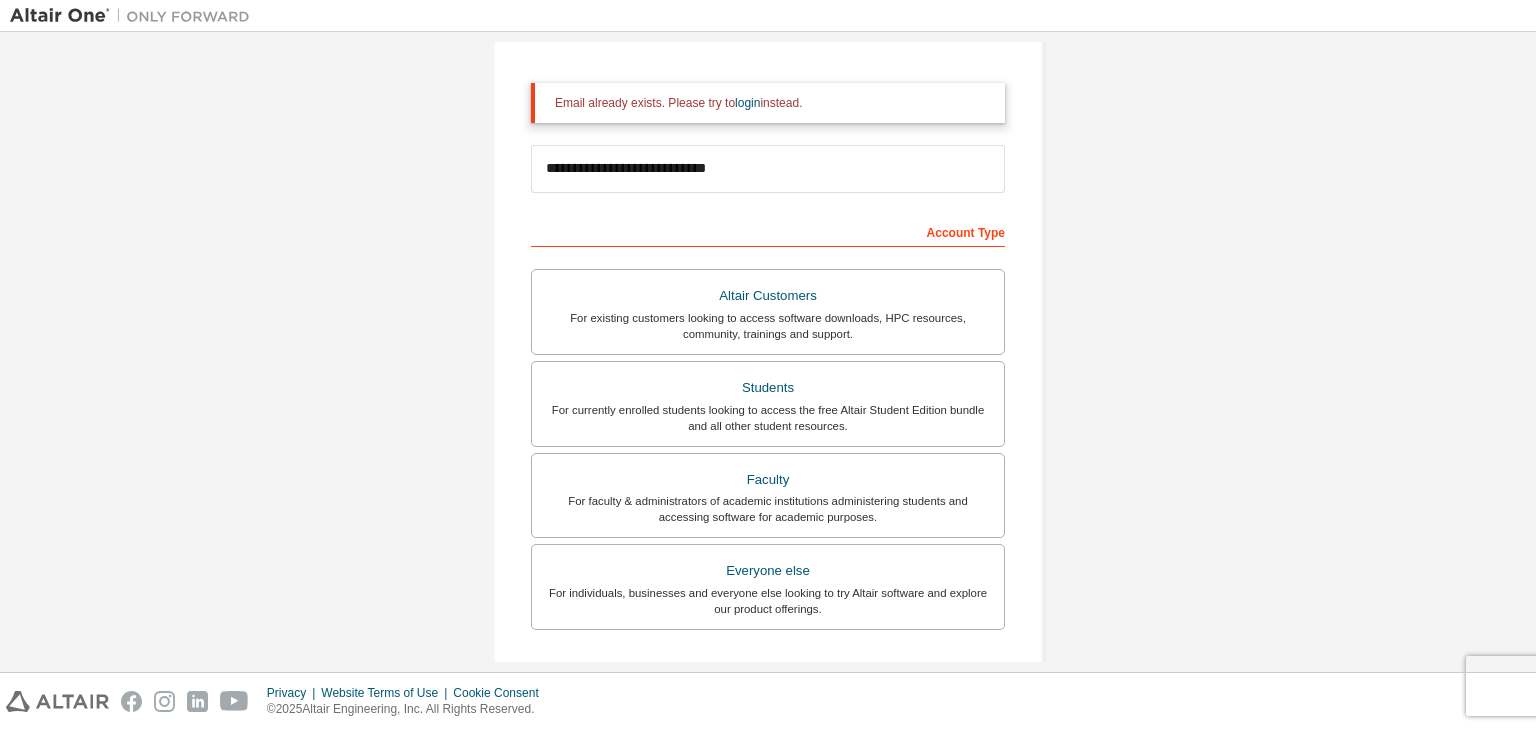 scroll, scrollTop: 205, scrollLeft: 0, axis: vertical 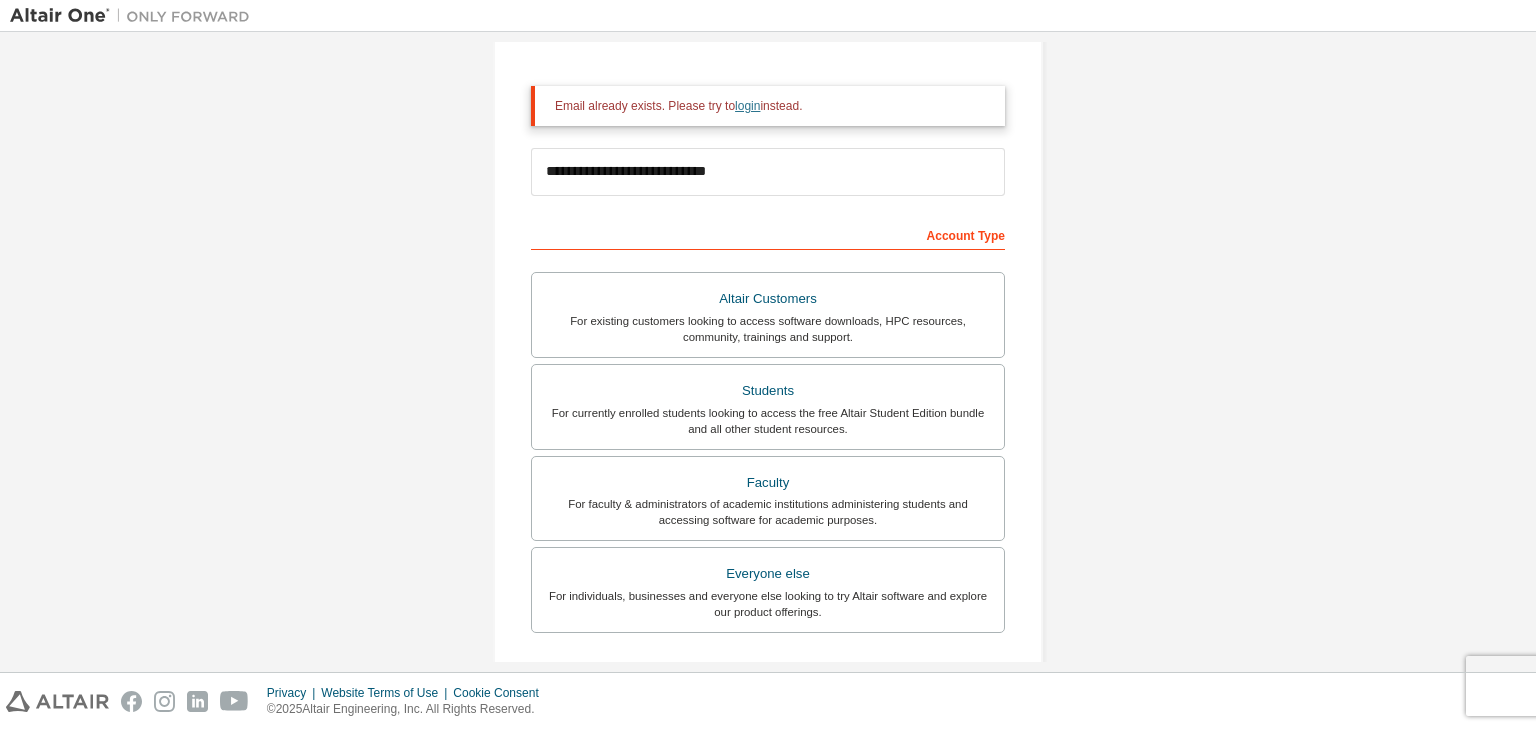 click on "login" at bounding box center (747, 106) 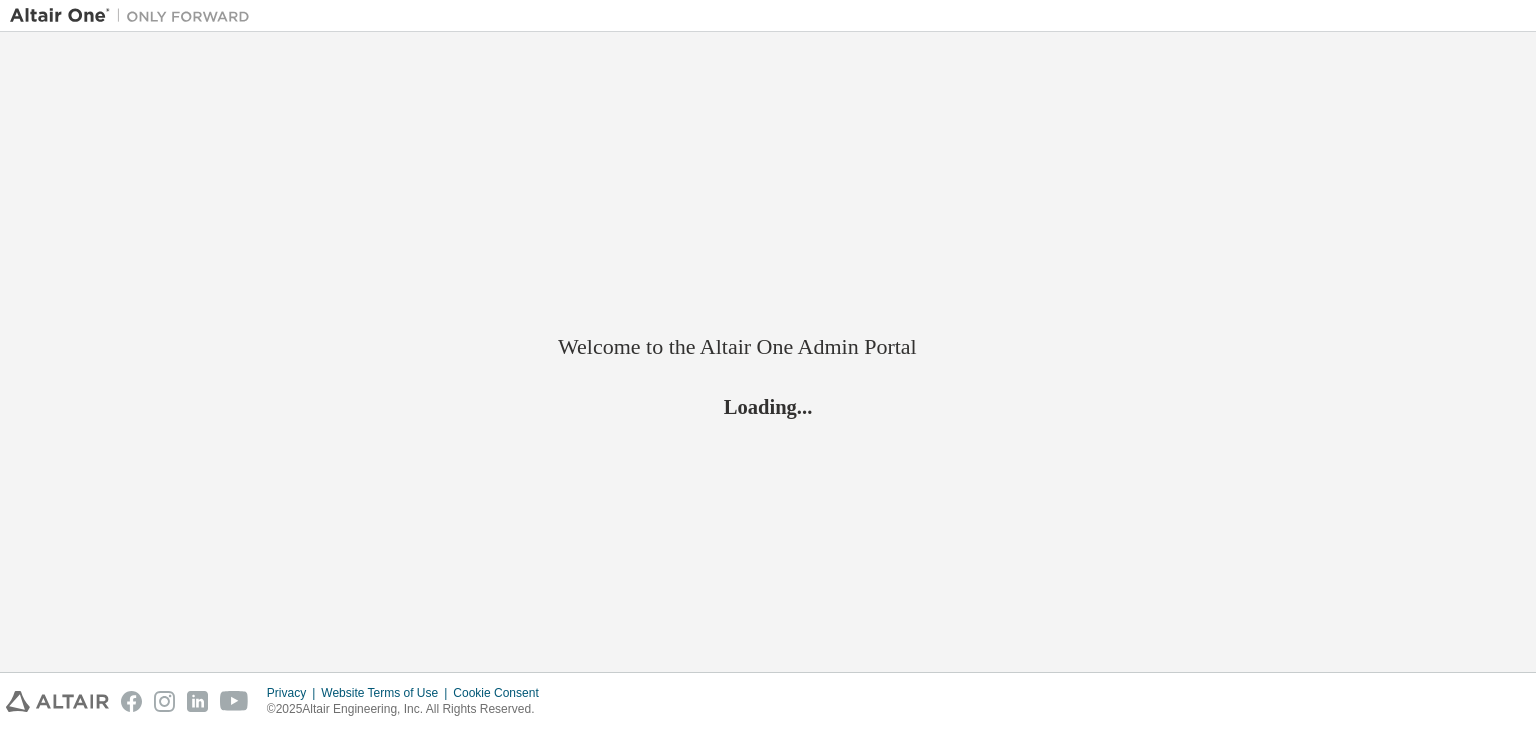 scroll, scrollTop: 0, scrollLeft: 0, axis: both 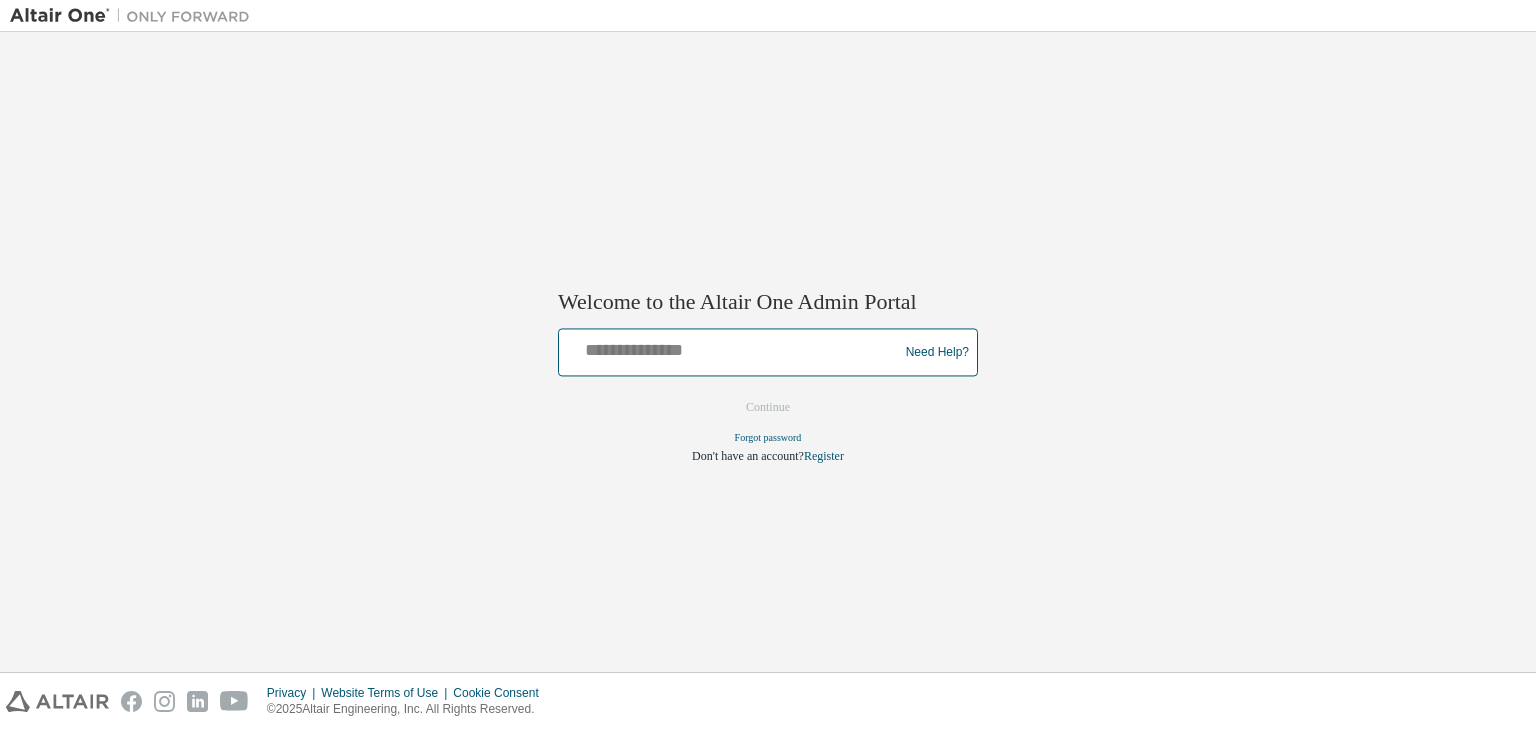 click at bounding box center (731, 348) 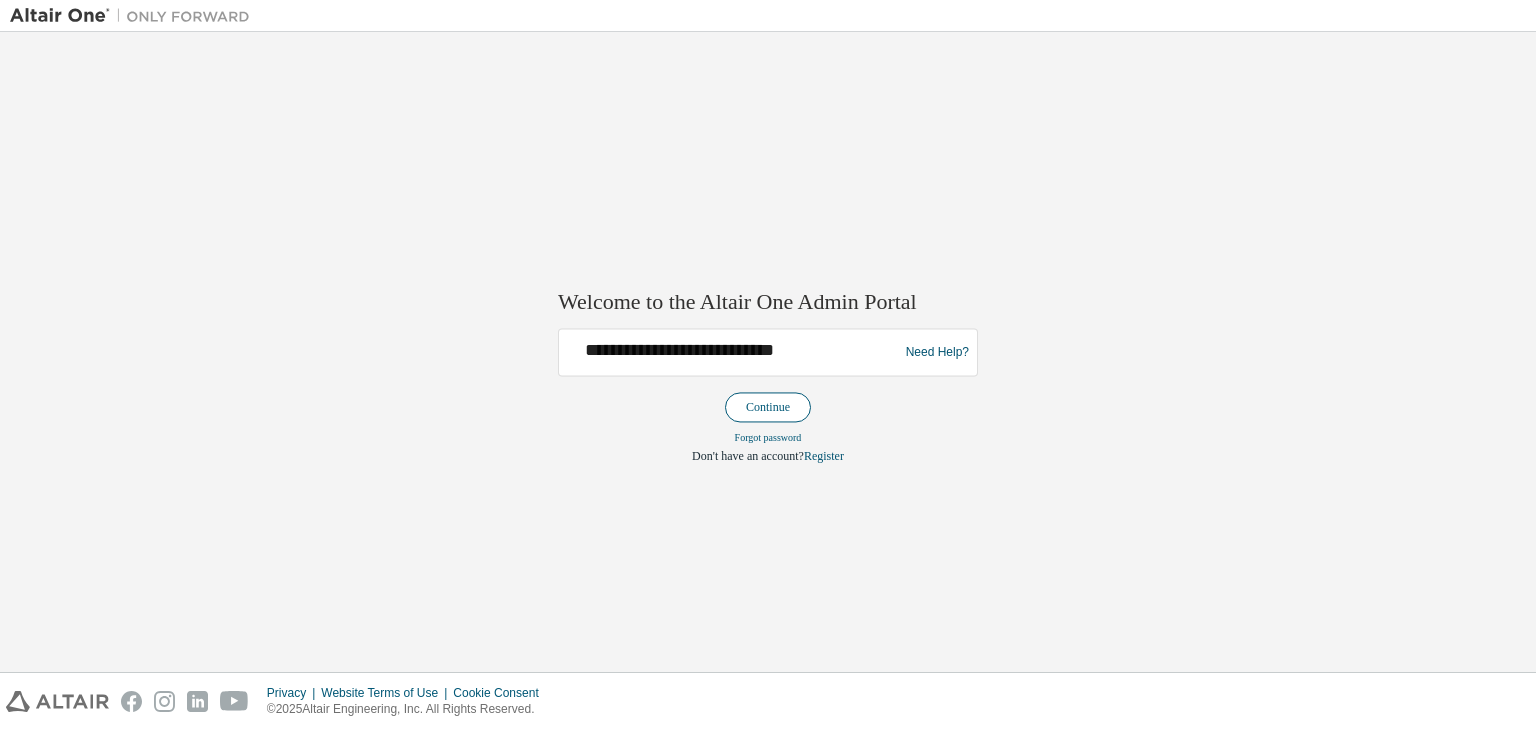 click on "Continue" at bounding box center [768, 408] 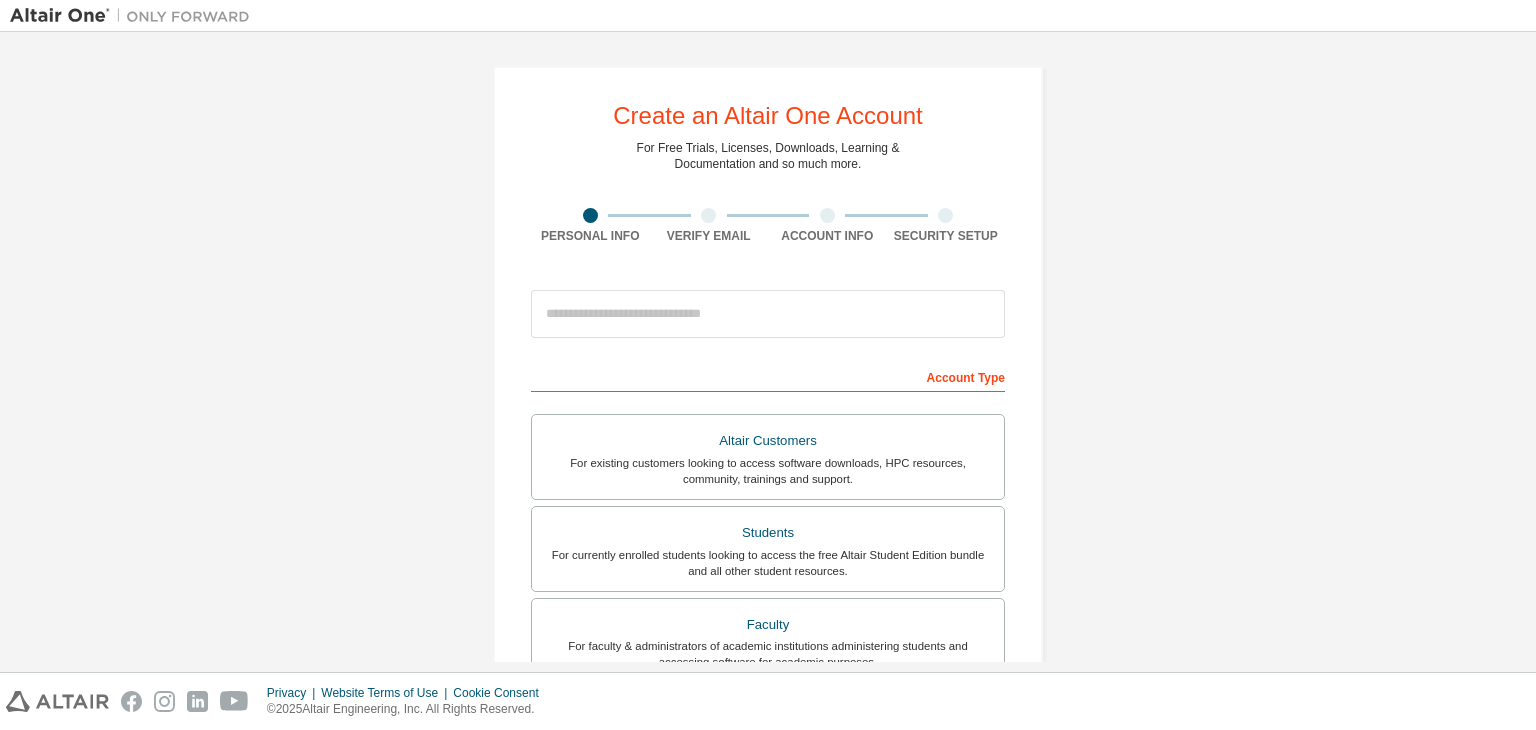 scroll, scrollTop: 0, scrollLeft: 0, axis: both 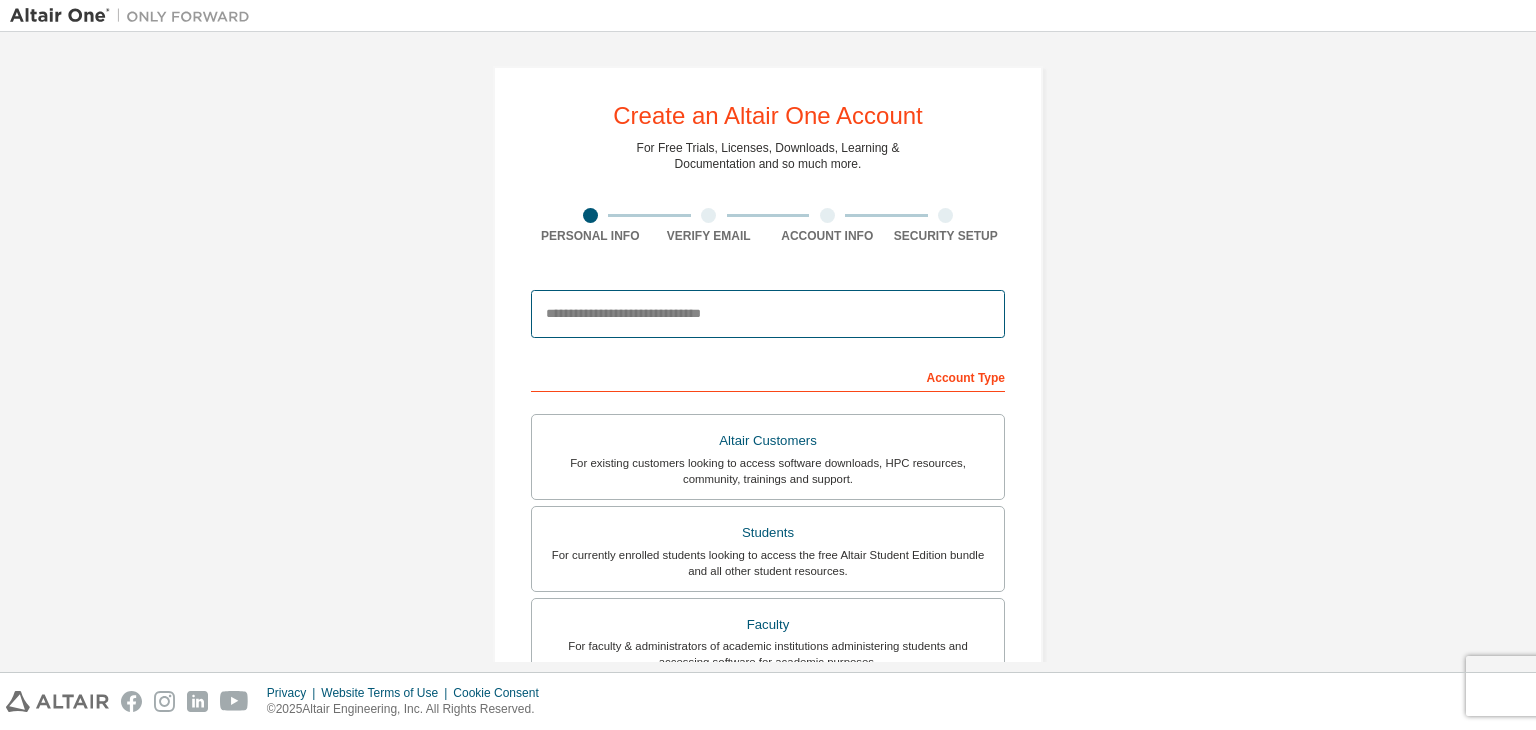 click at bounding box center (768, 314) 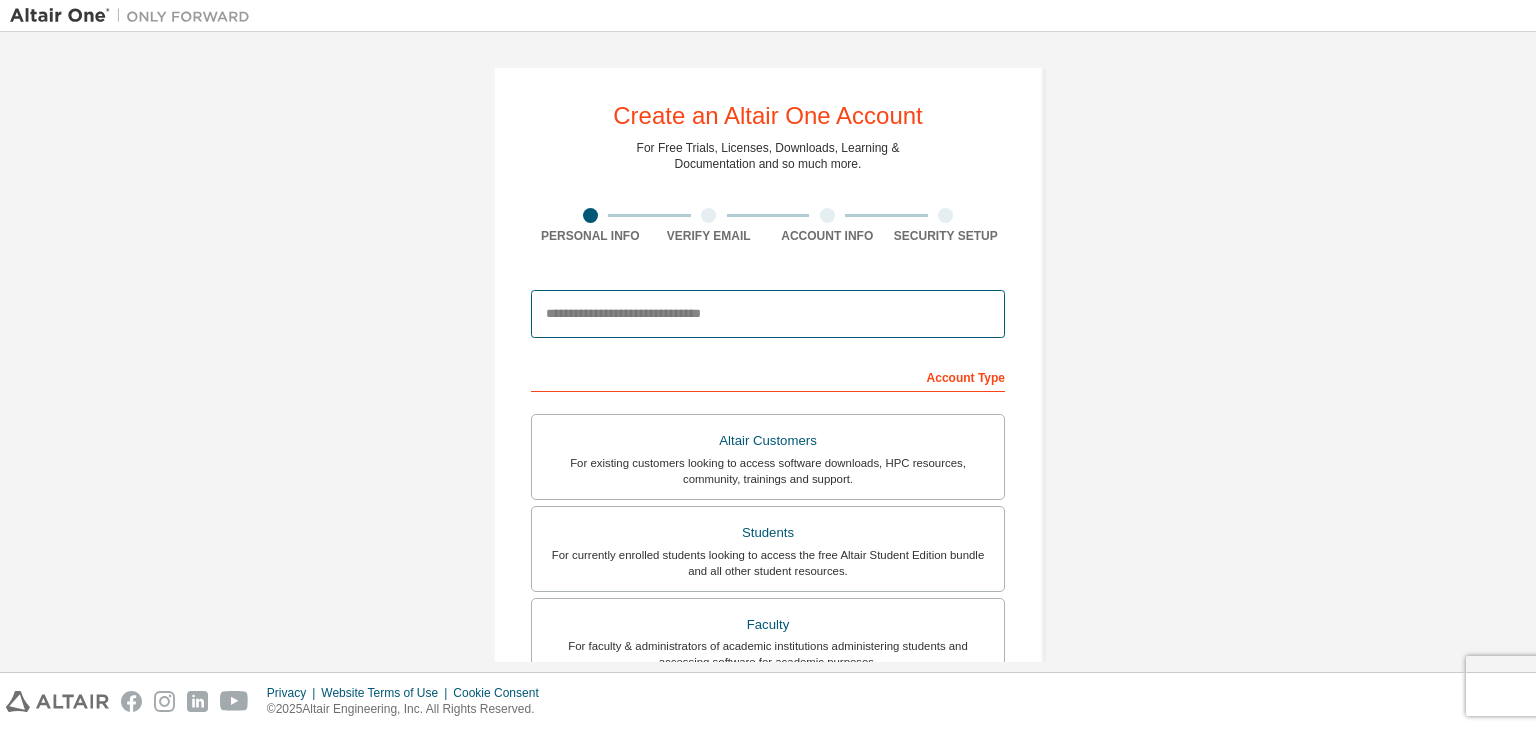 type on "**********" 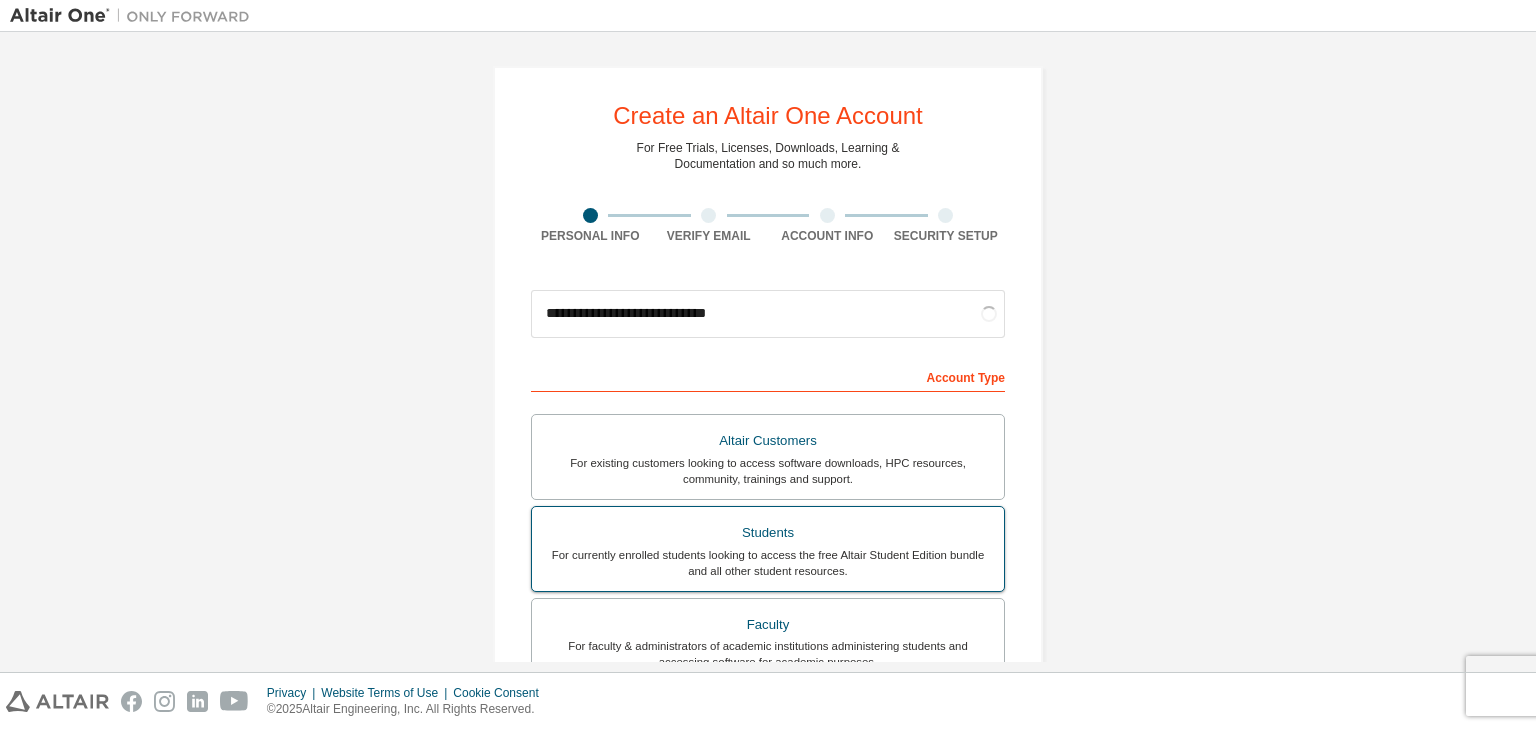 click on "Altair Customers For existing customers looking to access software downloads, HPC resources, community, trainings and support. Students For currently enrolled students looking to access the free Altair Student Edition bundle and all other student resources. Faculty For faculty & administrators of academic institutions administering students and accessing software for academic purposes. Everyone else For individuals, businesses and everyone else looking to try Altair software and explore our product offerings." at bounding box center [768, 597] 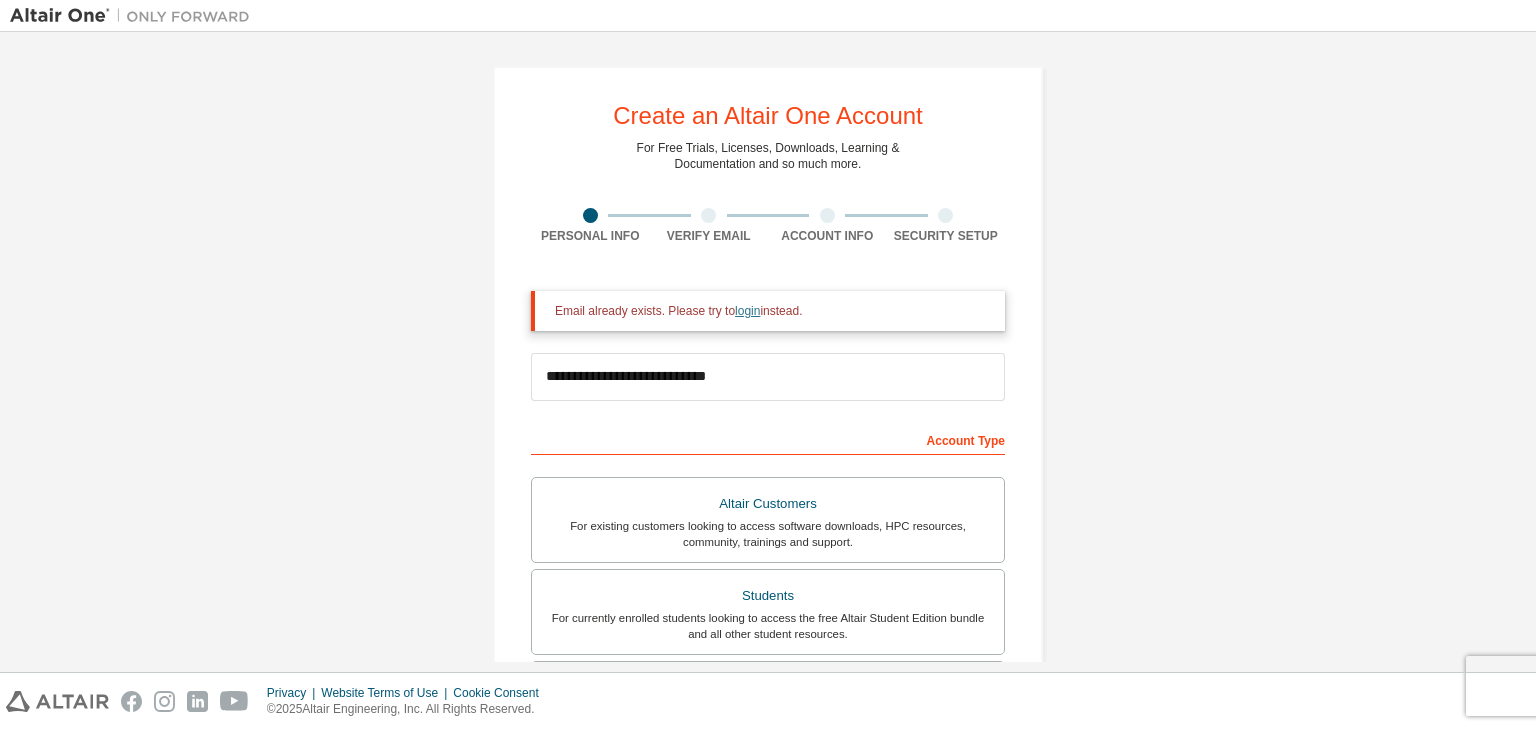 click on "login" at bounding box center (747, 311) 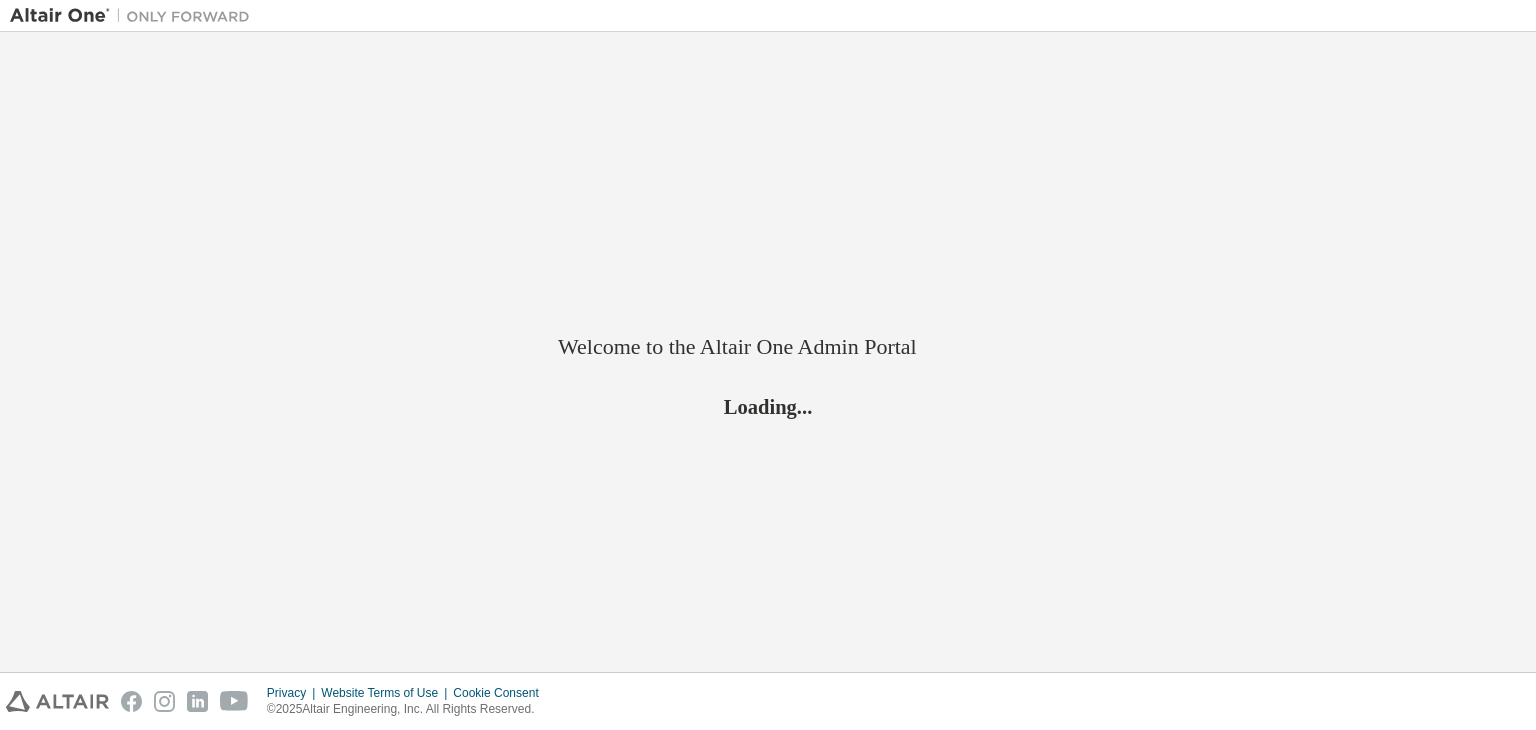 scroll, scrollTop: 0, scrollLeft: 0, axis: both 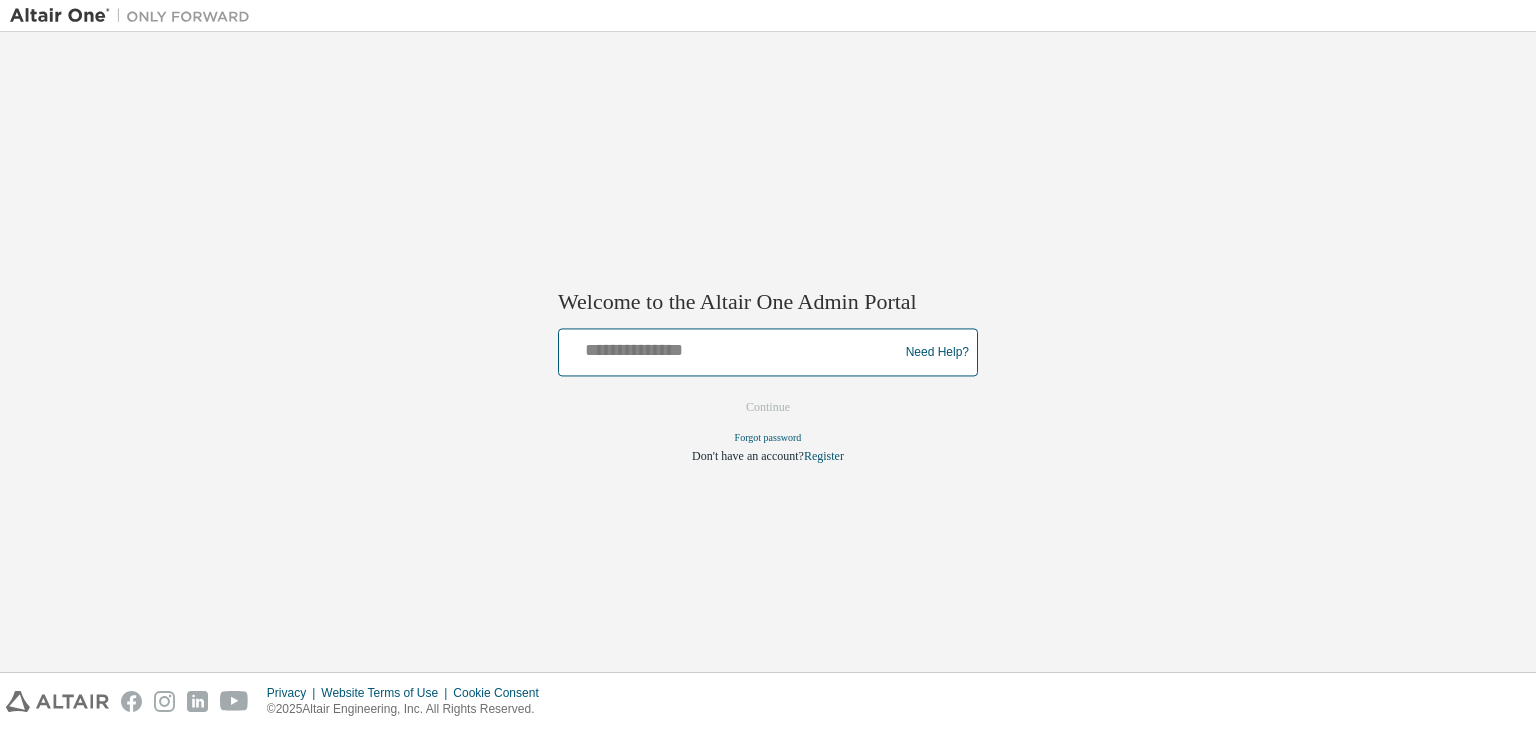 click at bounding box center [731, 348] 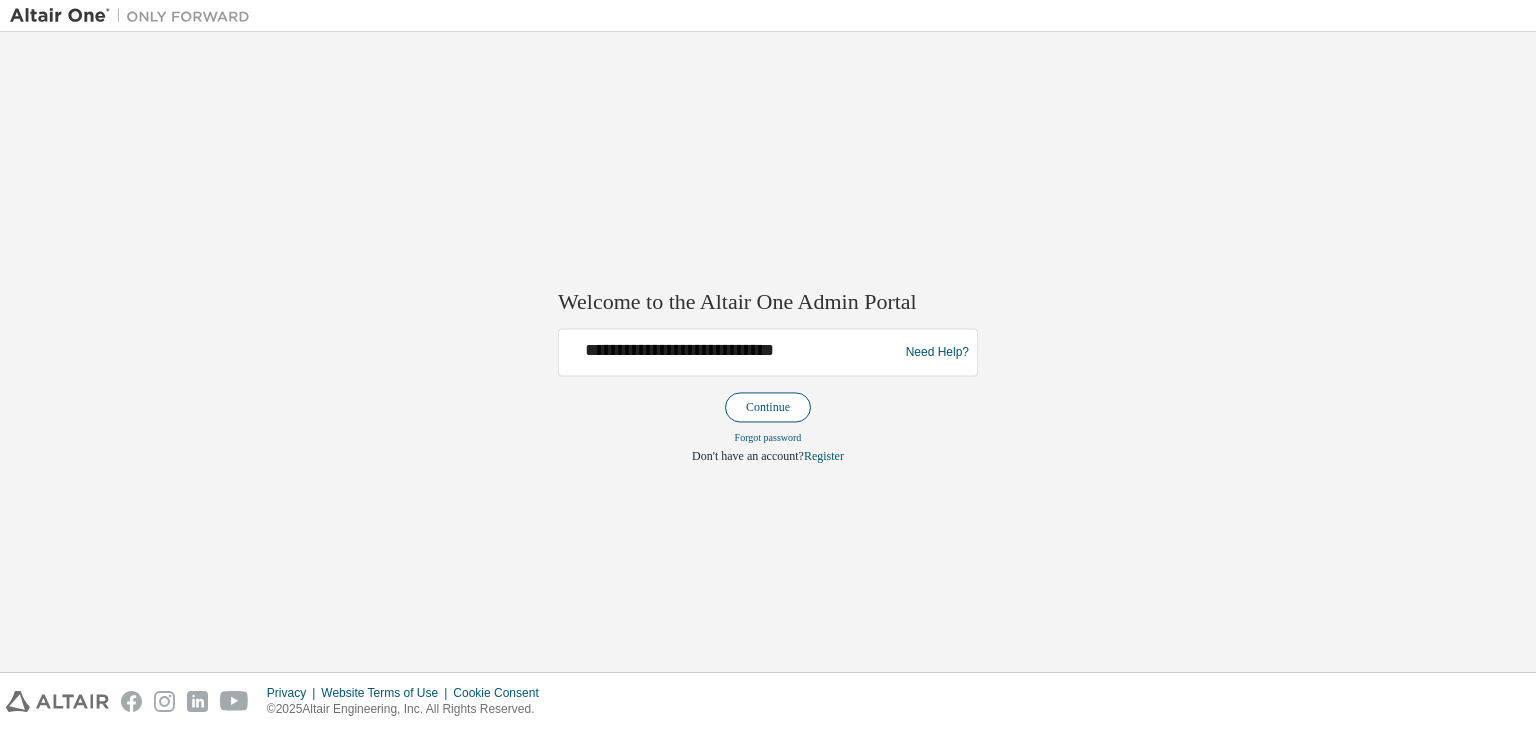 click on "Continue" at bounding box center (768, 408) 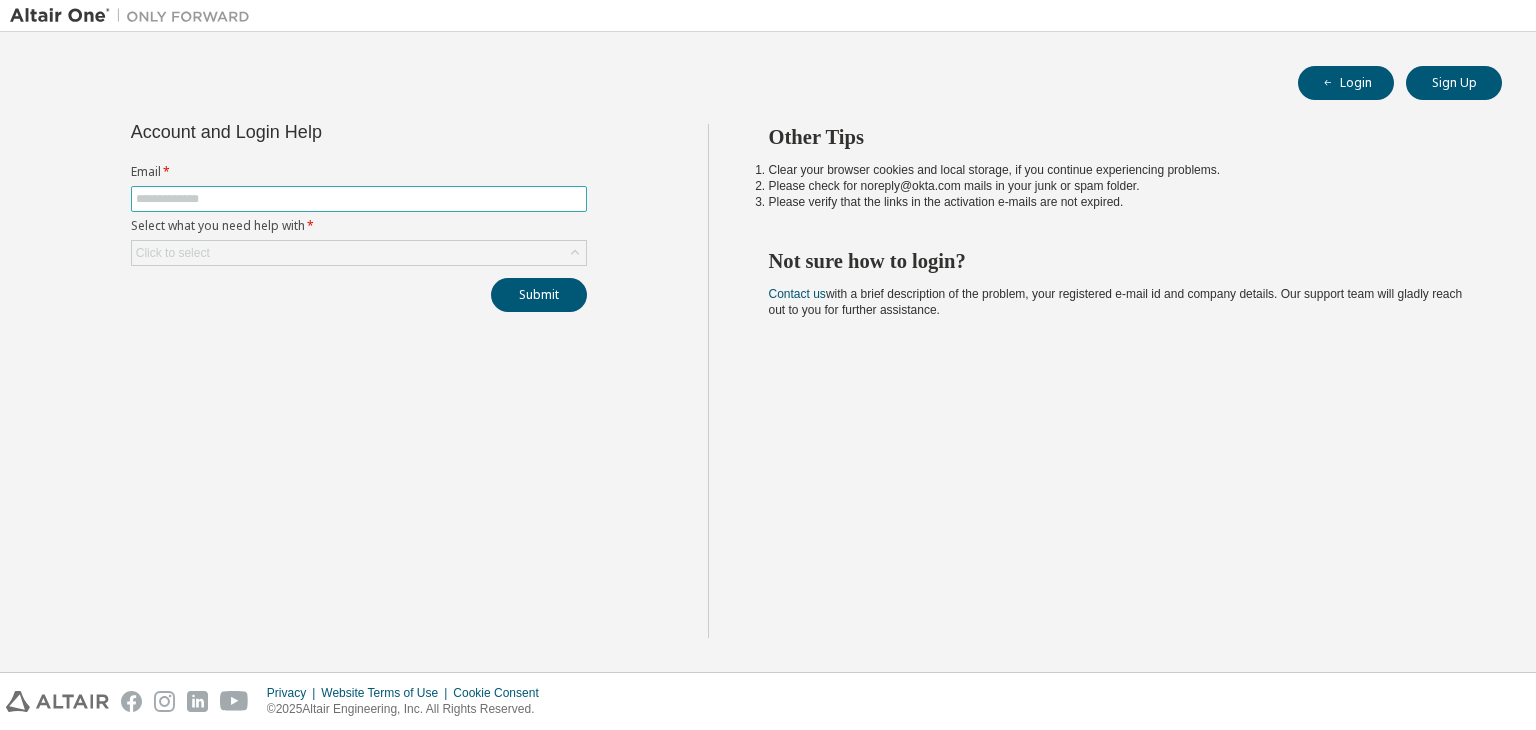 scroll, scrollTop: 0, scrollLeft: 0, axis: both 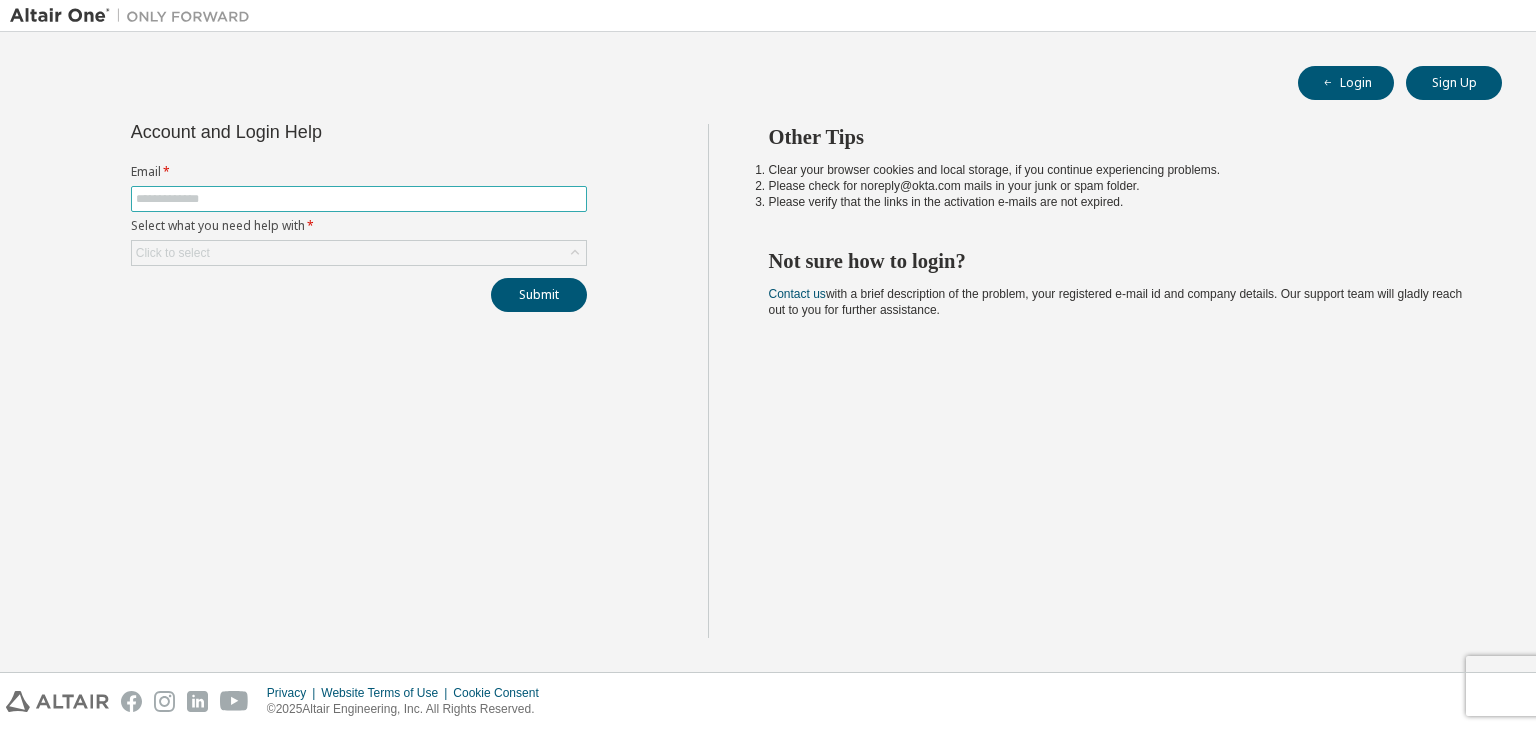 type on "**********" 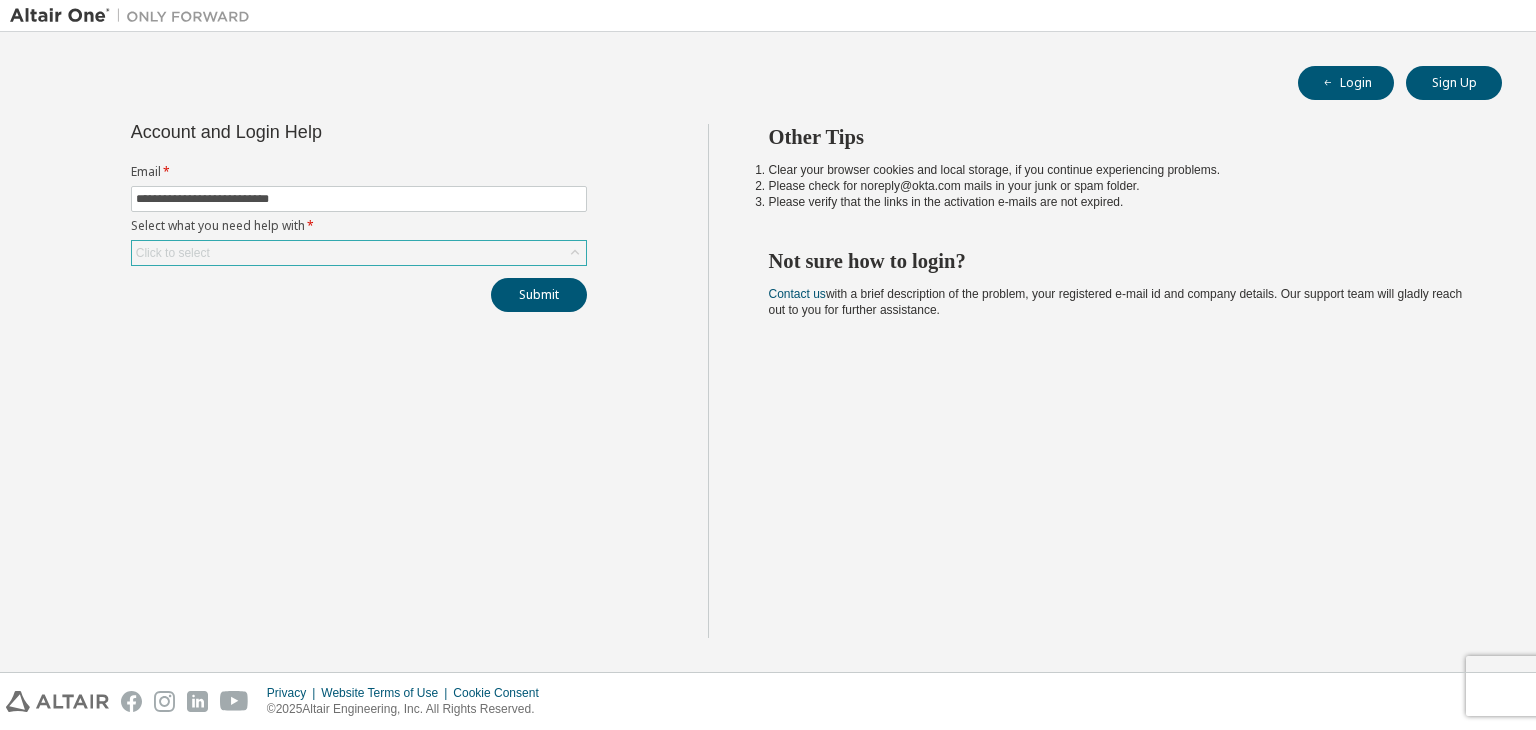 click on "Click to select" at bounding box center (359, 253) 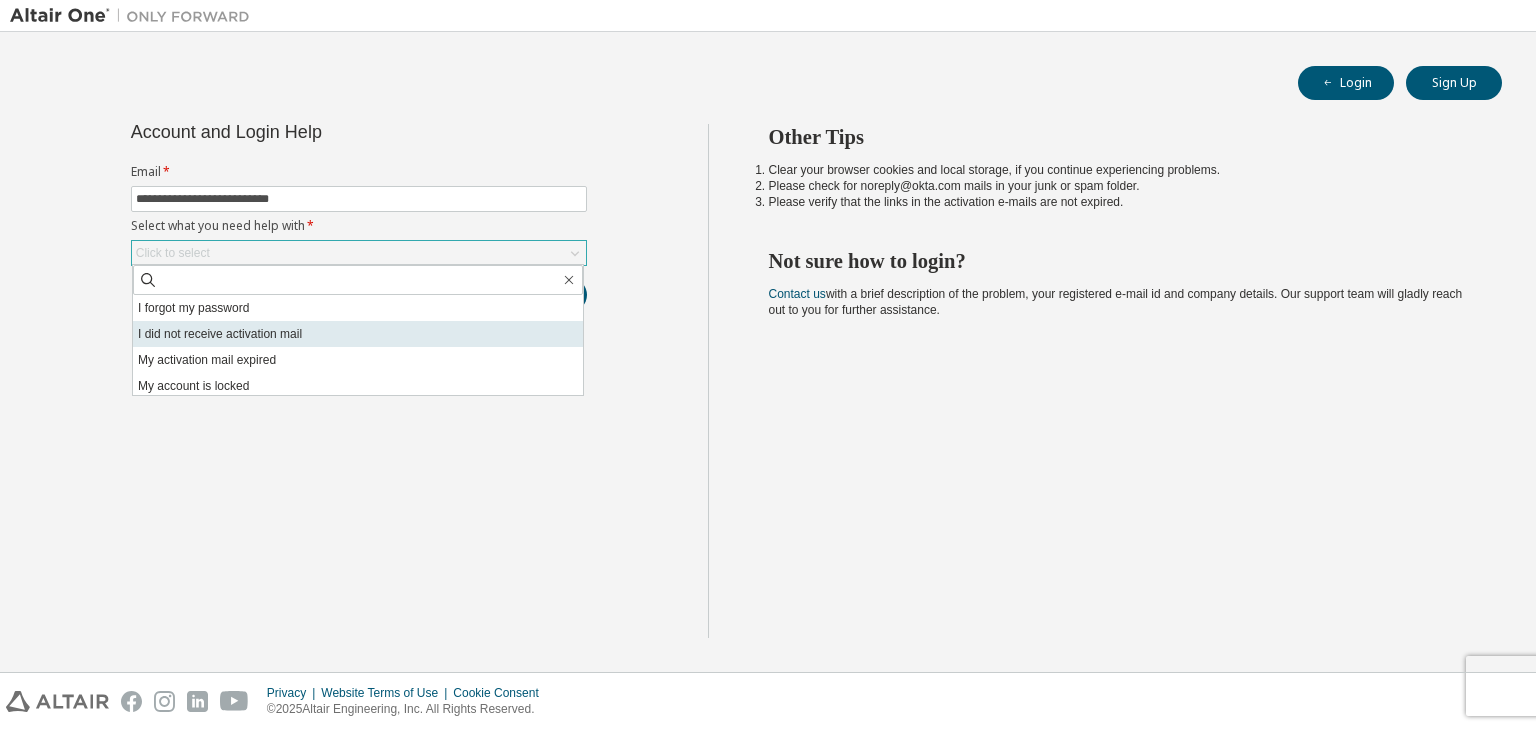 click on "I did not receive activation mail" at bounding box center [358, 334] 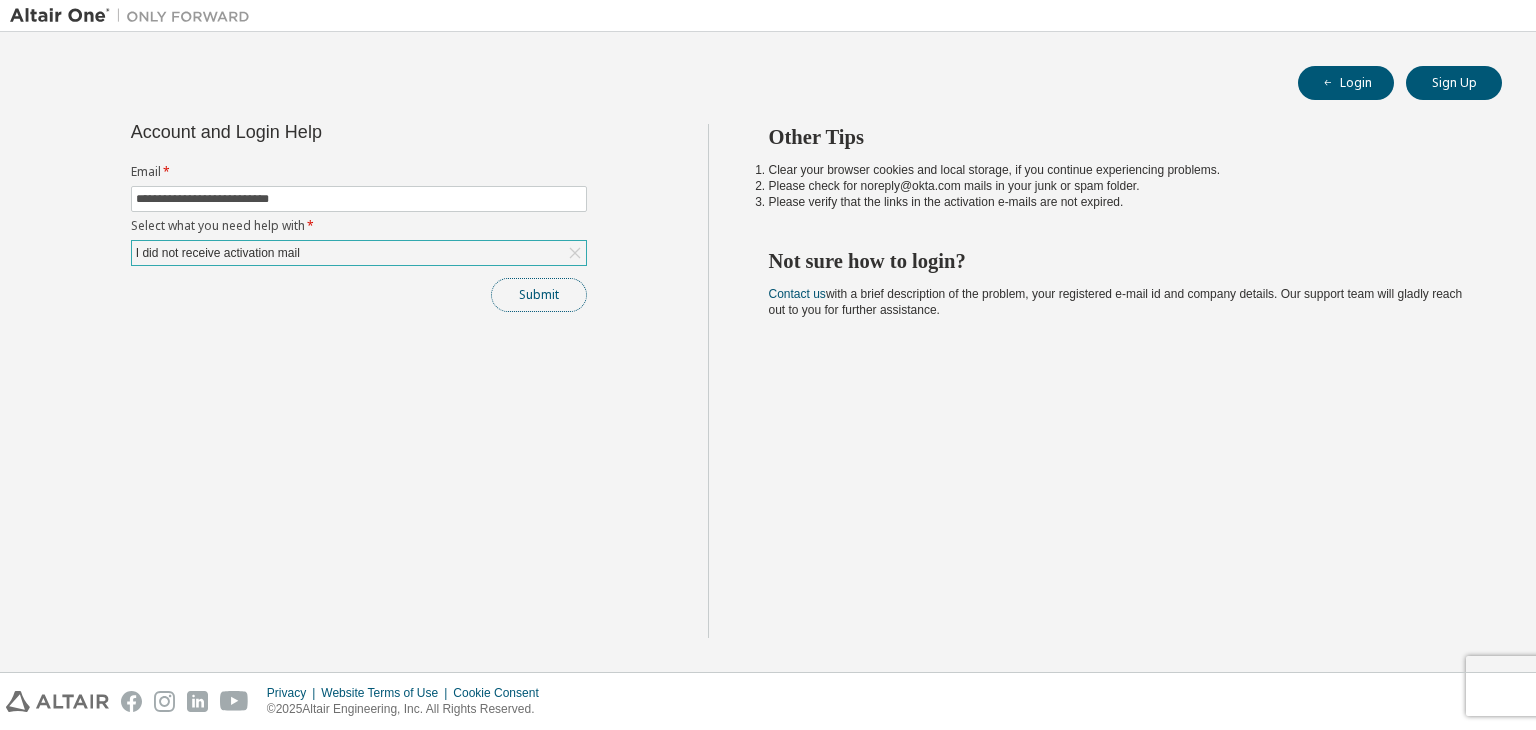 click on "Submit" at bounding box center [539, 295] 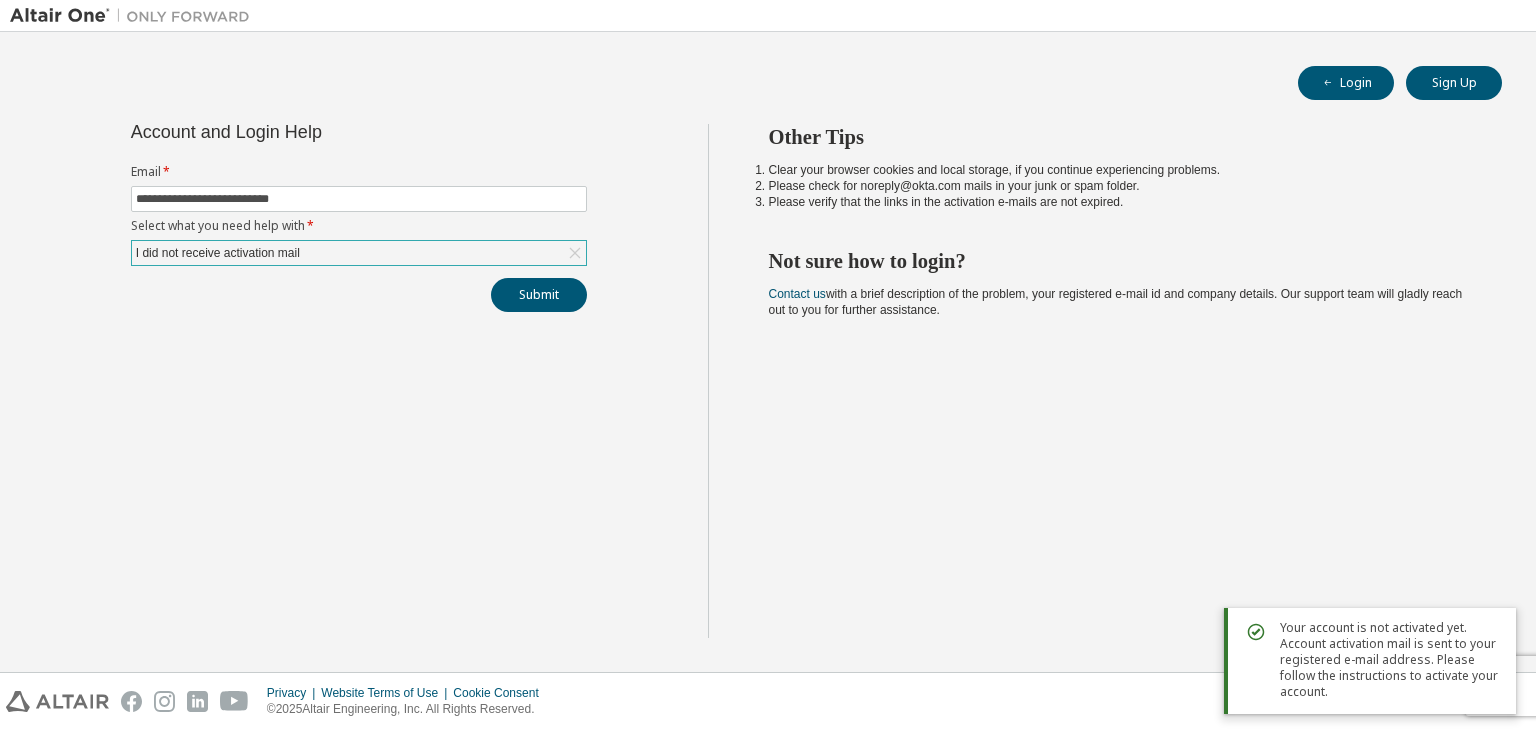 click on "I did not receive activation mail" at bounding box center (359, 253) 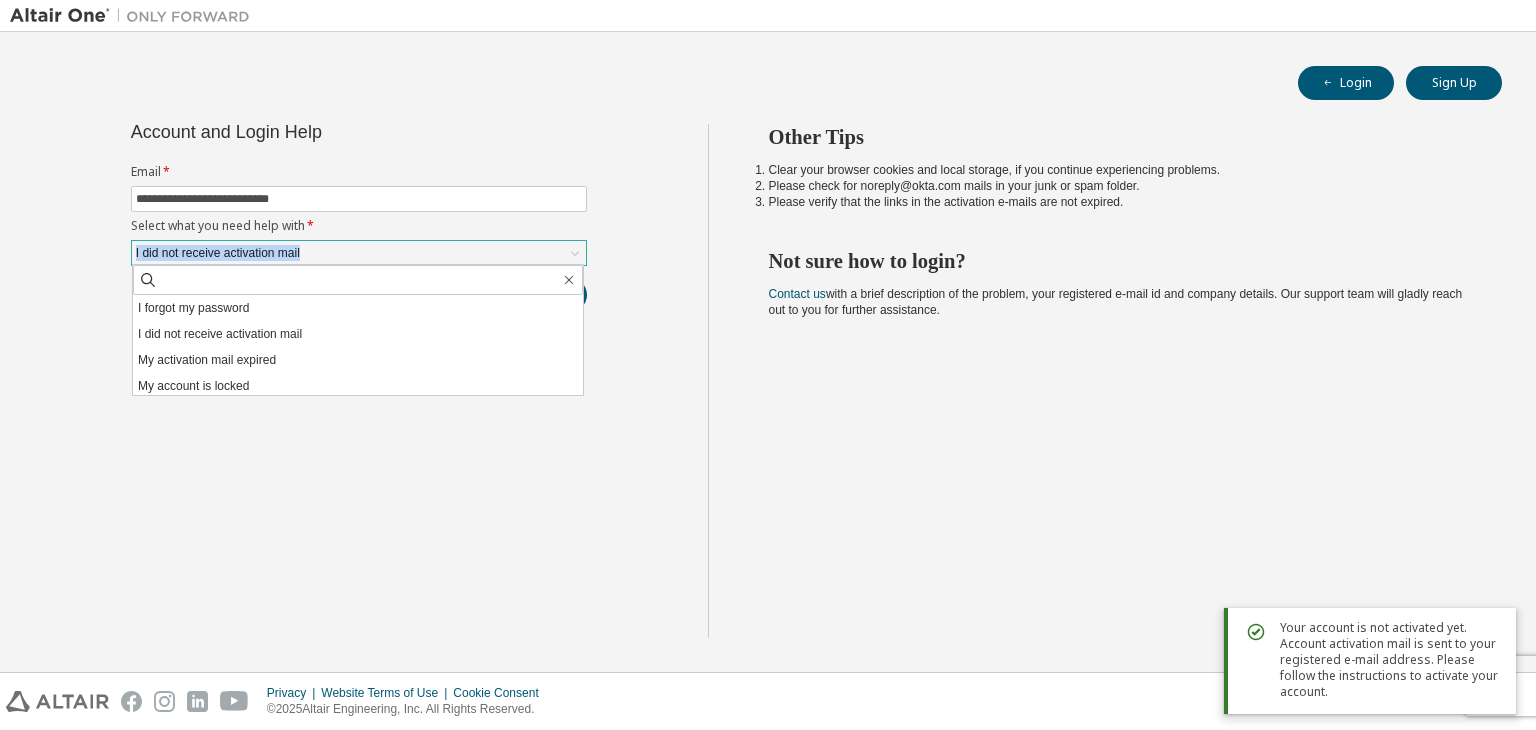 click on "I did not receive activation mail" at bounding box center (359, 253) 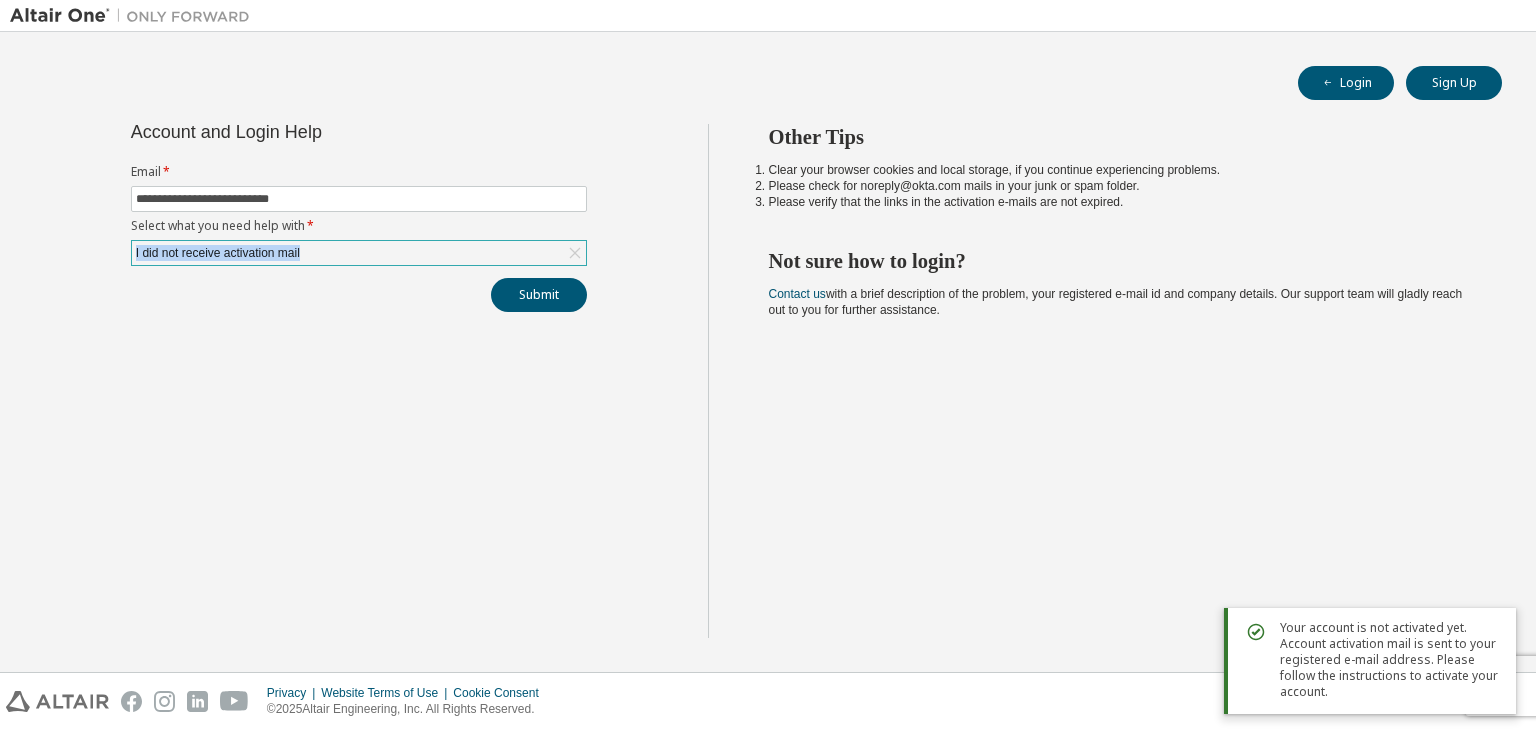 click on "I did not receive activation mail" at bounding box center (359, 253) 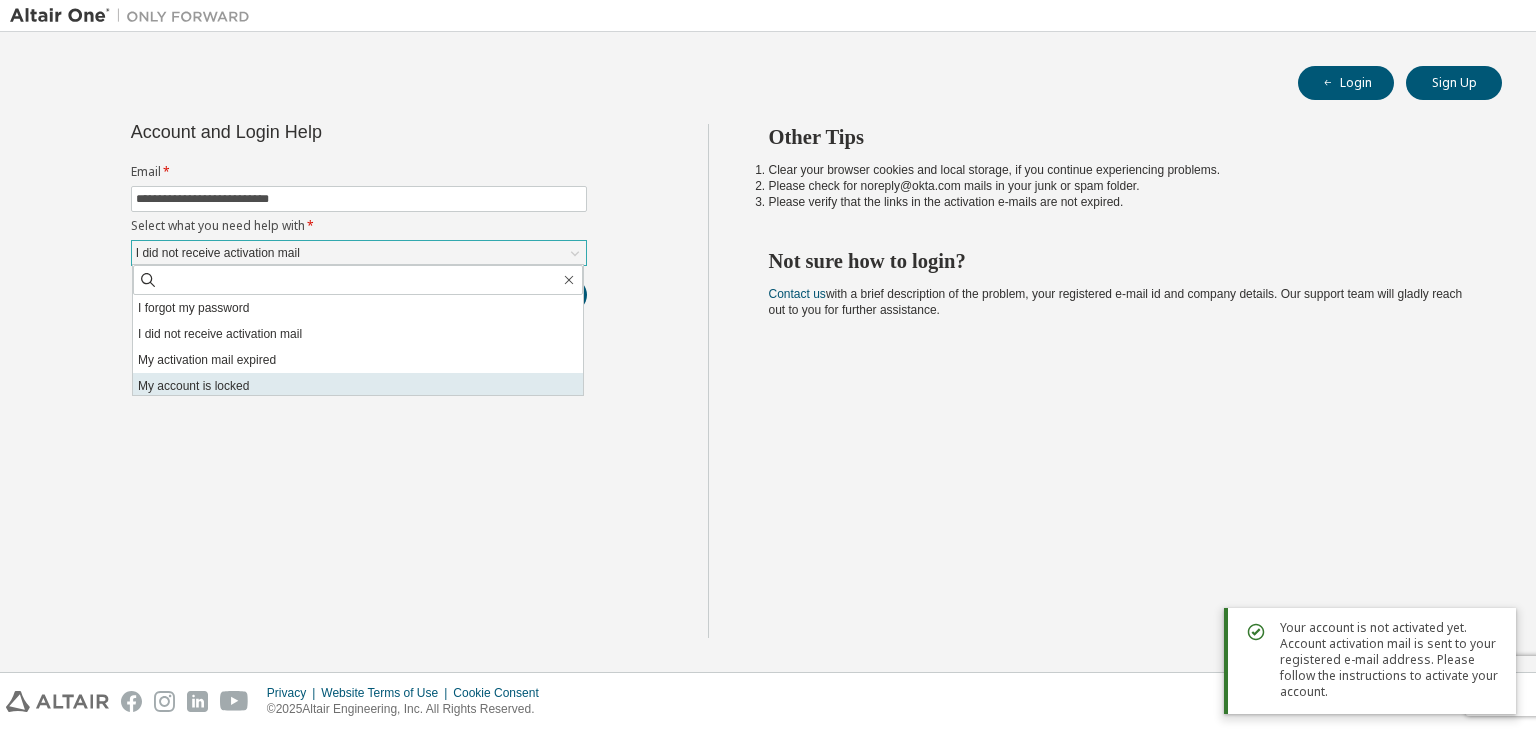 click on "My account is locked" at bounding box center (358, 386) 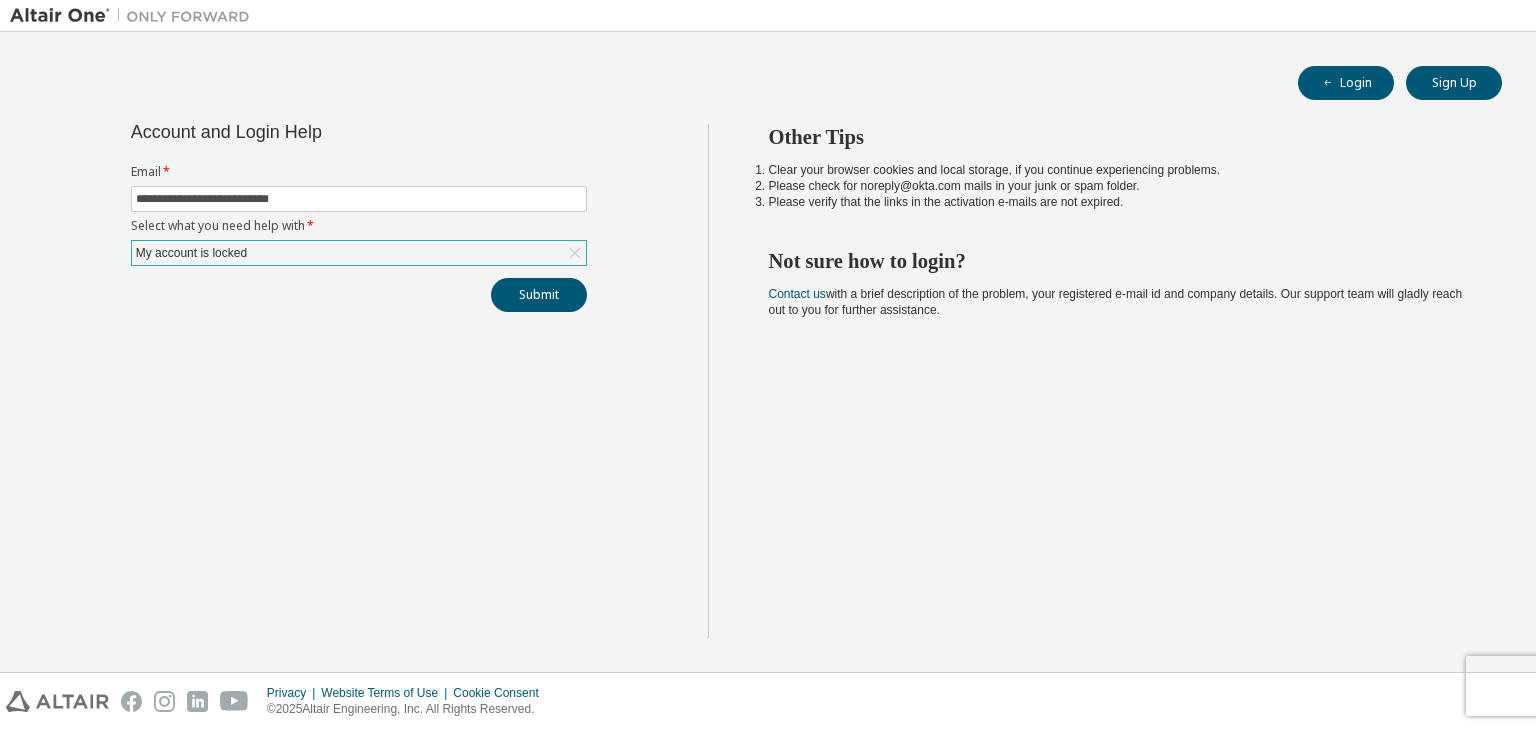 click on "My account is locked" at bounding box center (359, 253) 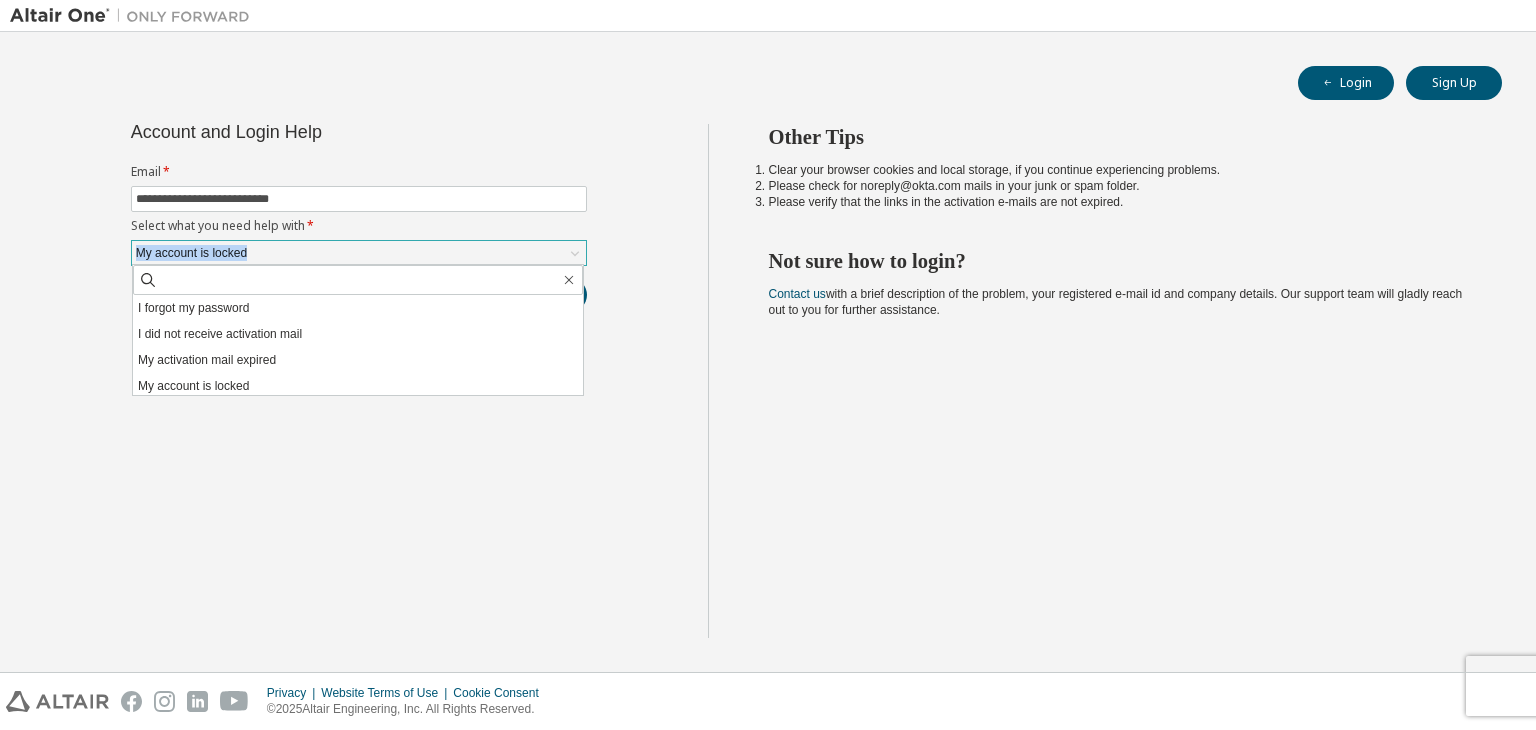 click on "My account is locked" at bounding box center [359, 253] 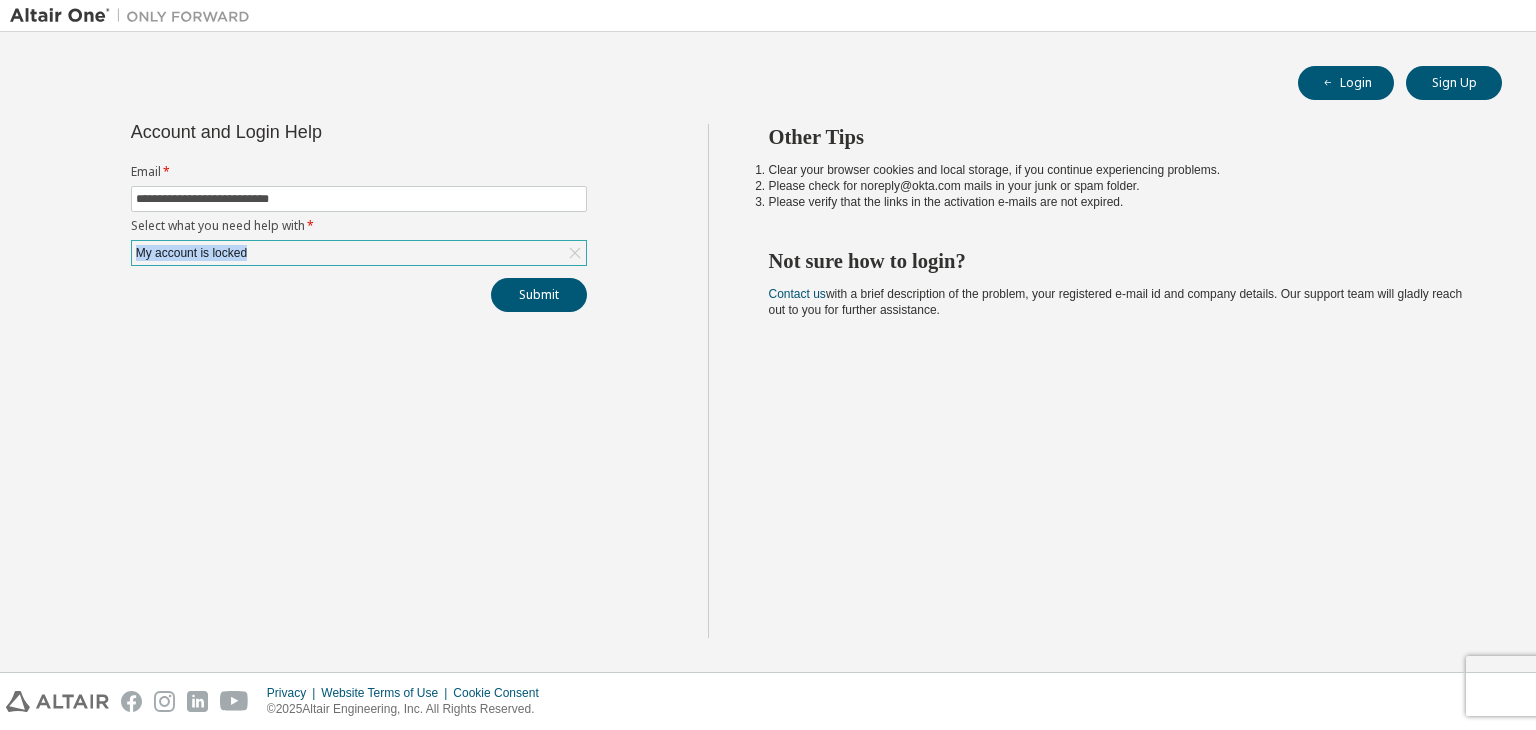 click on "My account is locked" at bounding box center [359, 253] 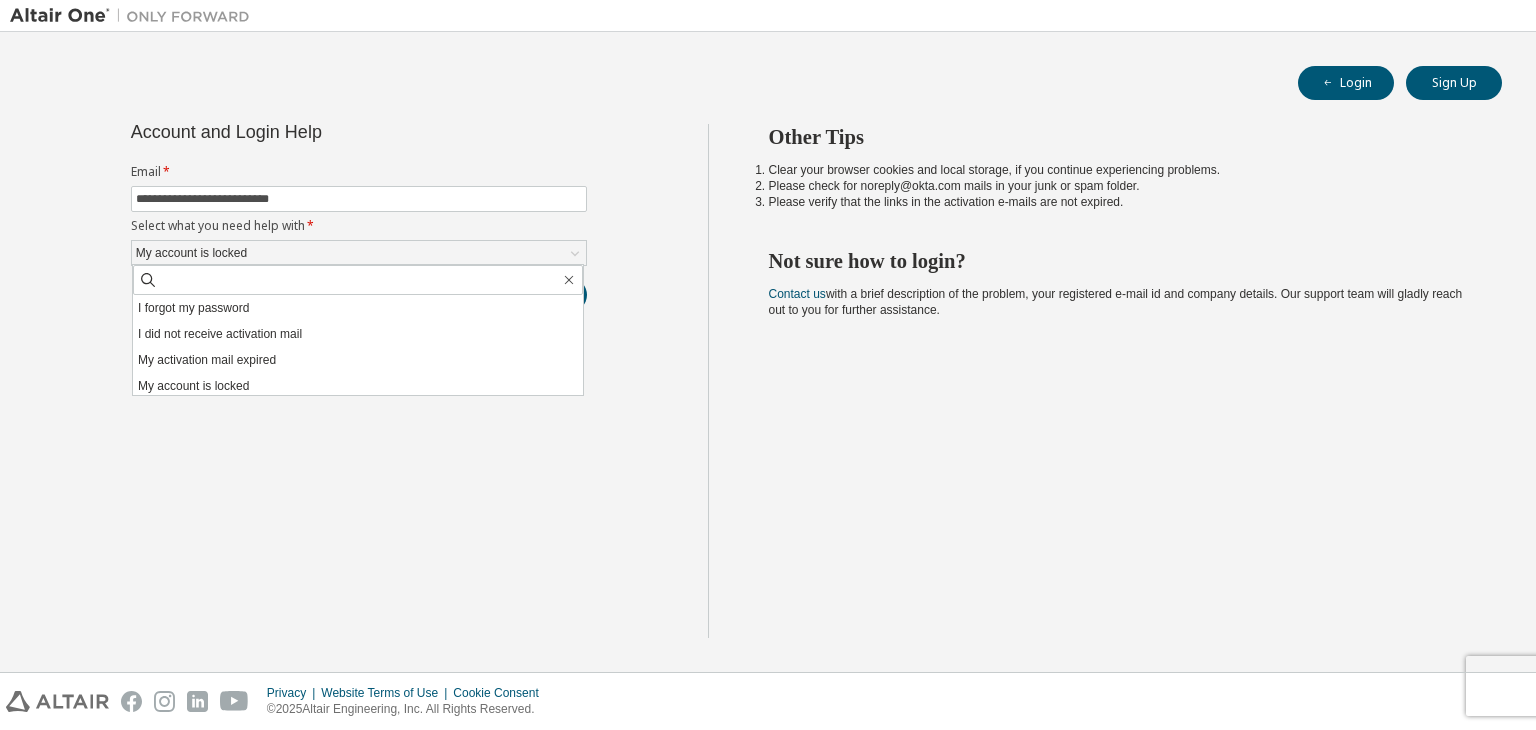 drag, startPoint x: 568, startPoint y: 325, endPoint x: 356, endPoint y: 525, distance: 291.45154 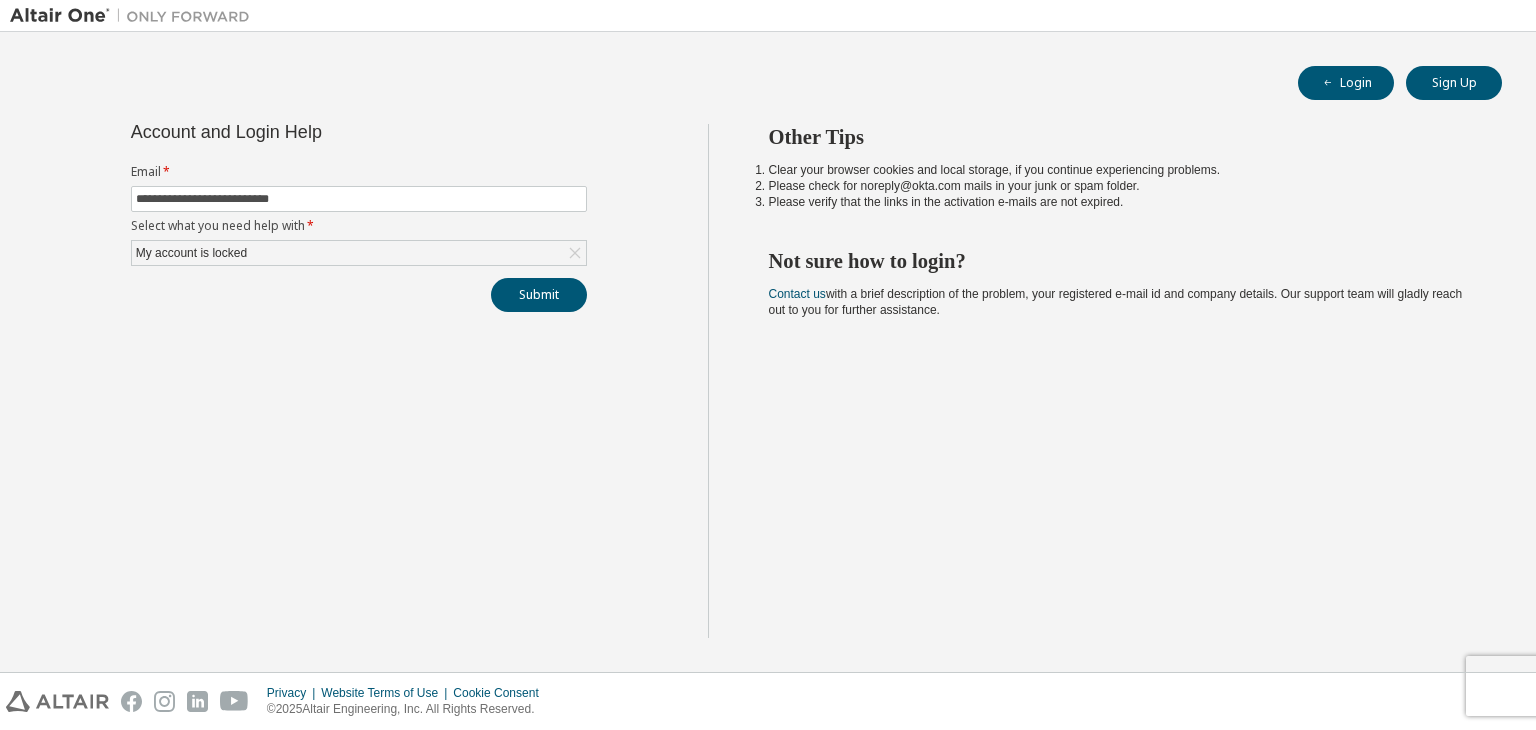 click on "**********" at bounding box center [359, 215] 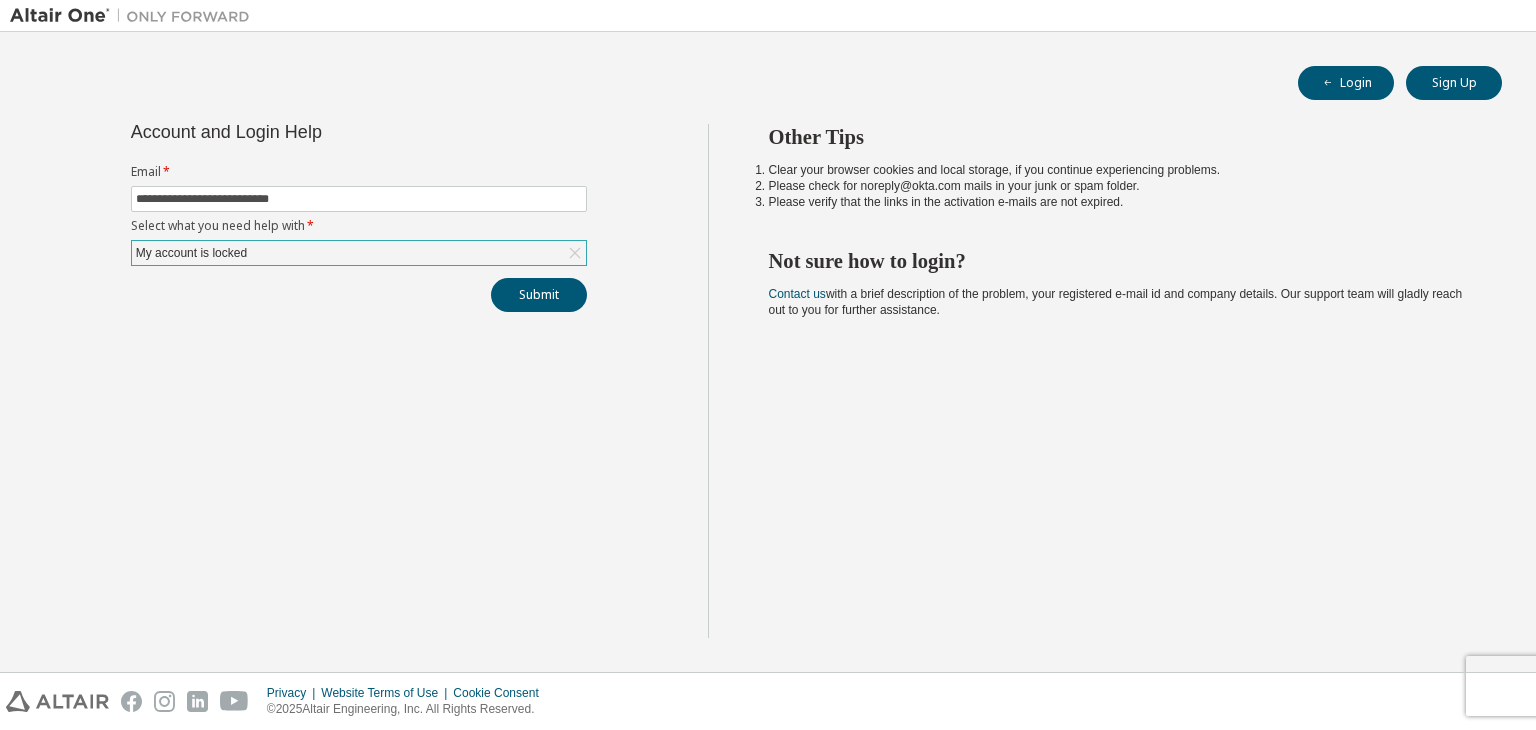 click on "My account is locked" at bounding box center (359, 253) 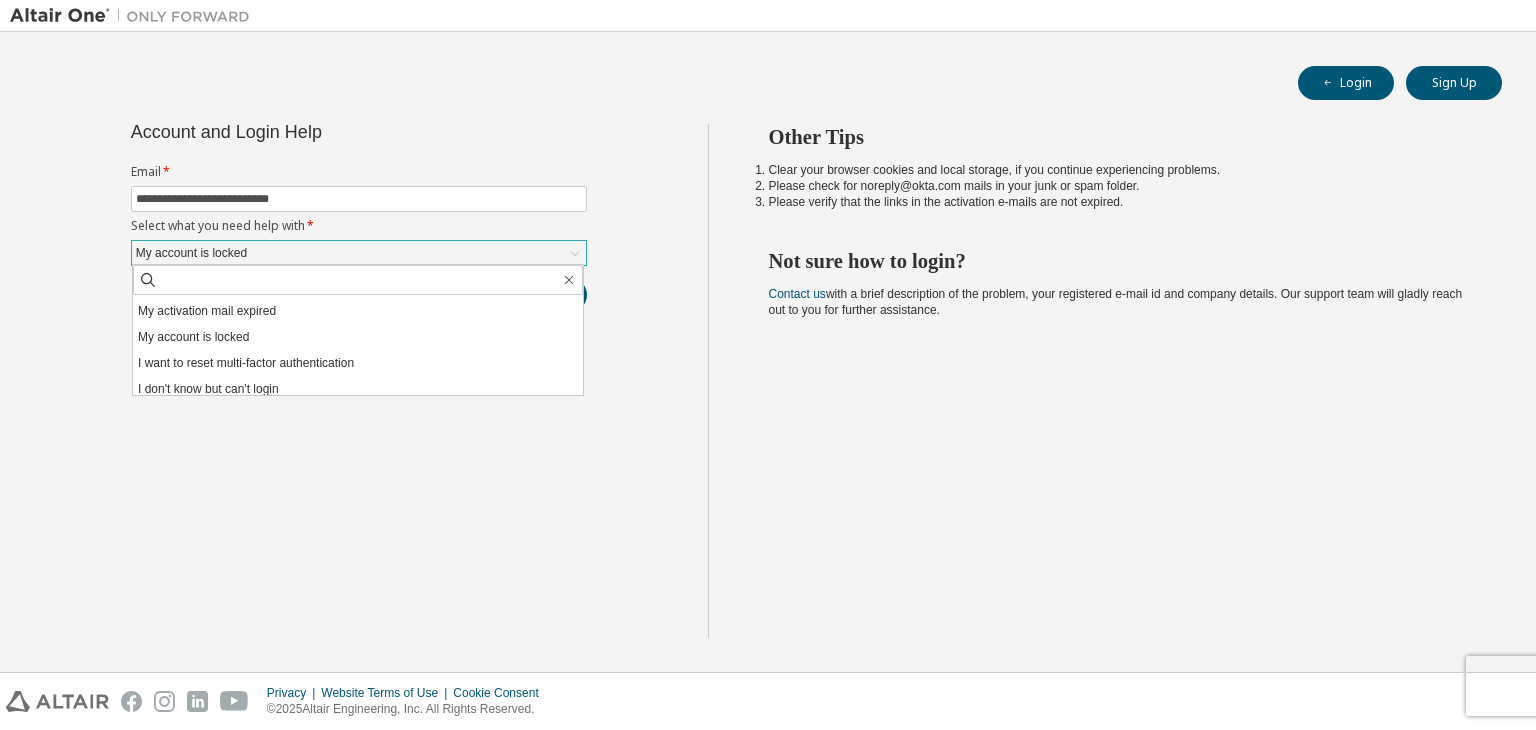 scroll, scrollTop: 56, scrollLeft: 0, axis: vertical 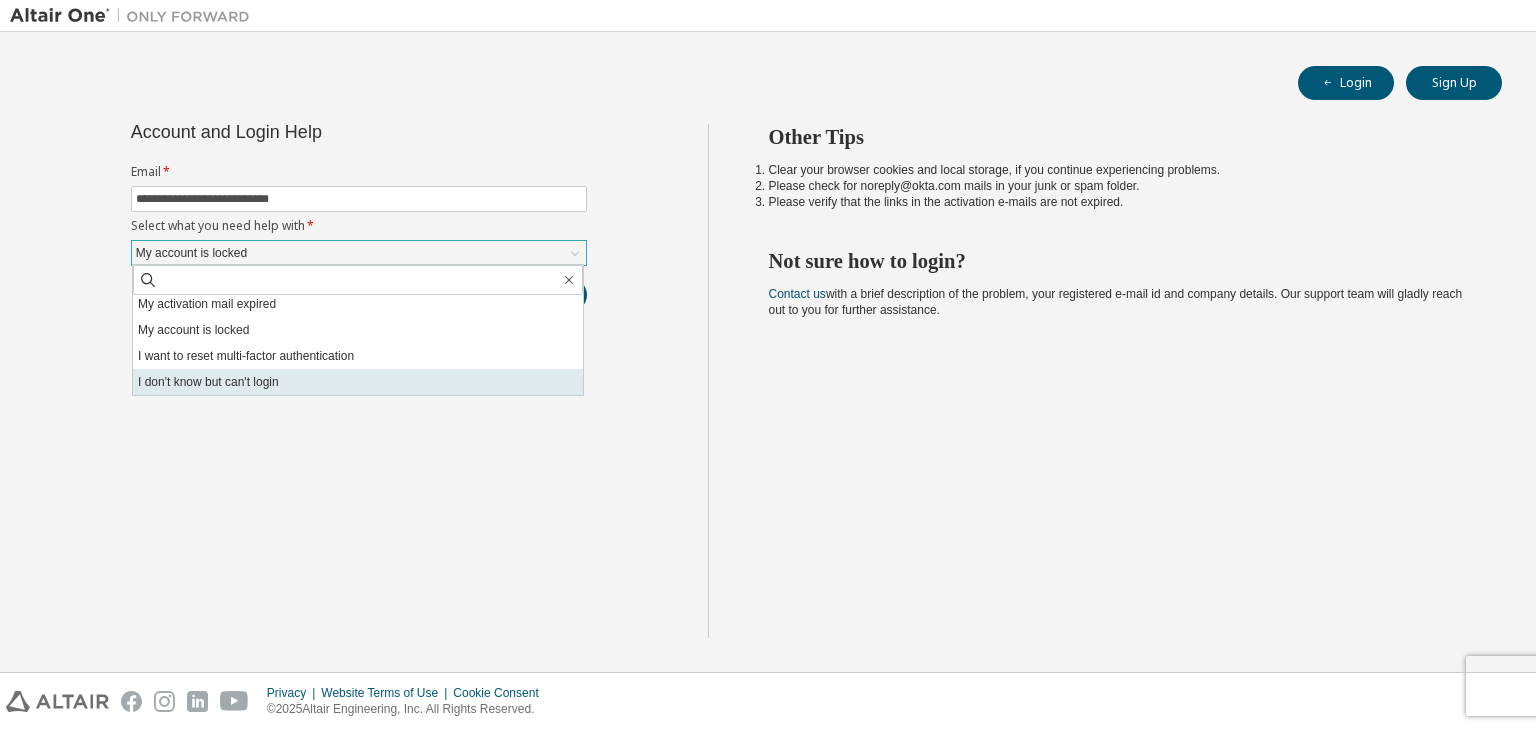 click on "I don't know but can't login" at bounding box center [358, 382] 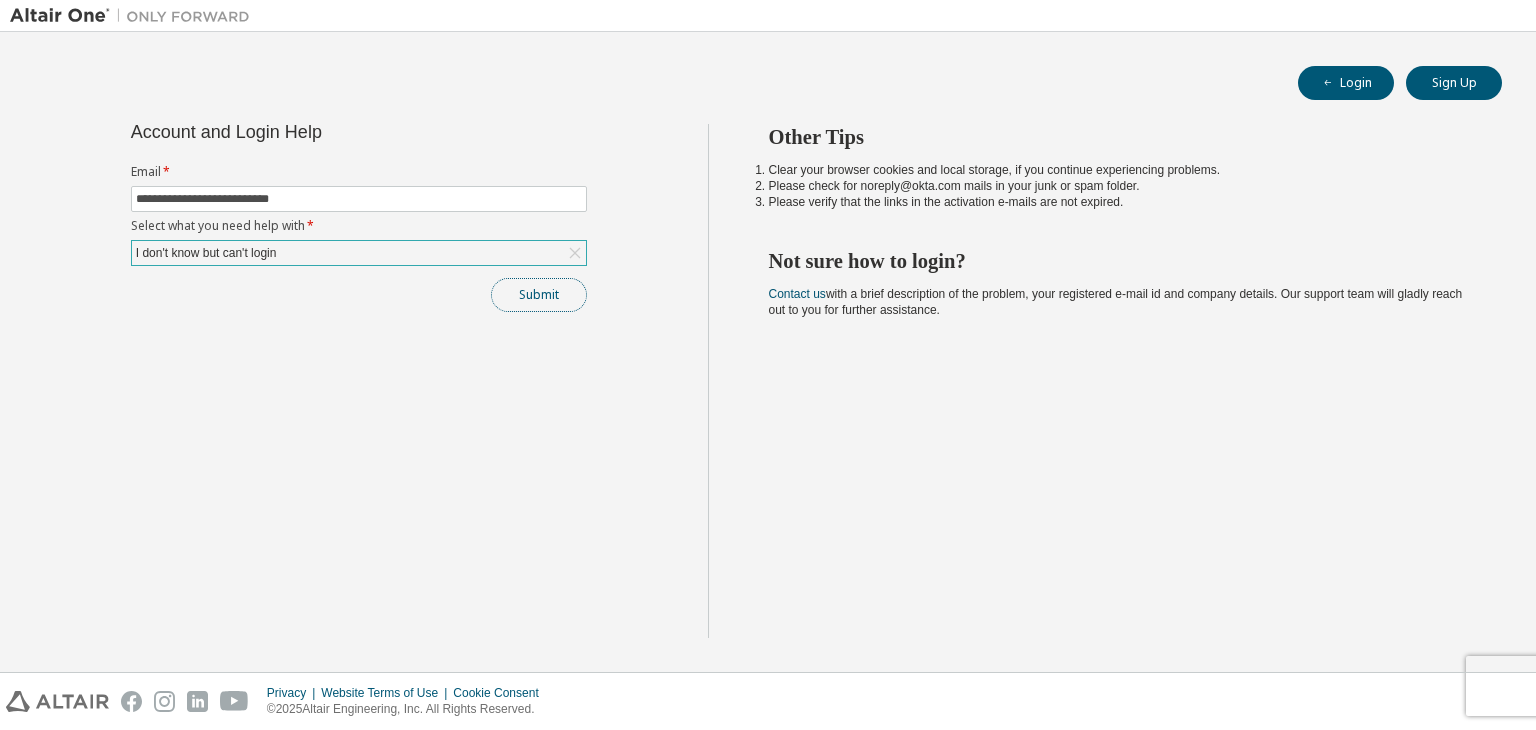 click on "Submit" at bounding box center [539, 295] 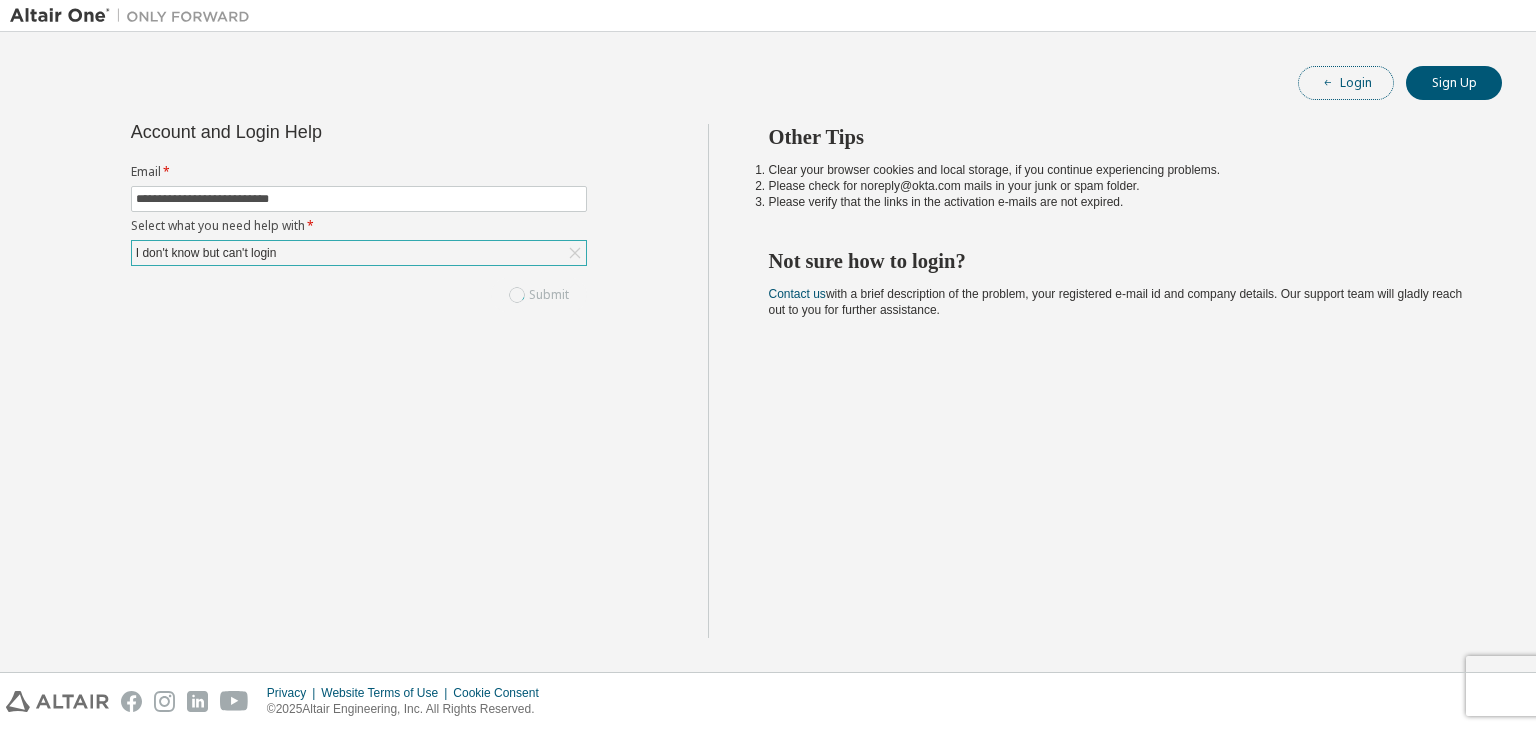 click on "Login" at bounding box center [1346, 83] 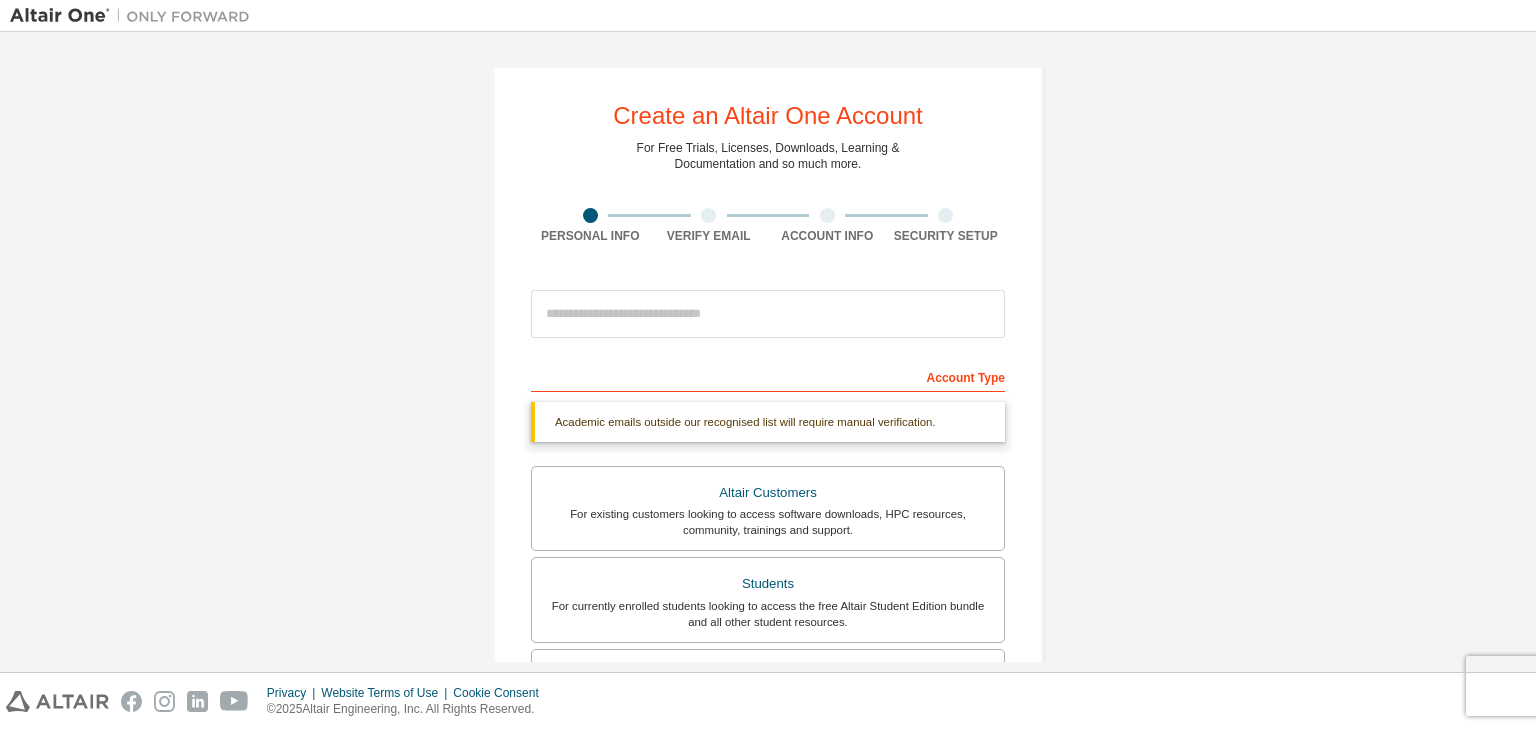 scroll, scrollTop: 0, scrollLeft: 0, axis: both 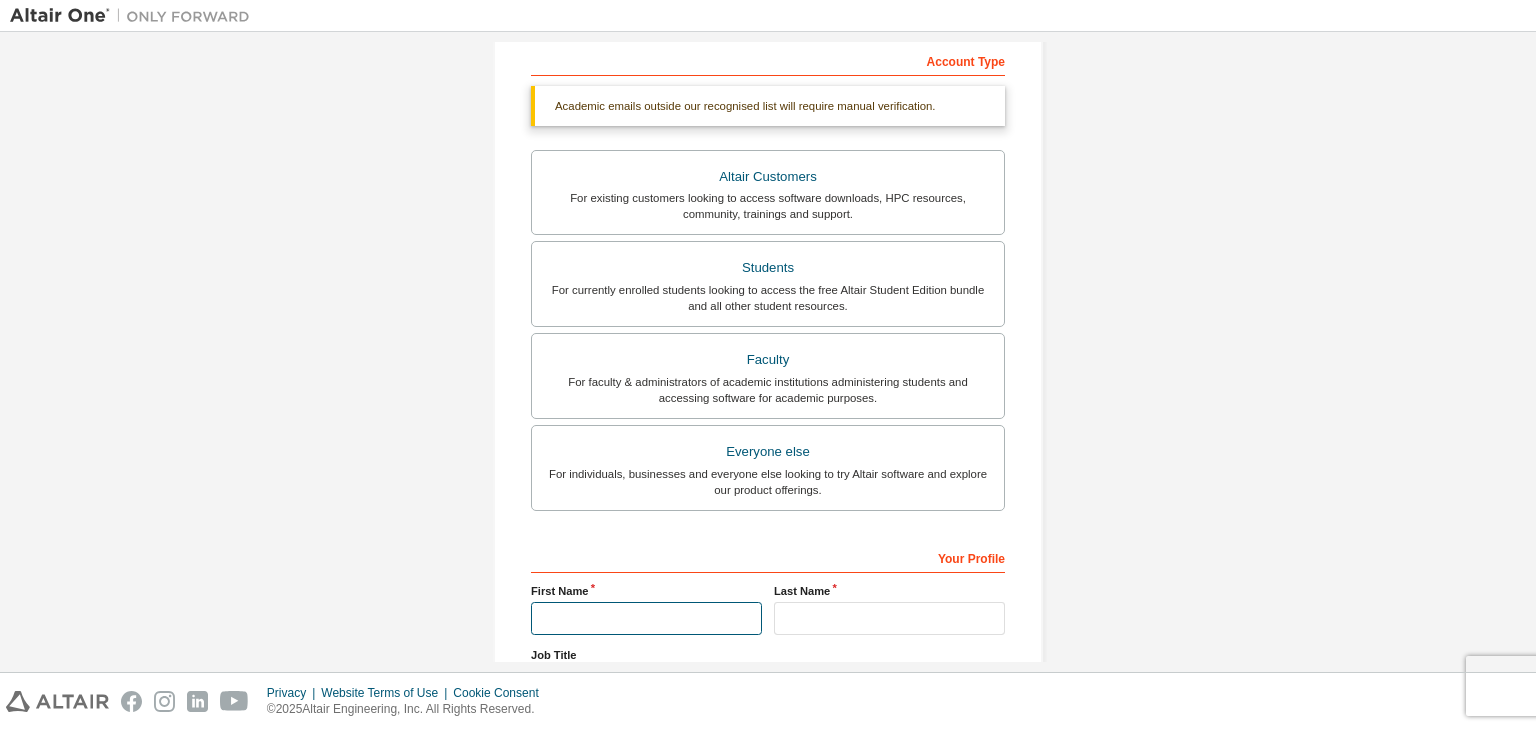 click at bounding box center (646, 618) 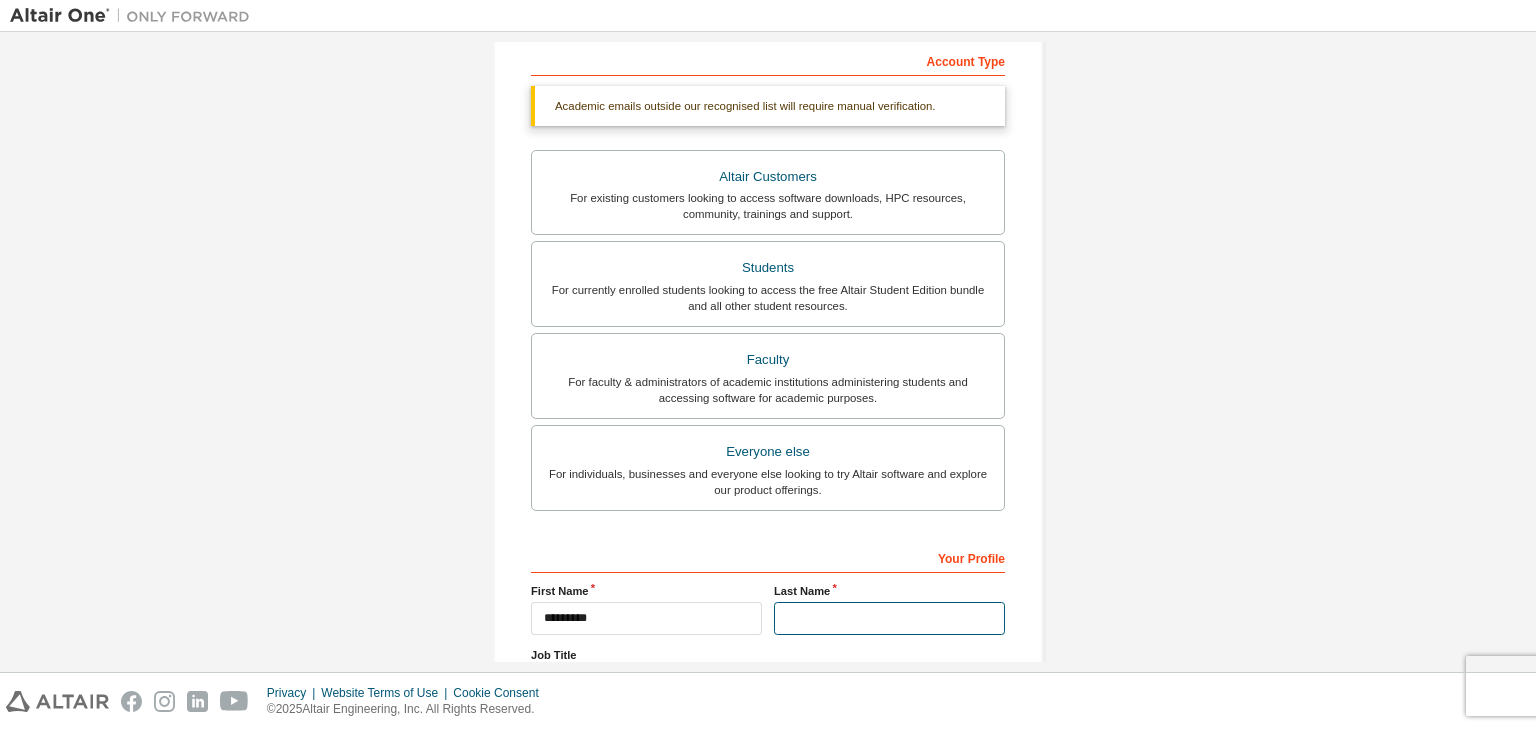 click at bounding box center [889, 618] 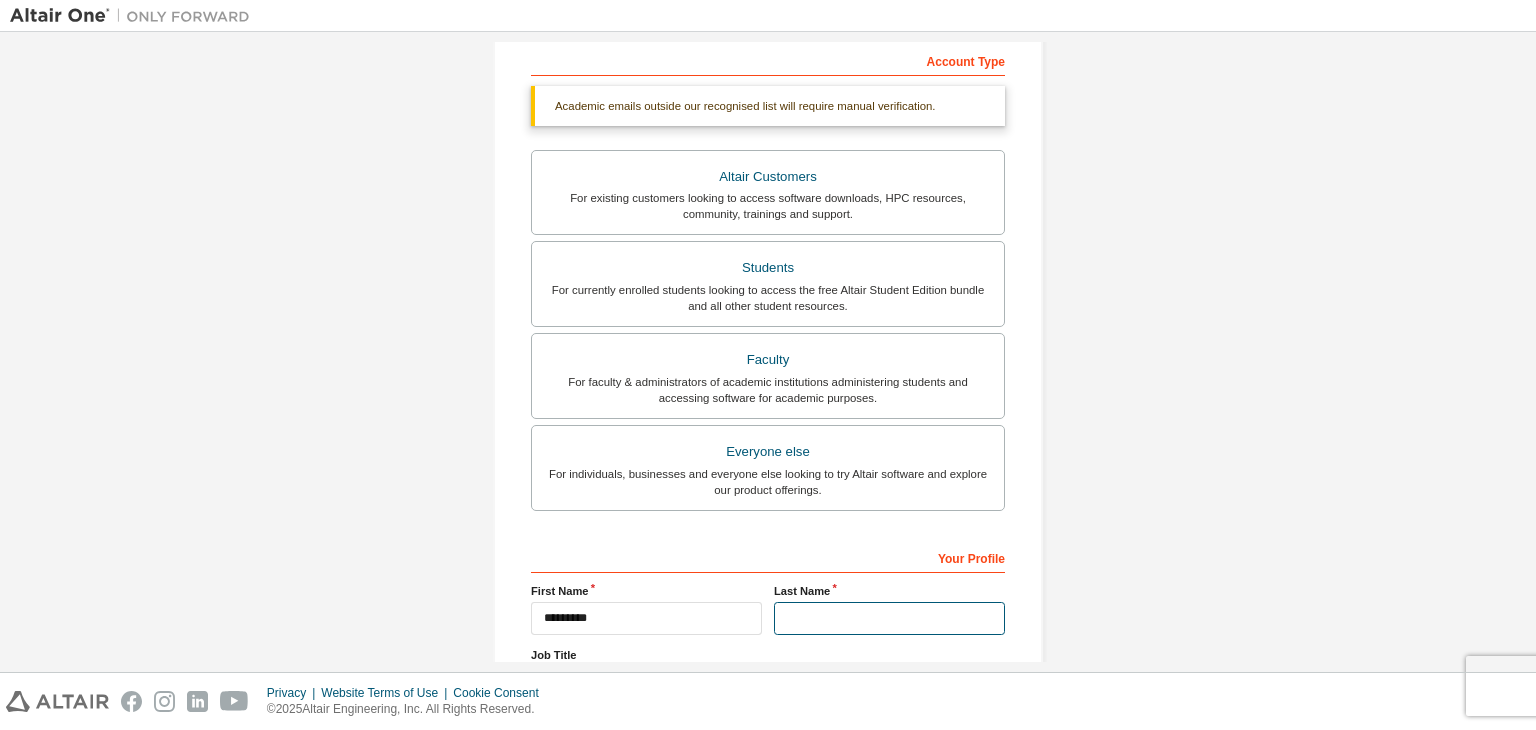 type on "*" 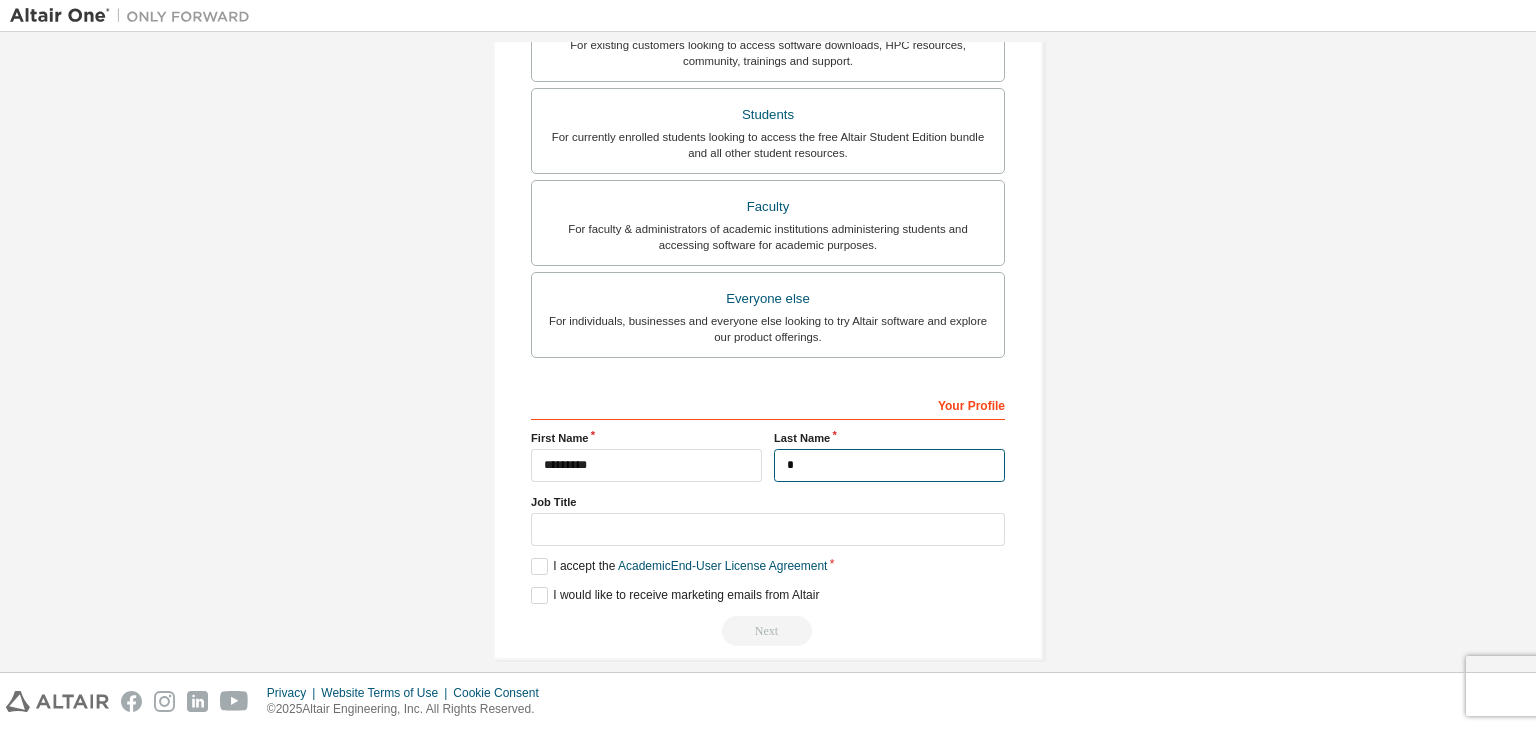 scroll, scrollTop: 487, scrollLeft: 0, axis: vertical 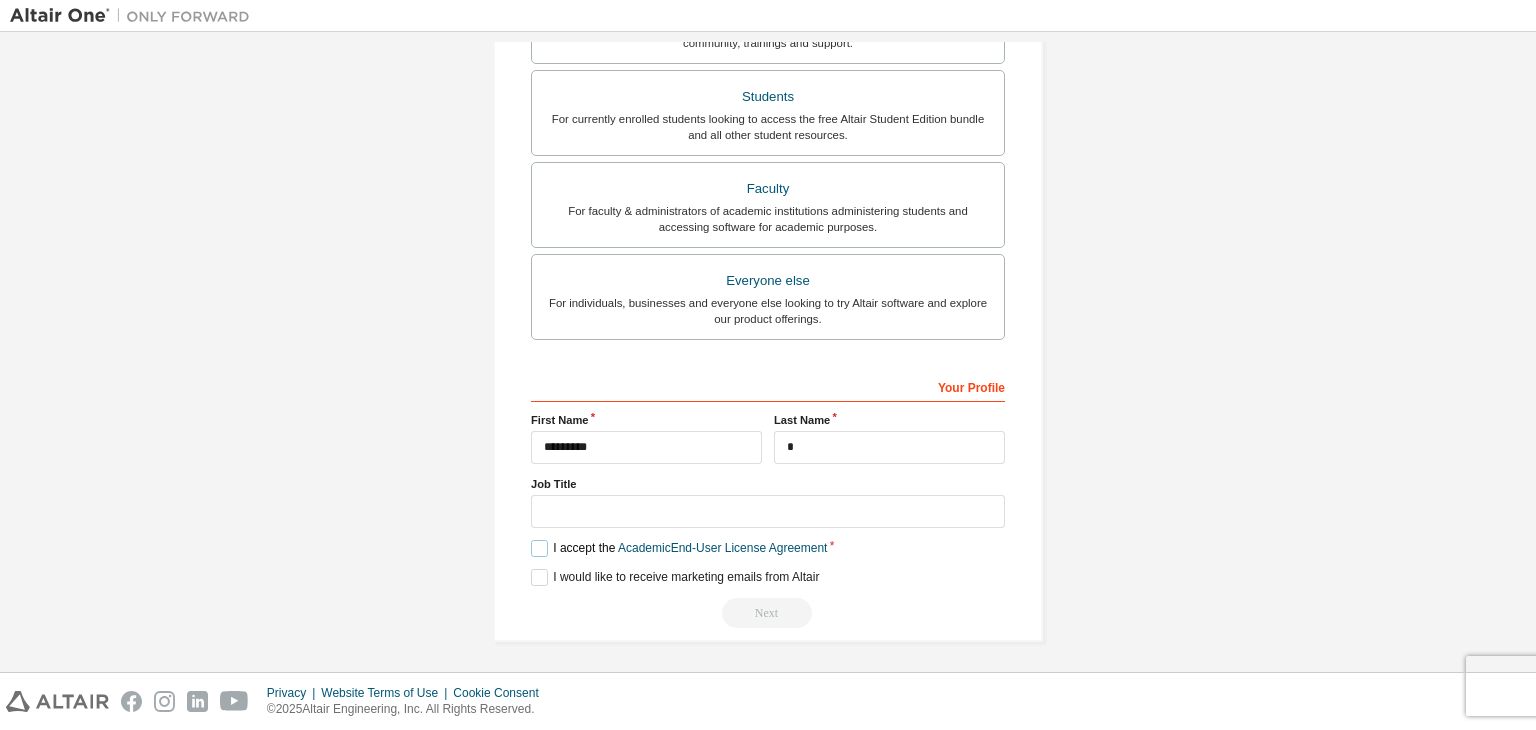click on "I accept the   Academic   End-User License Agreement" at bounding box center (679, 548) 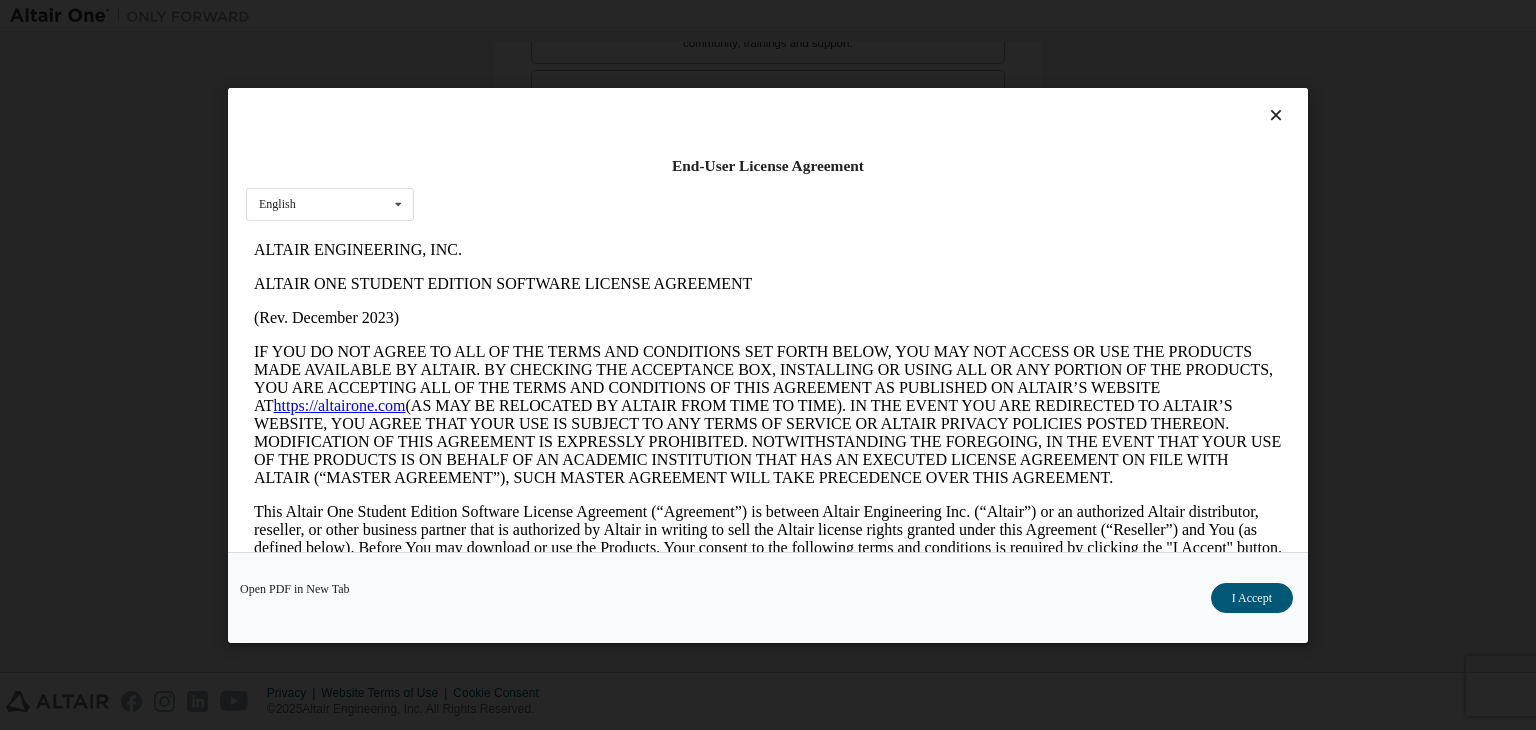 scroll, scrollTop: 0, scrollLeft: 0, axis: both 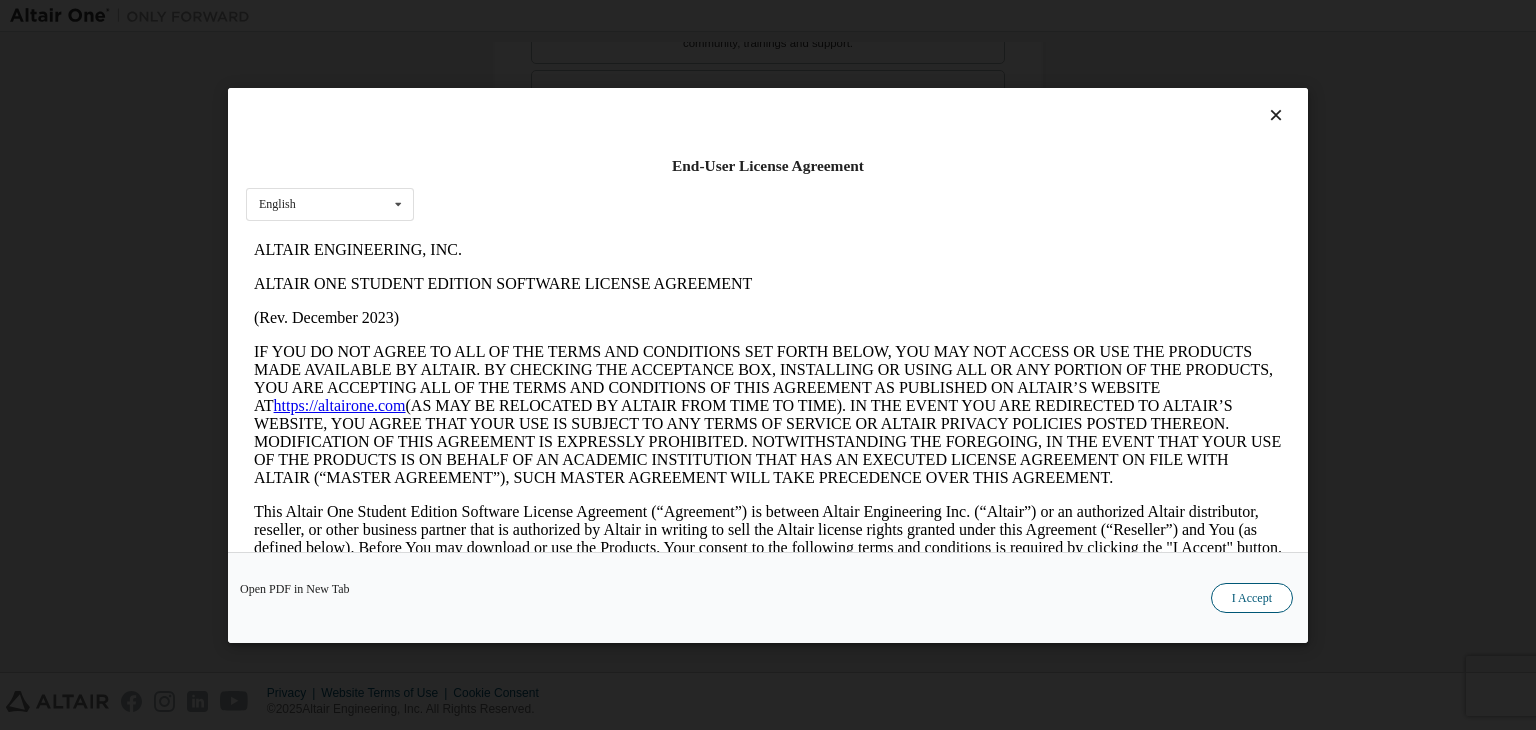 click on "I Accept" at bounding box center (1252, 598) 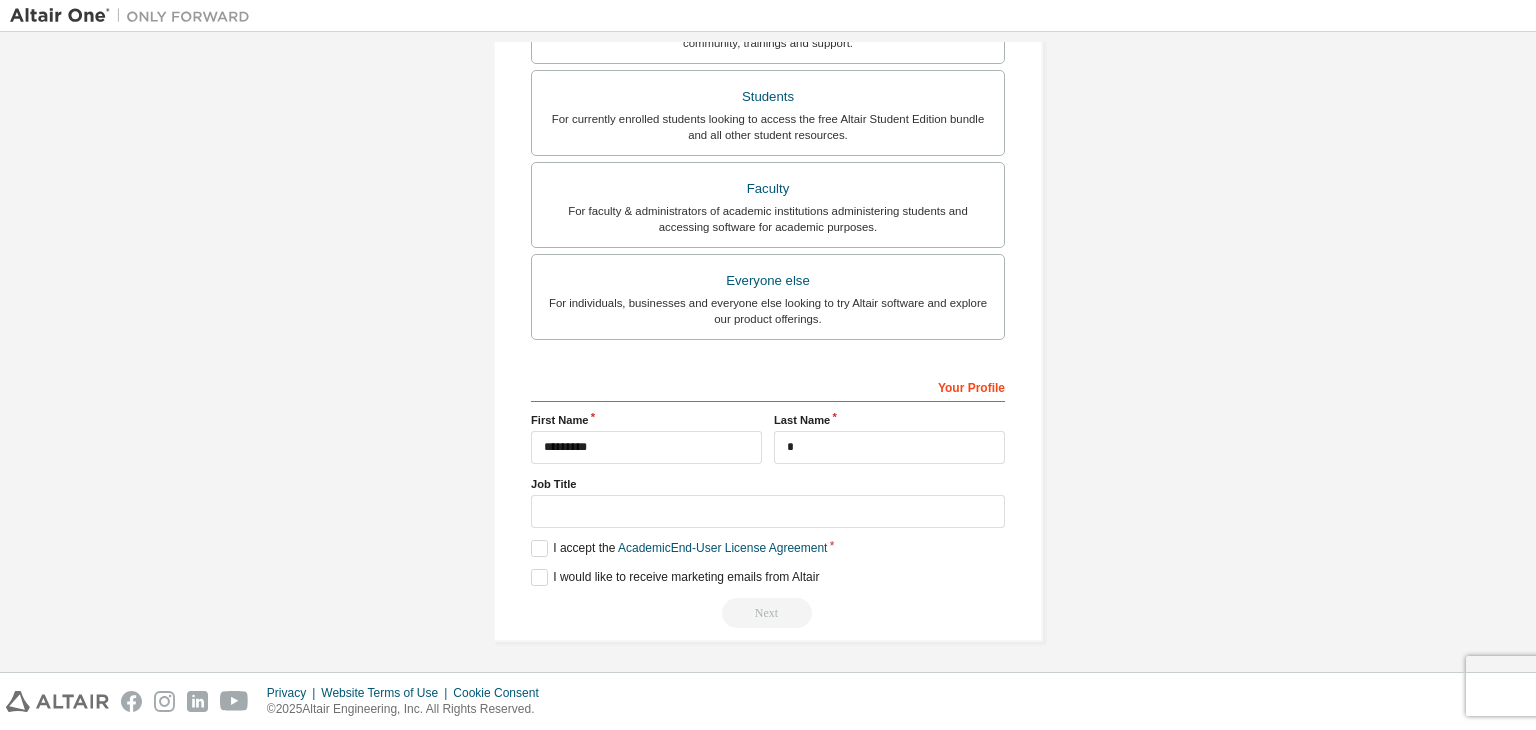 click on "Next" at bounding box center (768, 613) 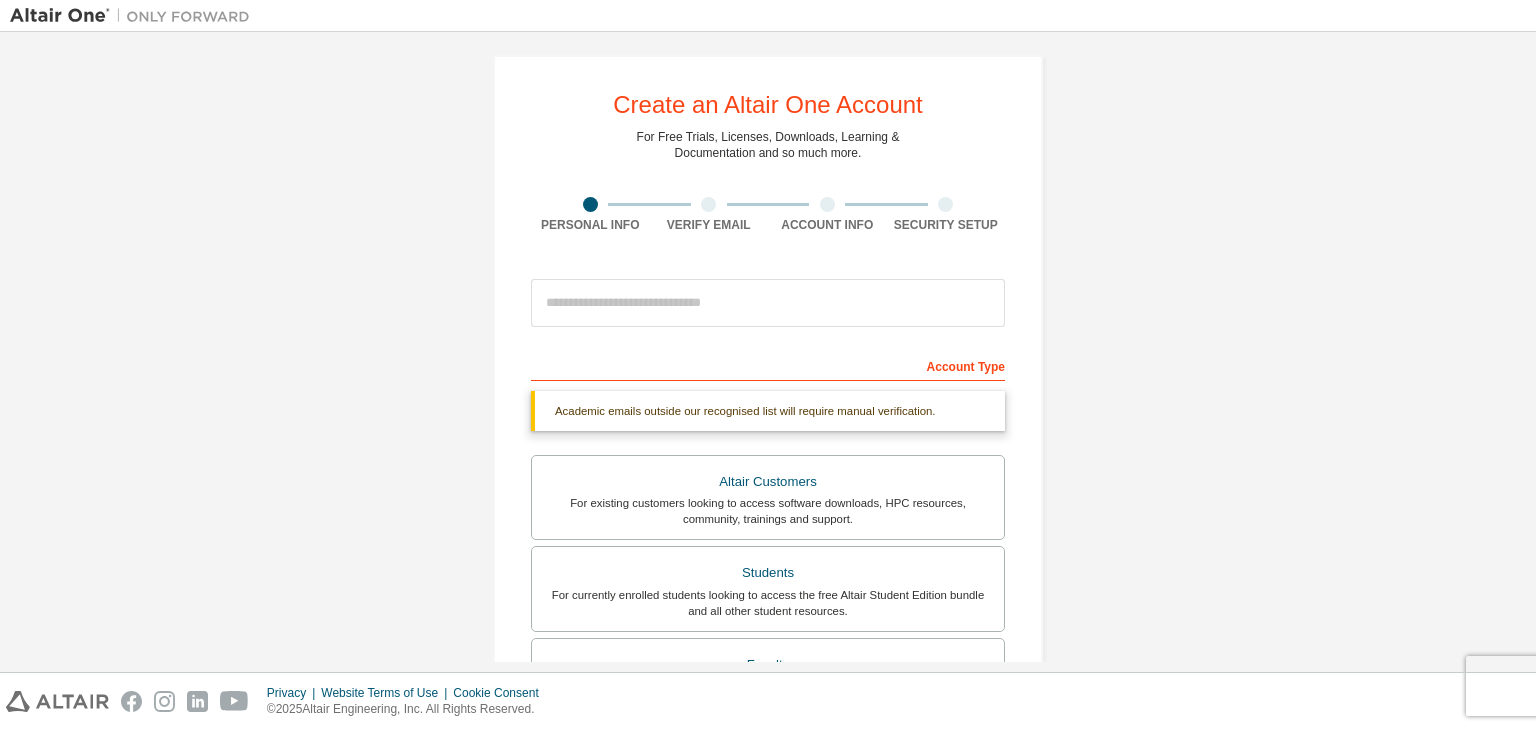 scroll, scrollTop: 5, scrollLeft: 0, axis: vertical 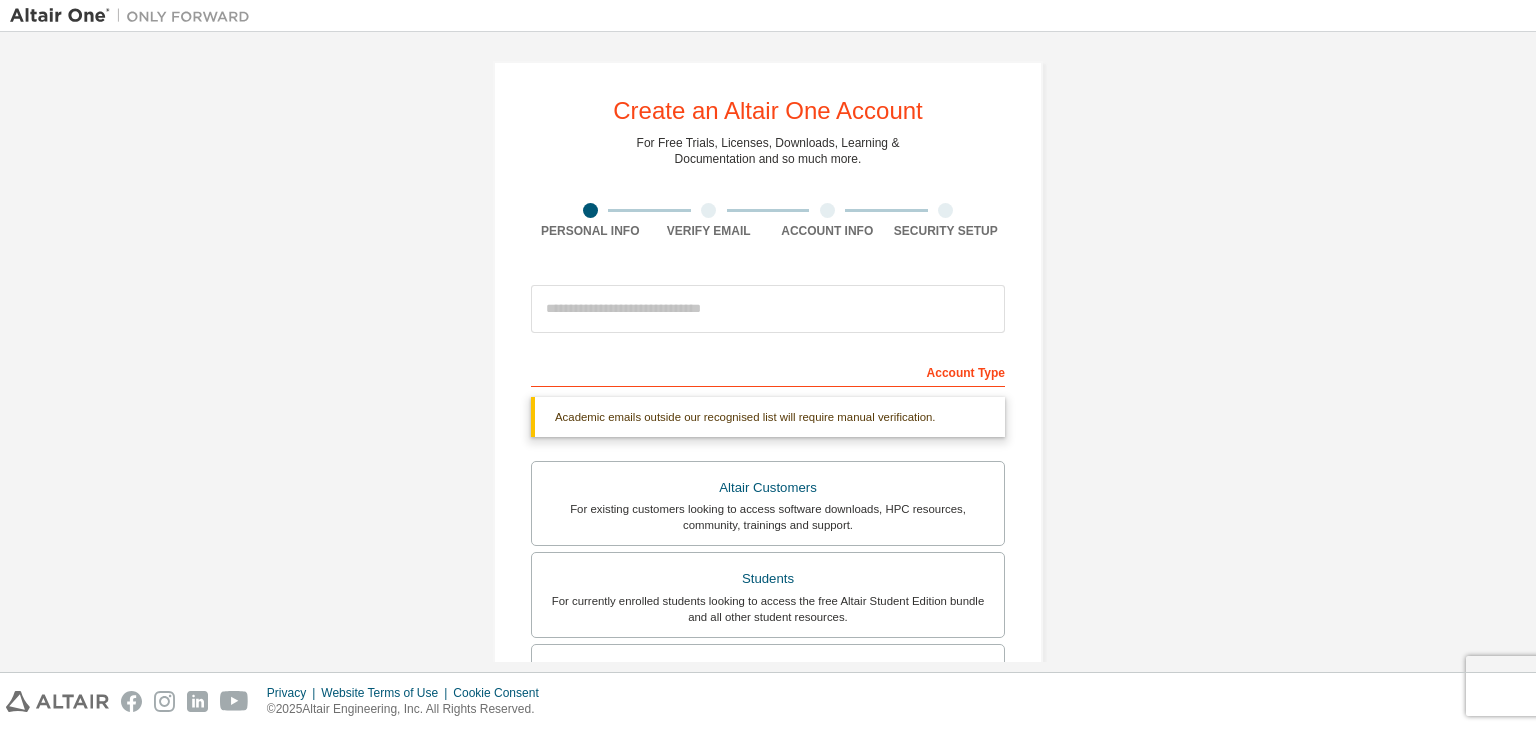 click on "Verify Email" at bounding box center (709, 231) 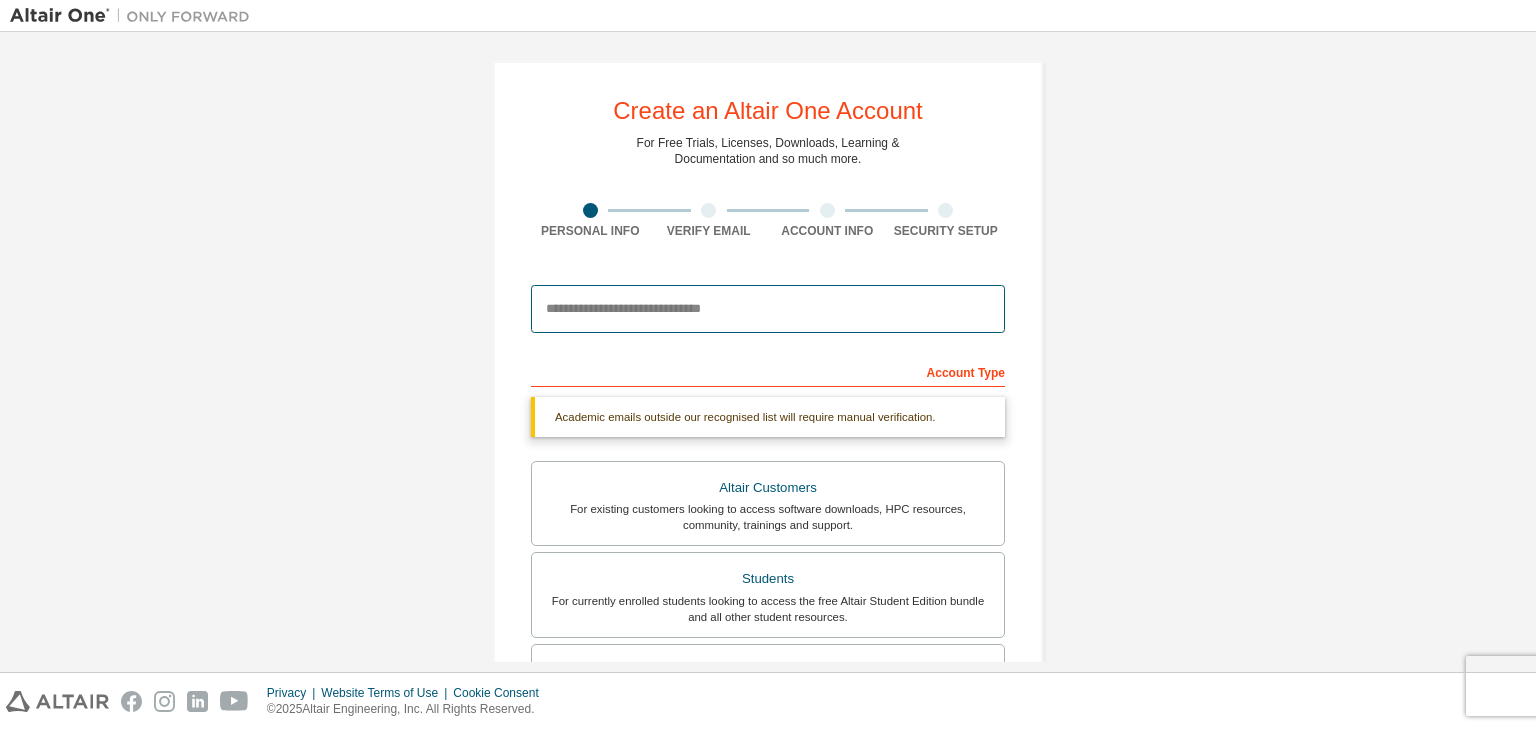 click at bounding box center [768, 309] 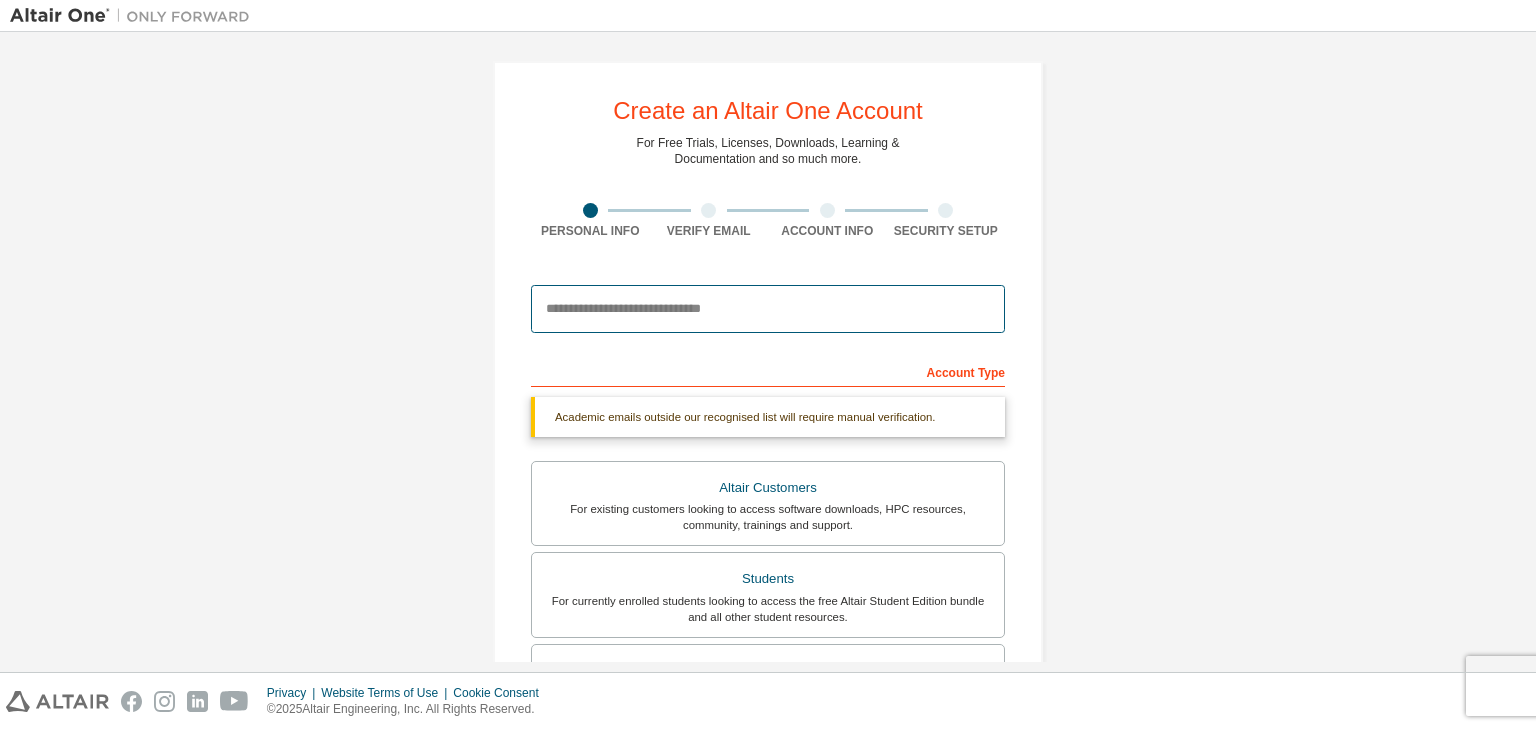 type on "**********" 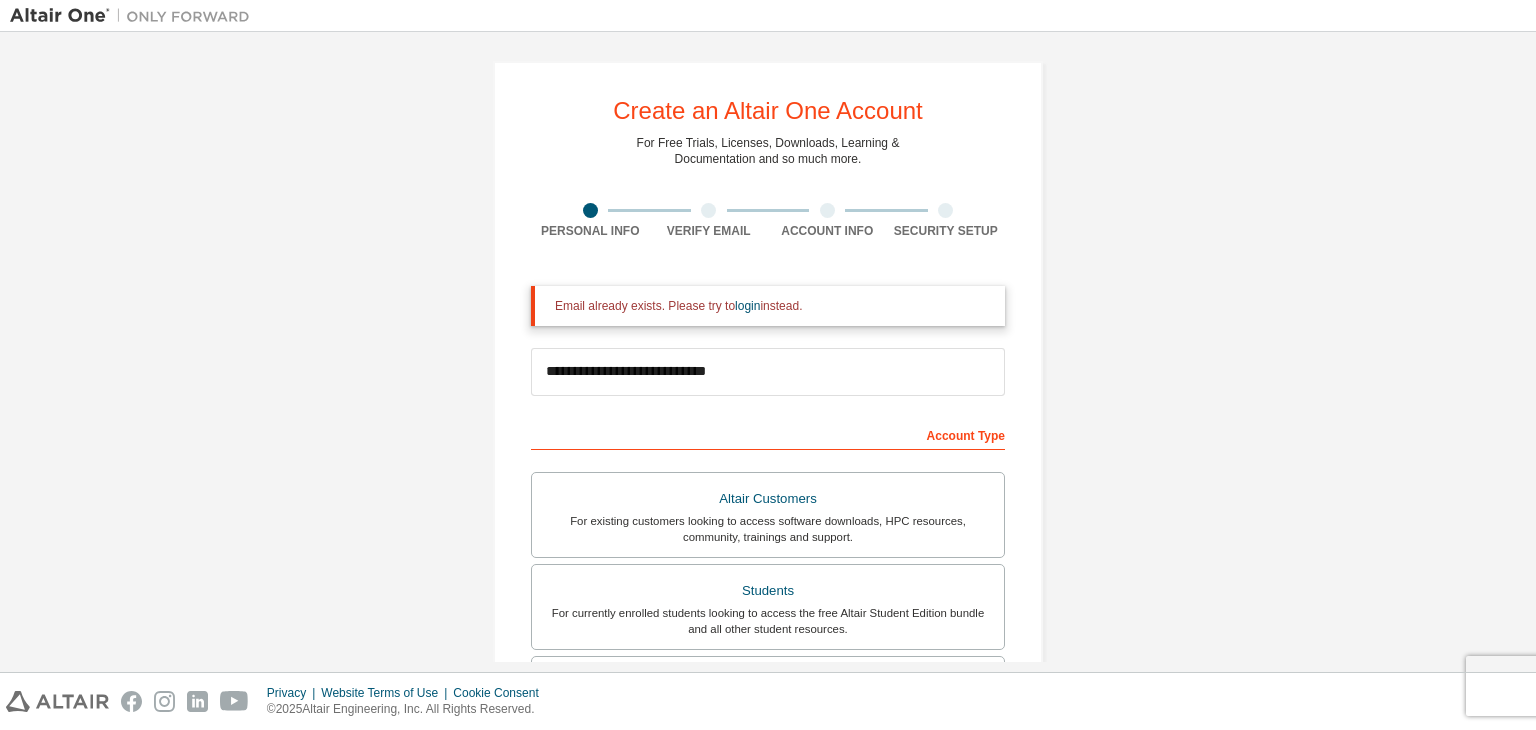 click on "Verify Email" at bounding box center [709, 231] 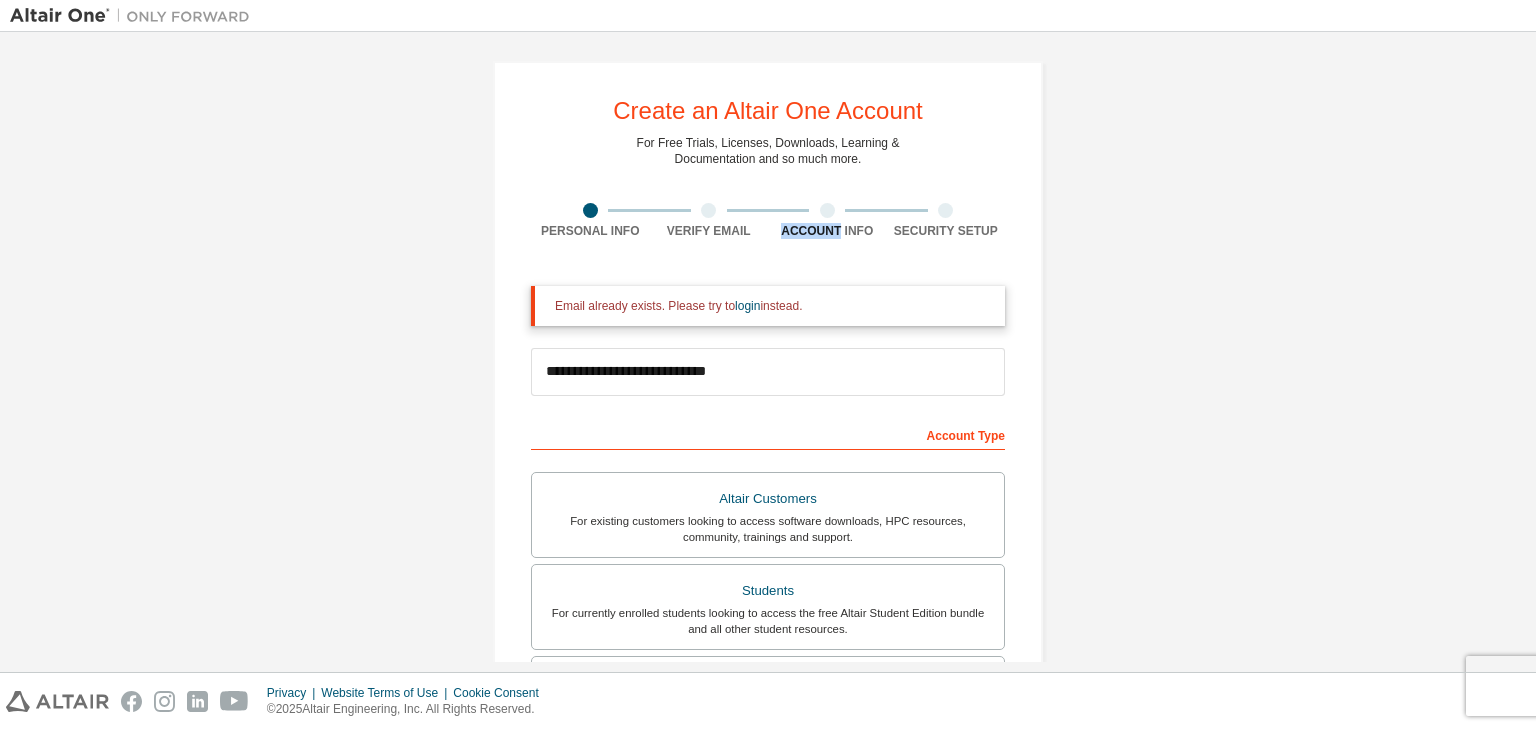 click on "Account Info" at bounding box center (827, 231) 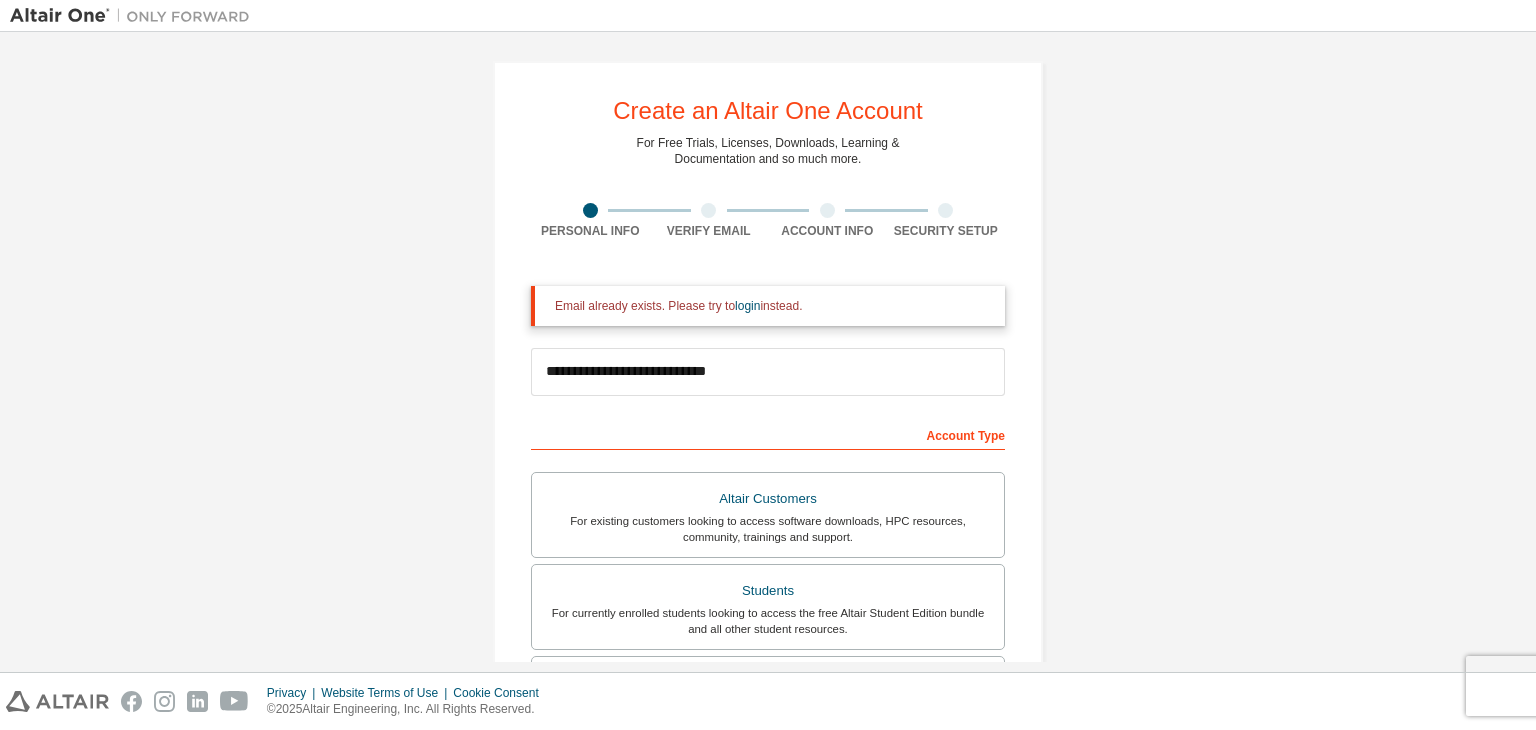 click on "Security Setup" at bounding box center [946, 231] 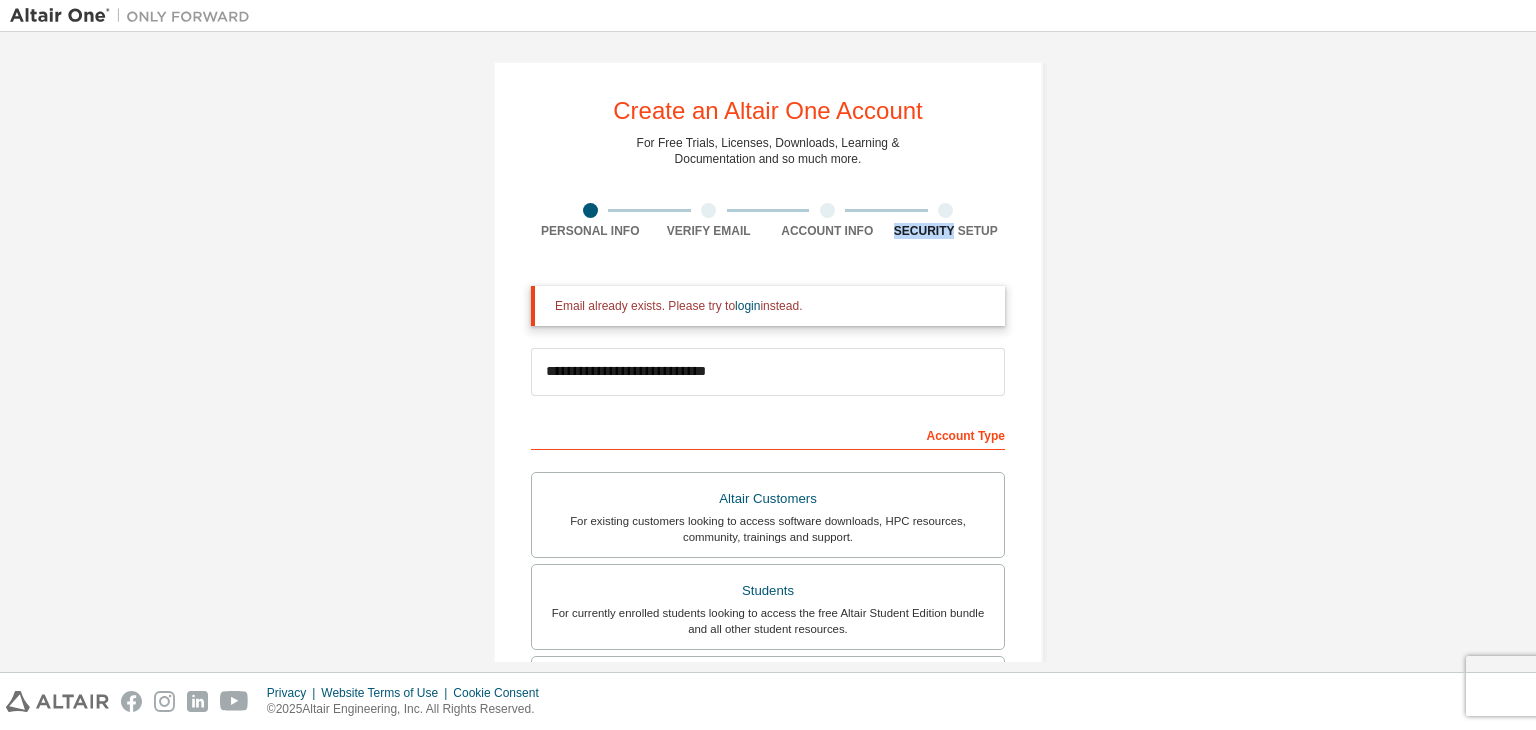 click on "Security Setup" at bounding box center [946, 231] 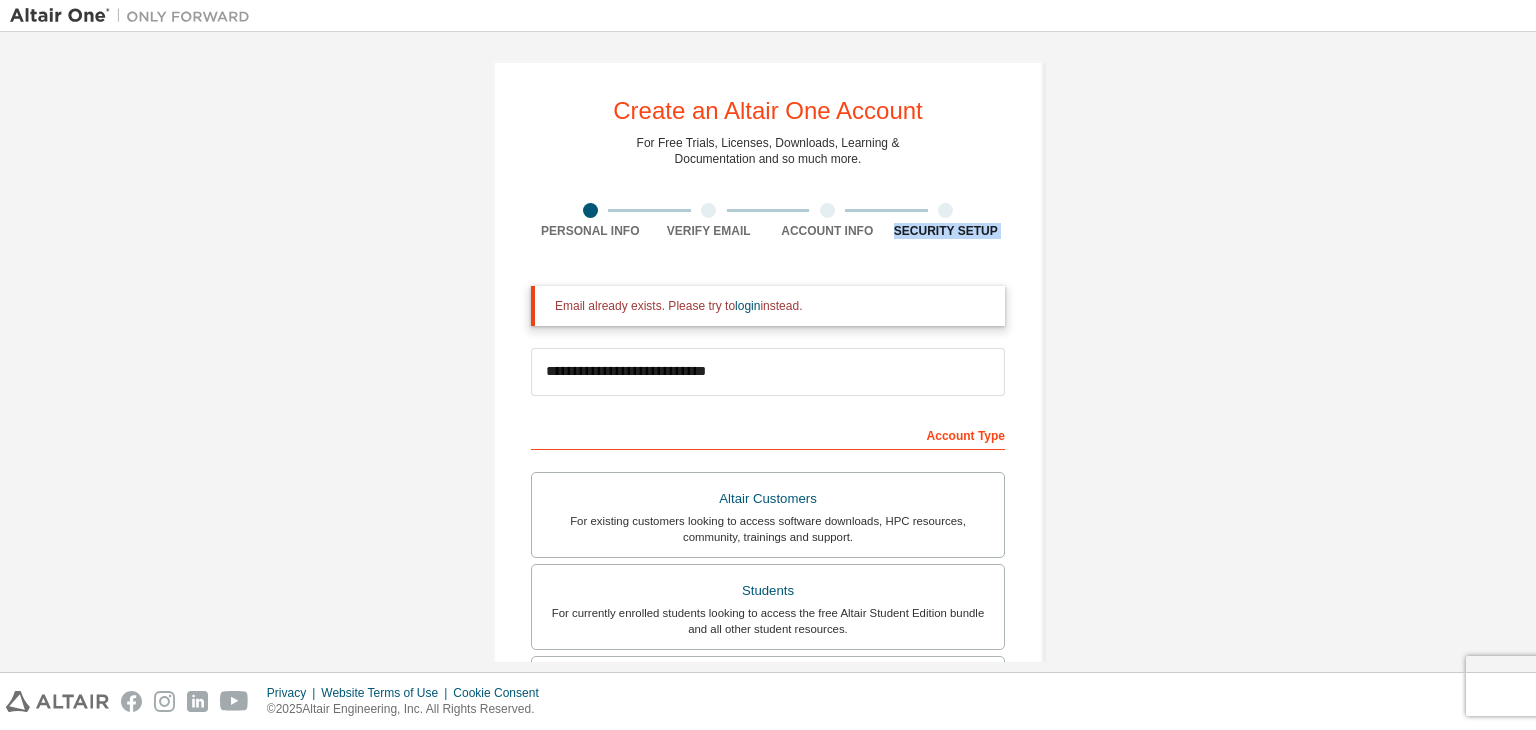 click on "Security Setup" at bounding box center [946, 231] 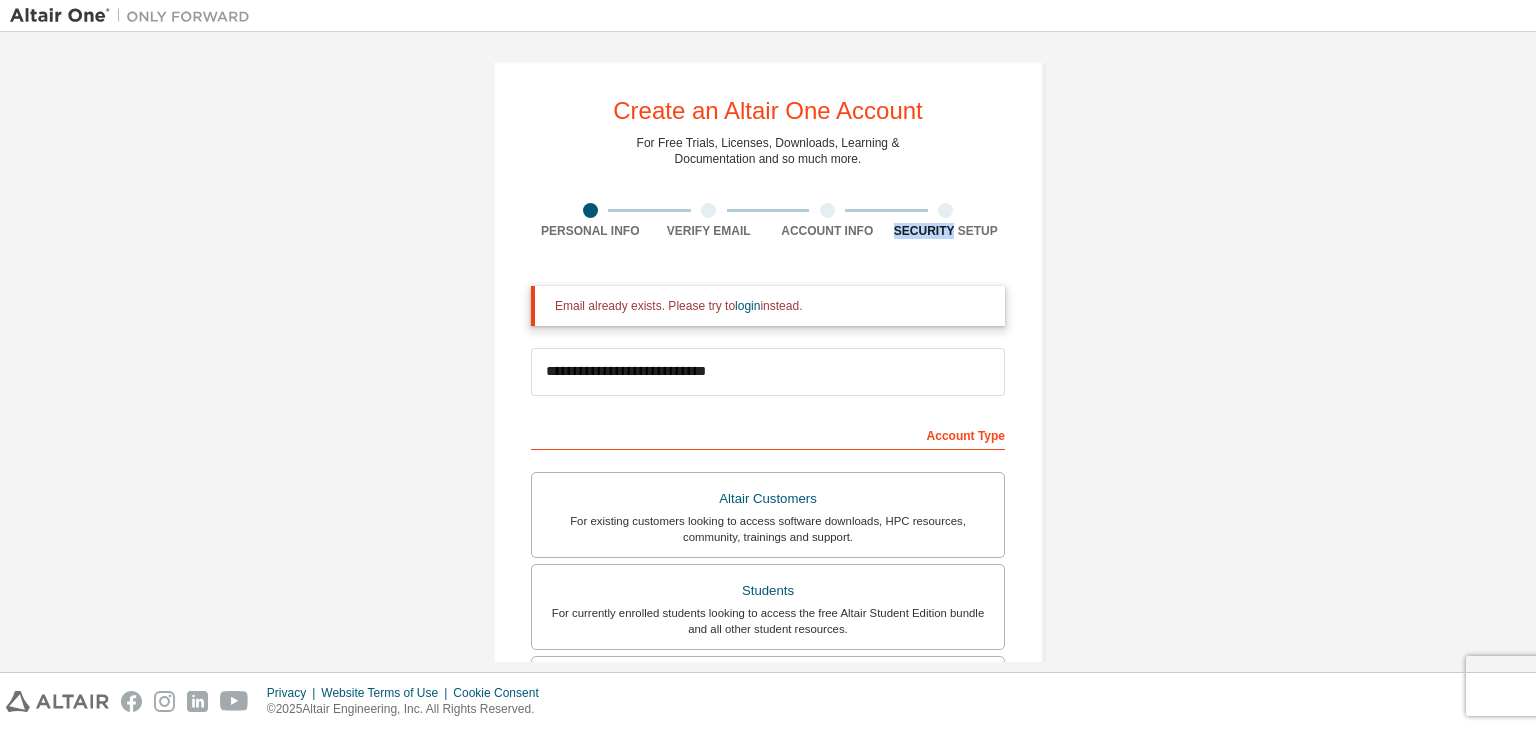 click on "Security Setup" at bounding box center [946, 231] 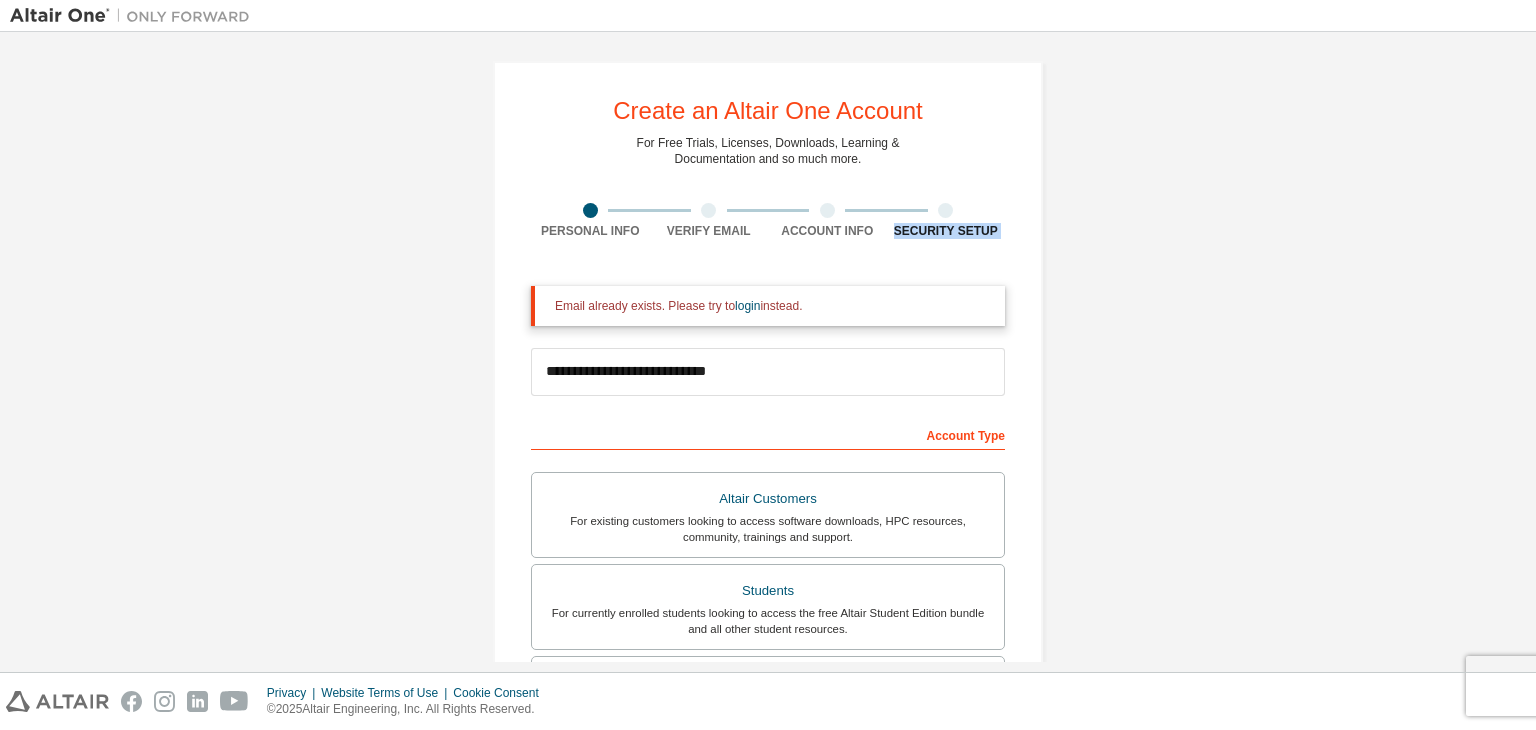 click on "Security Setup" at bounding box center [946, 231] 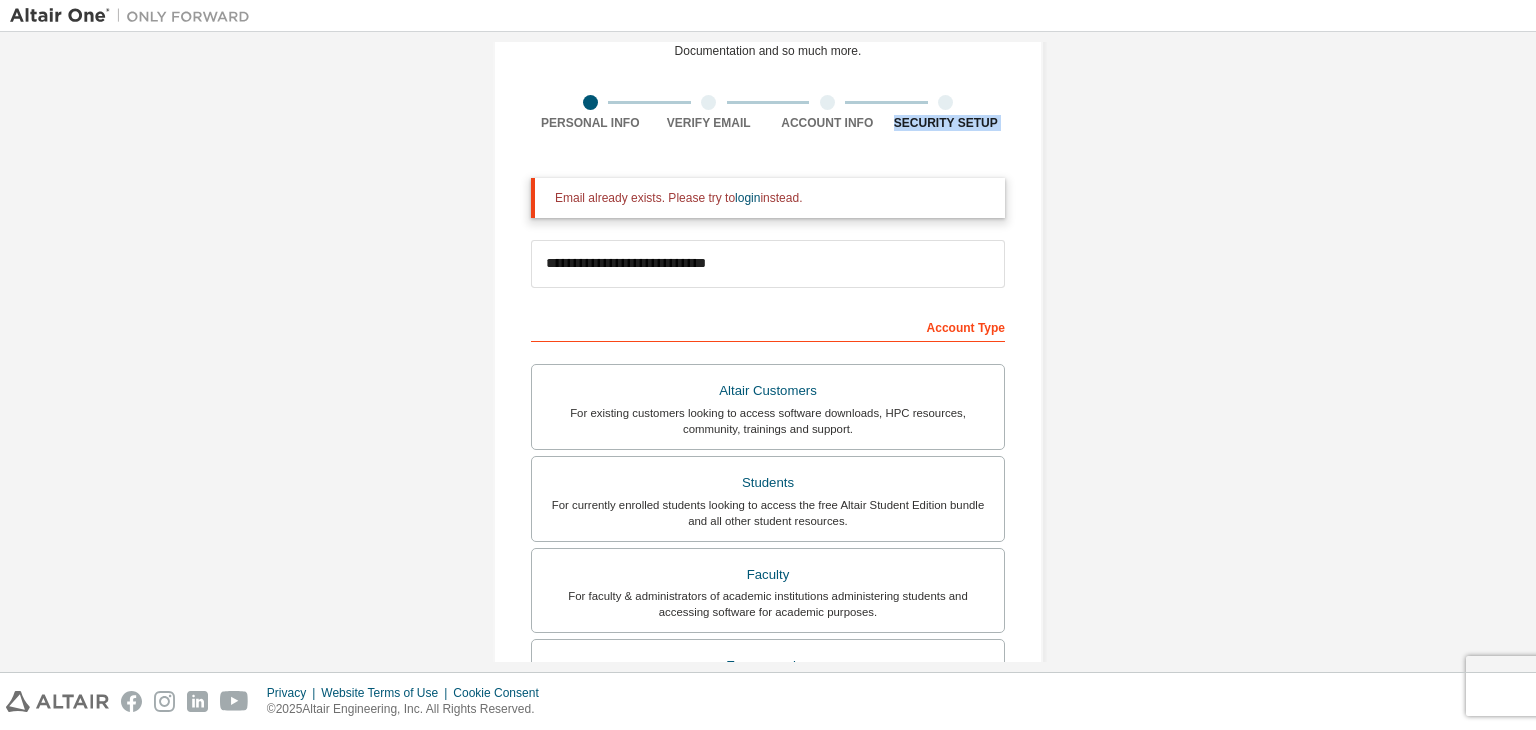 scroll, scrollTop: 140, scrollLeft: 0, axis: vertical 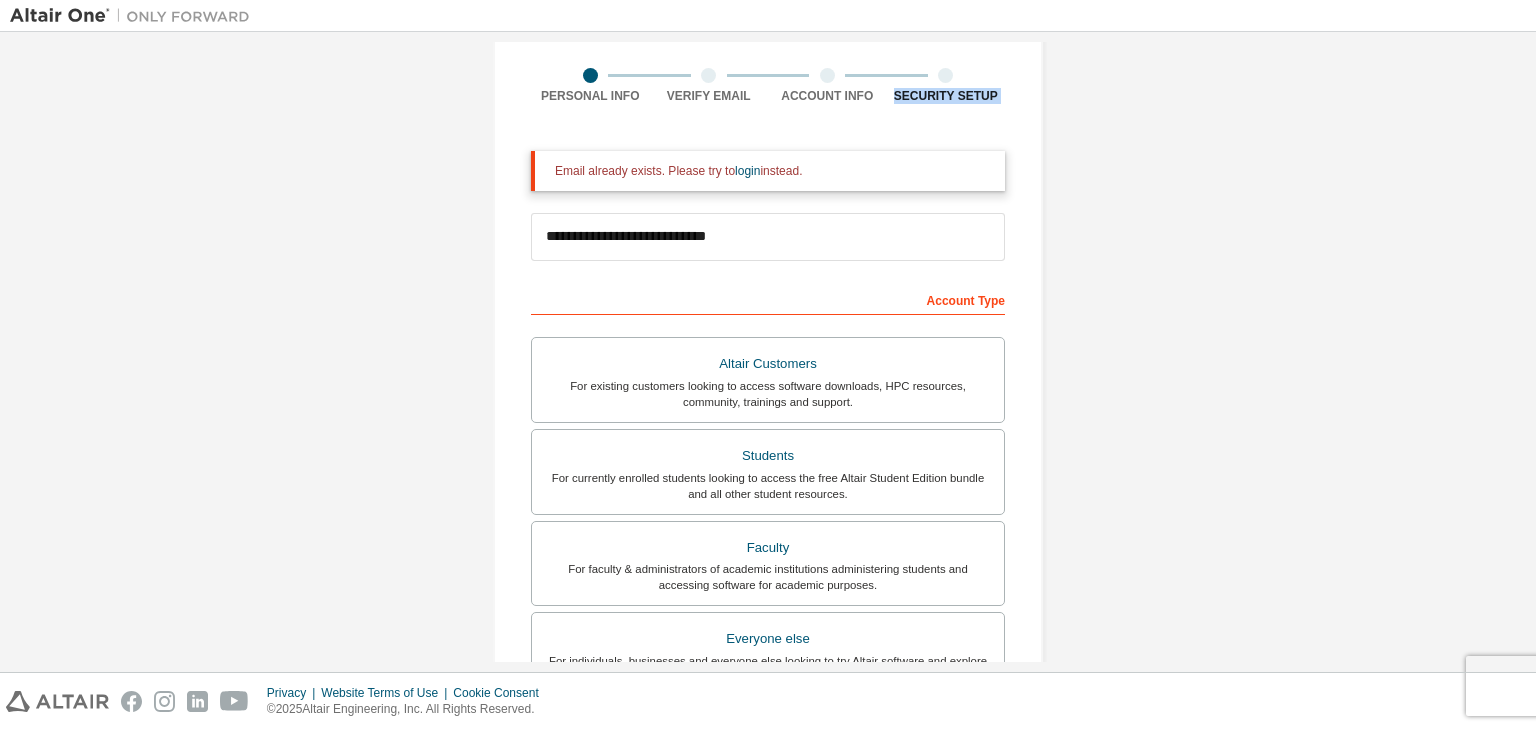click on "Security Setup" at bounding box center (946, 96) 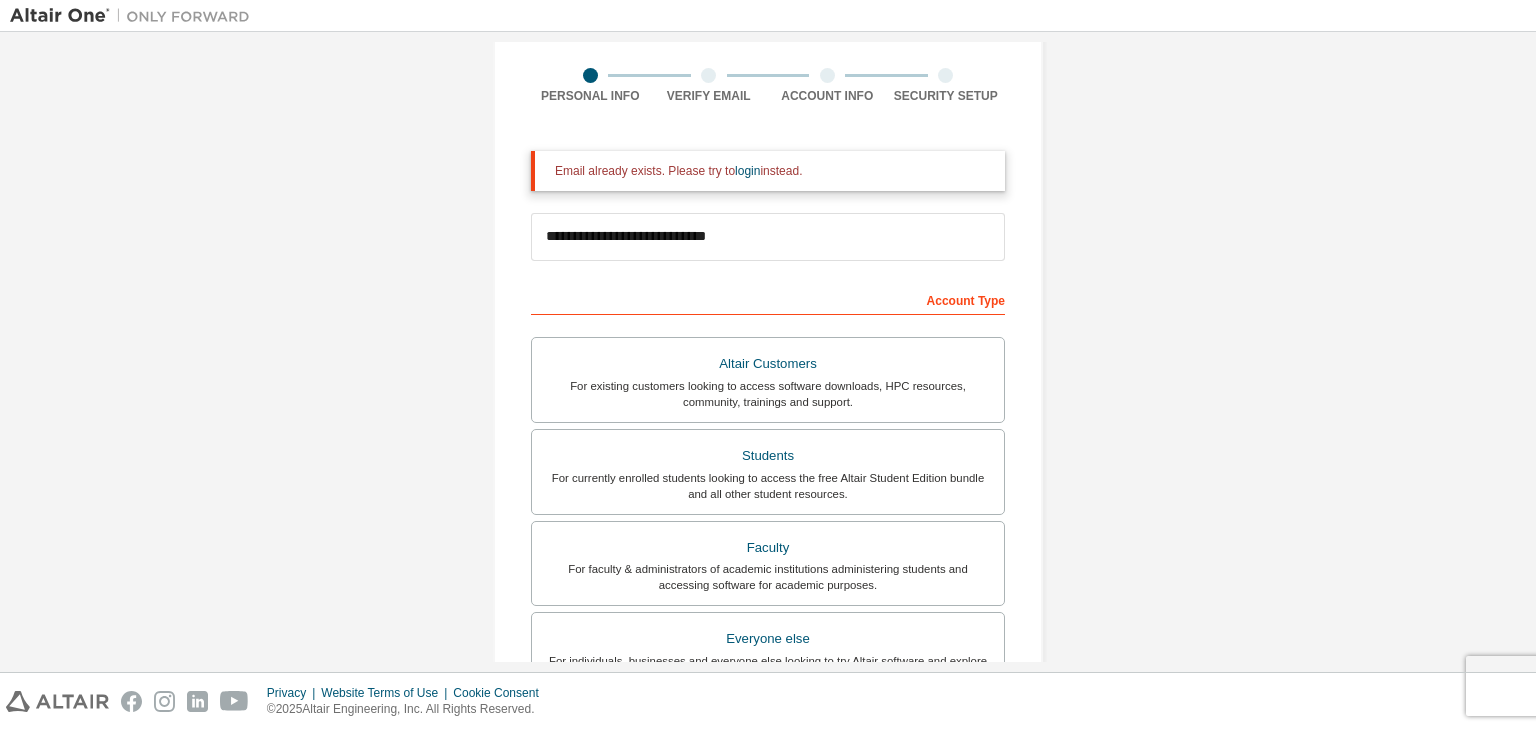 click on "Security Setup" at bounding box center [946, 96] 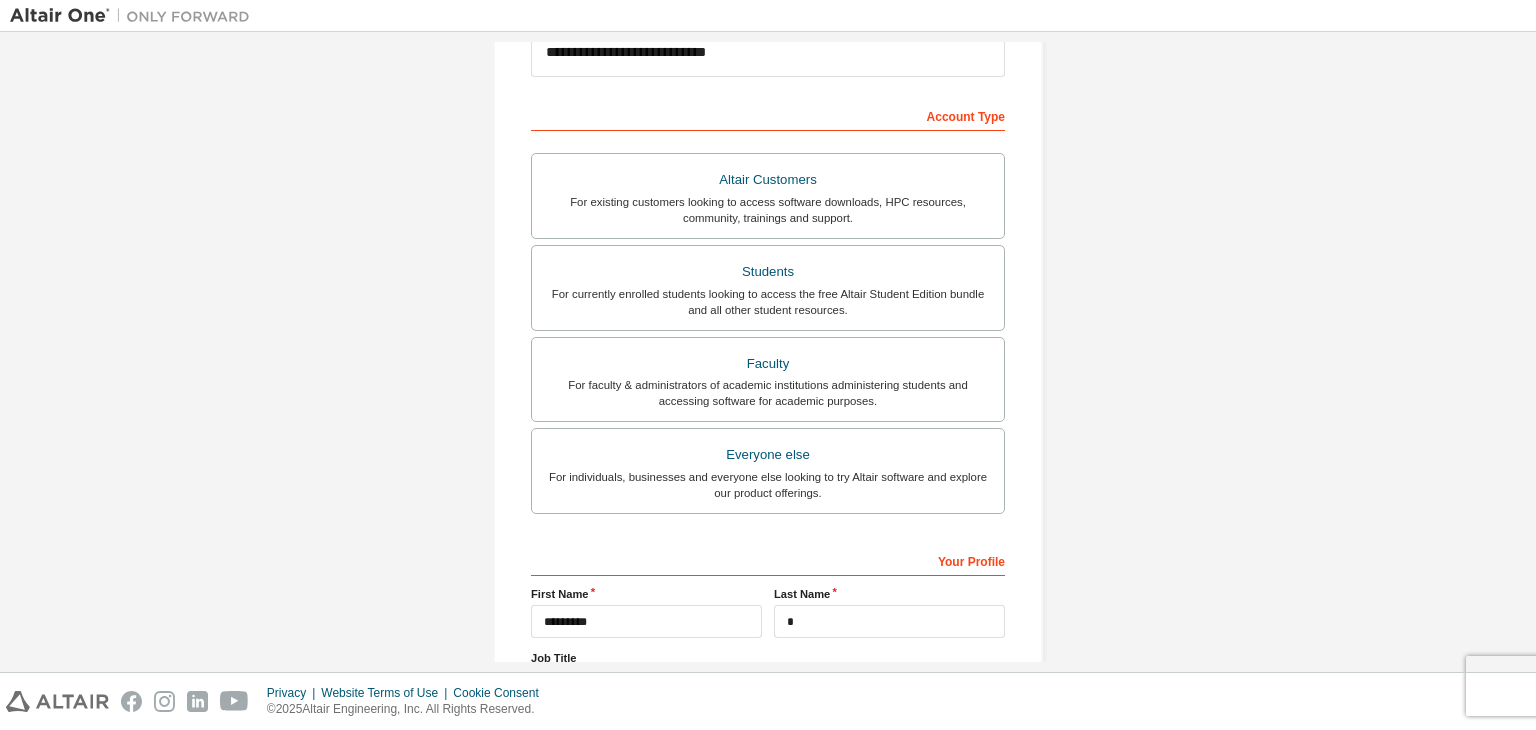 scroll, scrollTop: 498, scrollLeft: 0, axis: vertical 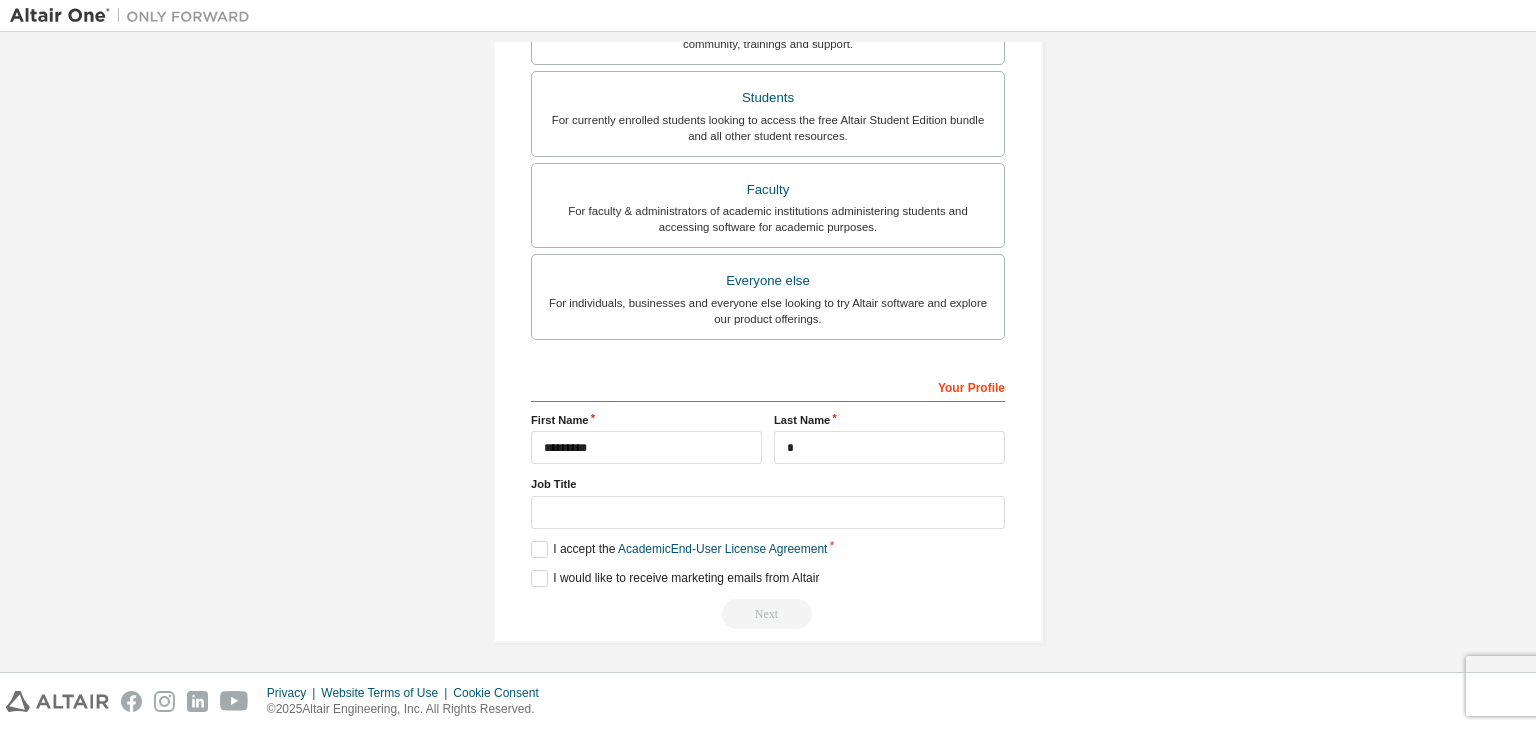 click on "Next" at bounding box center [768, 614] 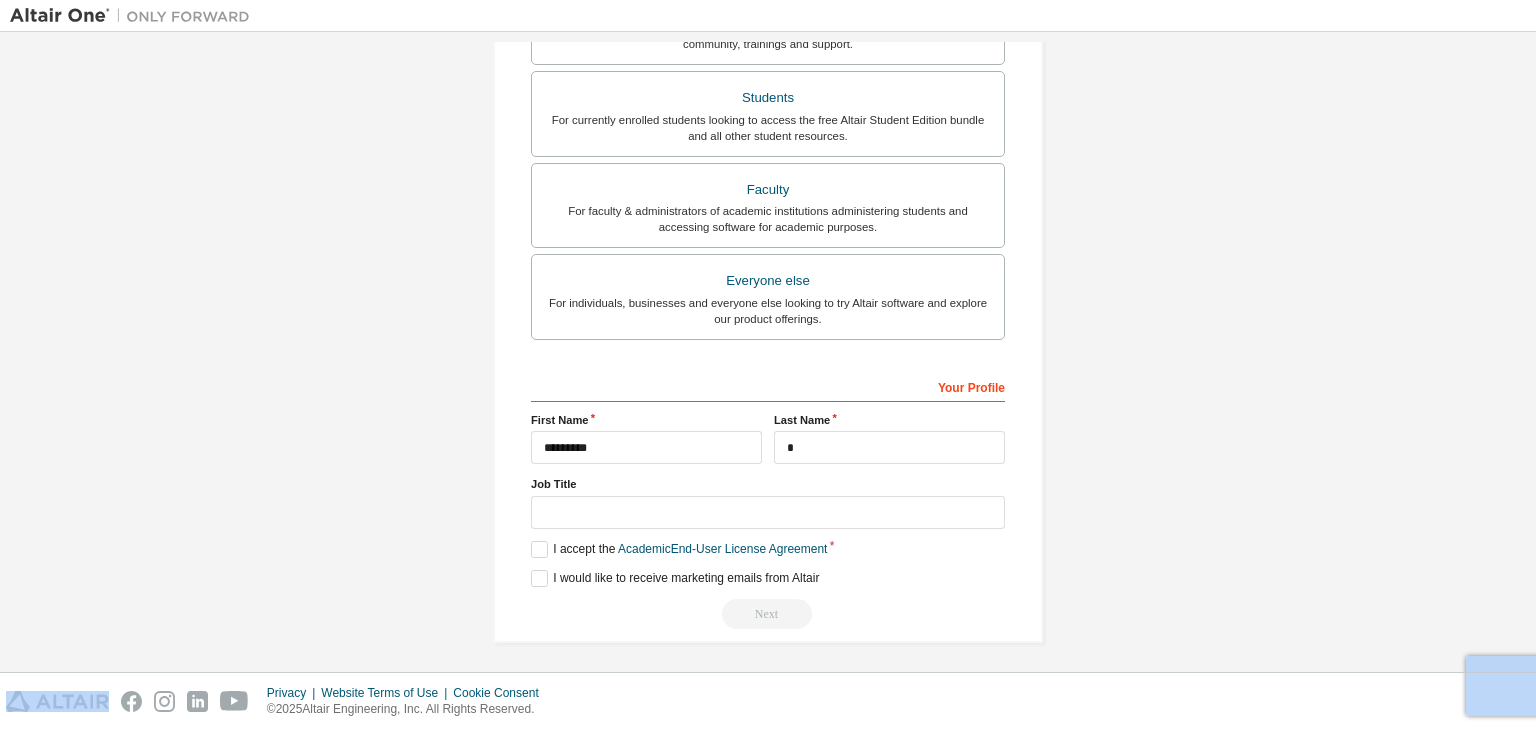 click on "Next" at bounding box center (768, 614) 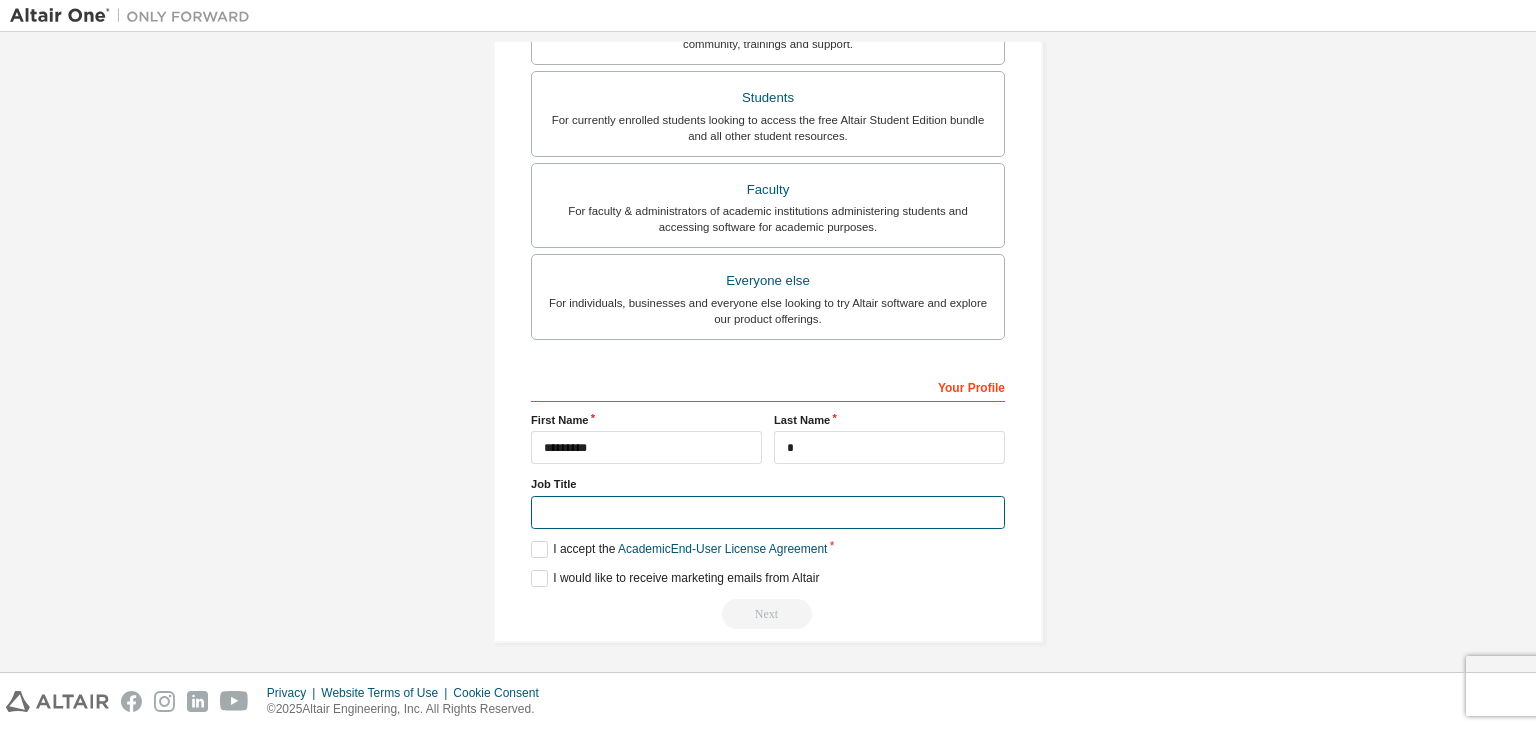 click at bounding box center (768, 512) 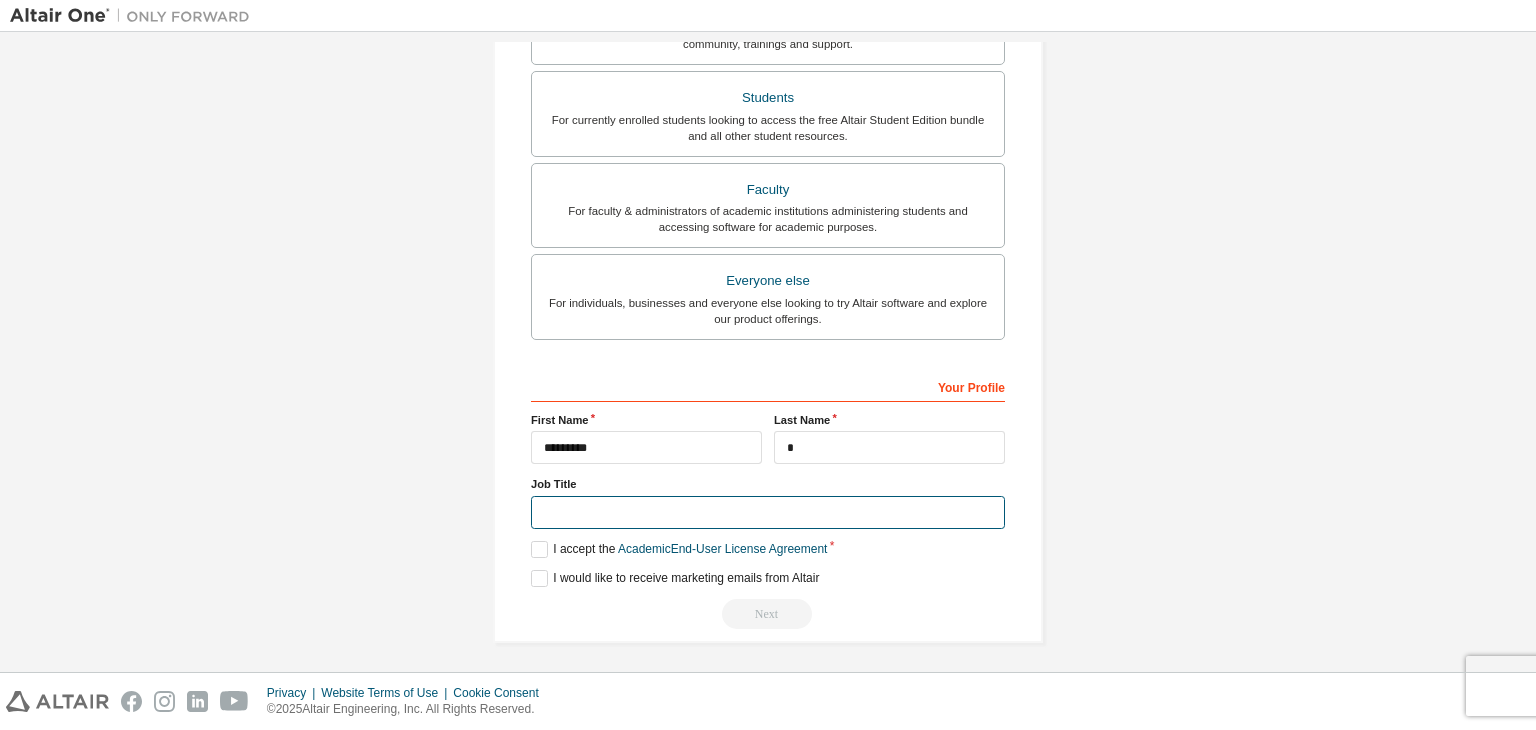 type on "**********" 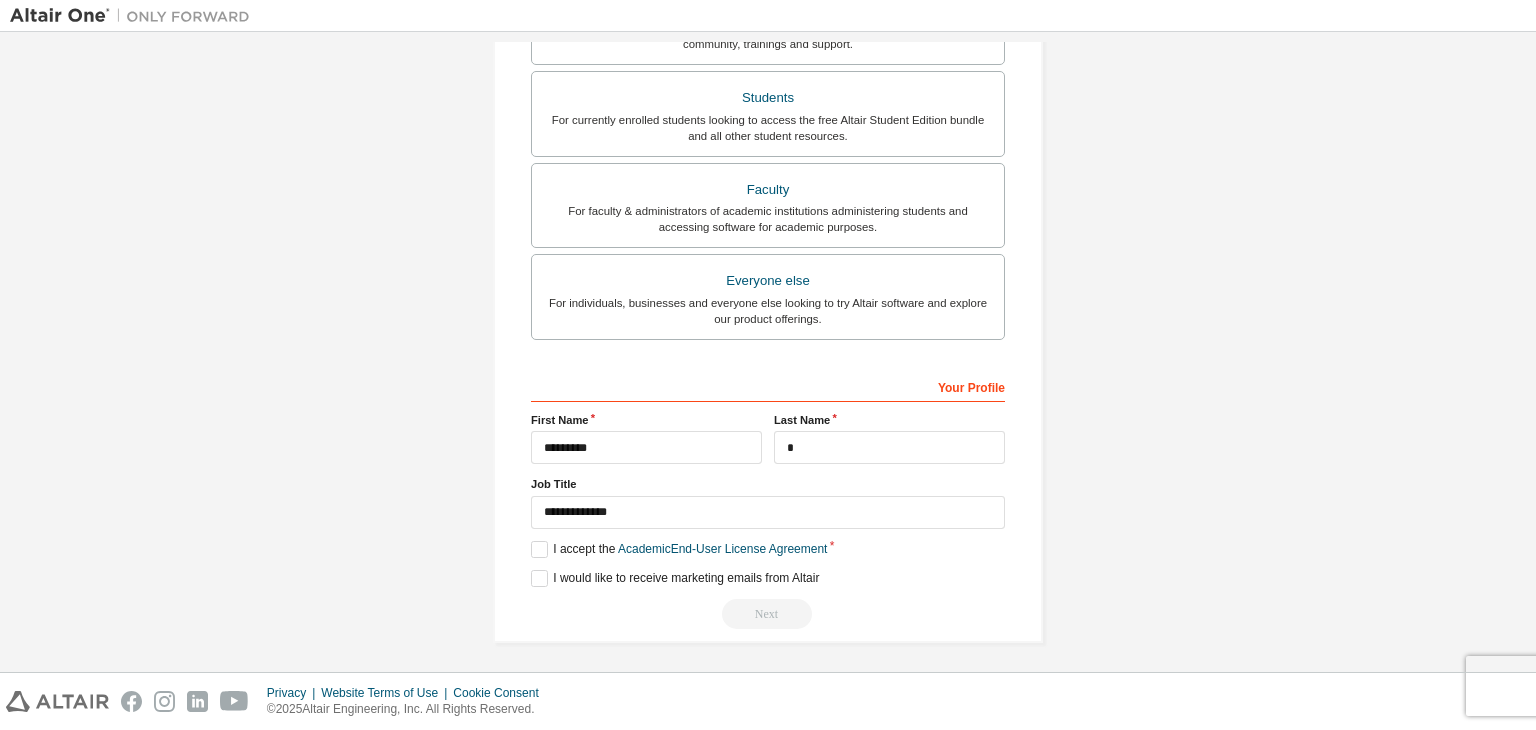 click on "**********" at bounding box center (768, 352) 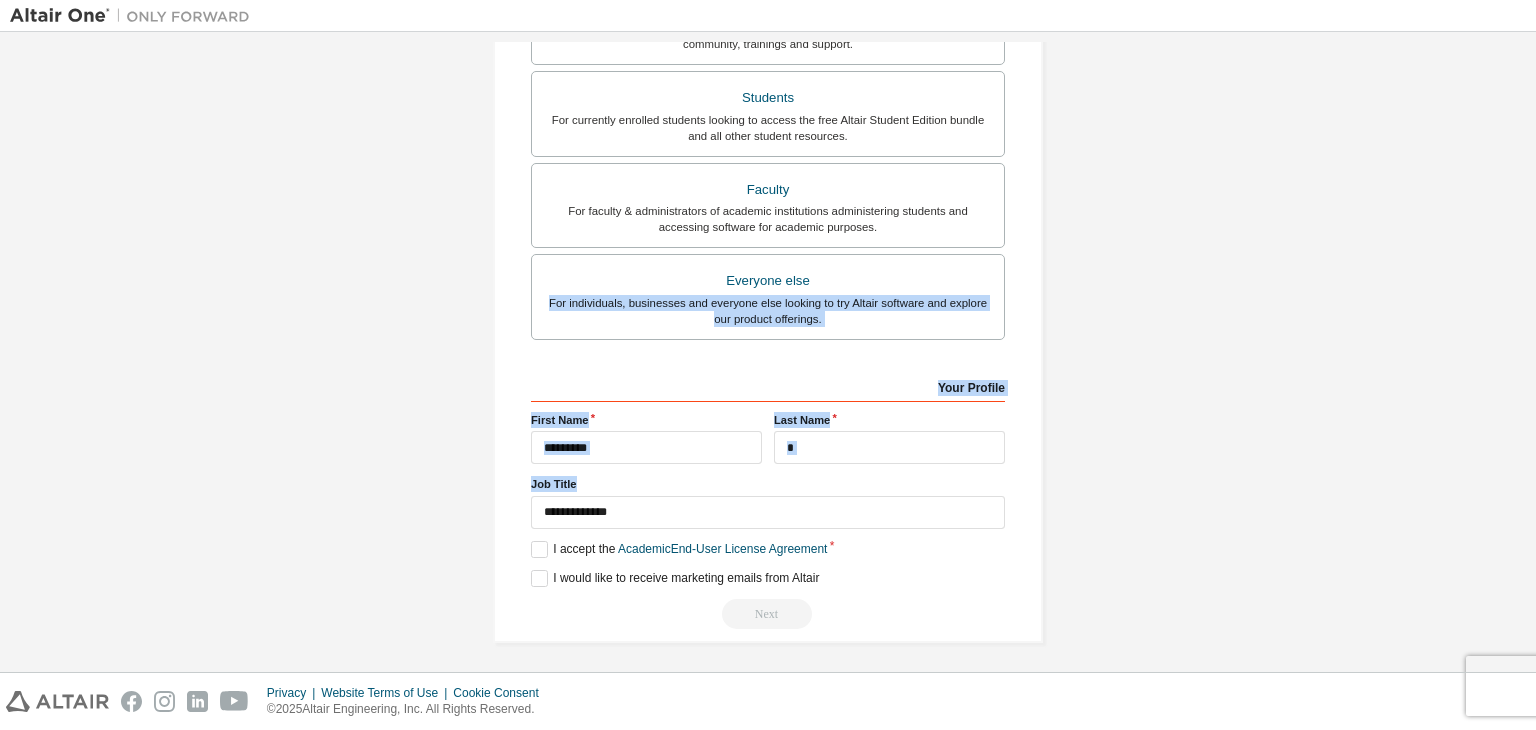 drag, startPoint x: 1527, startPoint y: 477, endPoint x: 1535, endPoint y: 276, distance: 201.15913 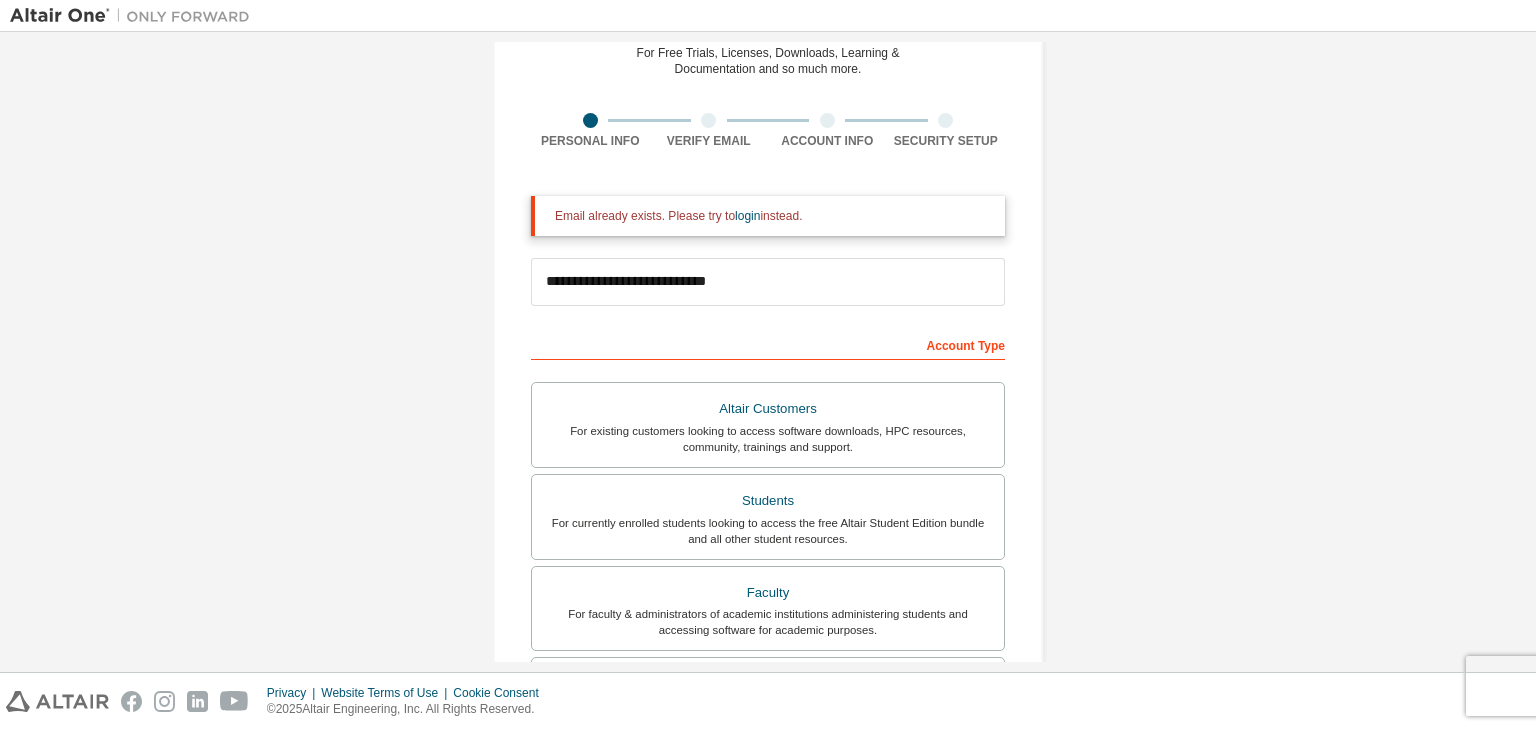 scroll, scrollTop: 0, scrollLeft: 0, axis: both 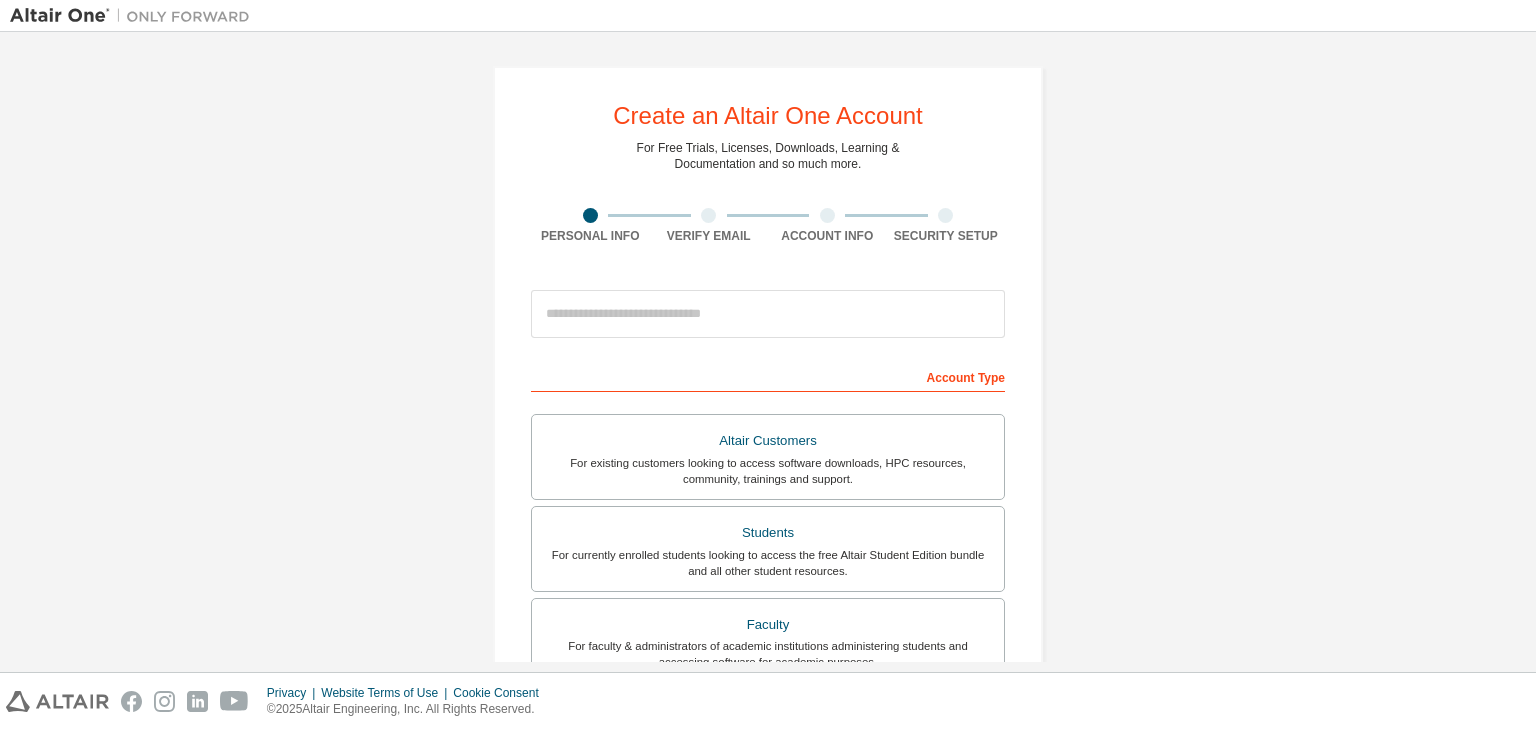 drag, startPoint x: 0, startPoint y: 0, endPoint x: 1263, endPoint y: 129, distance: 1269.5708 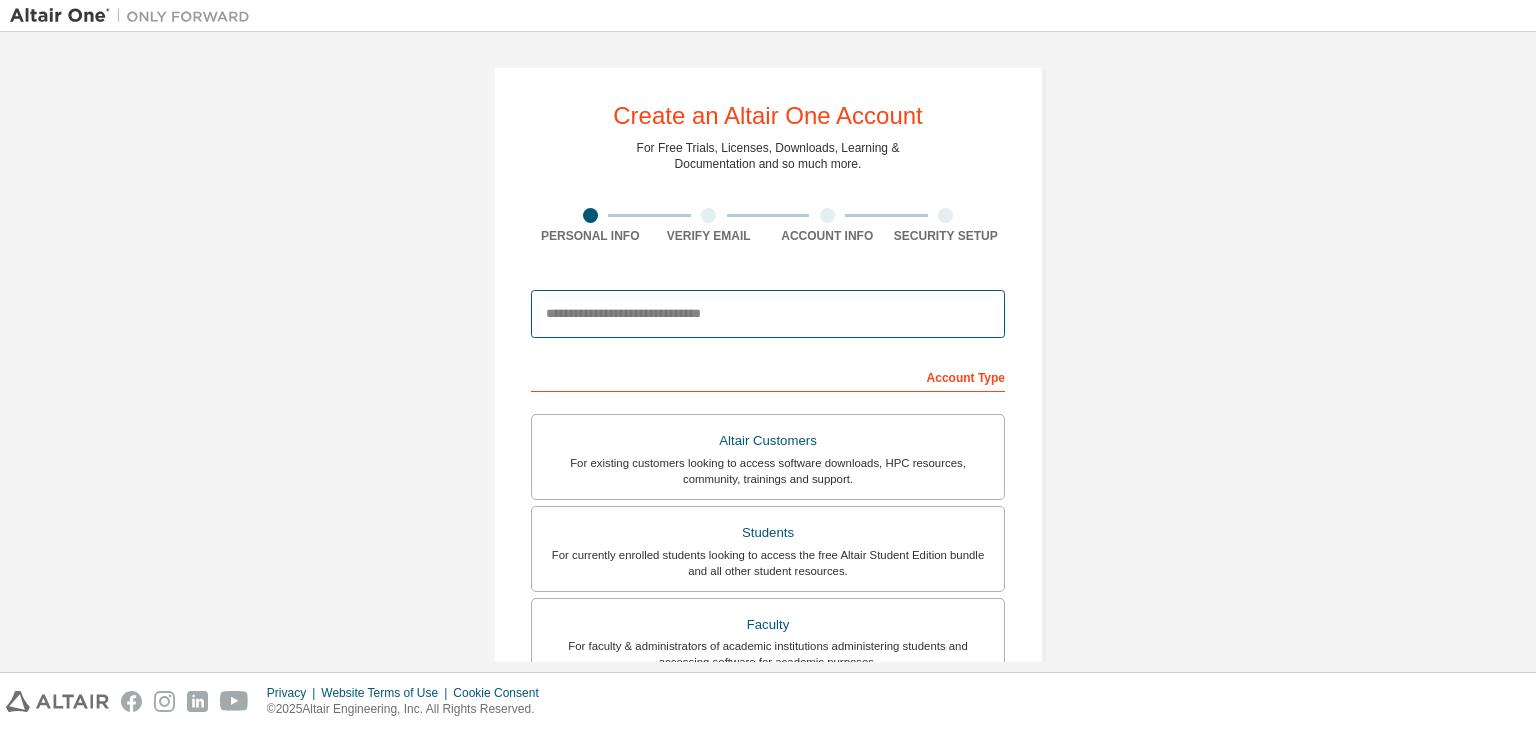 click at bounding box center (768, 314) 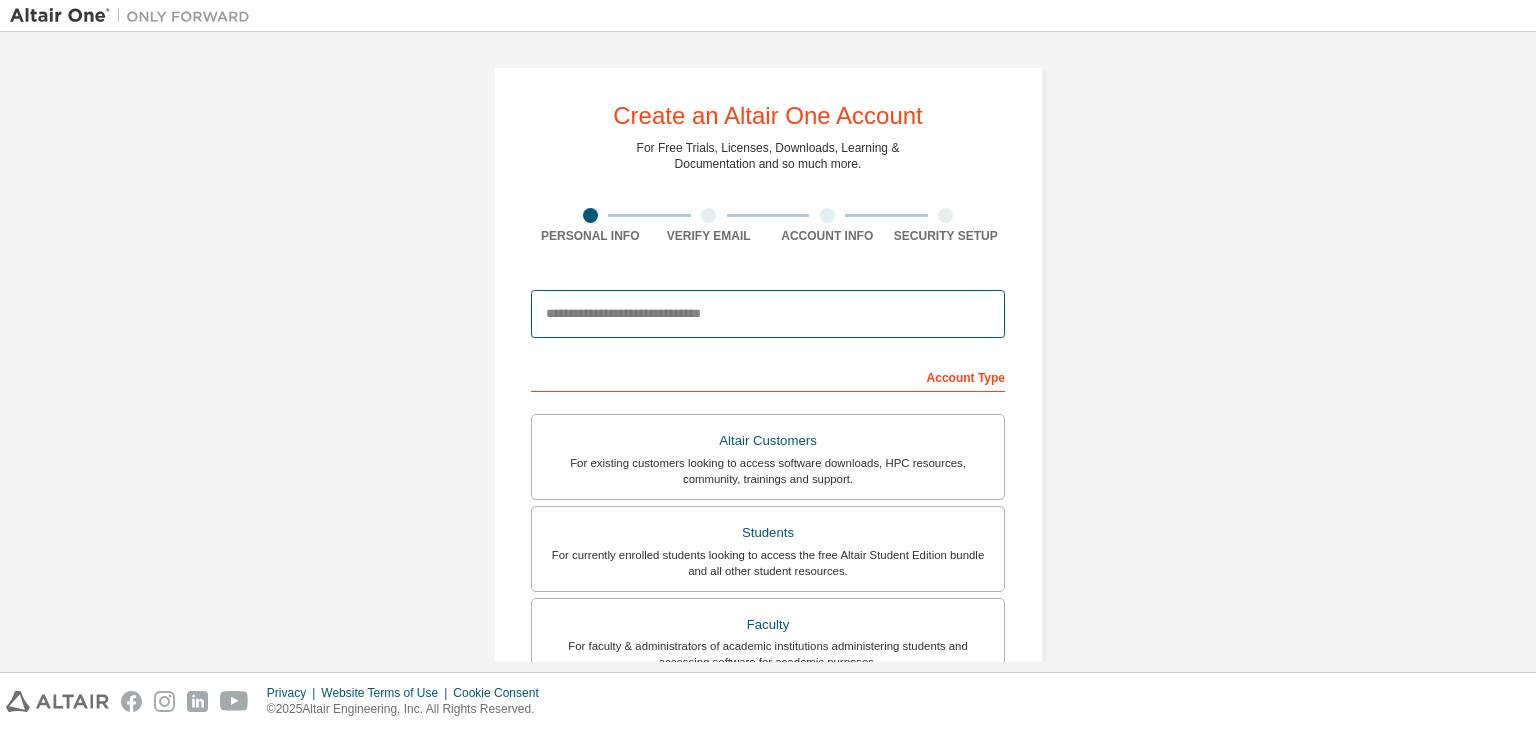 type on "**********" 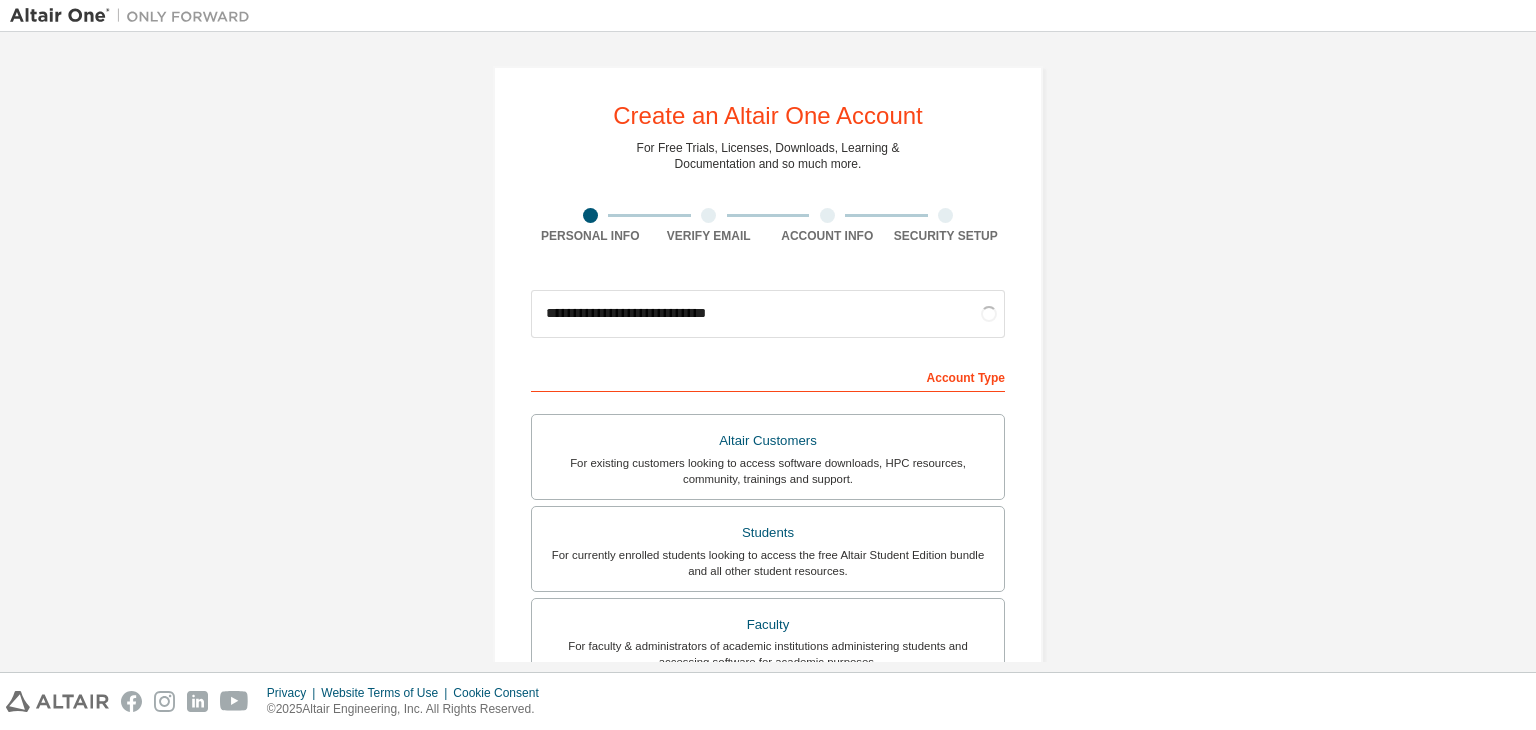 drag, startPoint x: 1525, startPoint y: 158, endPoint x: 1416, endPoint y: 192, distance: 114.17968 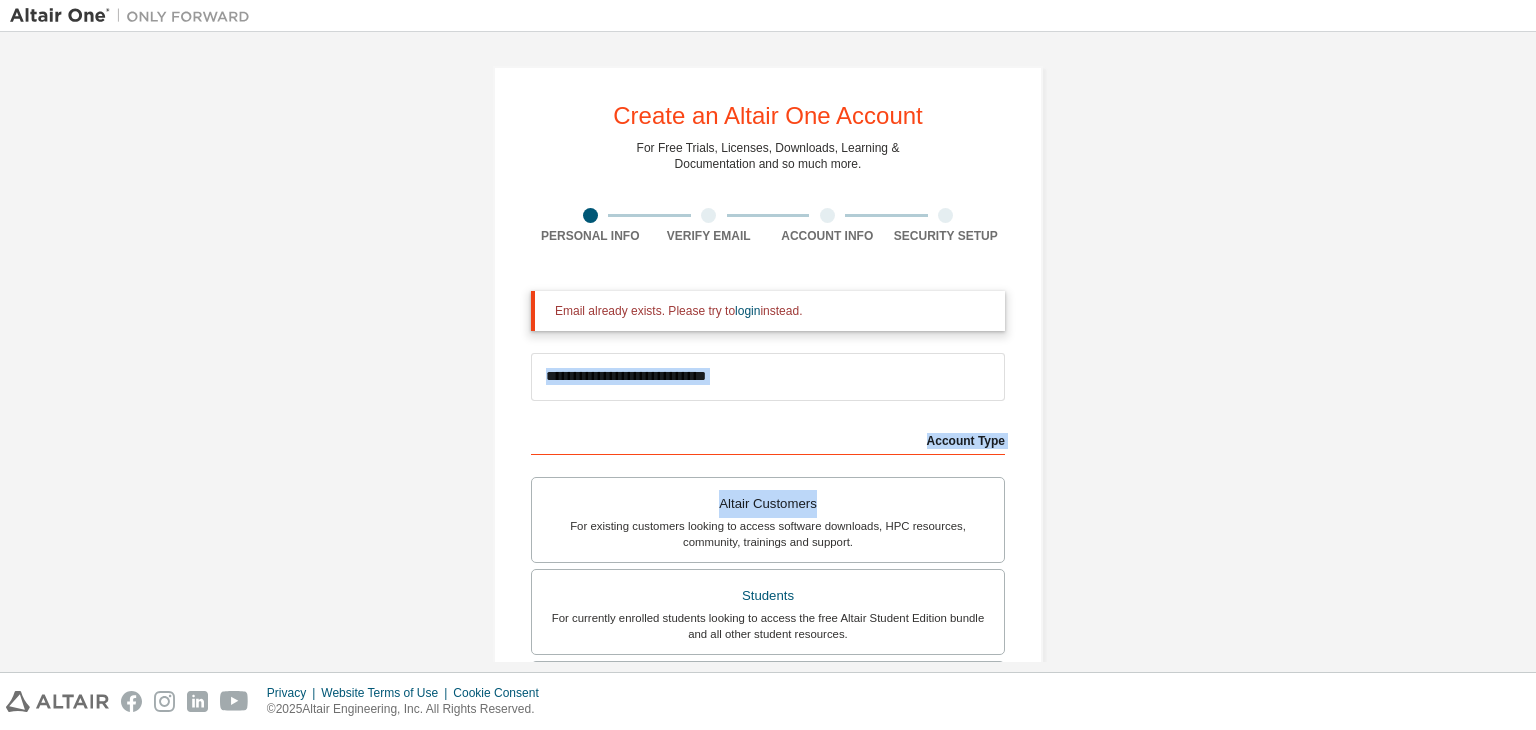 drag, startPoint x: 1369, startPoint y: 383, endPoint x: 1334, endPoint y: 505, distance: 126.921234 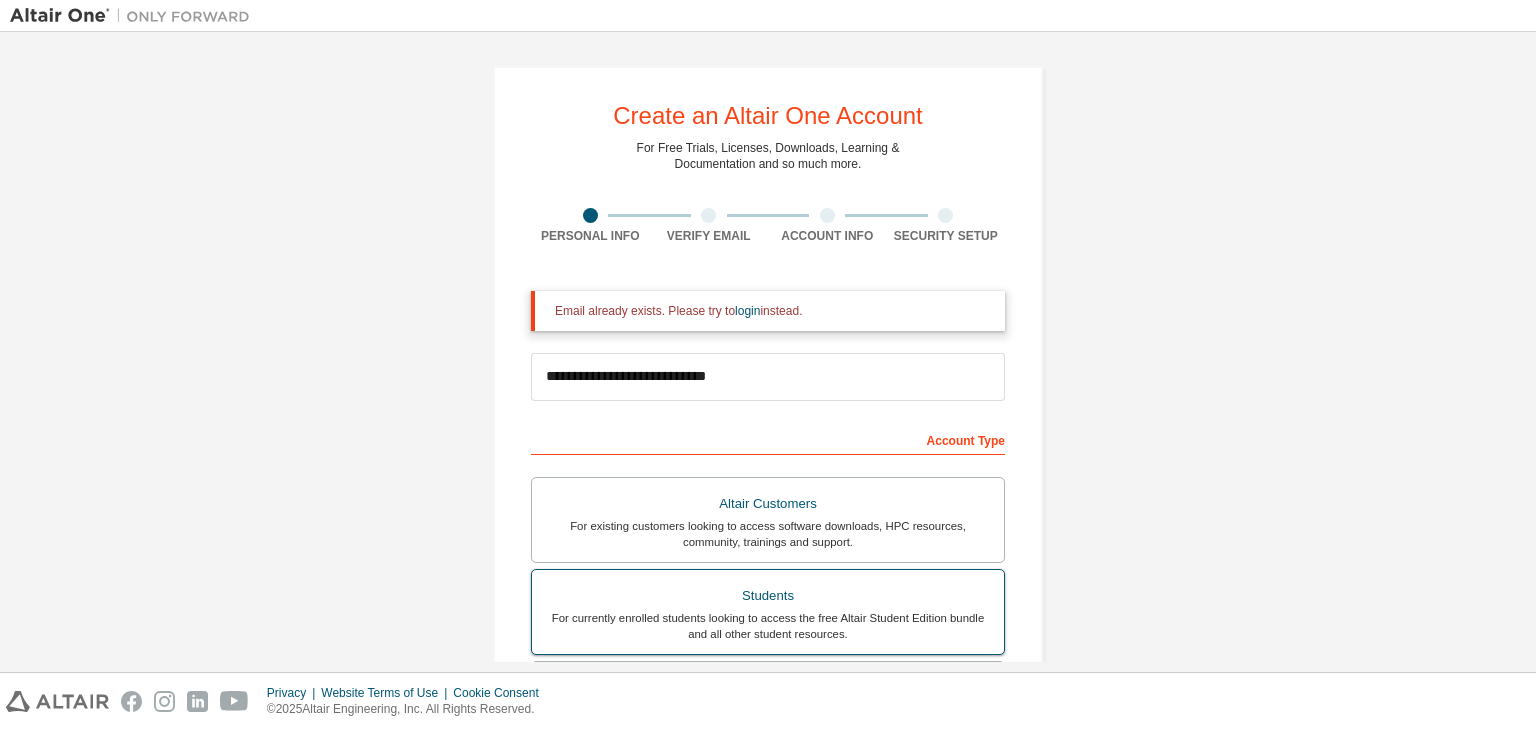 click on "For currently enrolled students looking to access the free Altair Student Edition bundle and all other student resources." at bounding box center [768, 626] 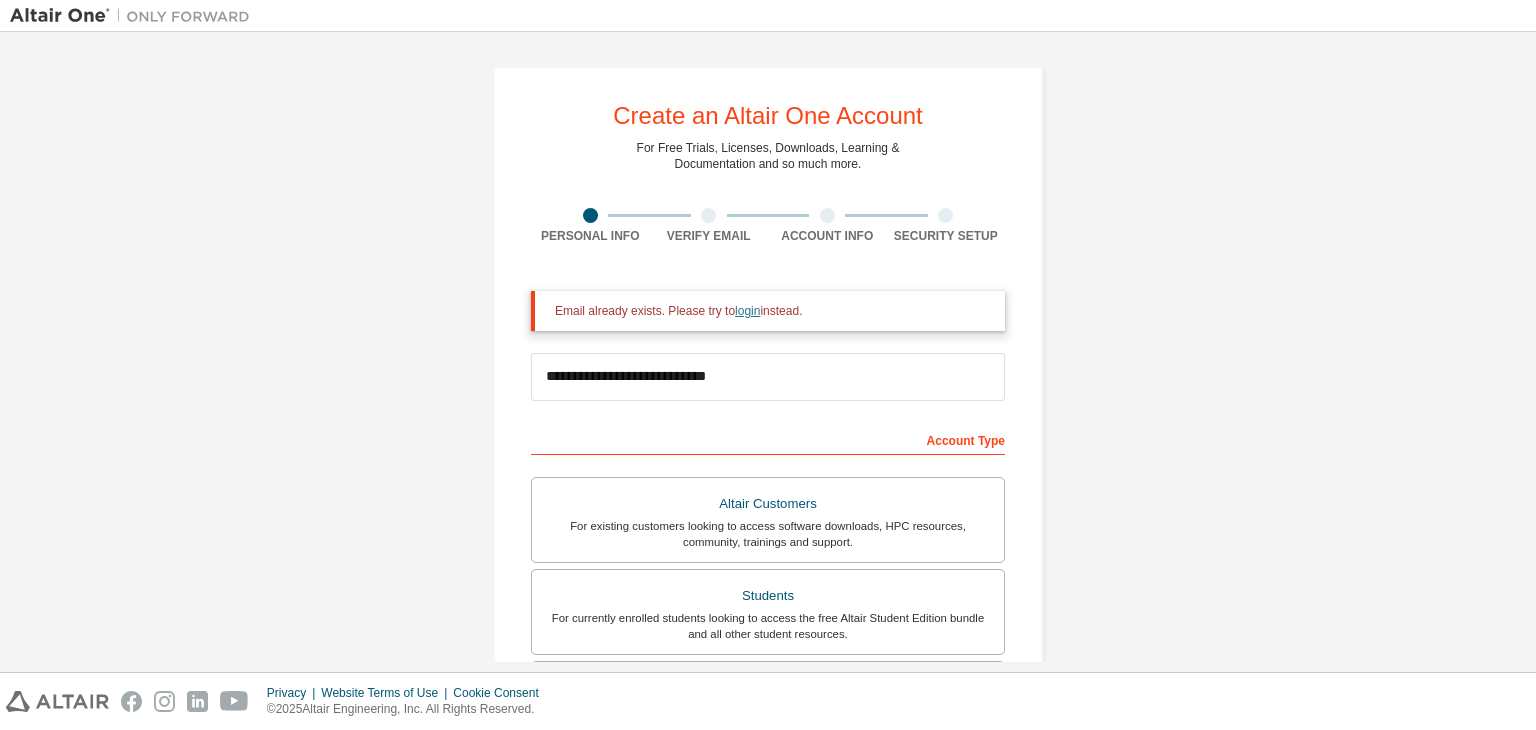 click on "login" at bounding box center (747, 311) 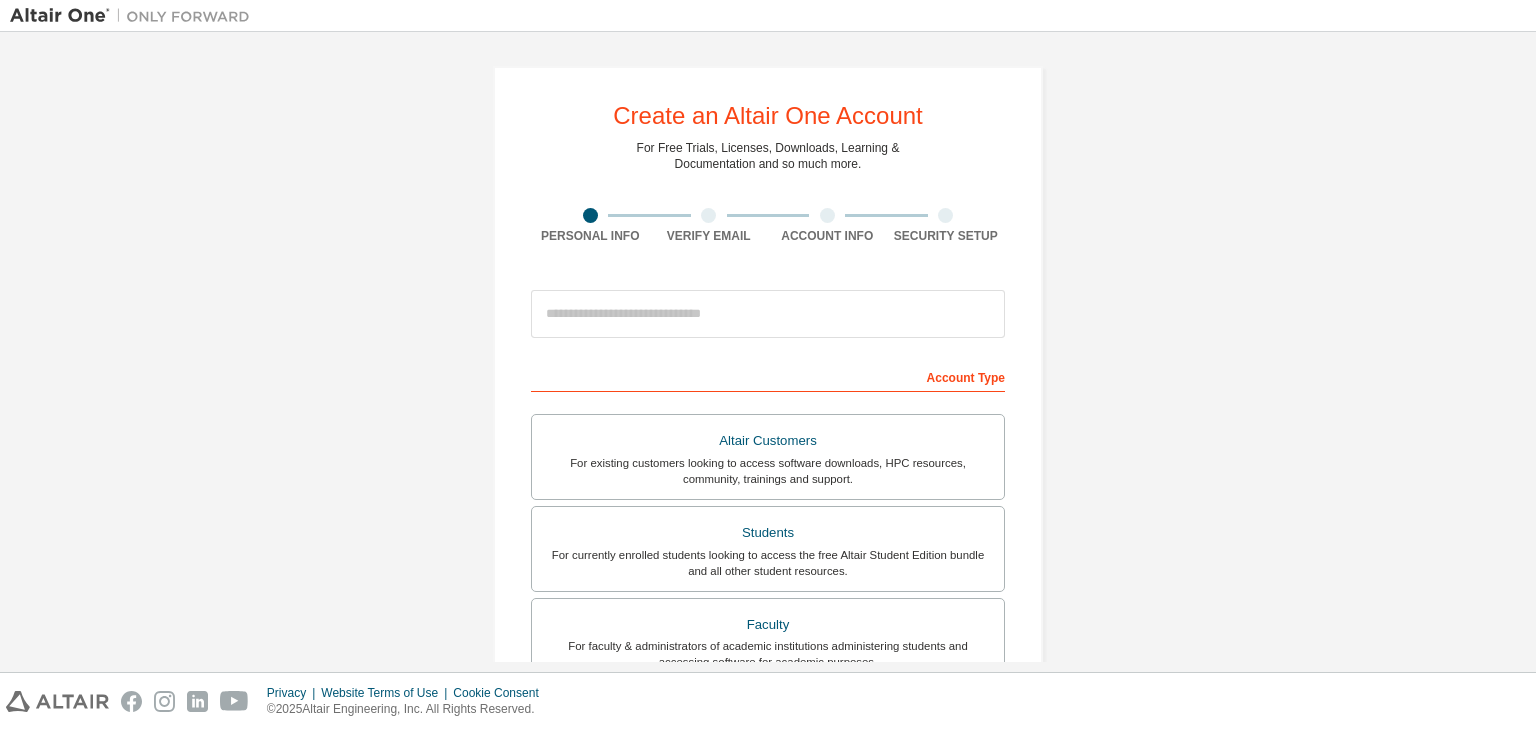 scroll, scrollTop: 0, scrollLeft: 0, axis: both 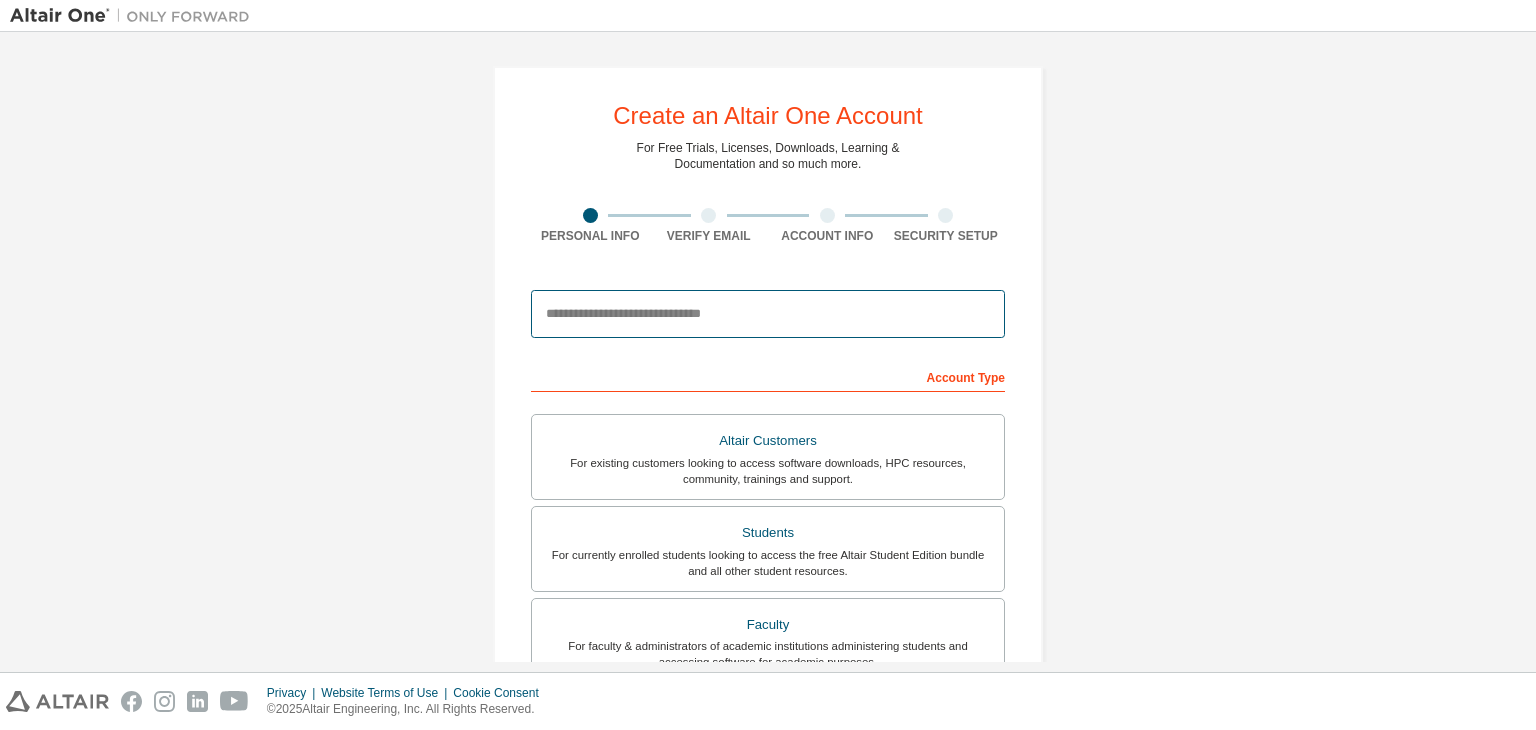 click at bounding box center (768, 314) 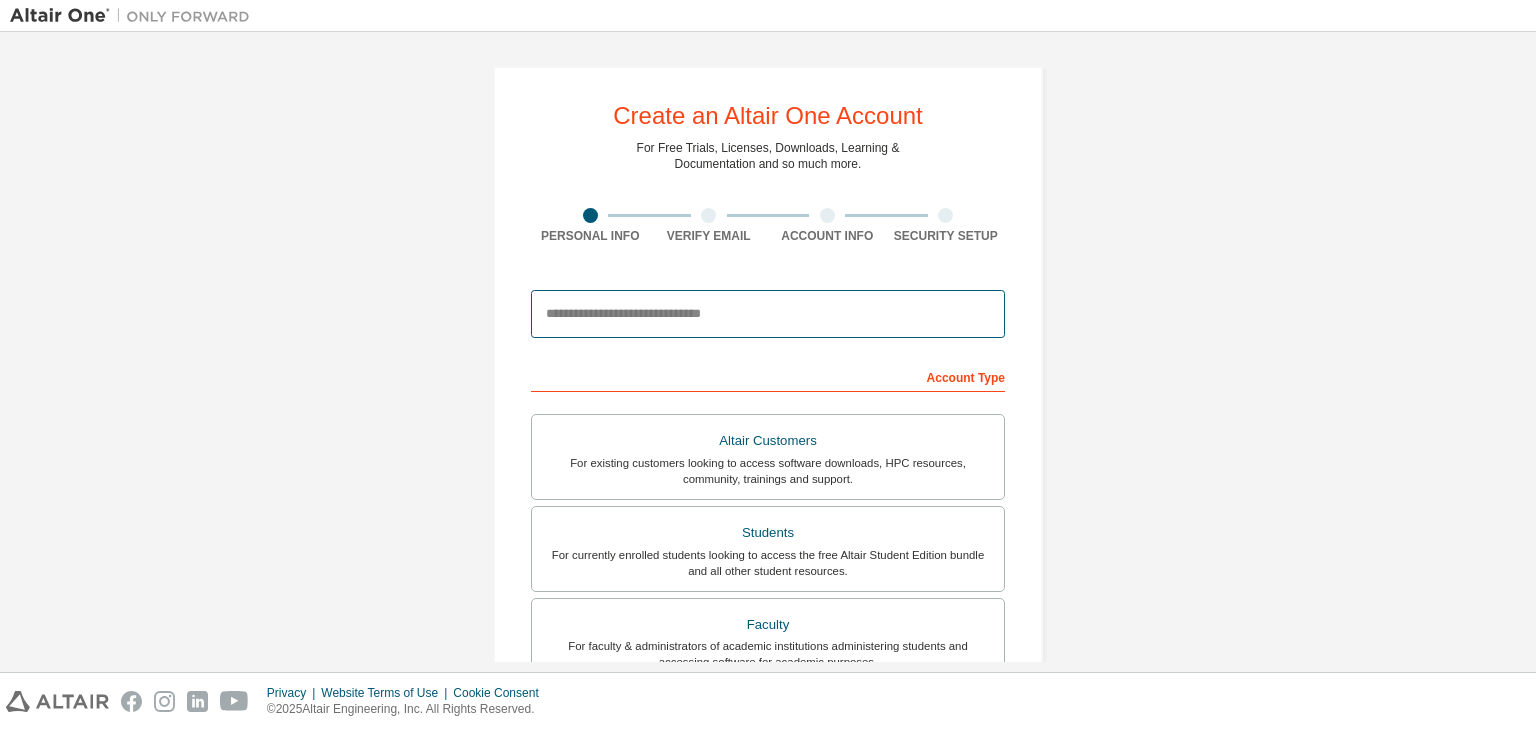 type on "**********" 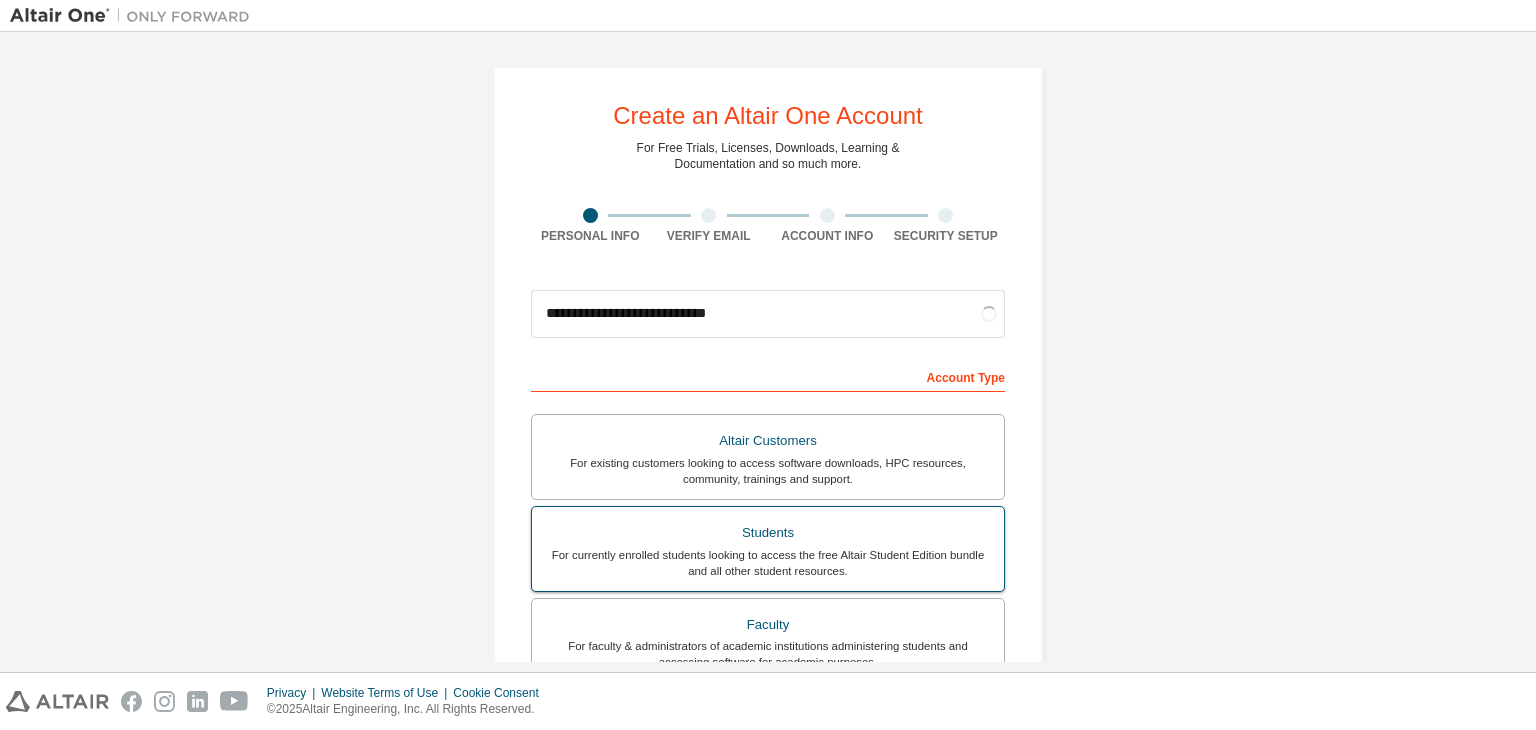 click on "Students" at bounding box center (768, 533) 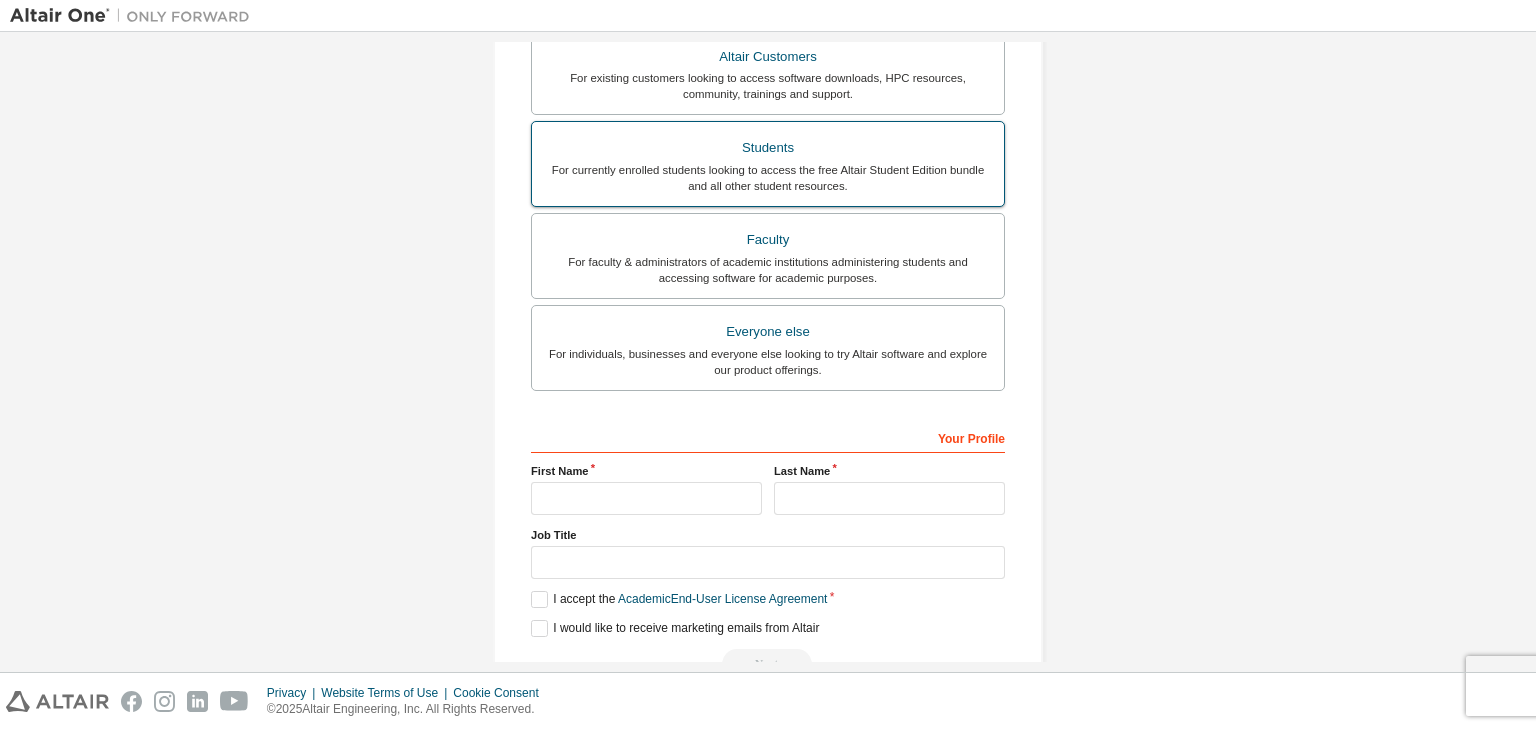 scroll, scrollTop: 440, scrollLeft: 0, axis: vertical 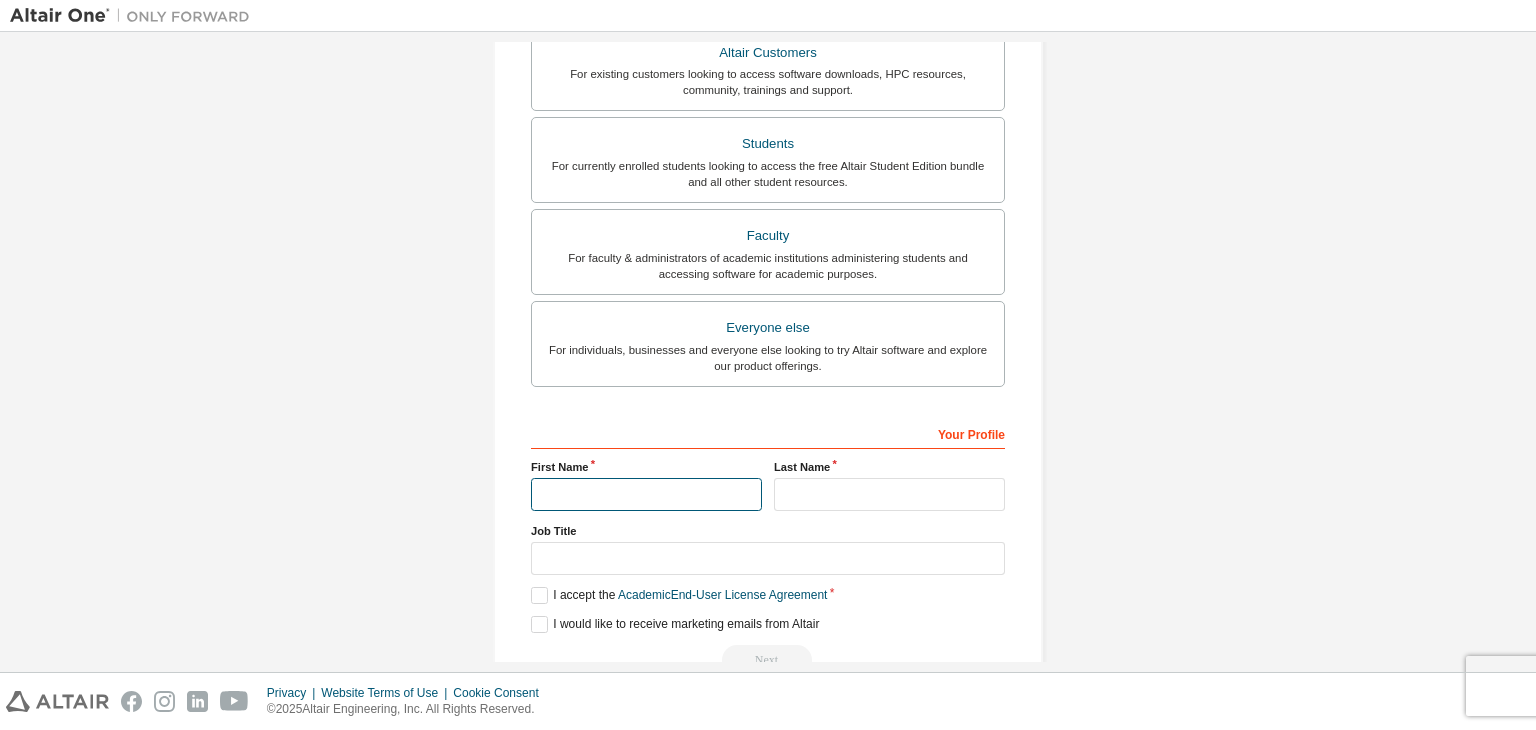 click at bounding box center (646, 494) 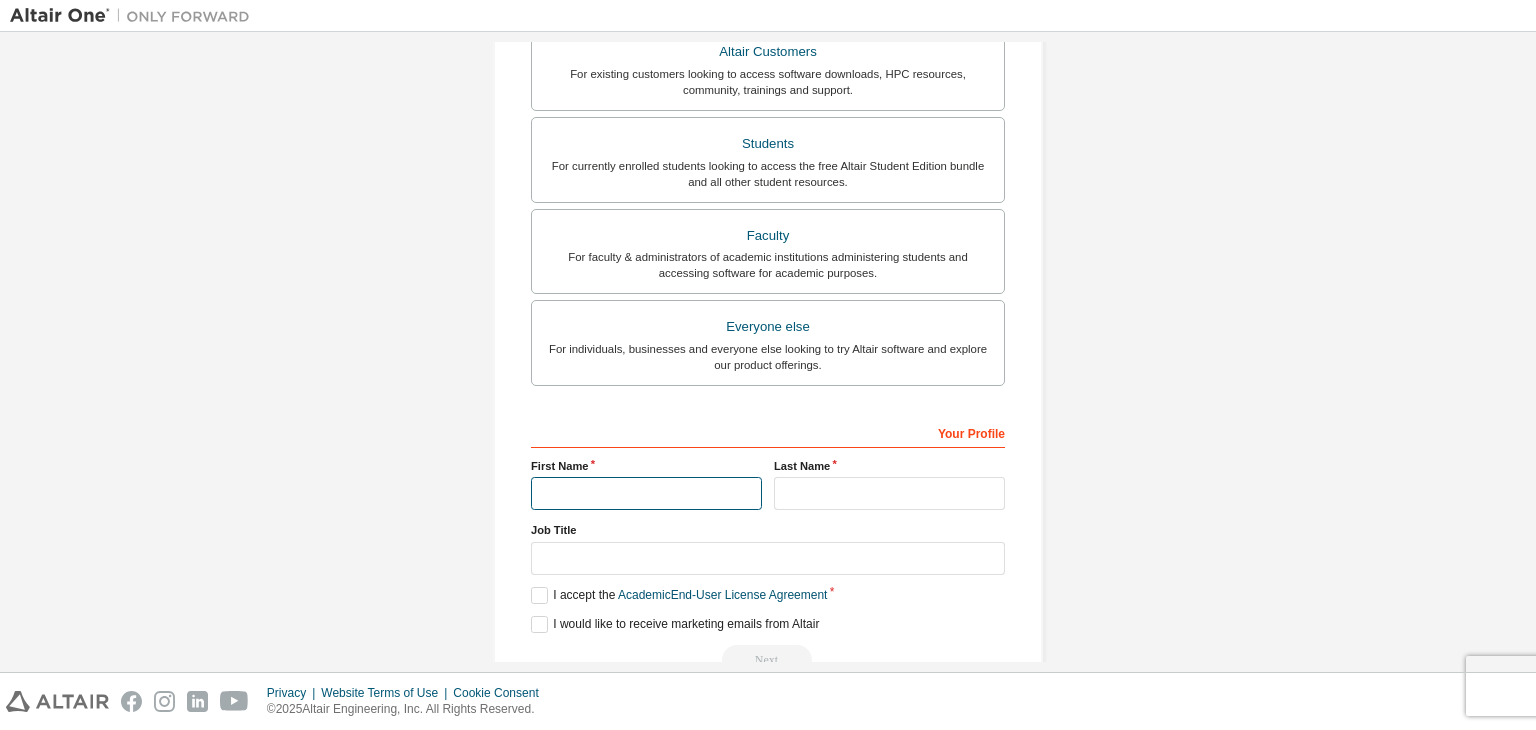 type on "*********" 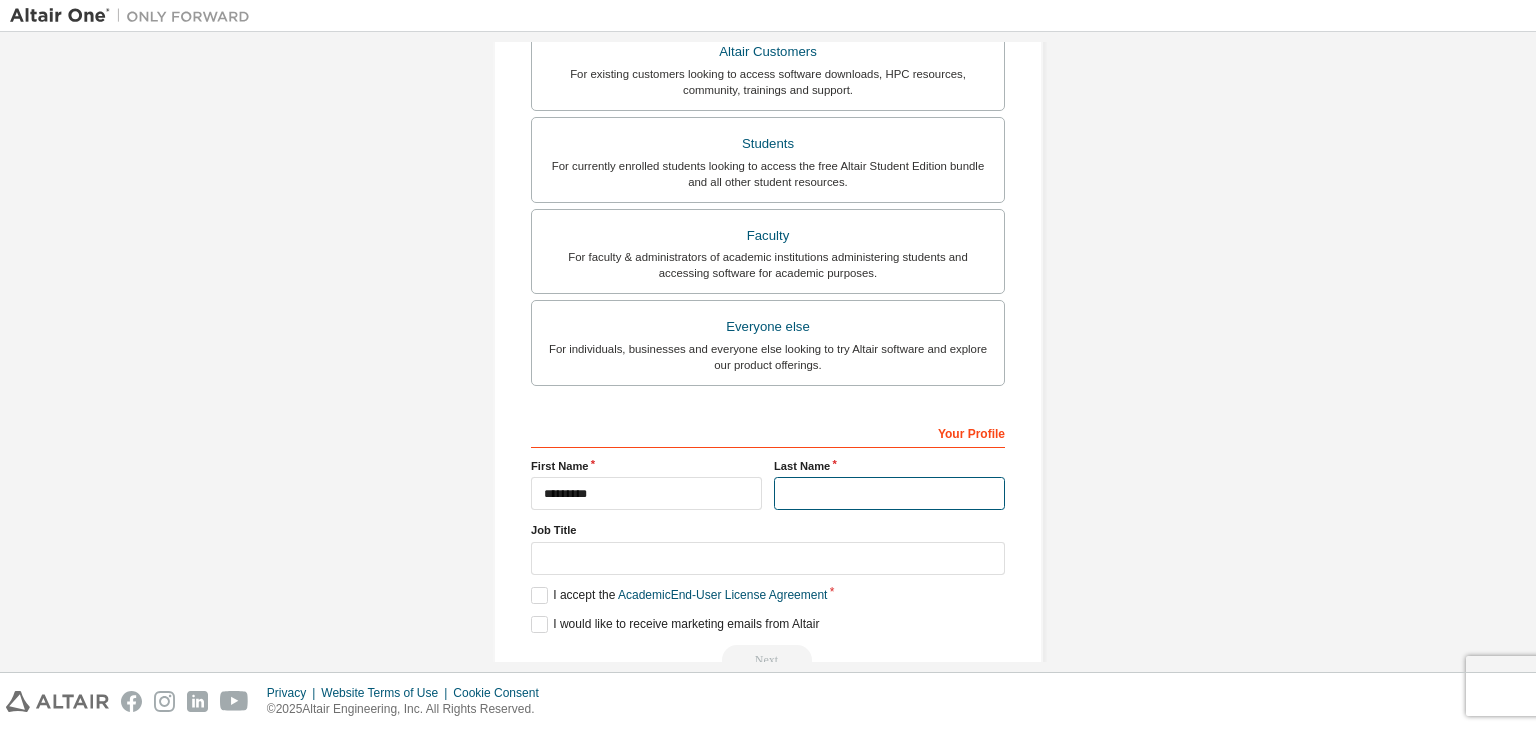 click at bounding box center (889, 493) 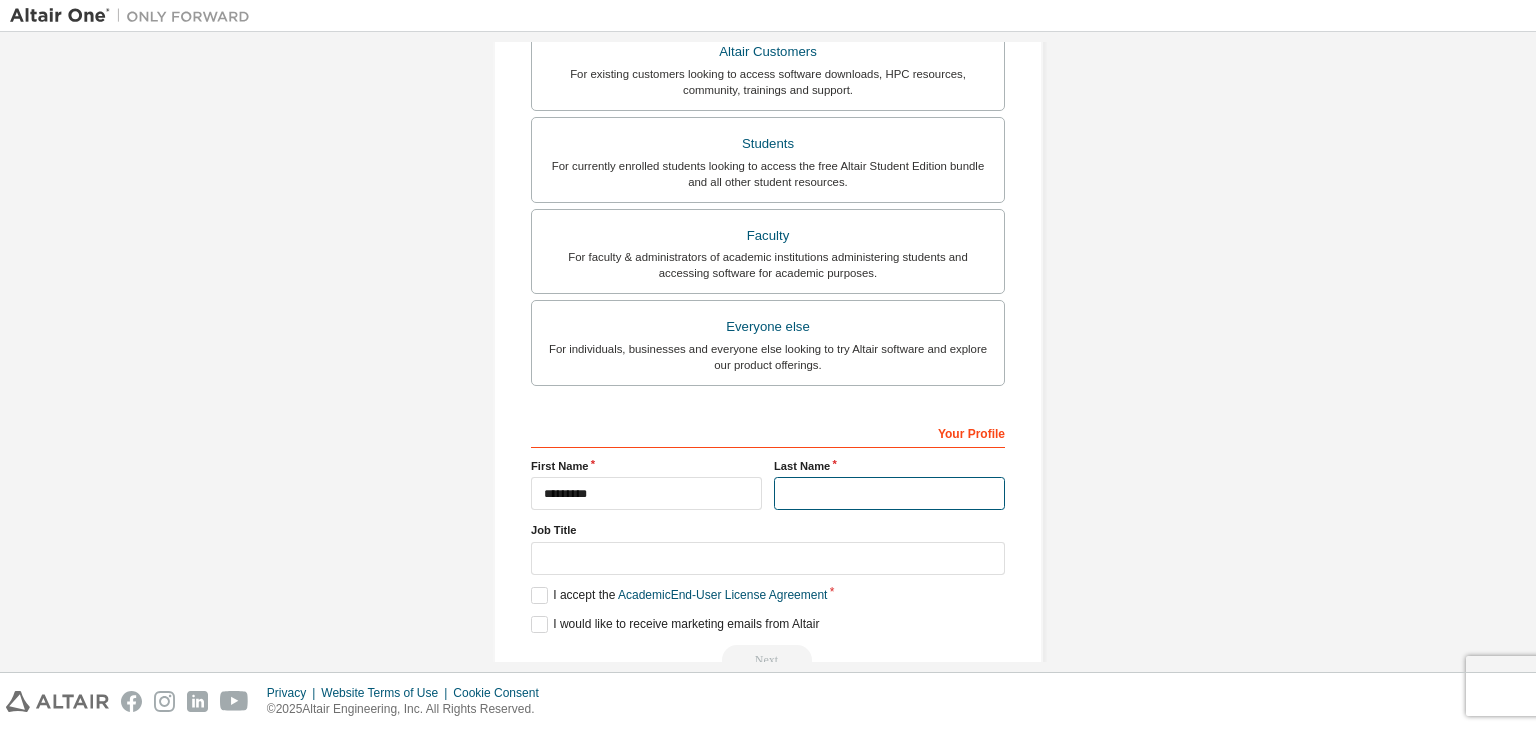 type on "*" 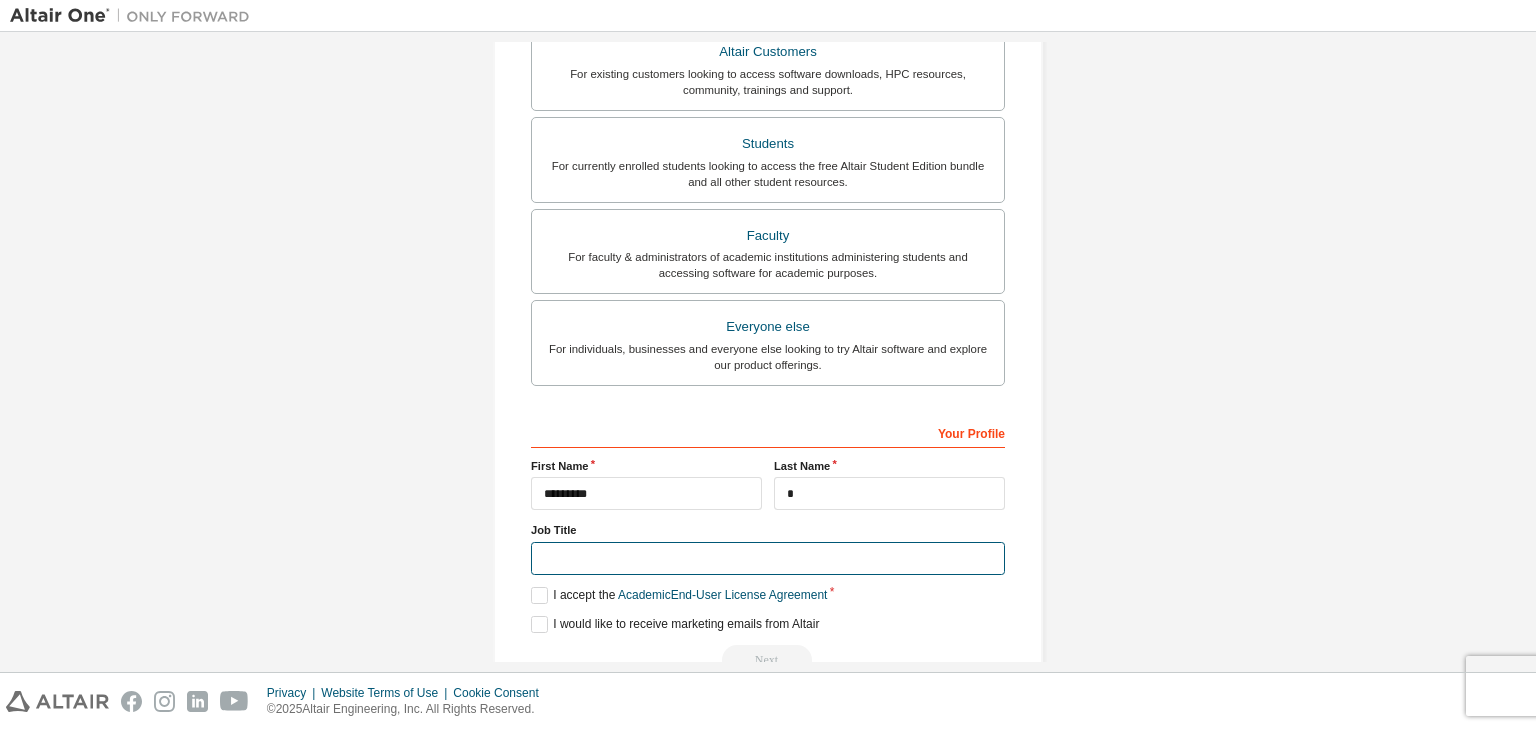 click at bounding box center [768, 558] 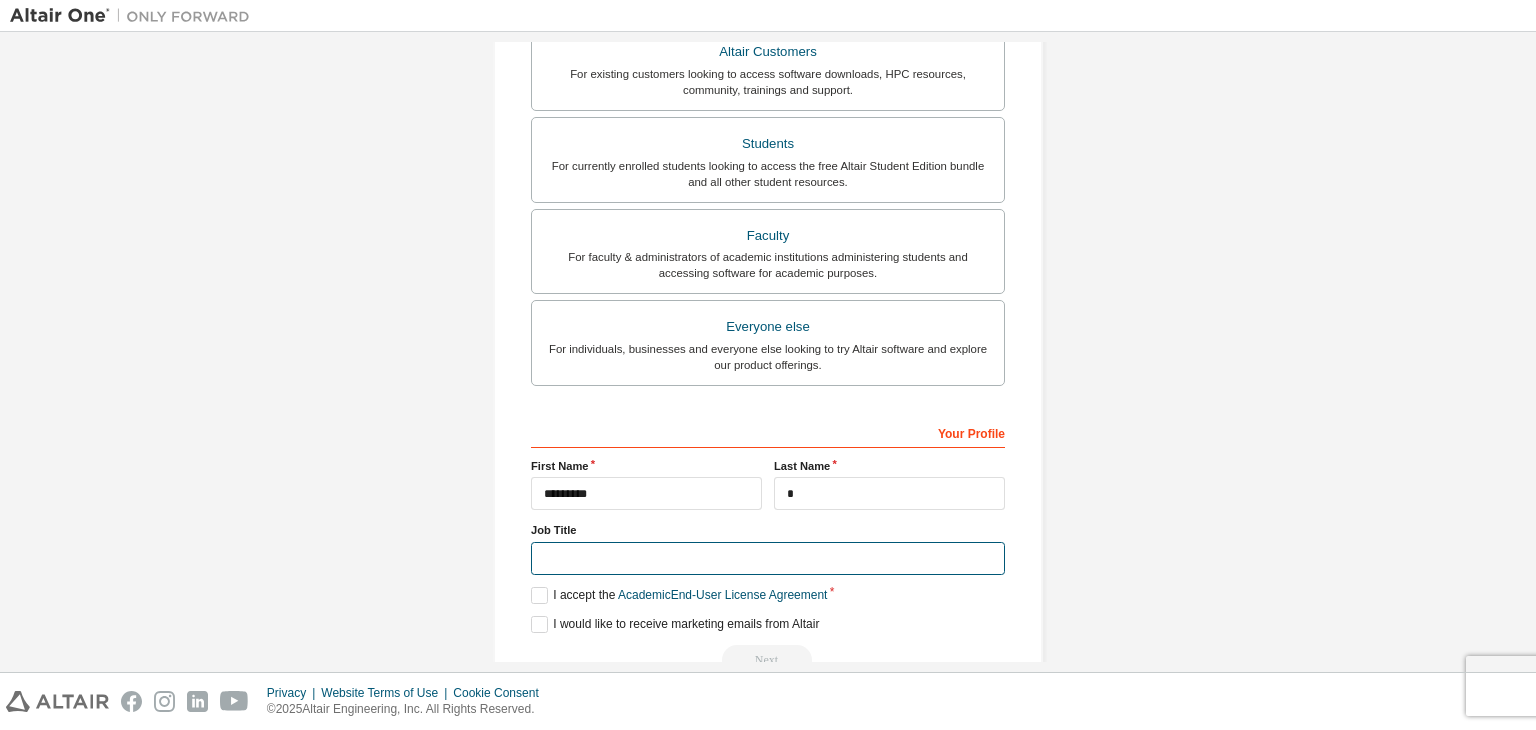 type on "**********" 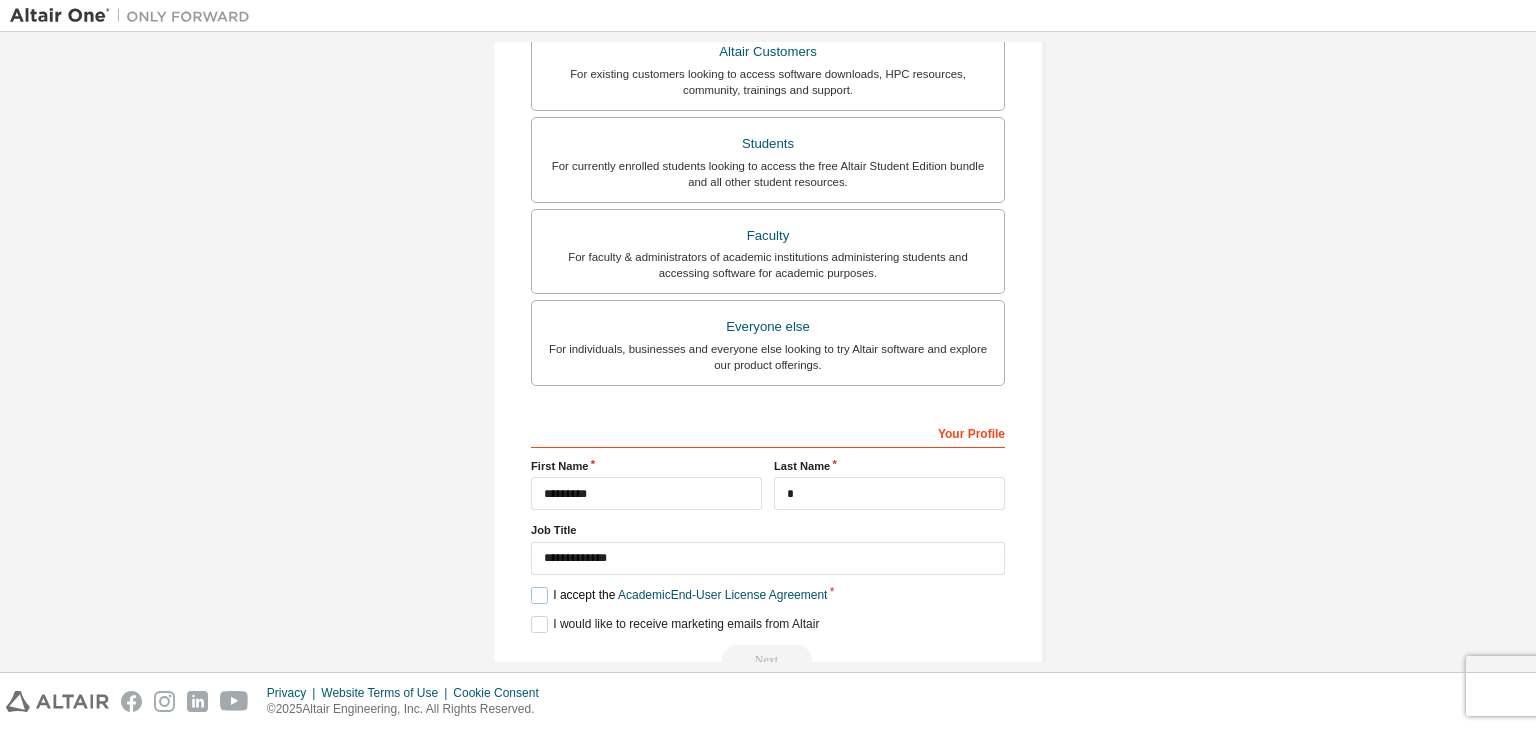click on "I accept the   Academic   End-User License Agreement" at bounding box center [679, 595] 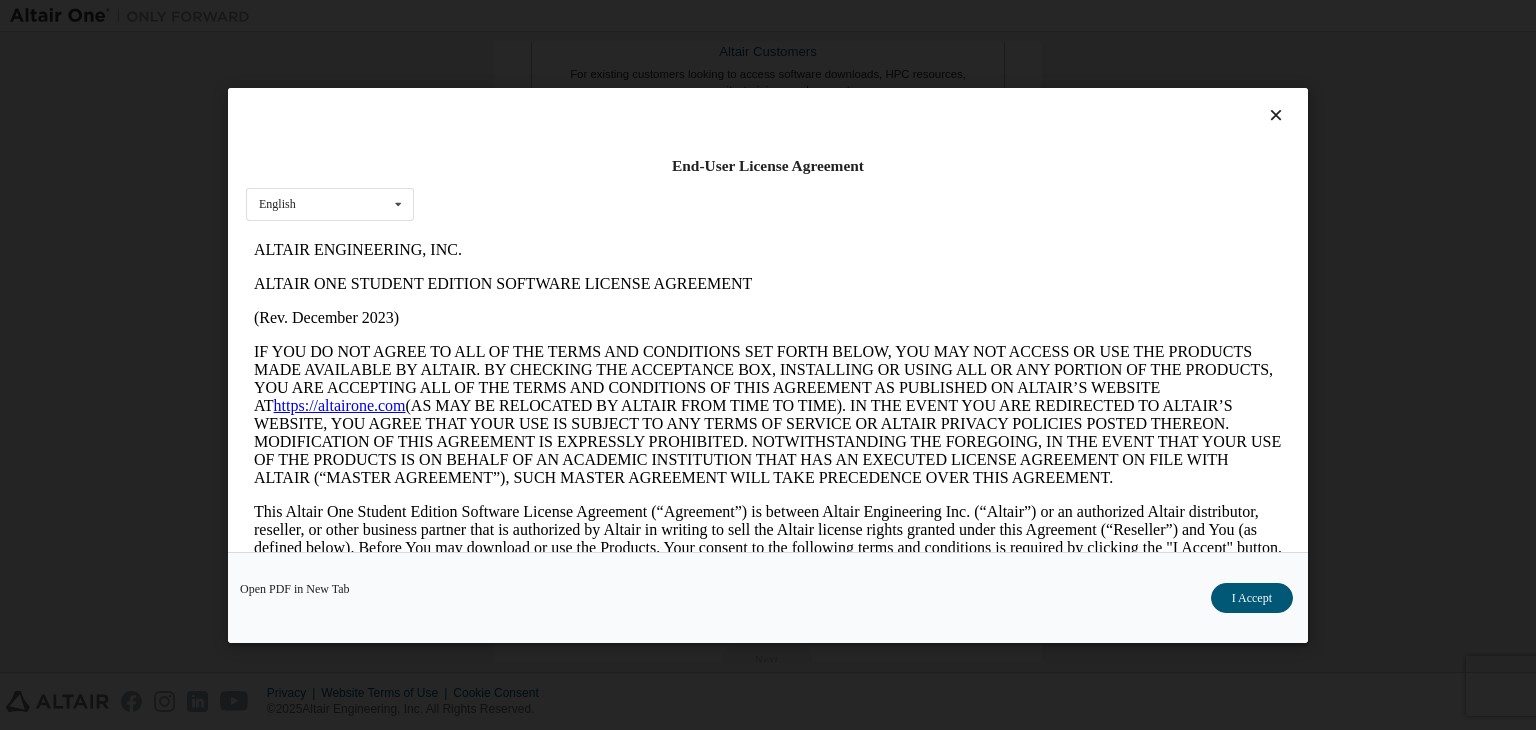 scroll, scrollTop: 0, scrollLeft: 0, axis: both 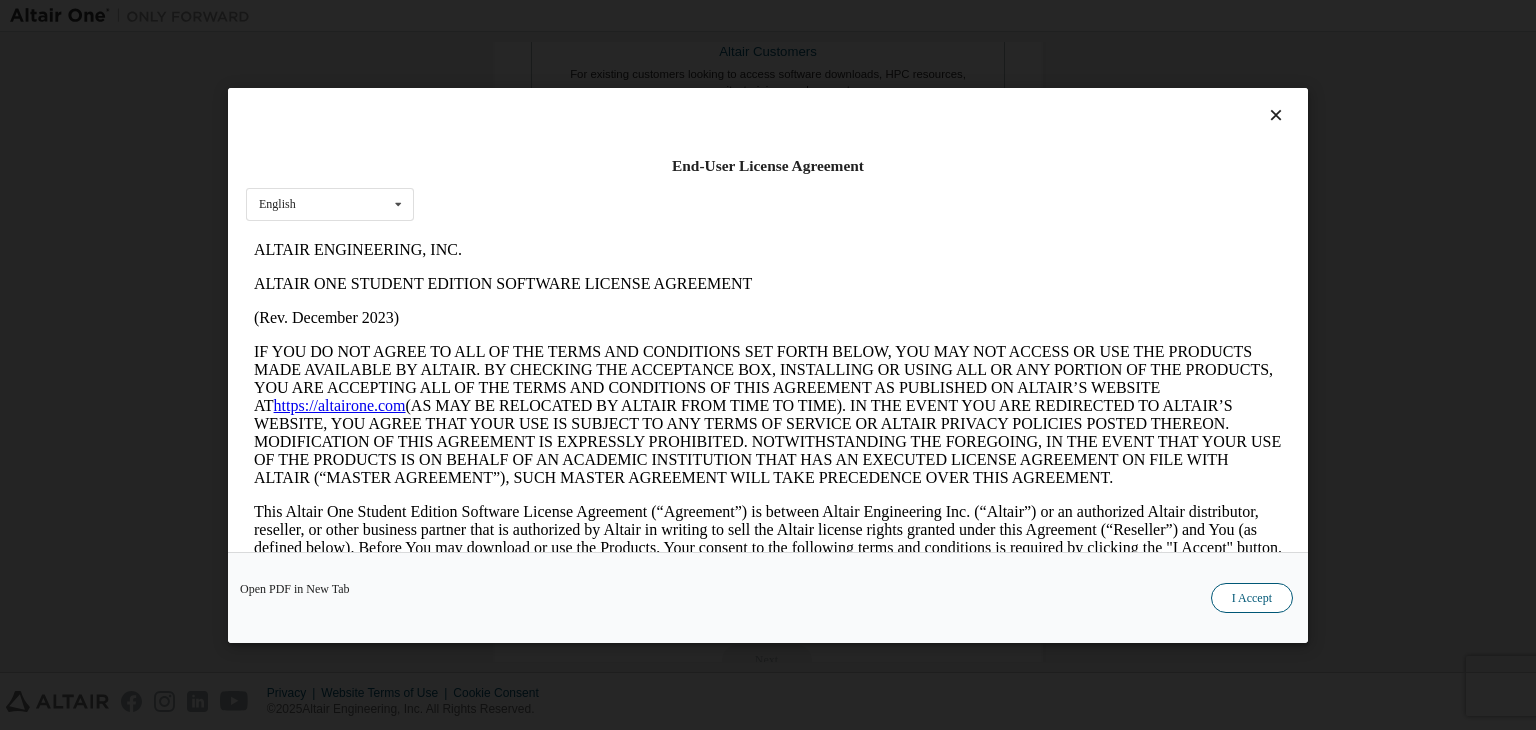 click on "I Accept" at bounding box center (1252, 598) 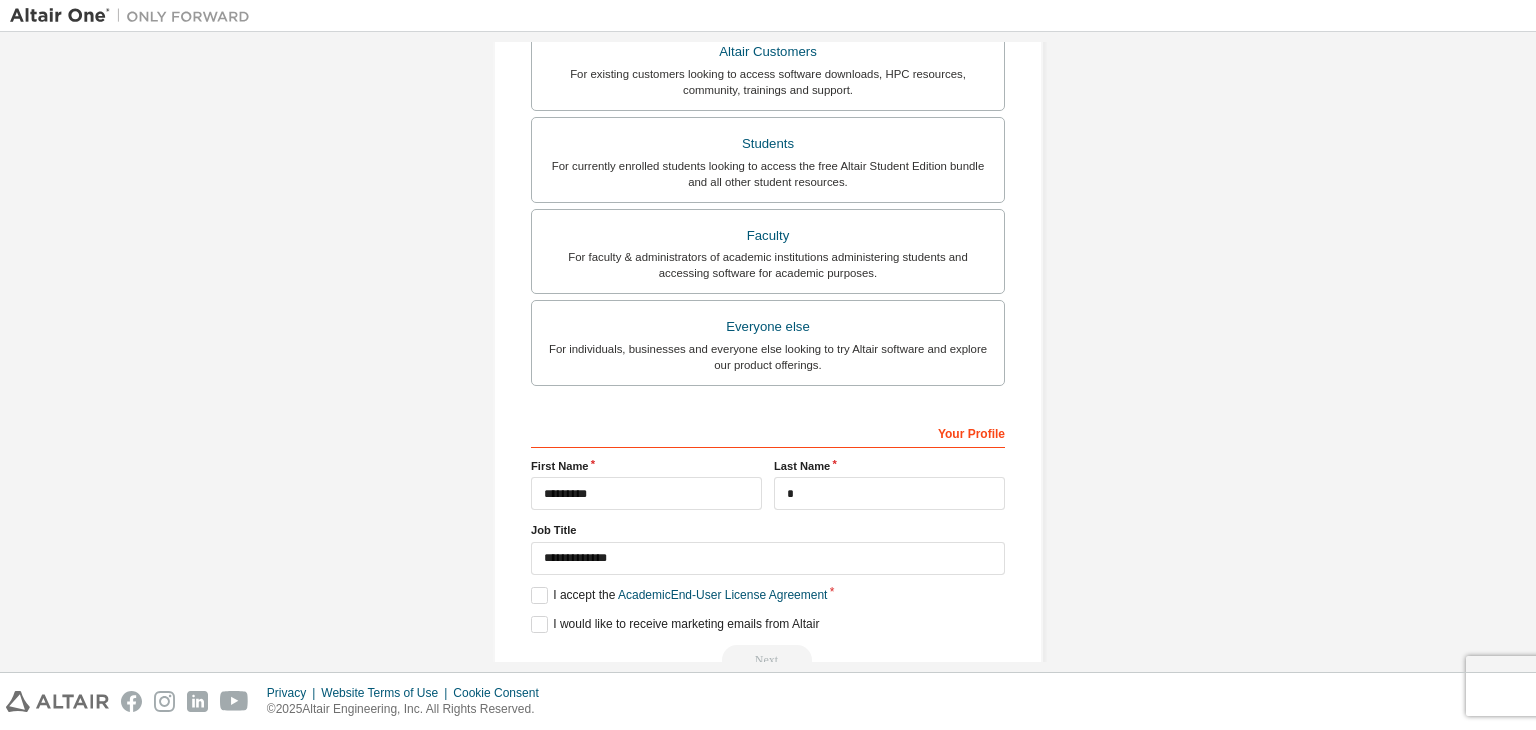 scroll, scrollTop: 498, scrollLeft: 0, axis: vertical 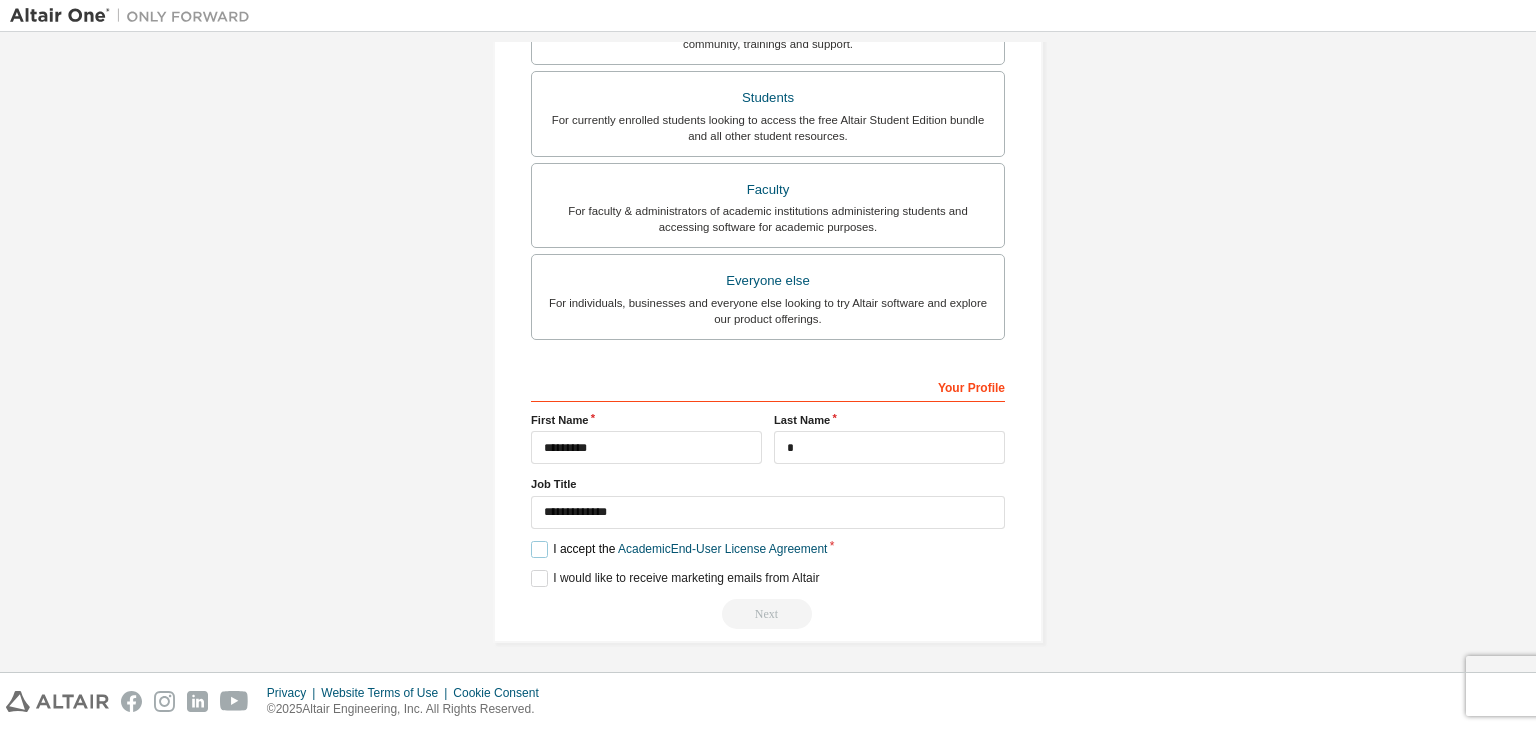 click on "I accept the   Academic   End-User License Agreement" at bounding box center [679, 549] 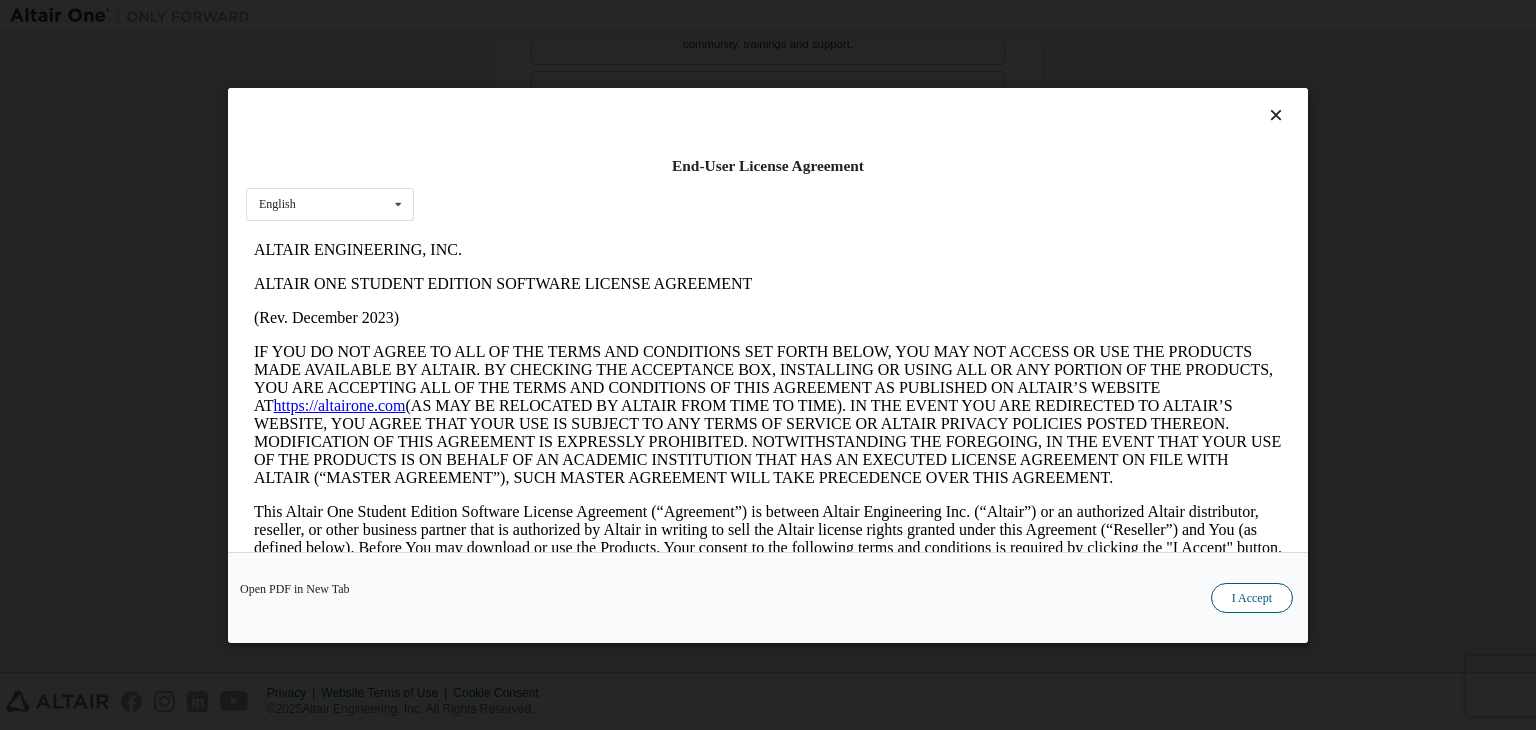 scroll, scrollTop: 0, scrollLeft: 0, axis: both 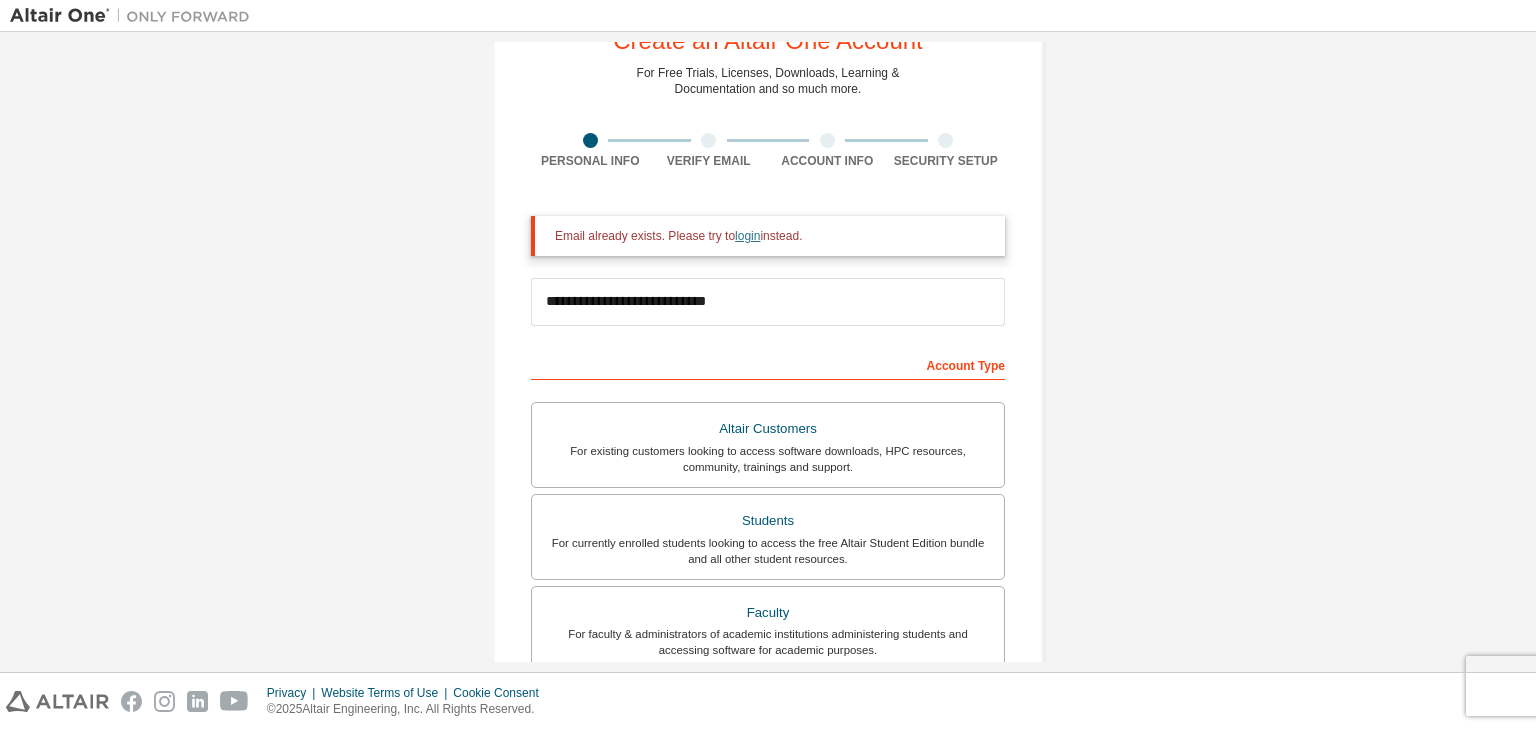 click on "login" at bounding box center [747, 236] 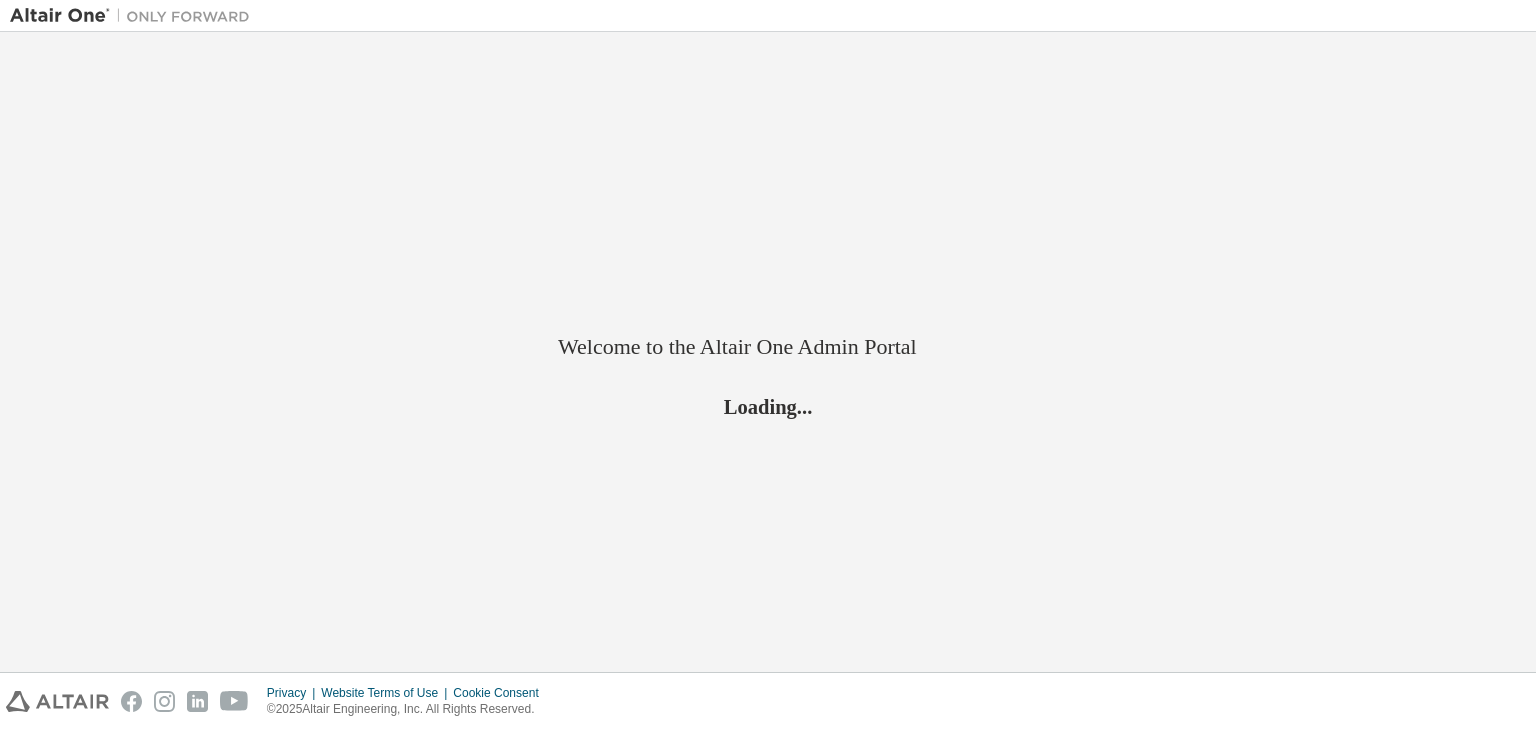 scroll, scrollTop: 0, scrollLeft: 0, axis: both 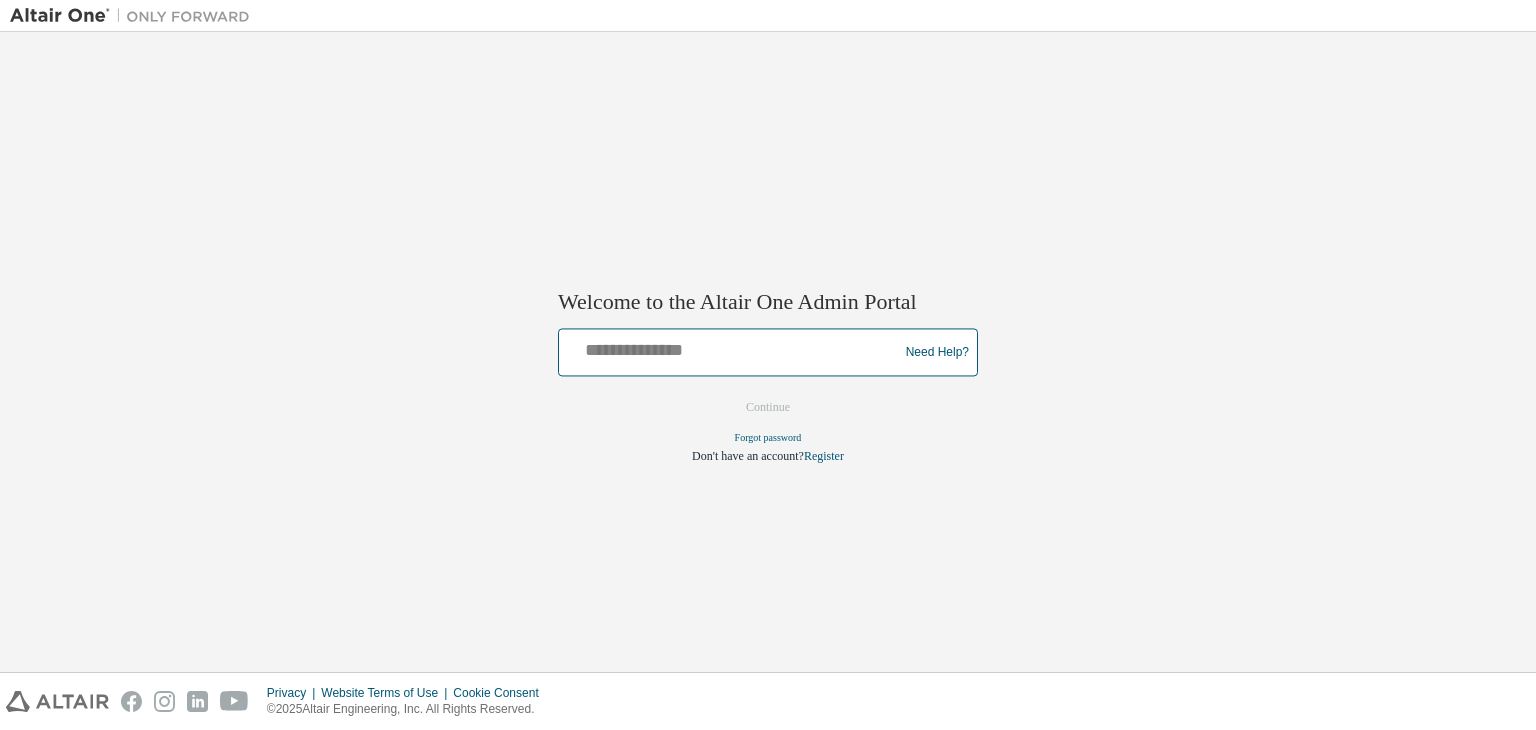 click at bounding box center [731, 348] 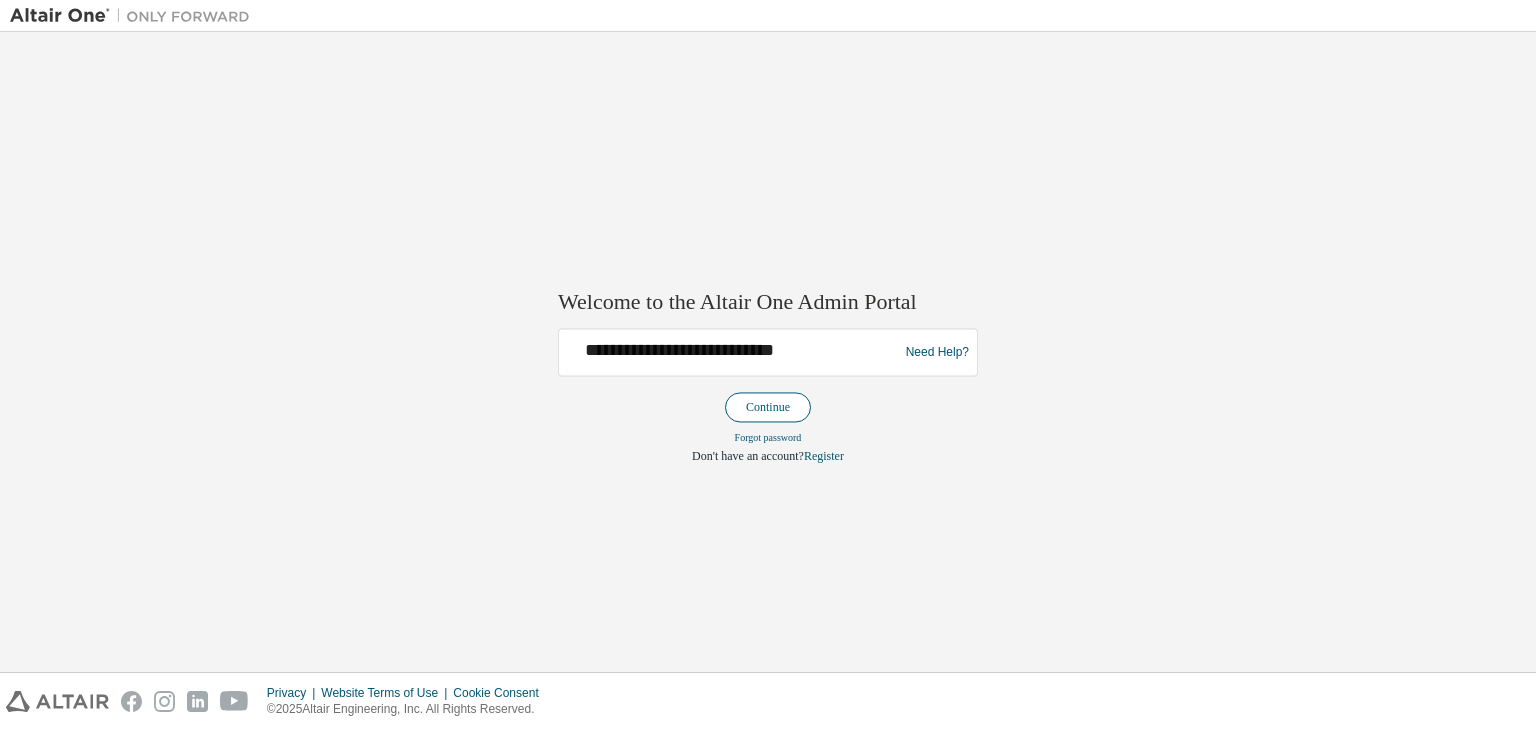 click on "Continue" at bounding box center [768, 408] 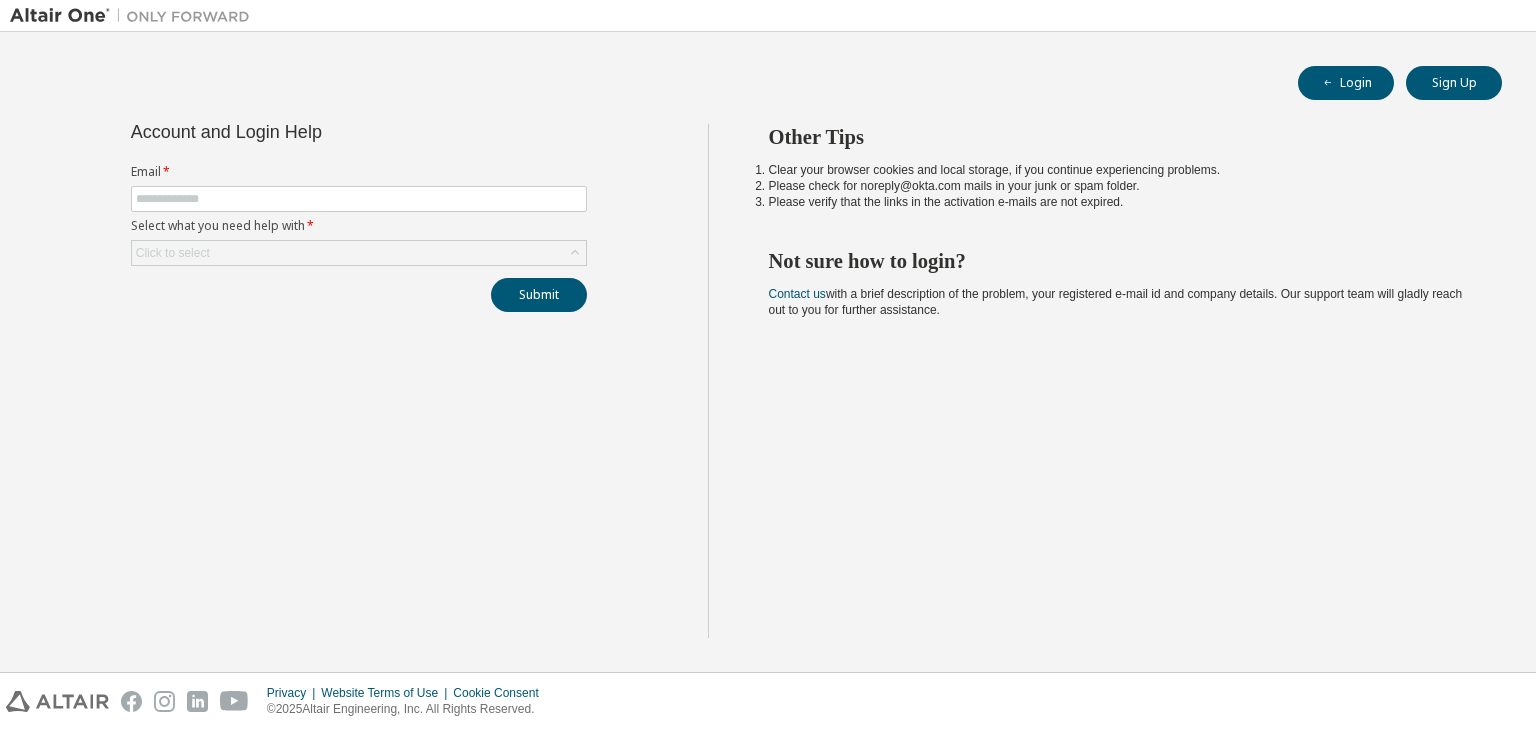 scroll, scrollTop: 0, scrollLeft: 0, axis: both 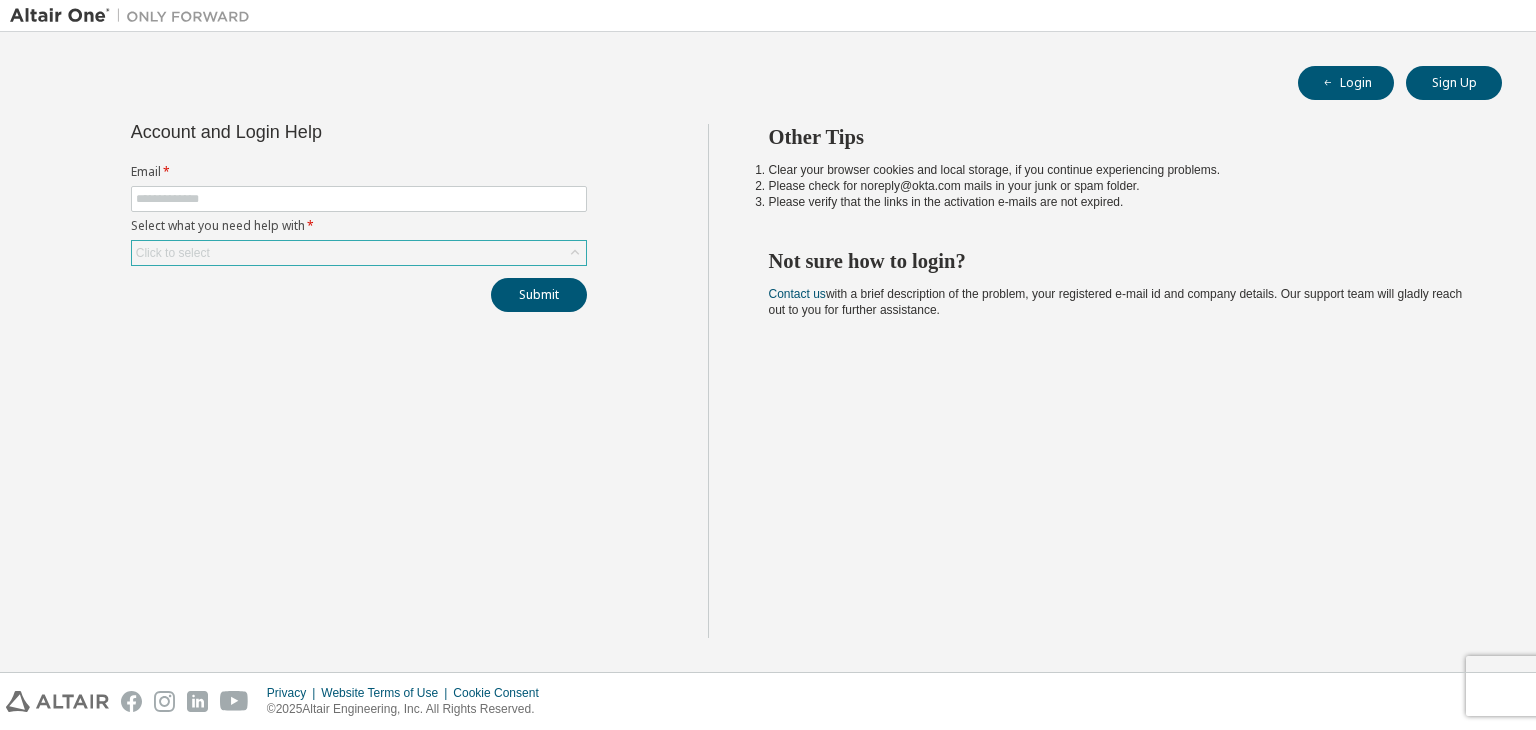 click on "Click to select" at bounding box center [359, 253] 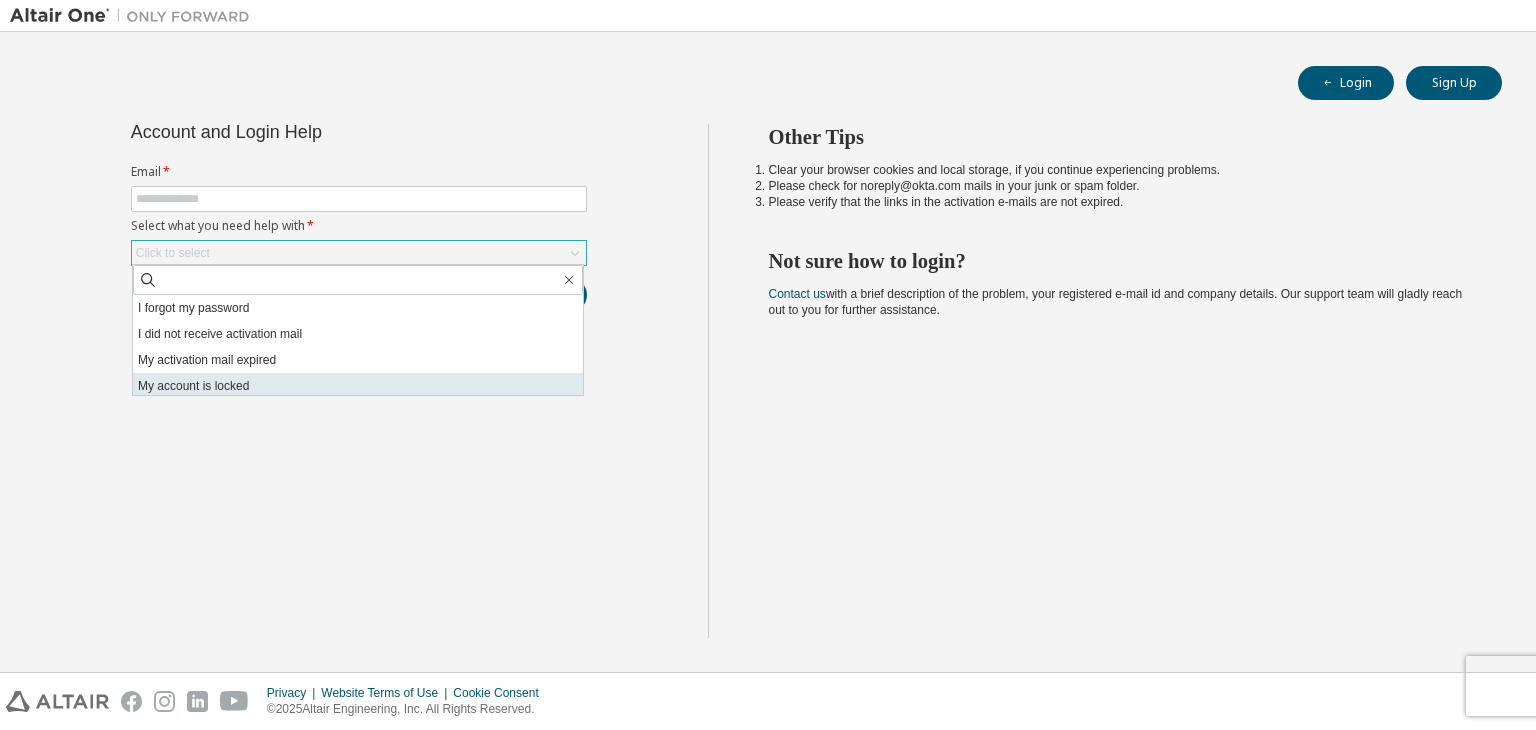 scroll, scrollTop: 56, scrollLeft: 0, axis: vertical 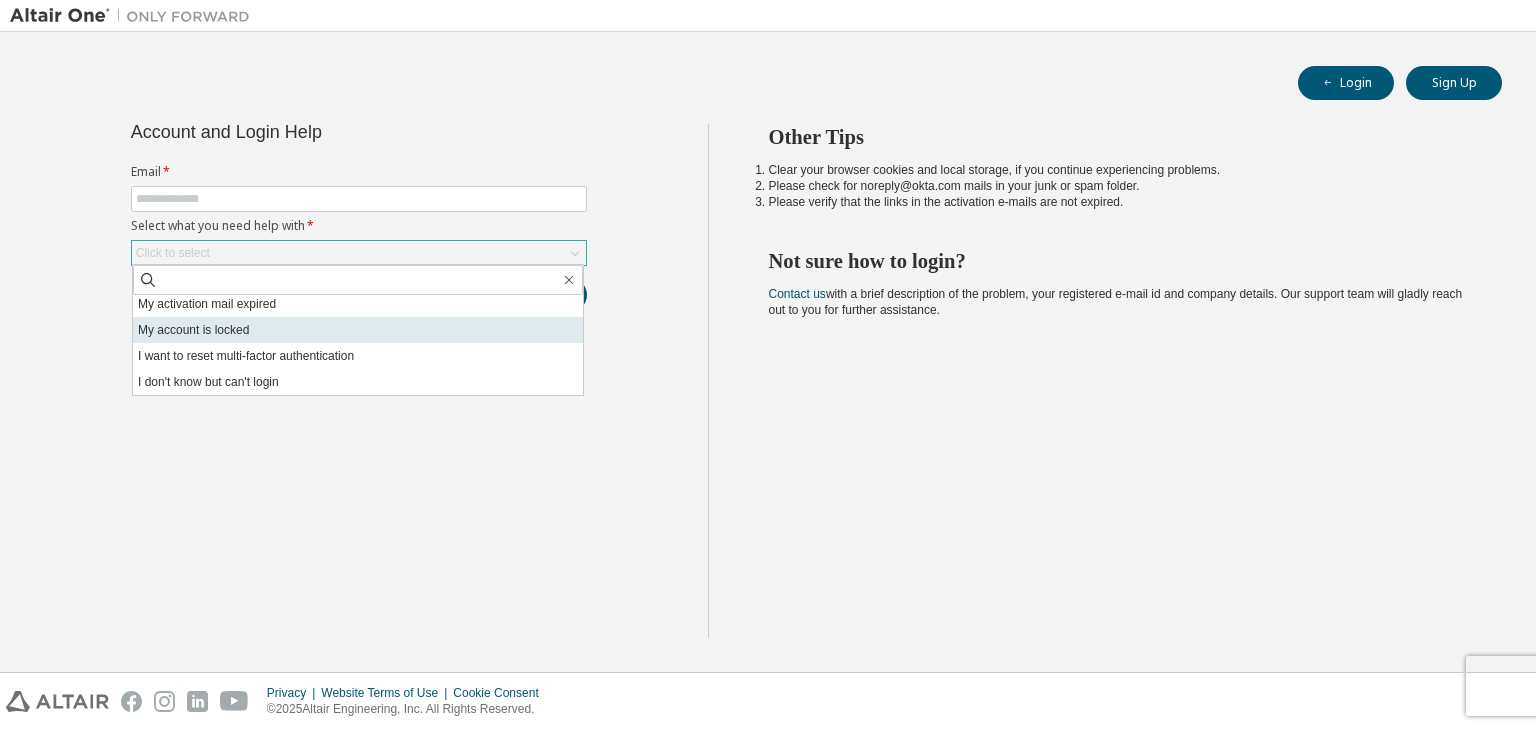 click on "I don't know but can't login" at bounding box center [358, 382] 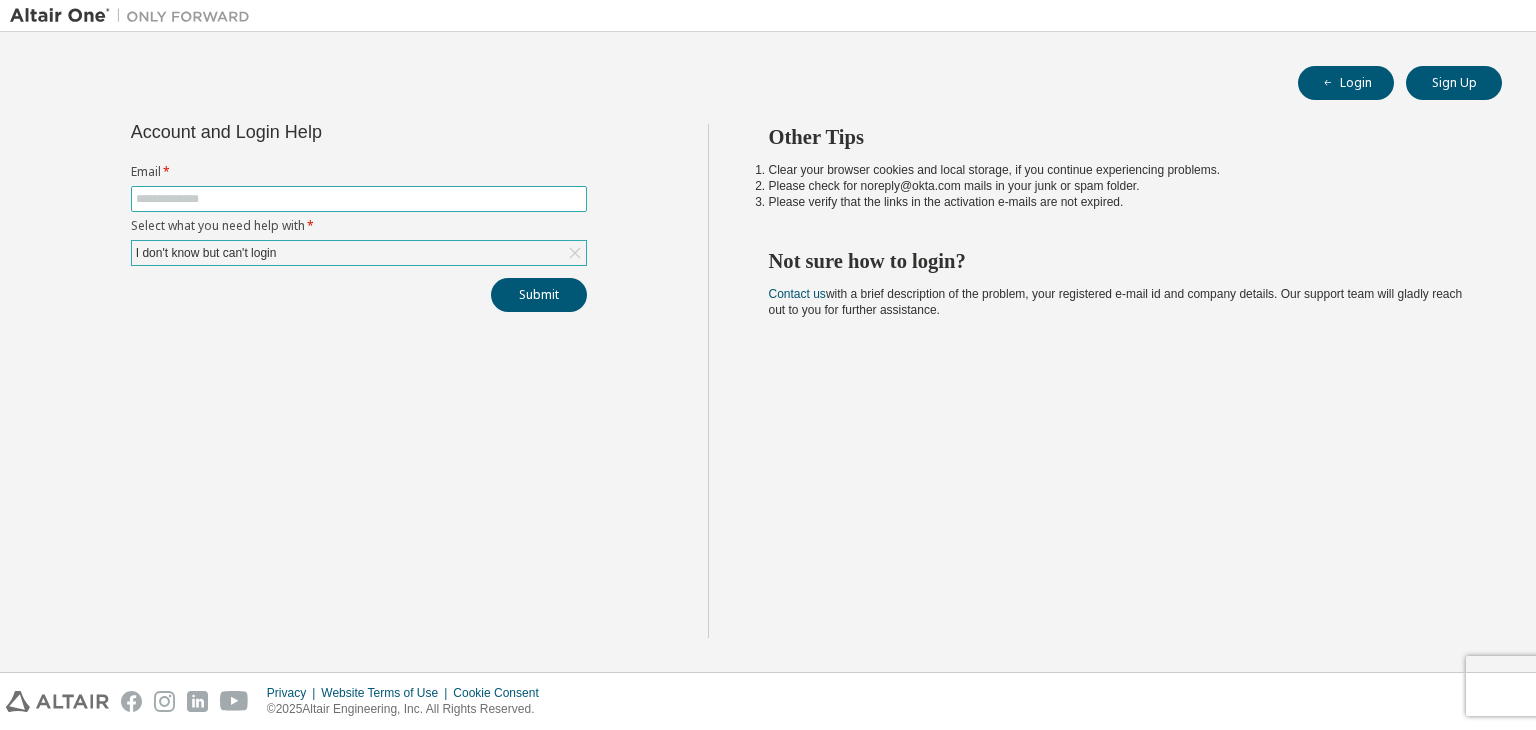 click at bounding box center (359, 199) 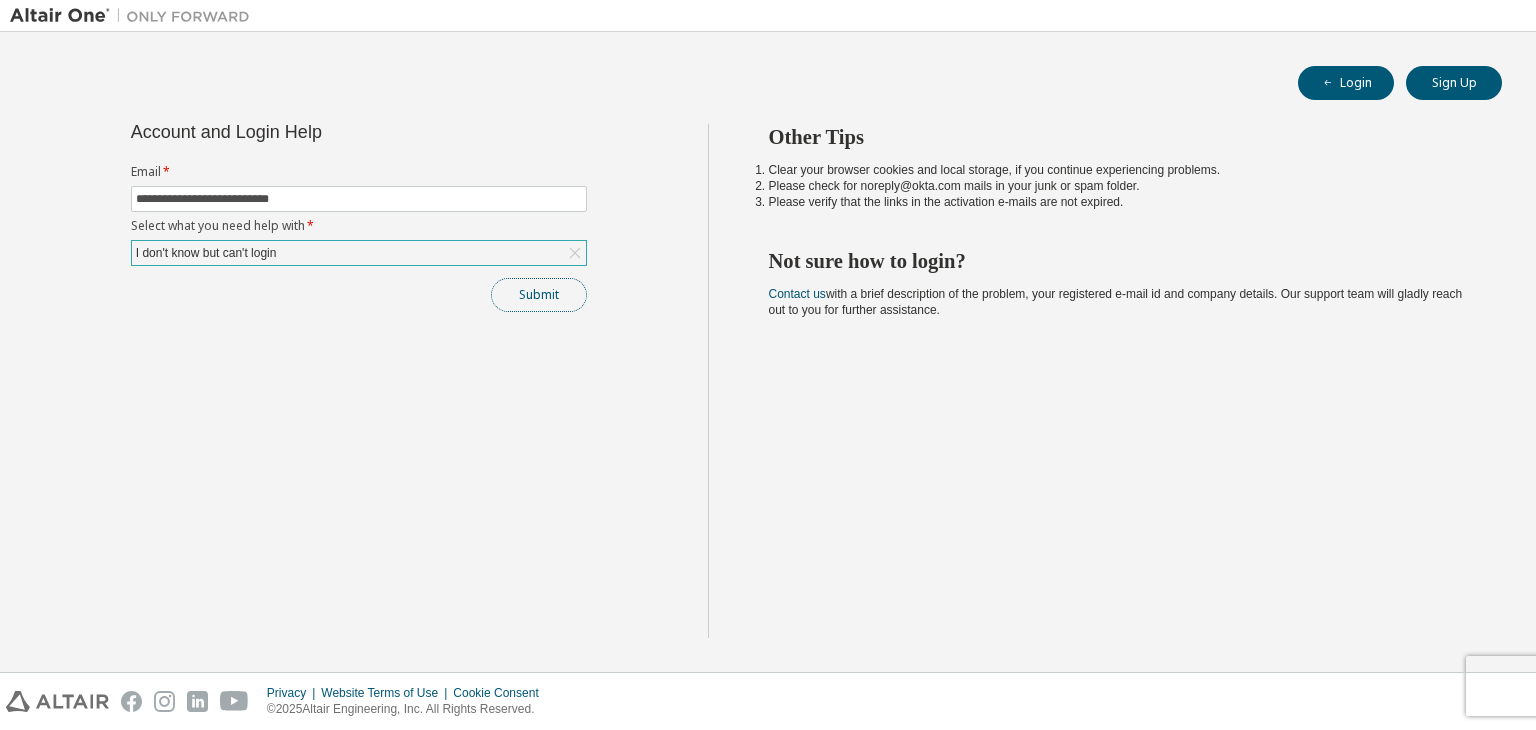 click on "Submit" at bounding box center [539, 295] 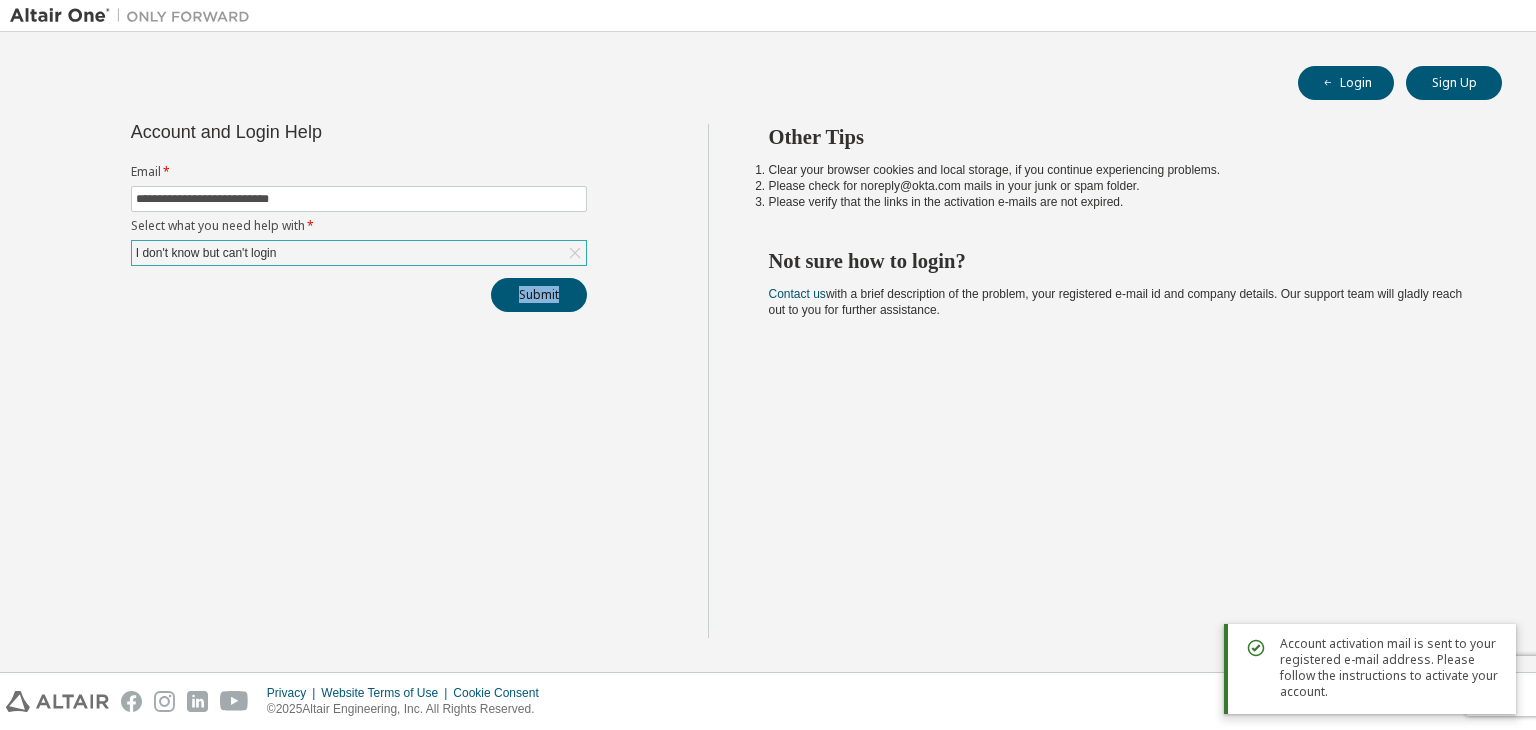 drag, startPoint x: 346, startPoint y: 387, endPoint x: 307, endPoint y: 371, distance: 42.154476 